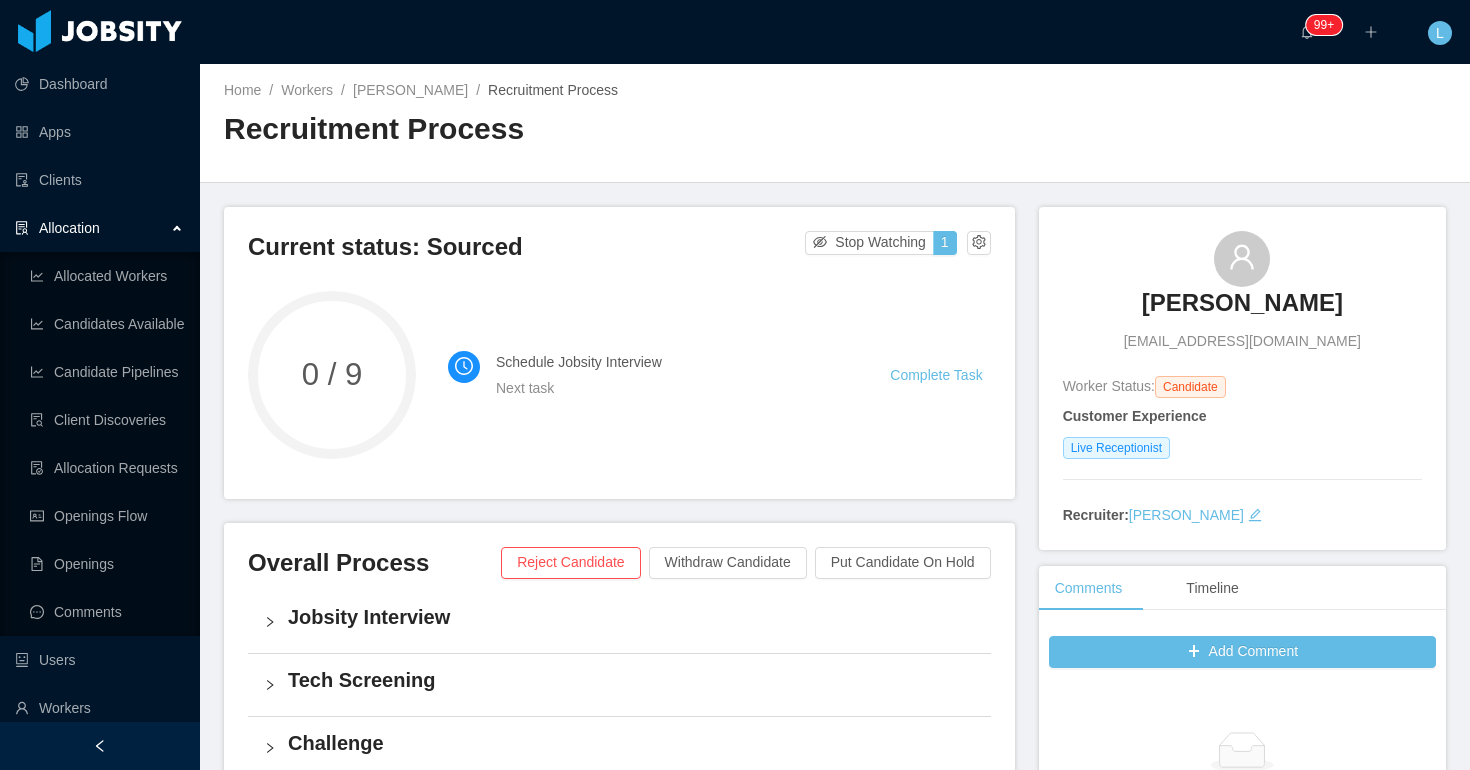 click on "Workers" at bounding box center [307, 90] 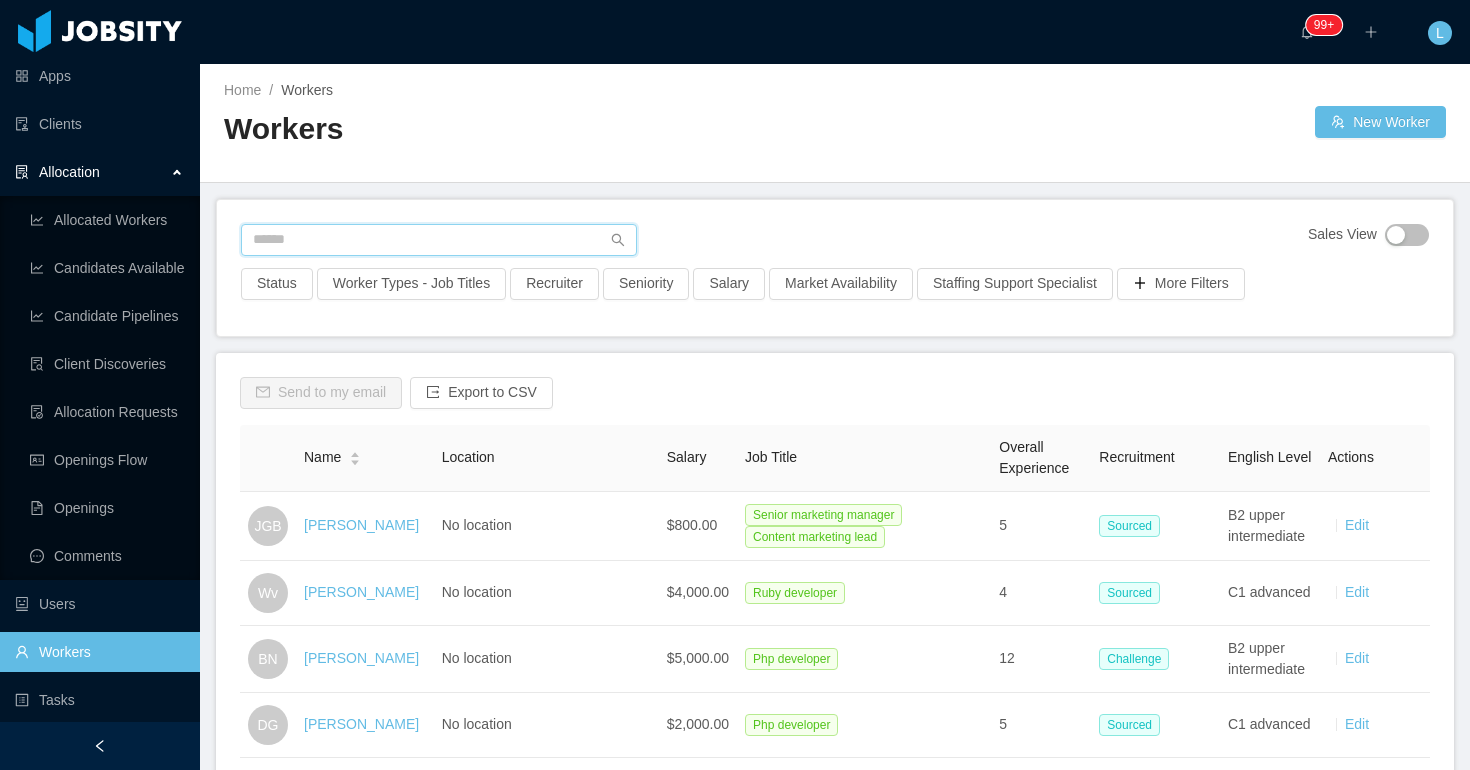 click at bounding box center [439, 240] 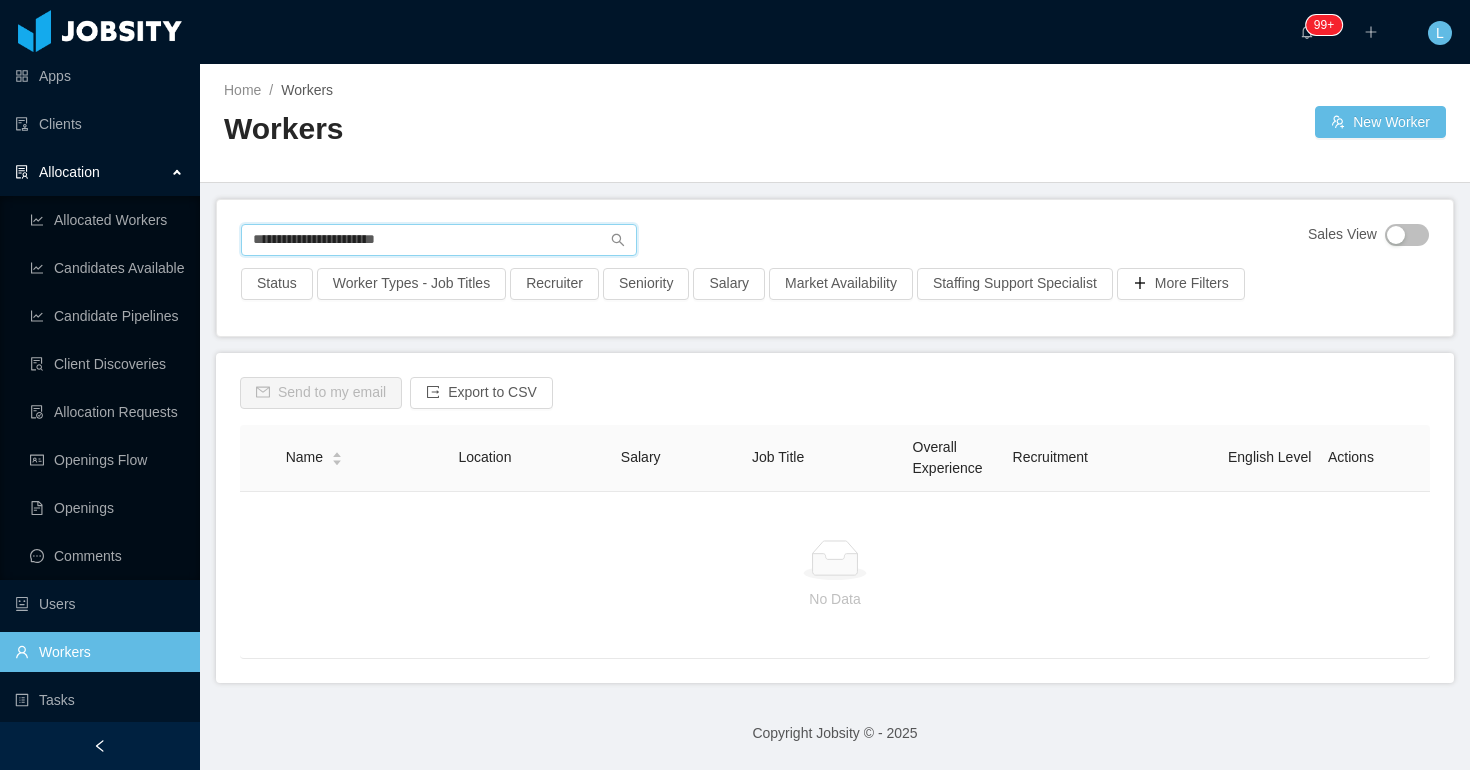type on "**********" 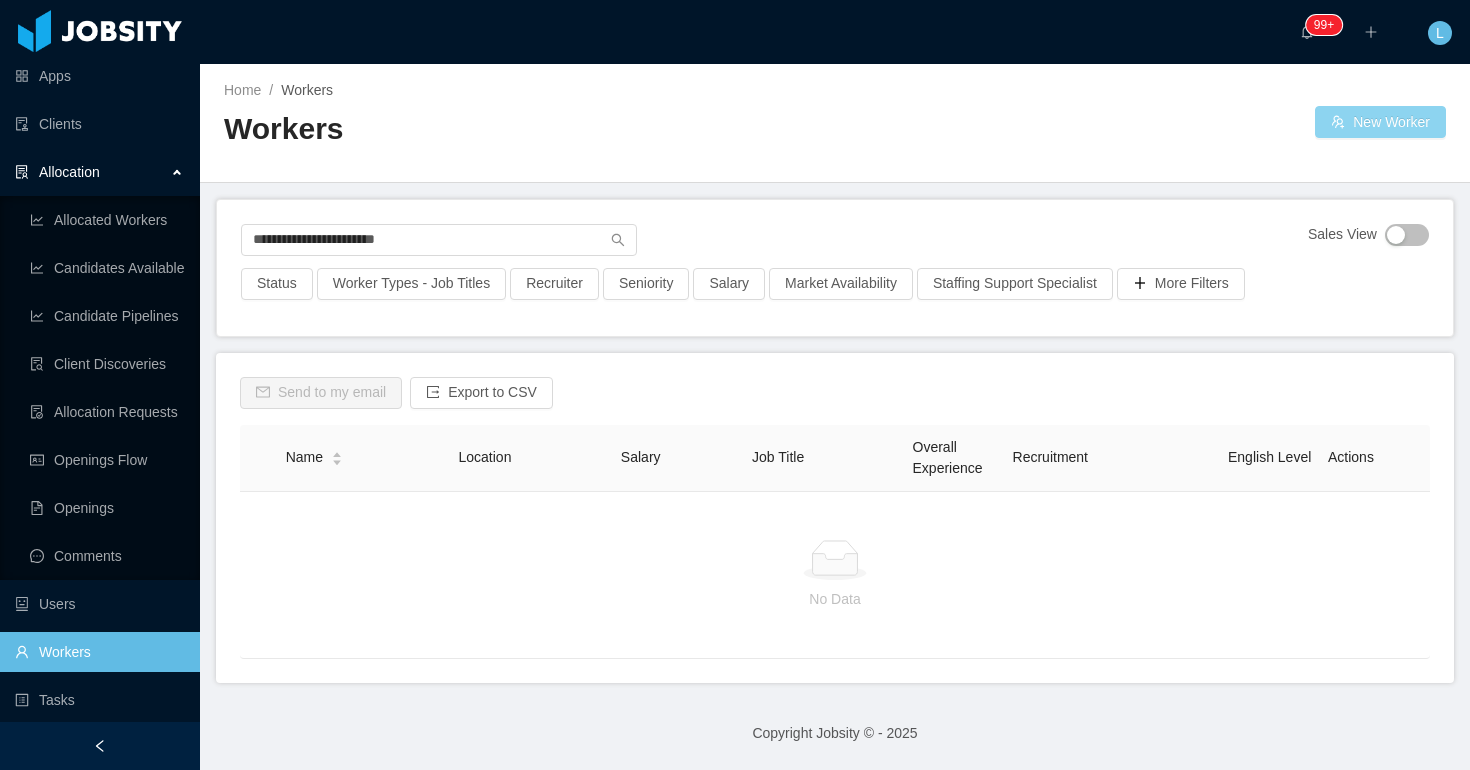 click on "New Worker" at bounding box center [1380, 122] 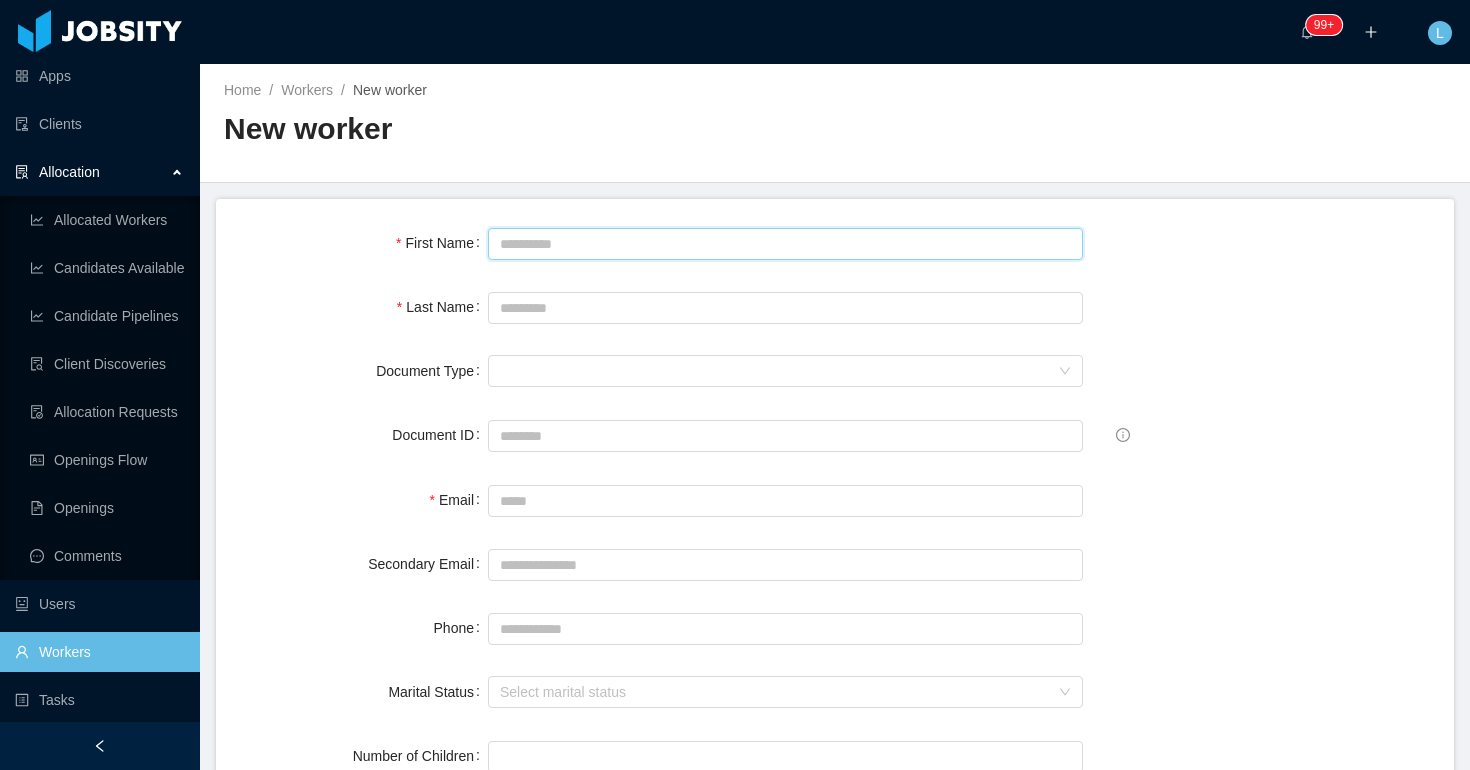 click on "First Name" at bounding box center [785, 244] 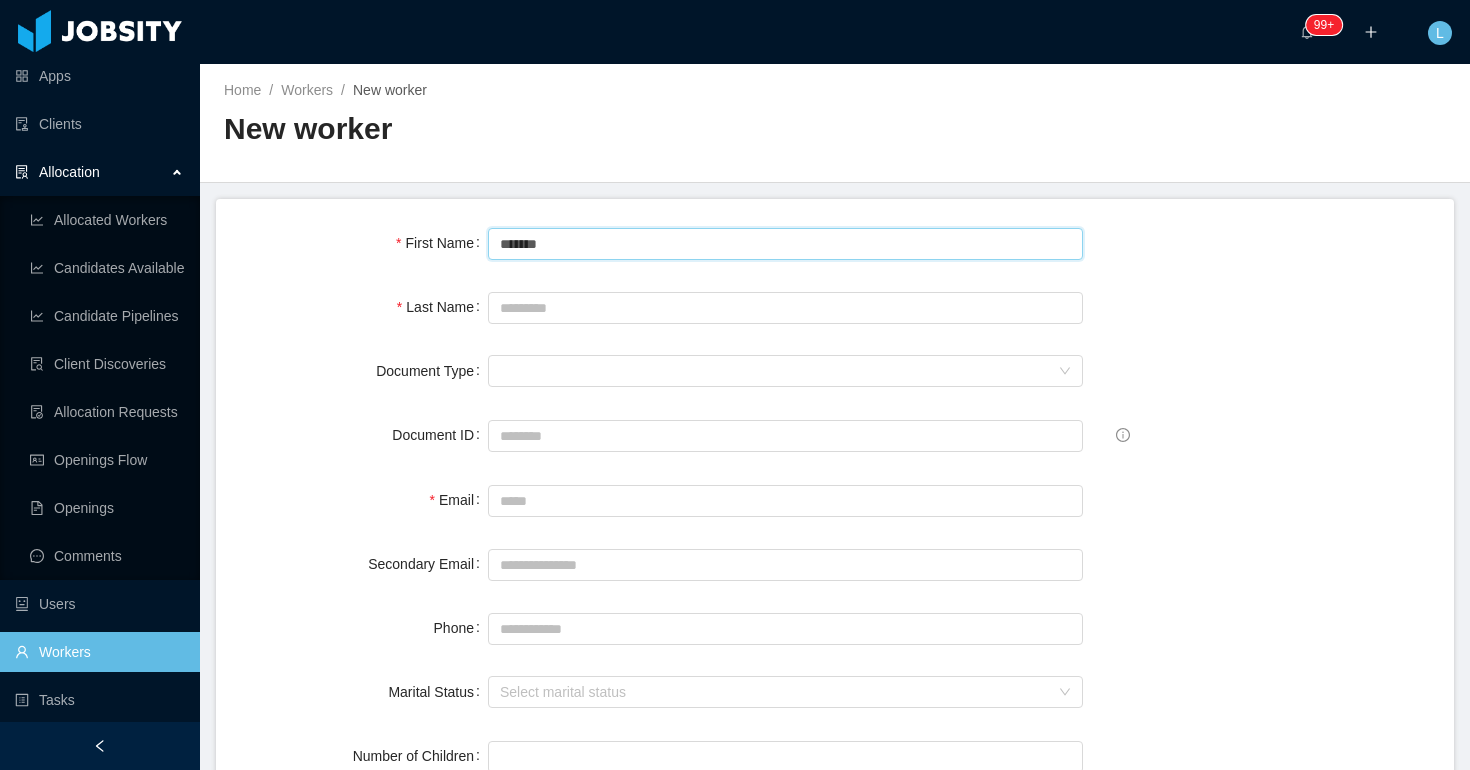 type on "*******" 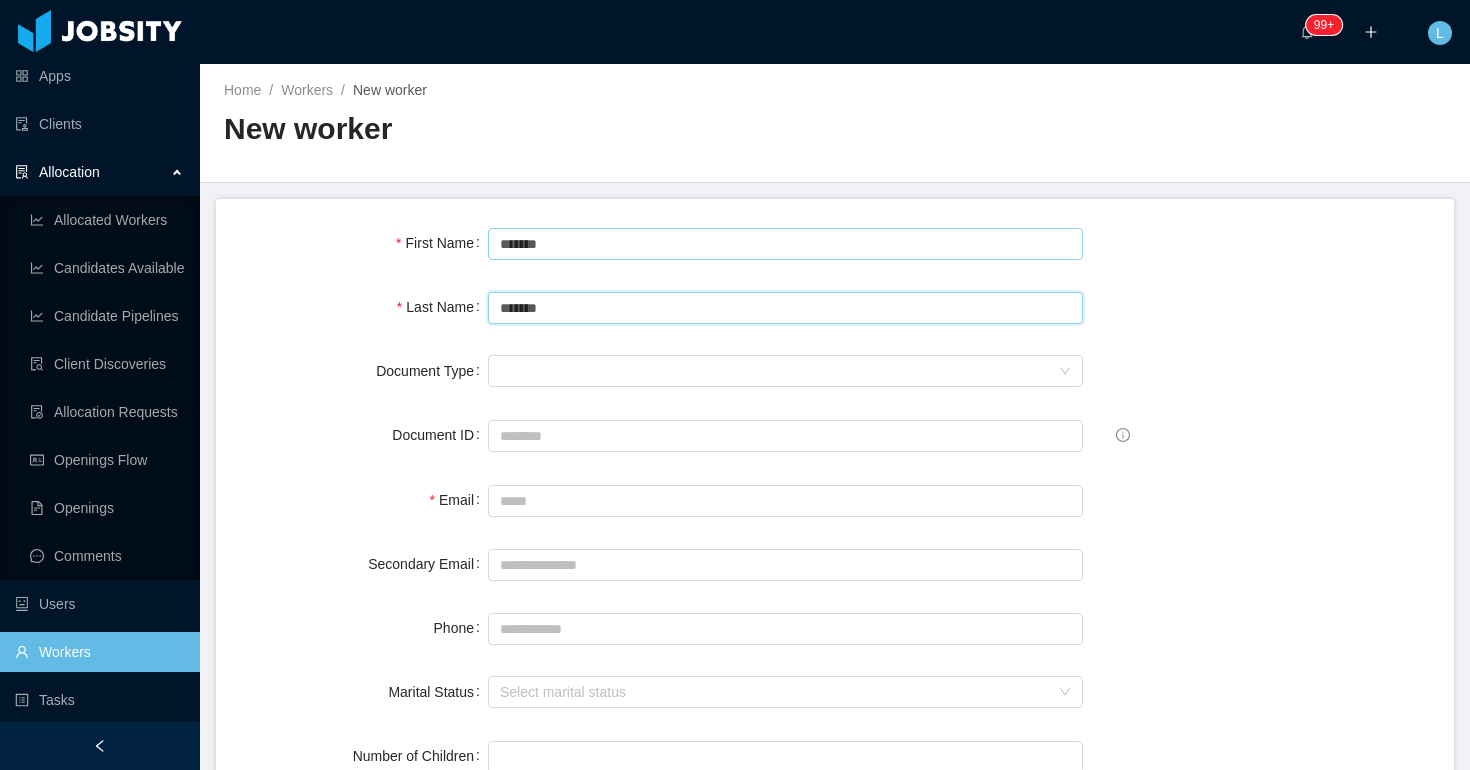 type on "*******" 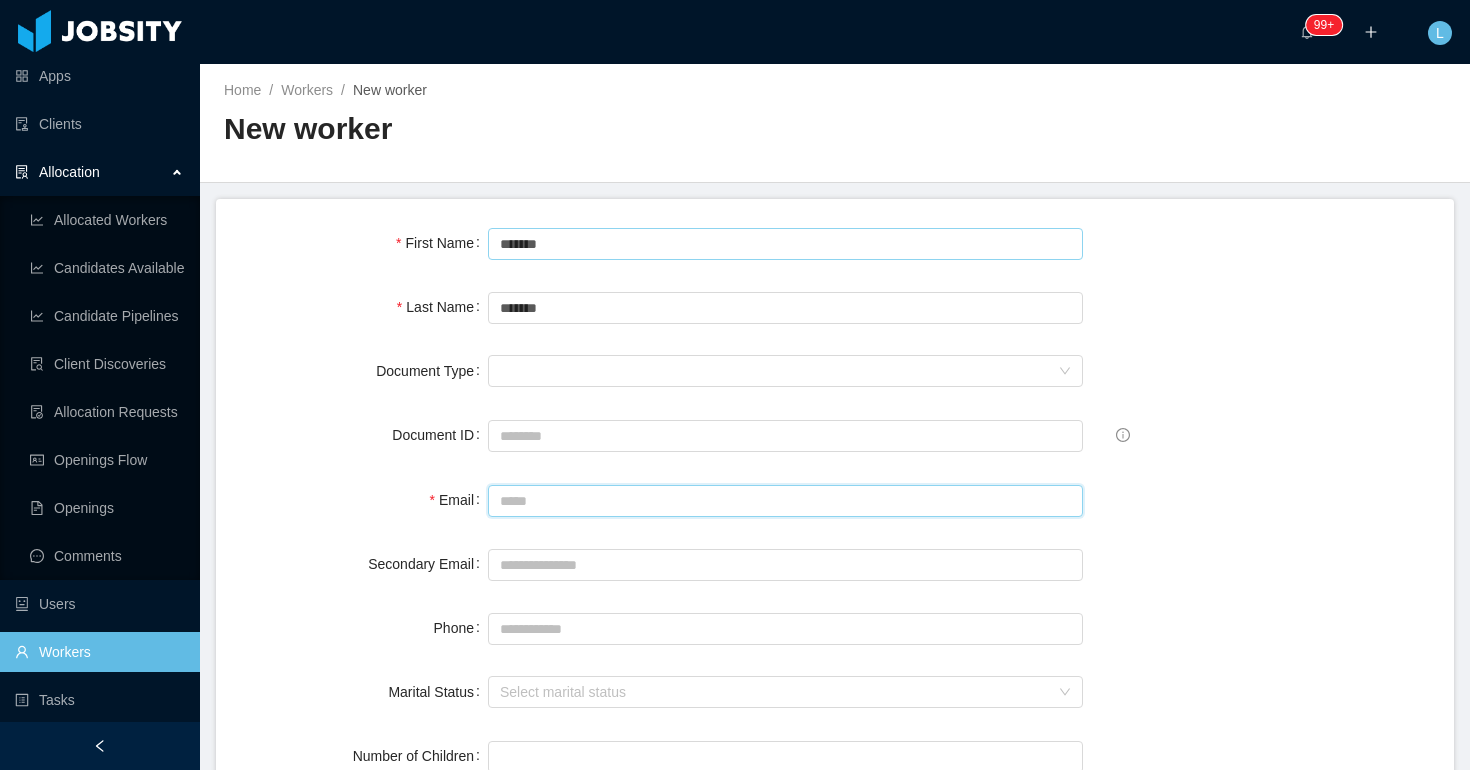 paste on "**********" 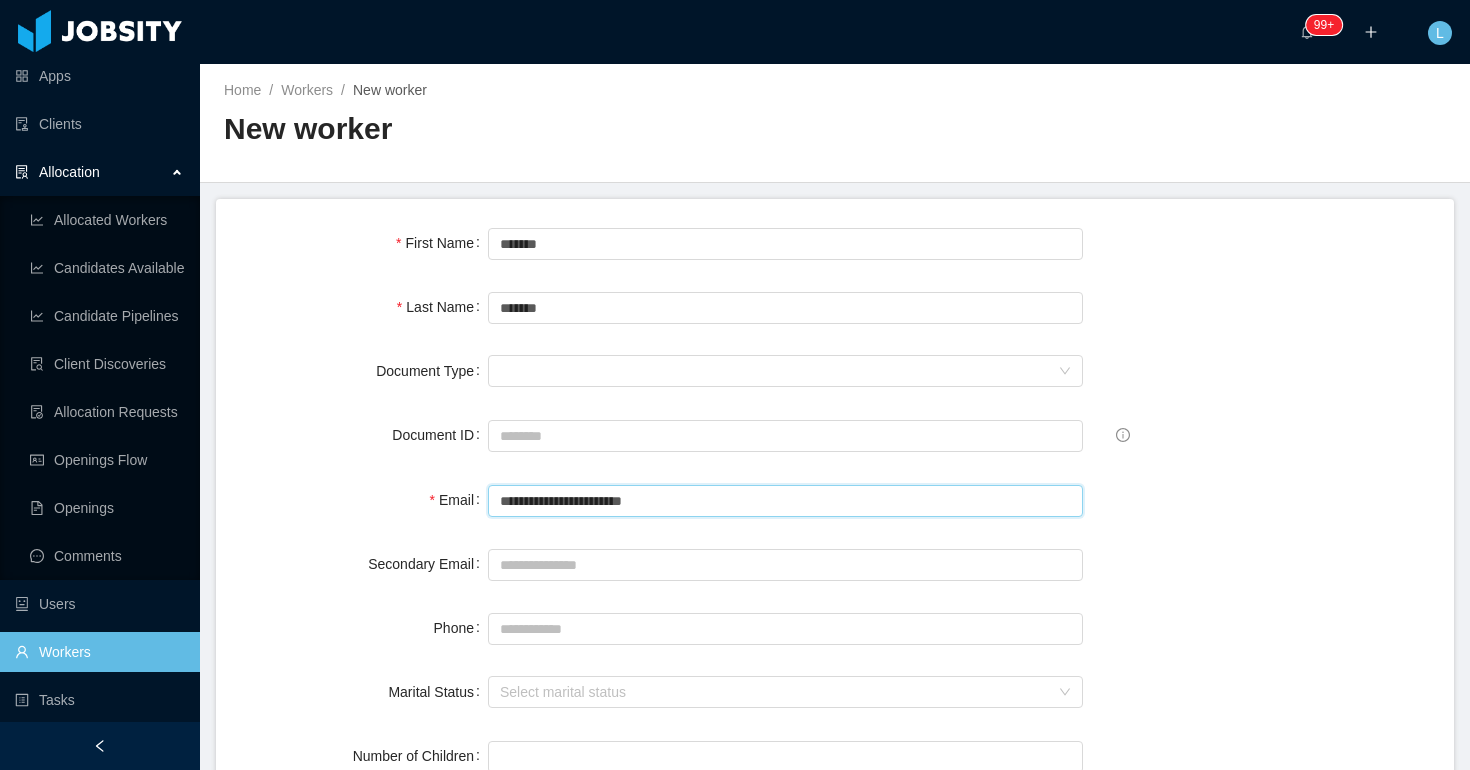 type on "**********" 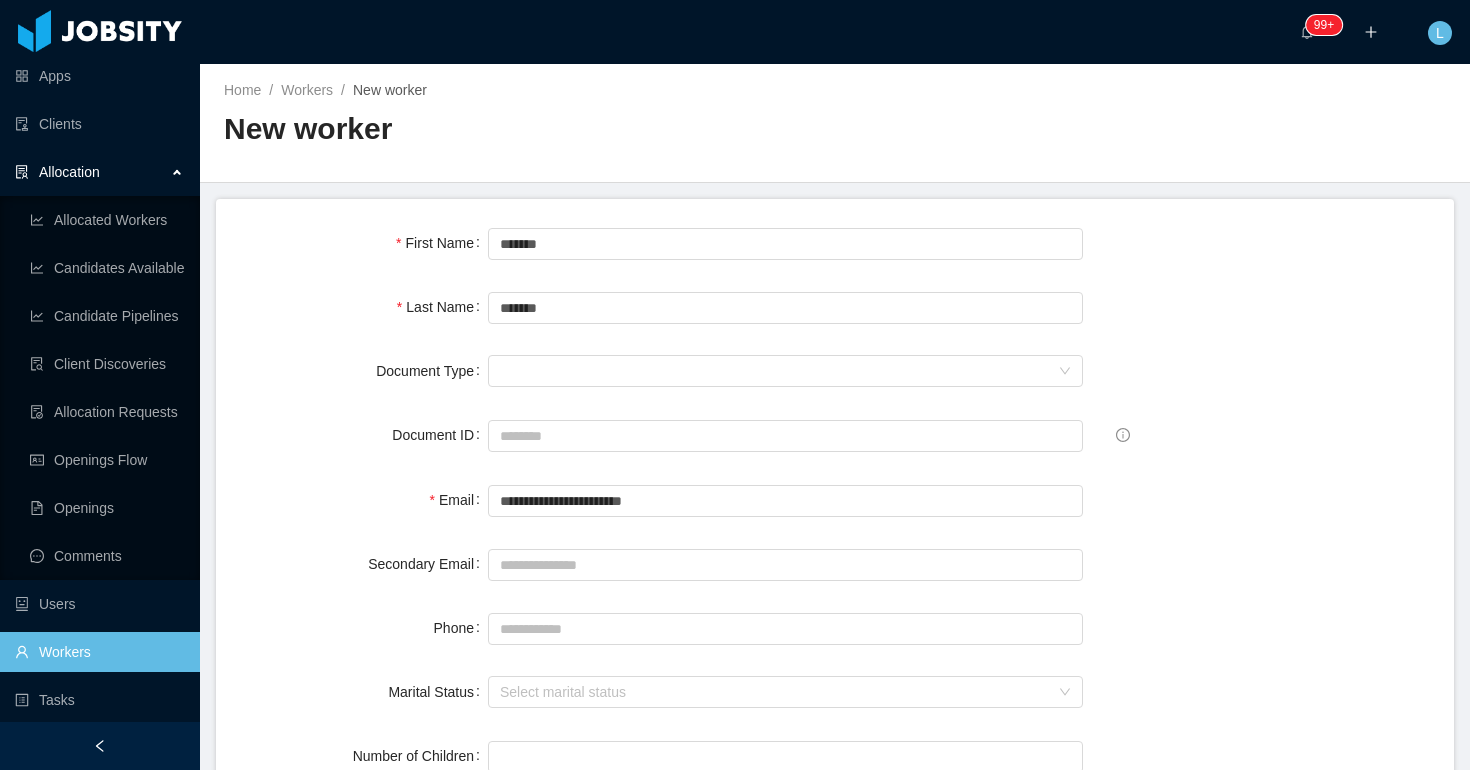 click on "**********" at bounding box center [835, 1405] 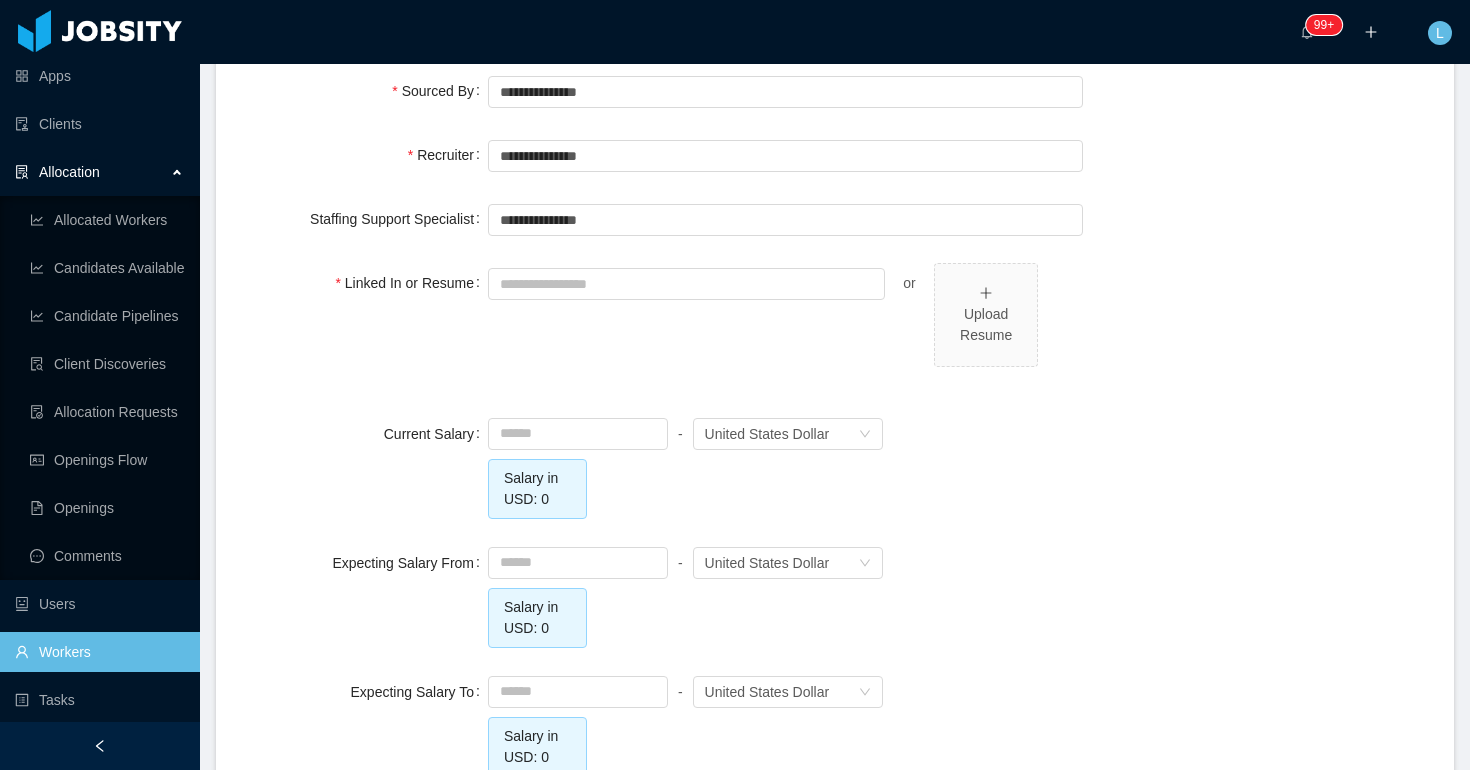 scroll, scrollTop: 1304, scrollLeft: 0, axis: vertical 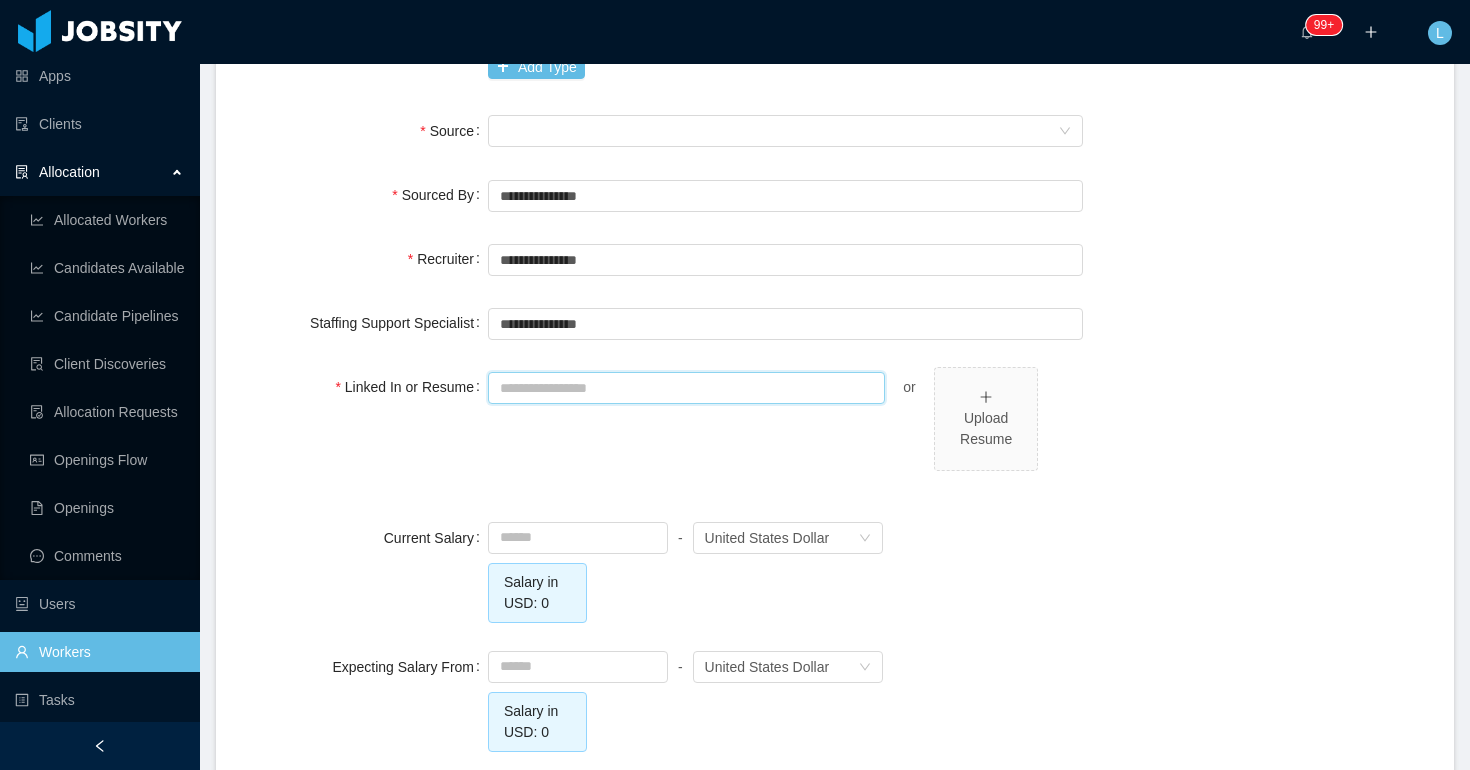 click on "Linked In or Resume" at bounding box center (686, 388) 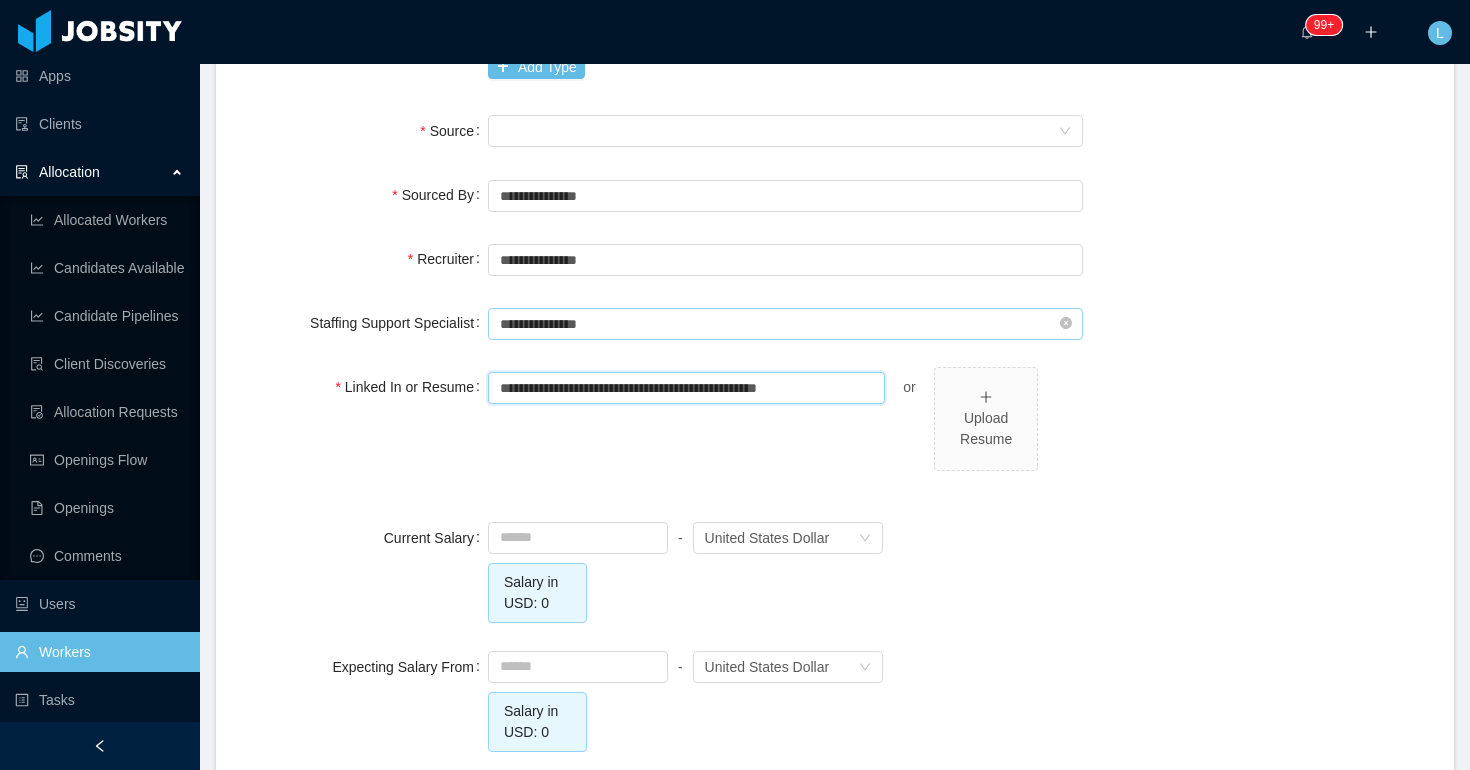 type on "**********" 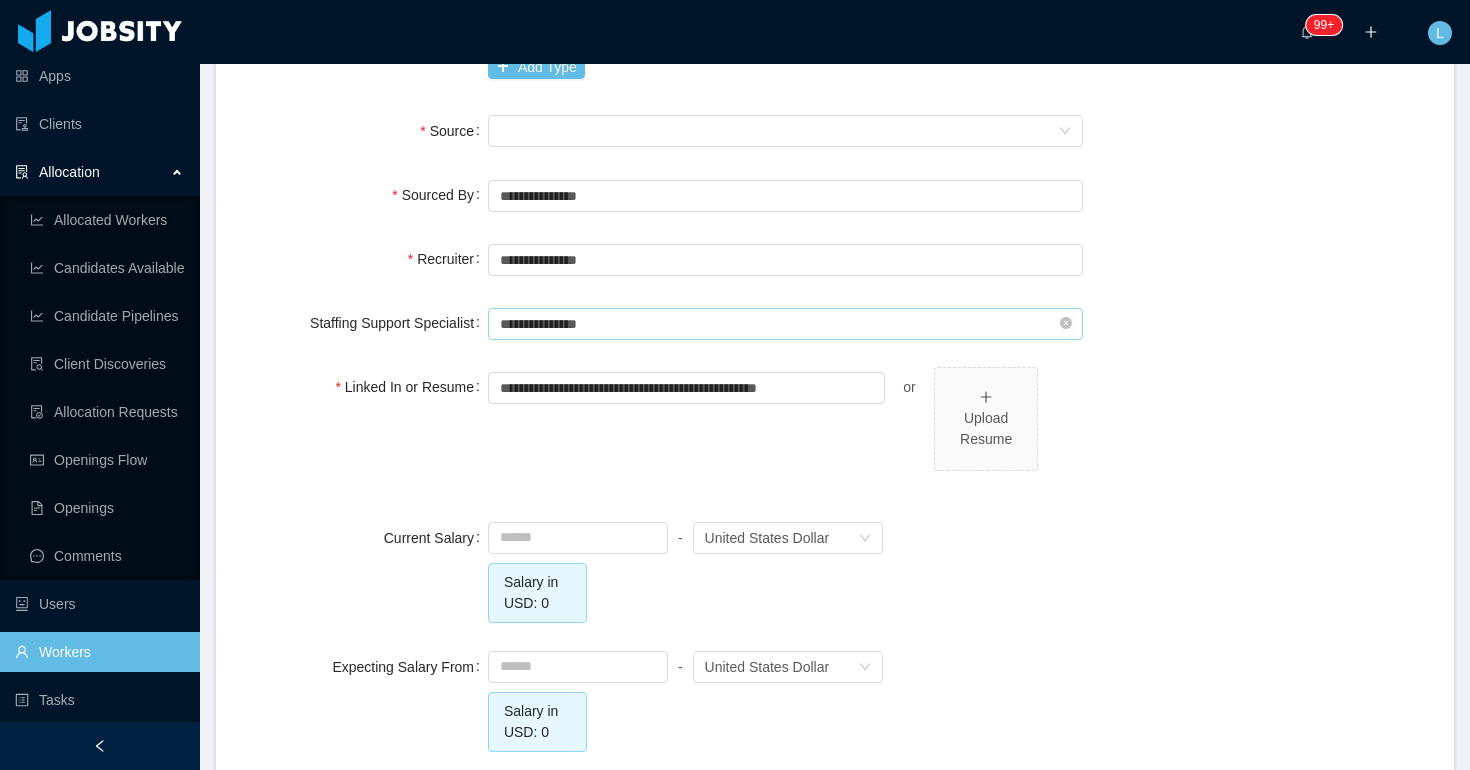 type 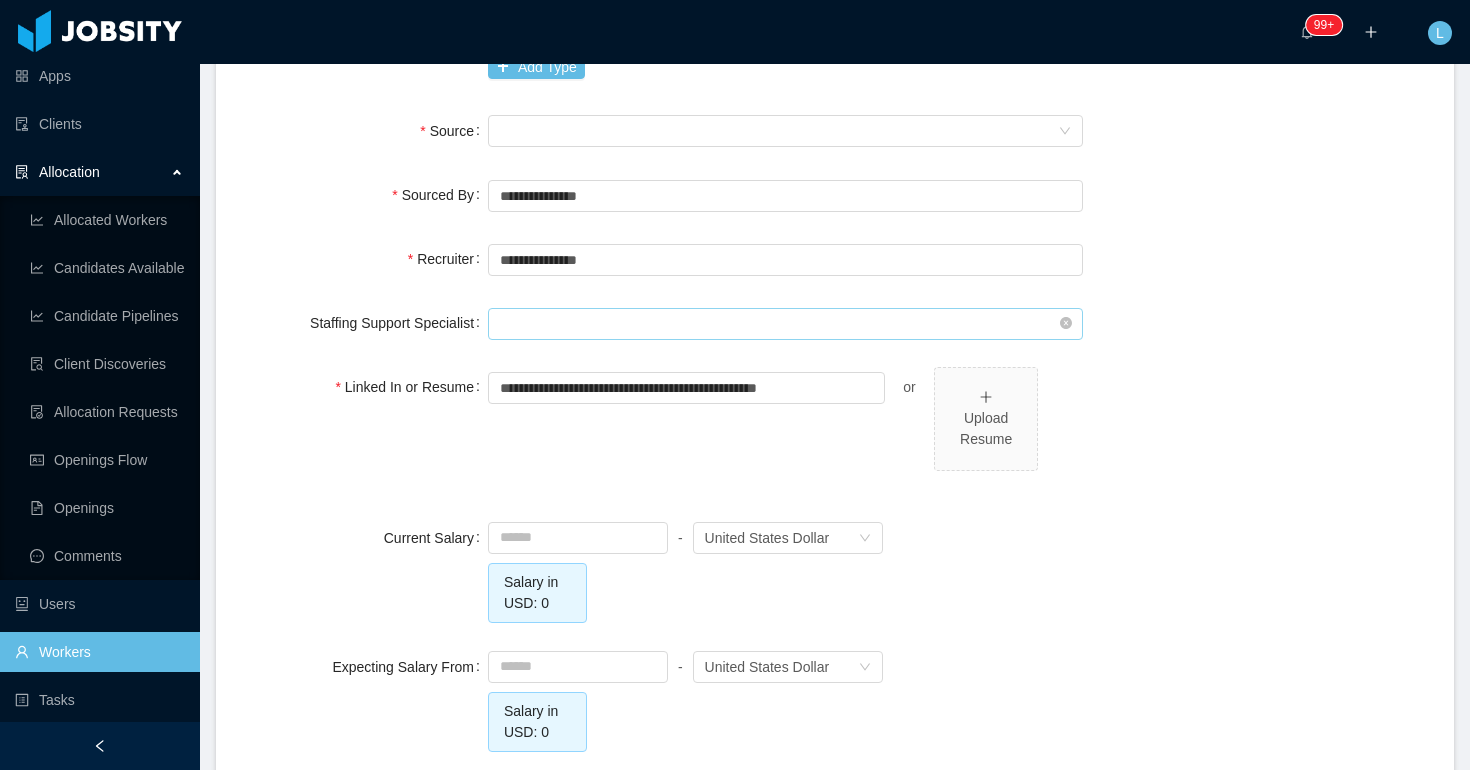 click at bounding box center [785, 324] 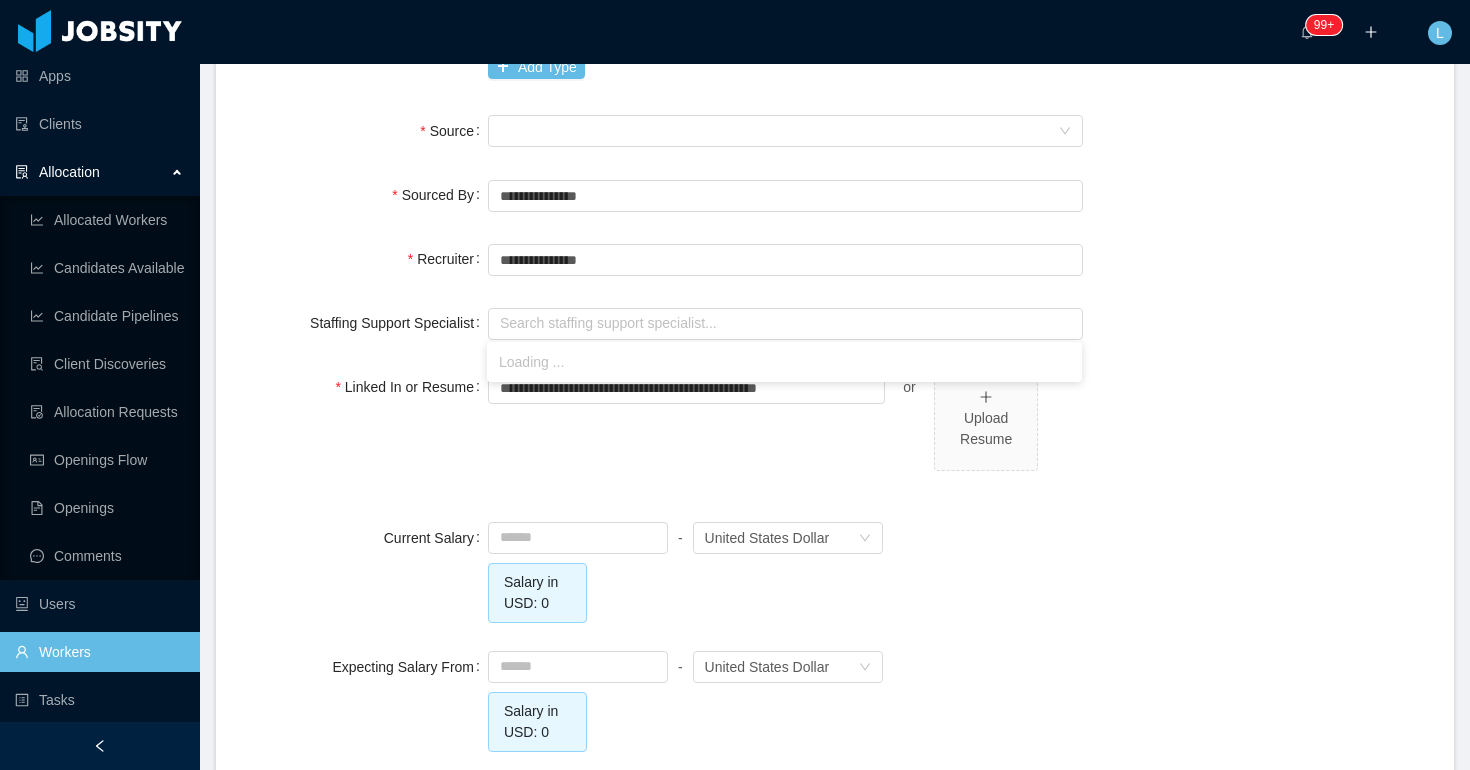click on "Staffing Support Specialist" at bounding box center [399, 323] 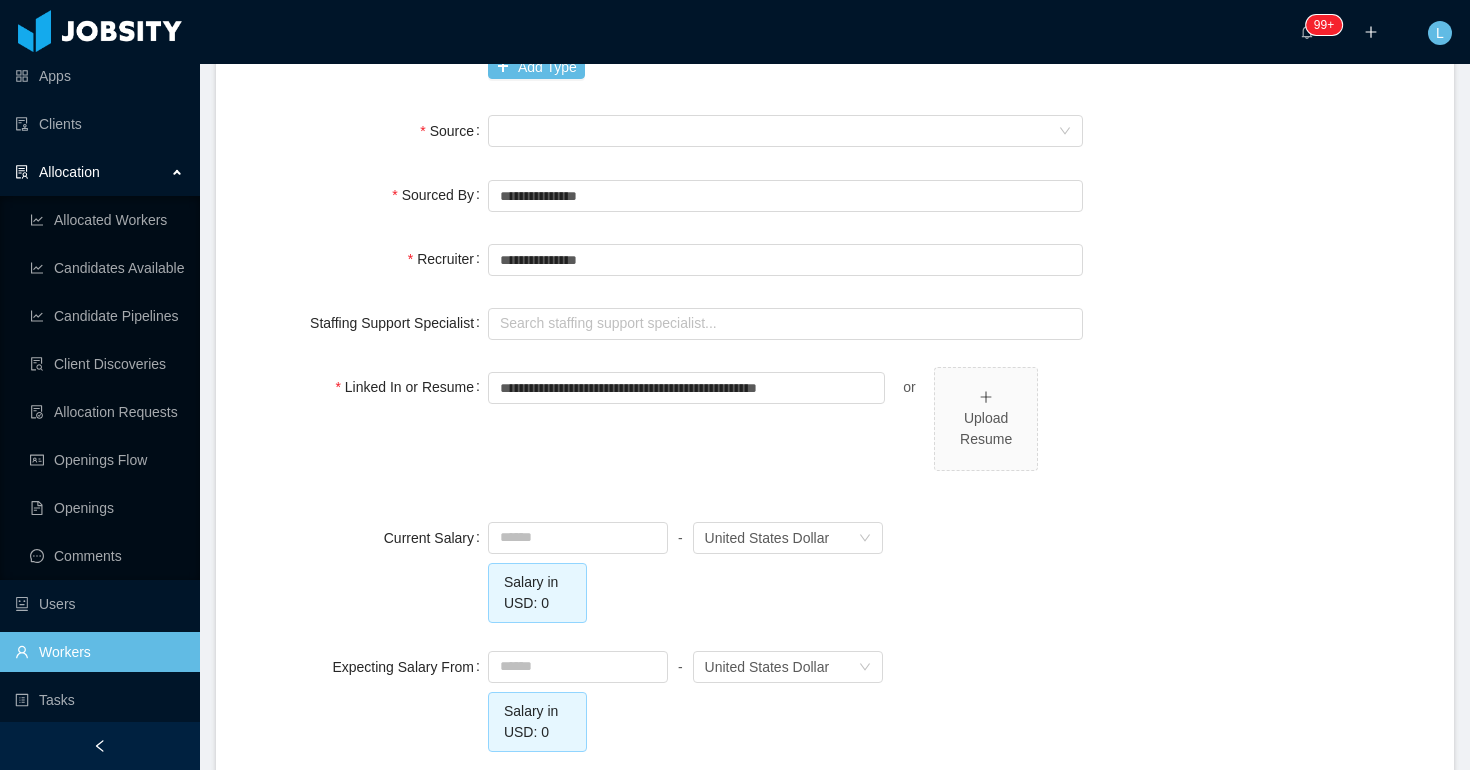 scroll, scrollTop: 895, scrollLeft: 0, axis: vertical 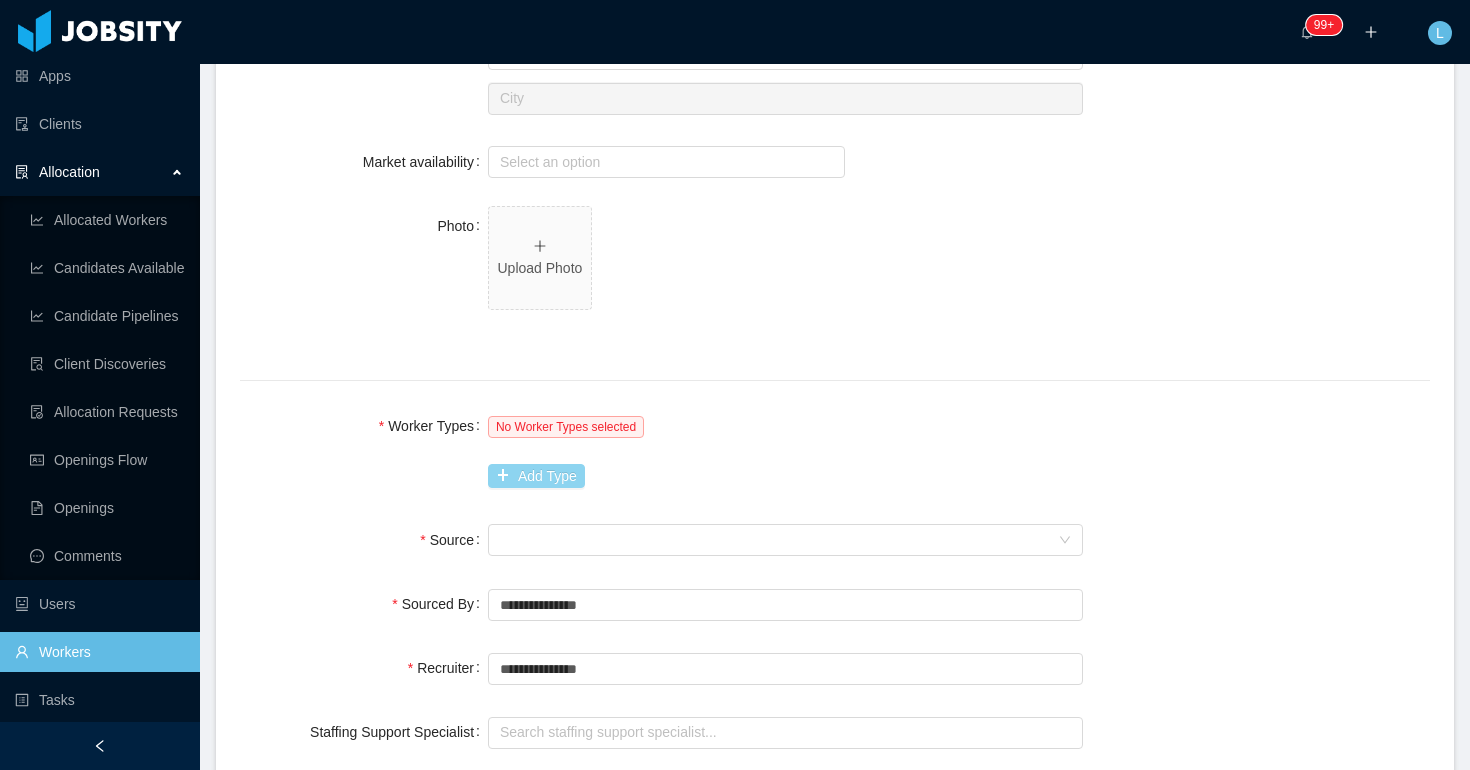 click on "Add Type" at bounding box center (536, 476) 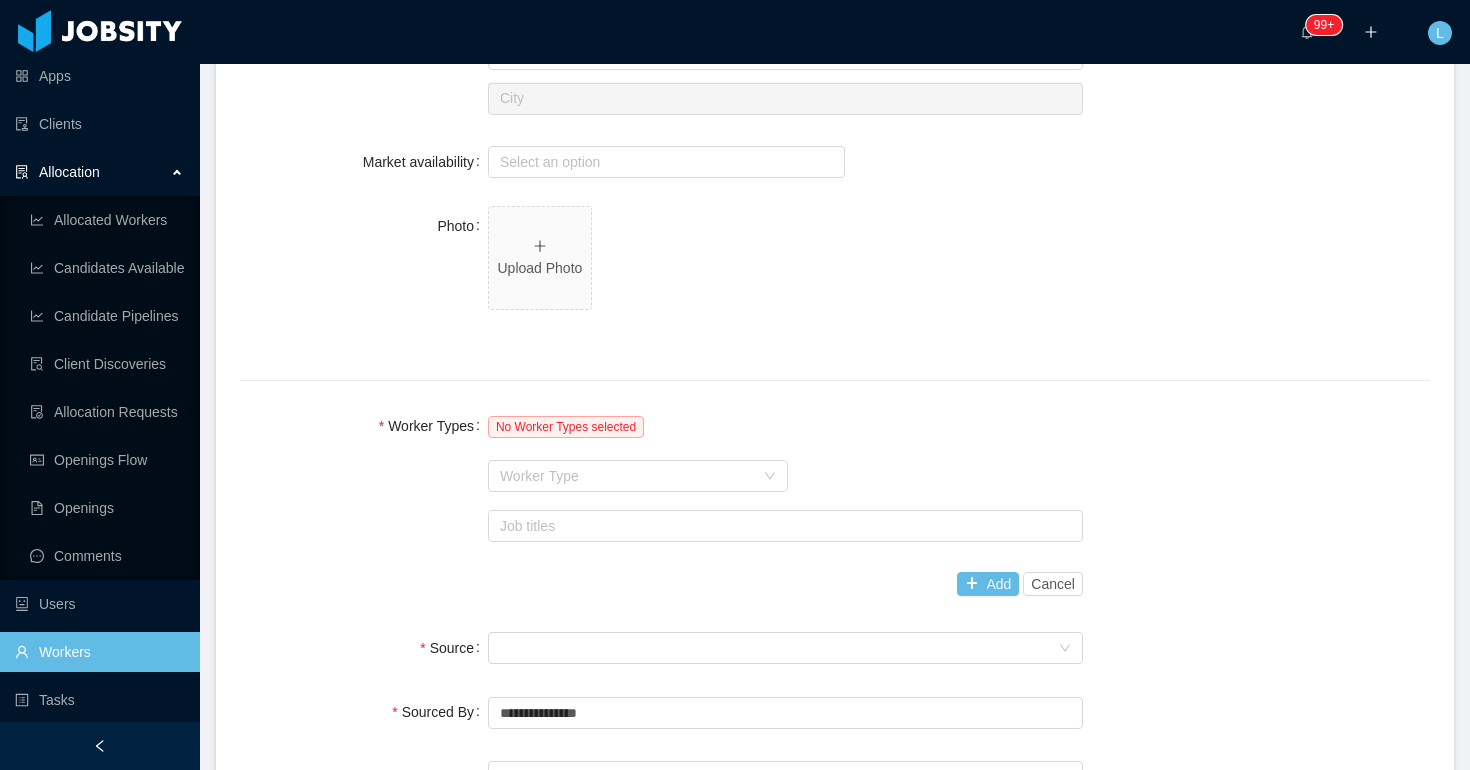 click on "Worker Type" at bounding box center [627, 476] 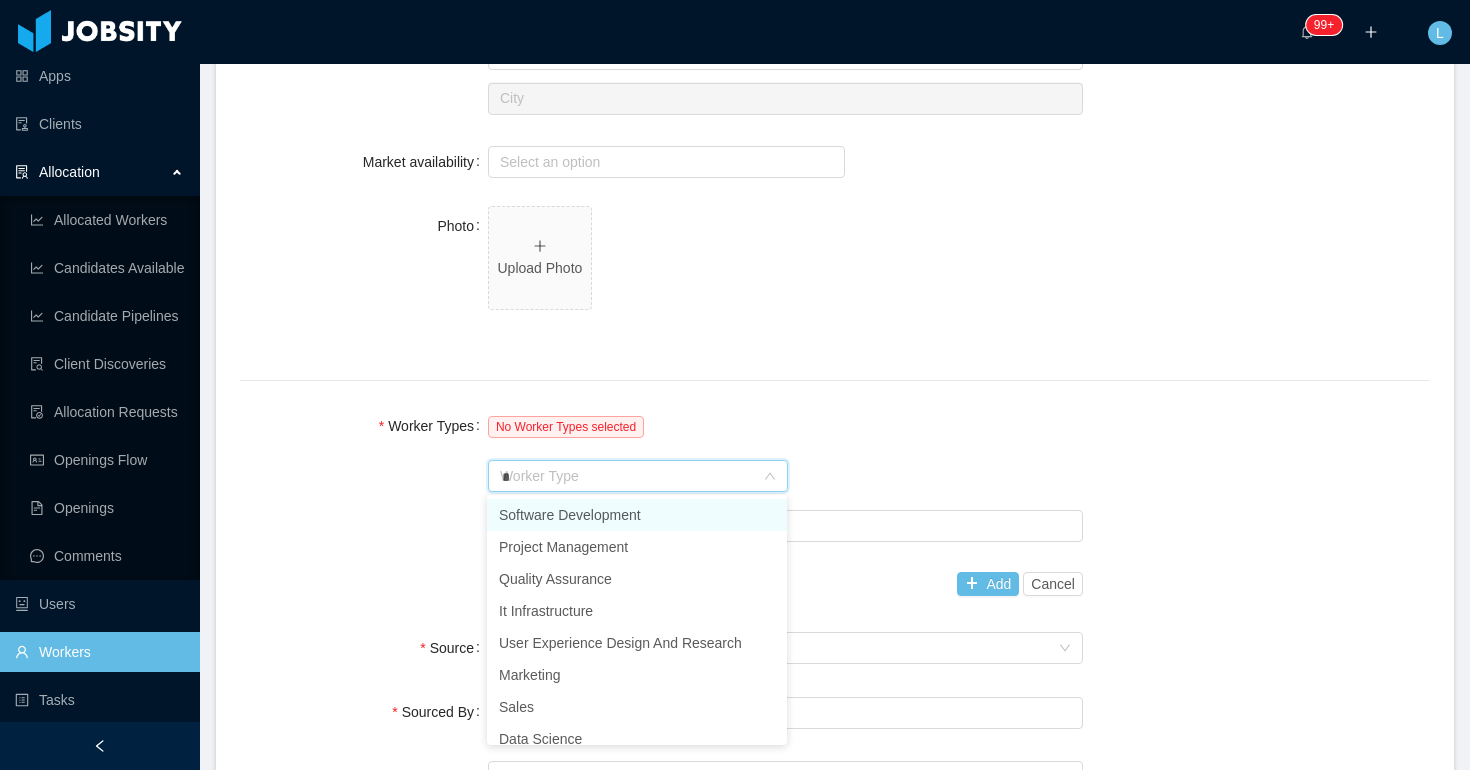 type on "**" 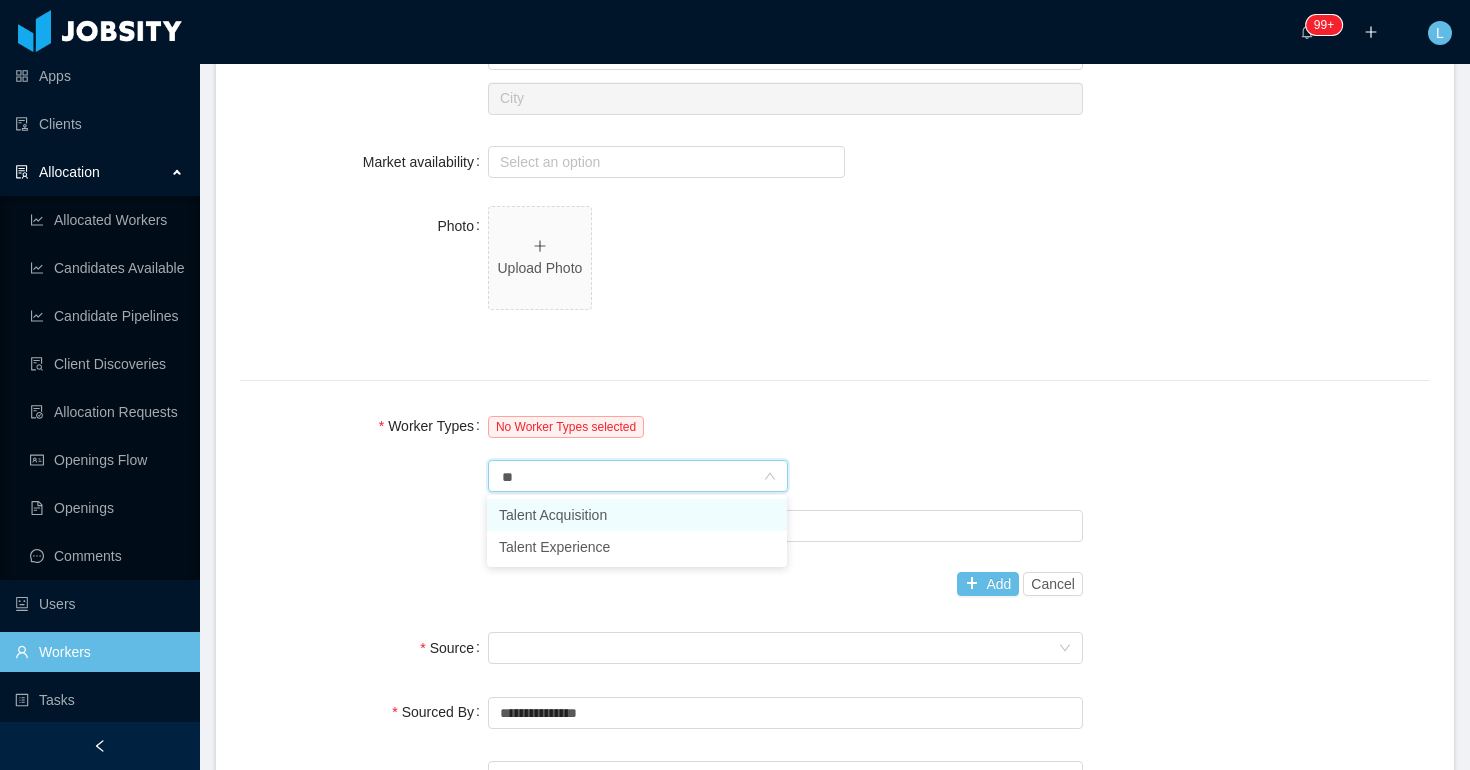 click on "Talent Acquisition" at bounding box center (637, 515) 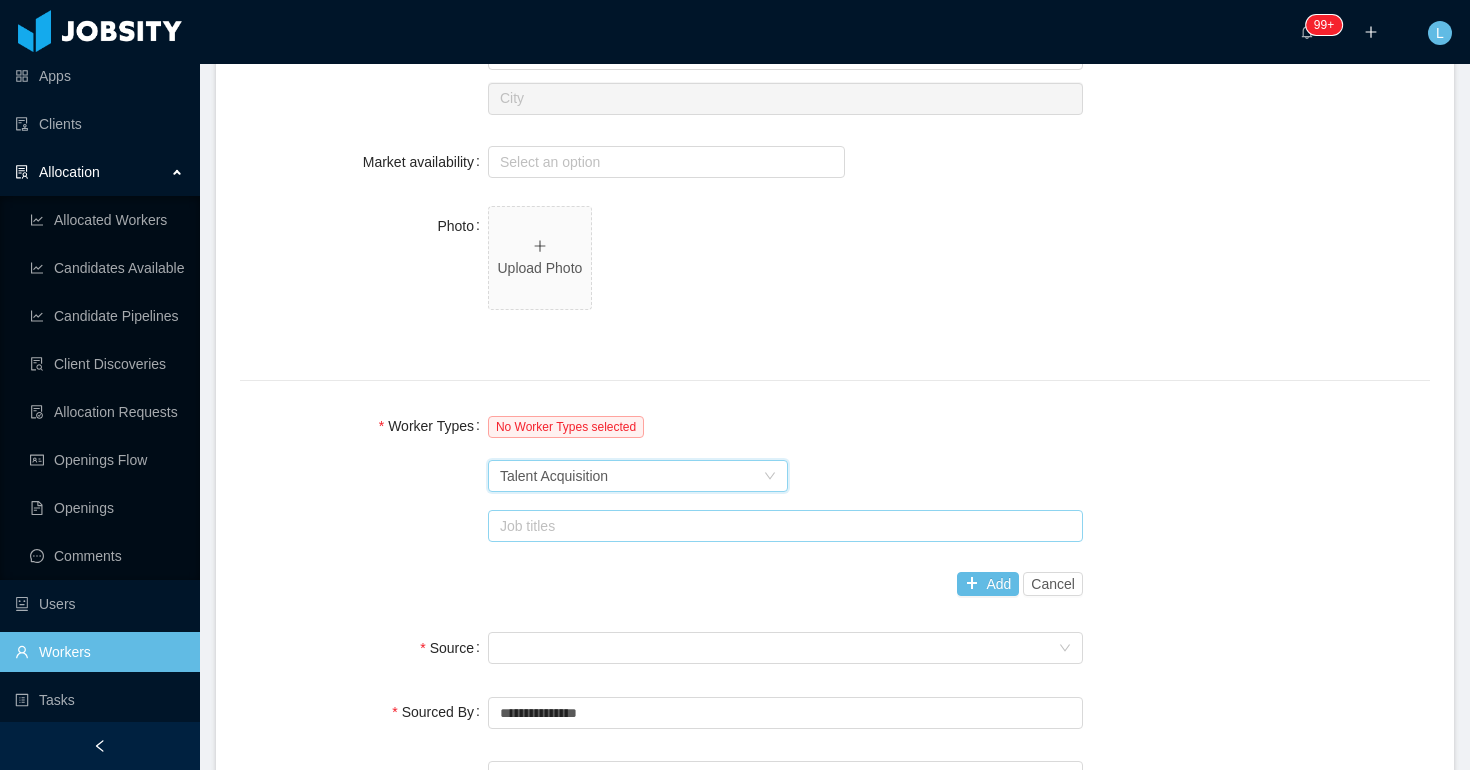 click on "Job titles" at bounding box center (781, 526) 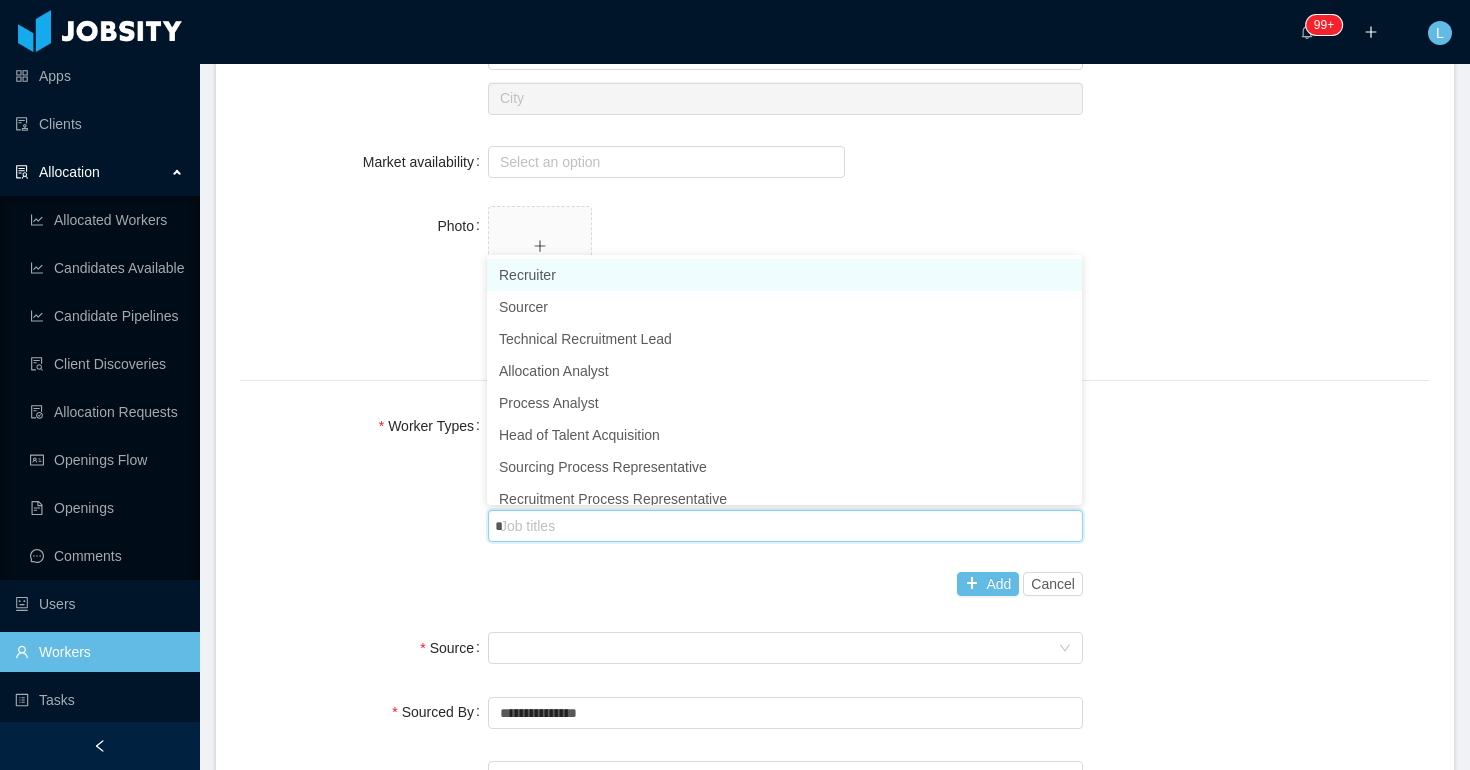 type on "**" 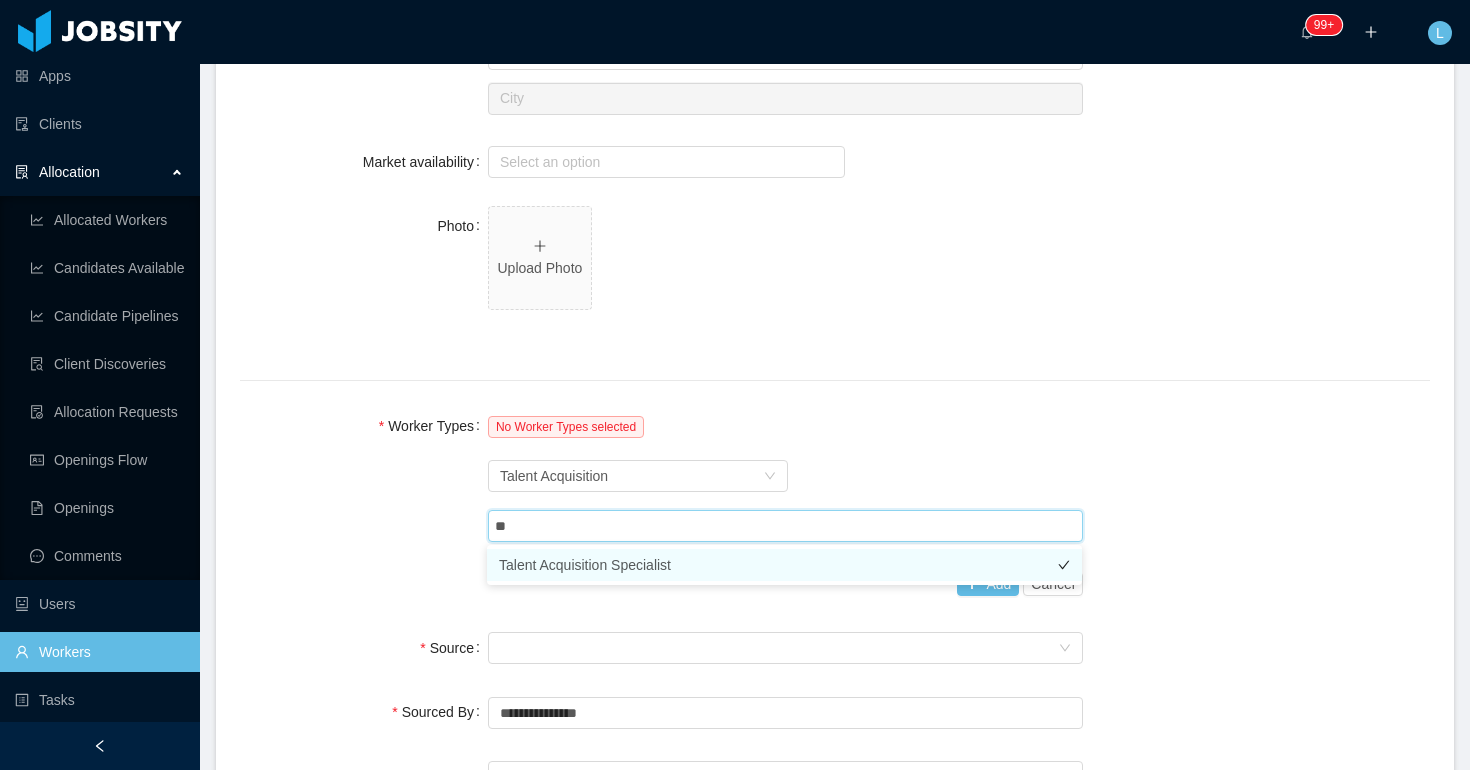 click on "Talent Acquisition Specialist" at bounding box center (784, 565) 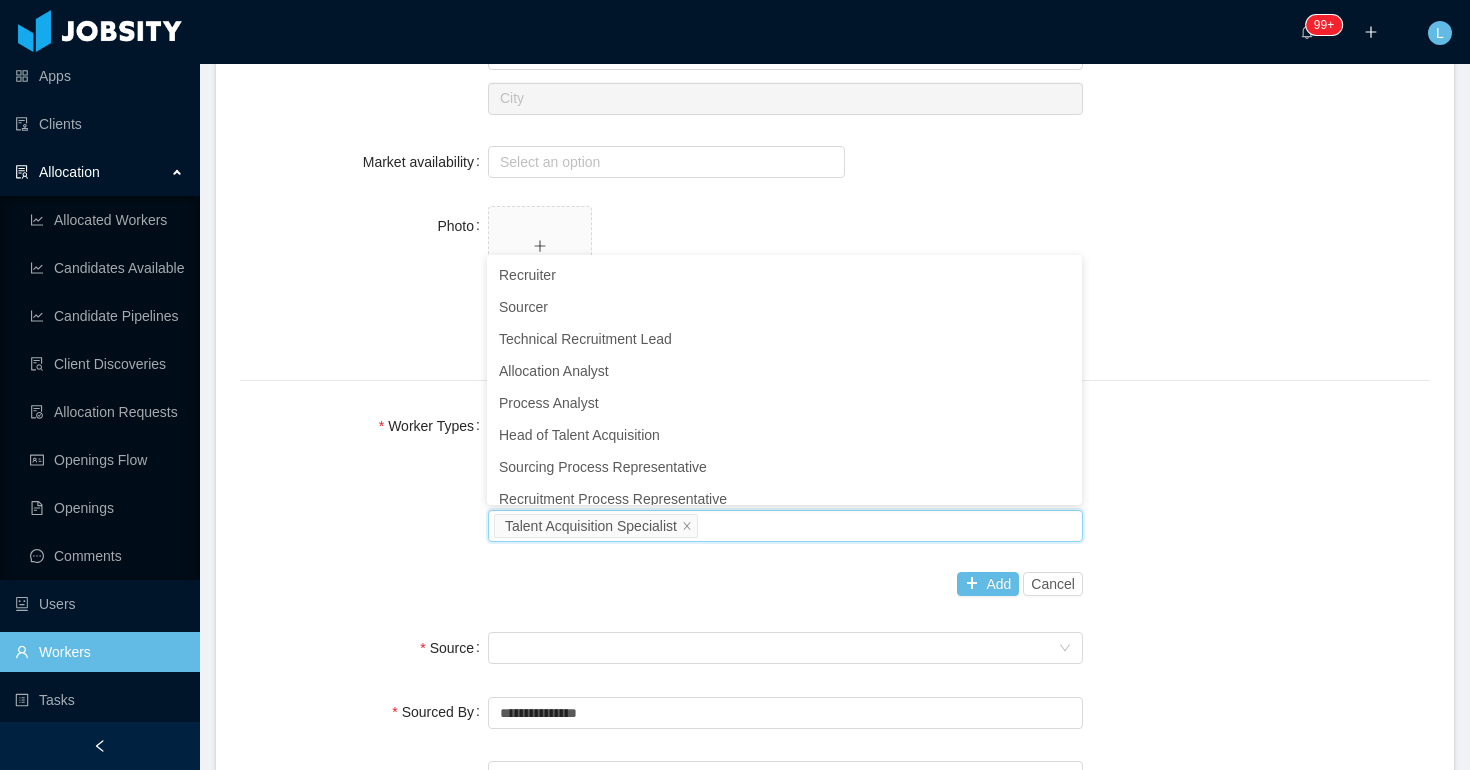 click on "Worker Types No Worker Types selected Worker Type Talent Acquisition   Job titles Talent Acquisition Specialist   Add   Cancel" at bounding box center (835, 505) 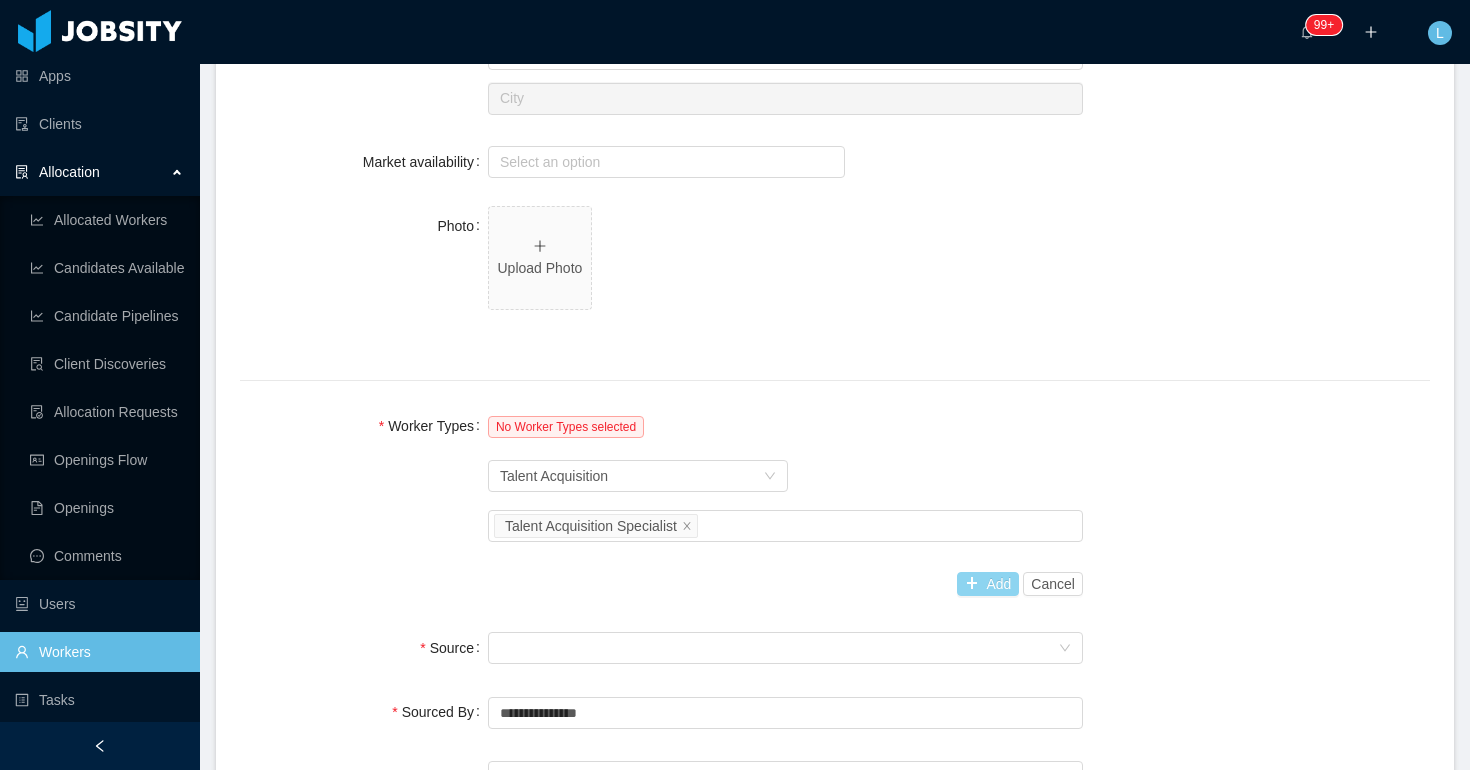 click on "Add" at bounding box center [988, 584] 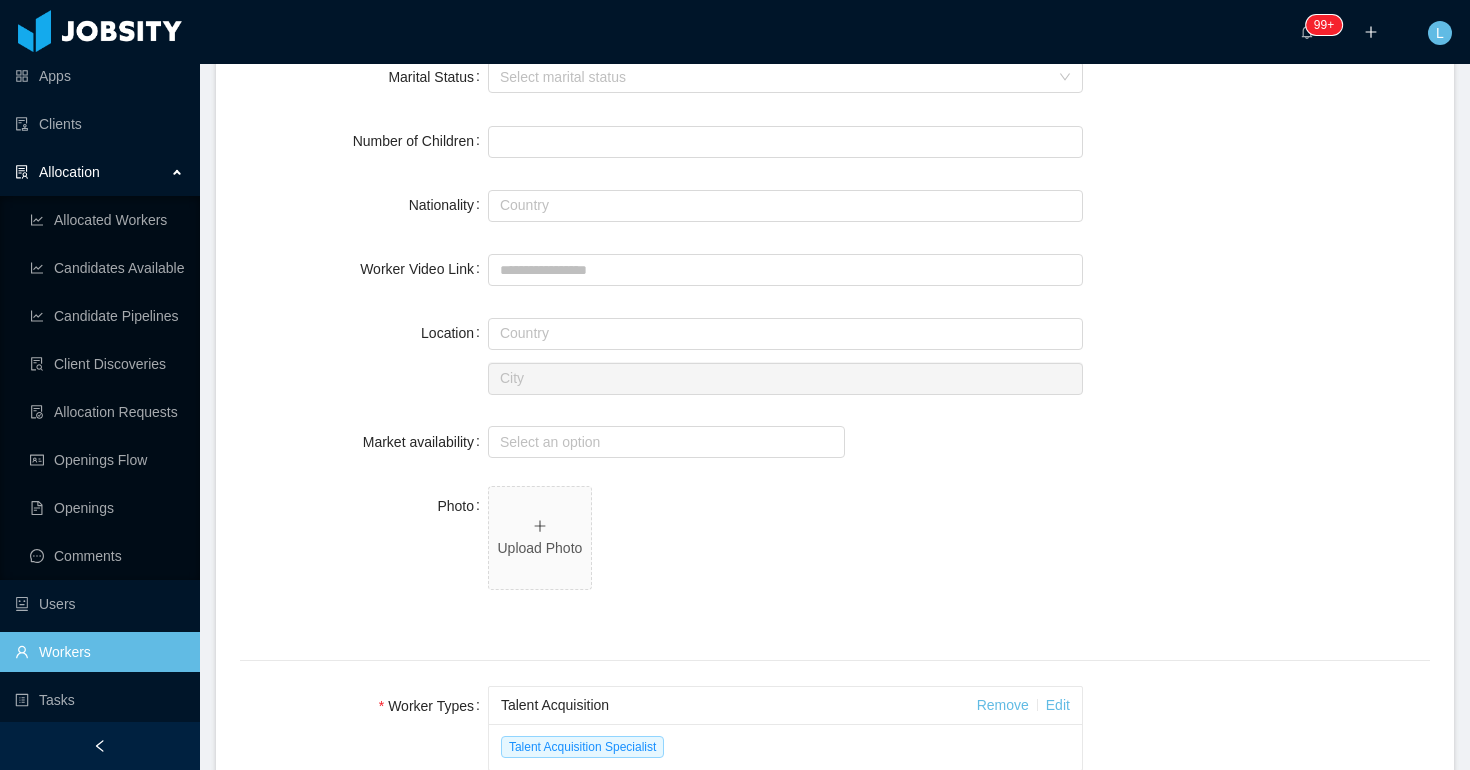 scroll, scrollTop: 642, scrollLeft: 0, axis: vertical 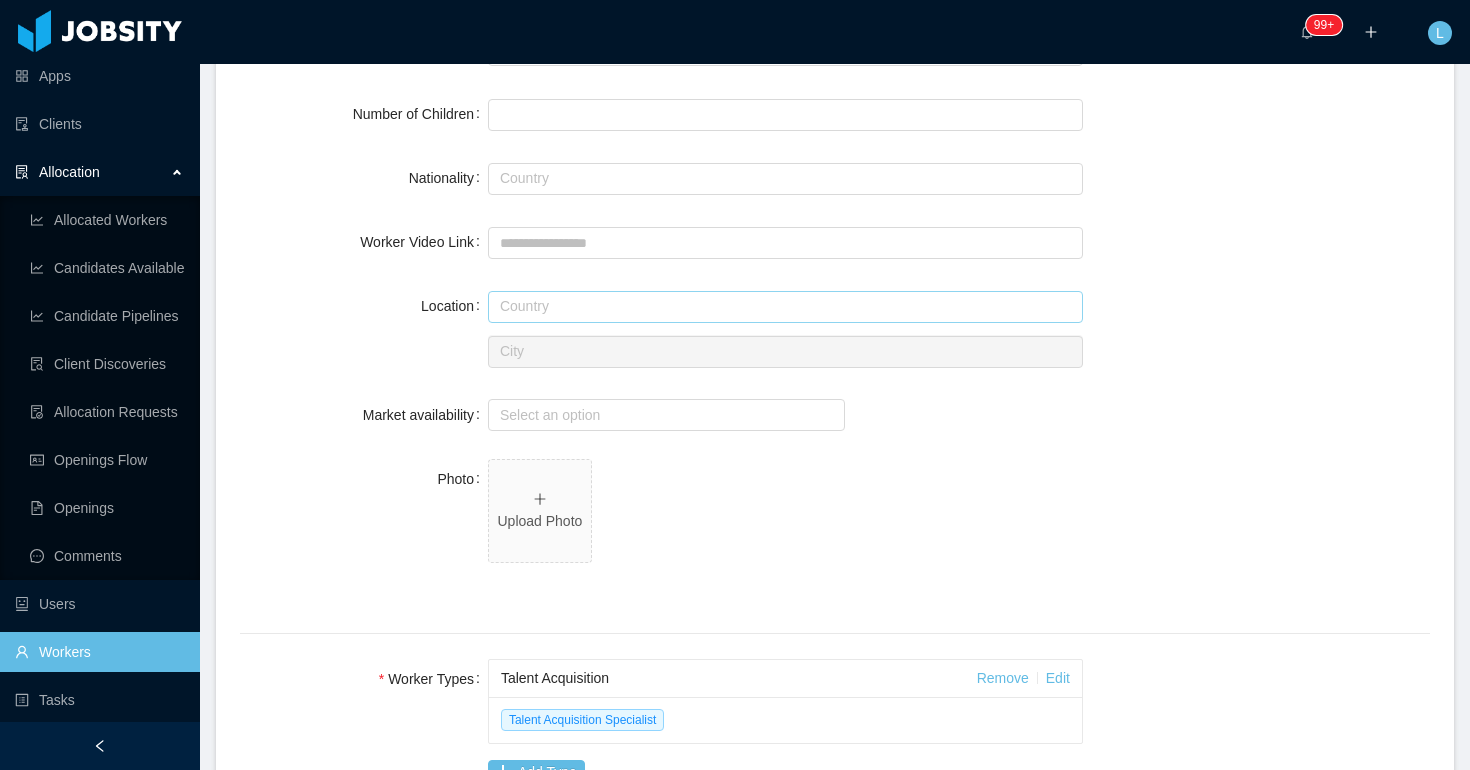 click at bounding box center (785, 307) 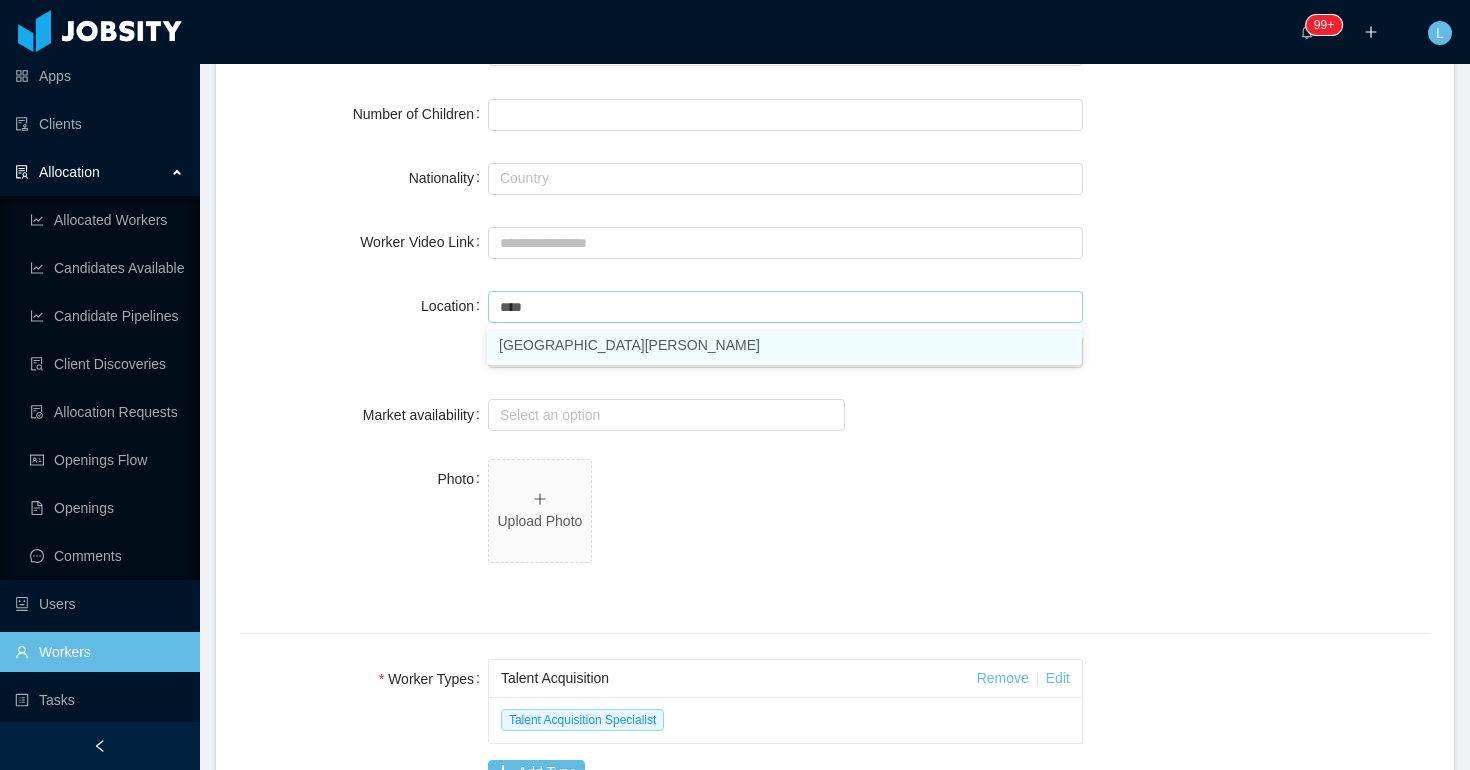 click on "[GEOGRAPHIC_DATA][PERSON_NAME]" at bounding box center (784, 345) 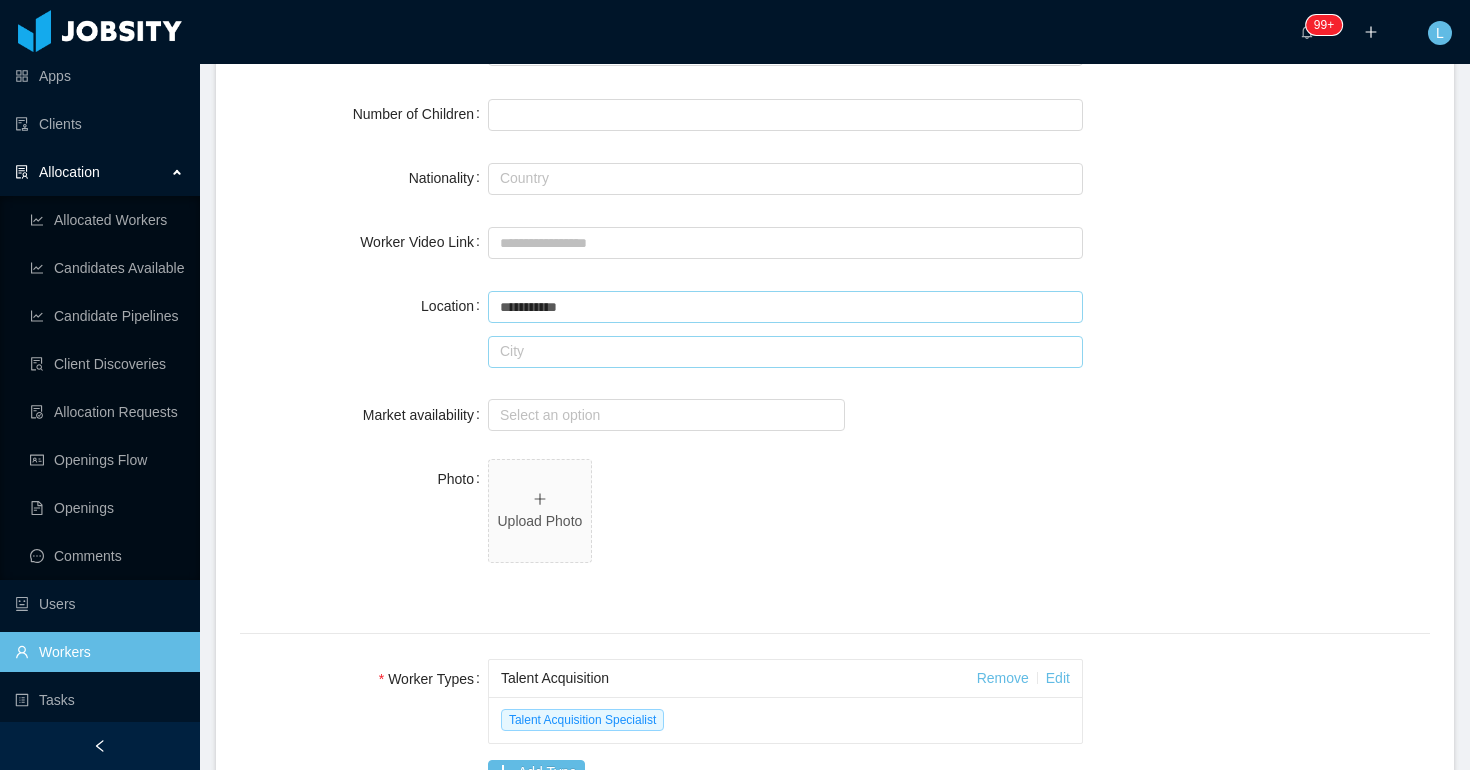 type on "**********" 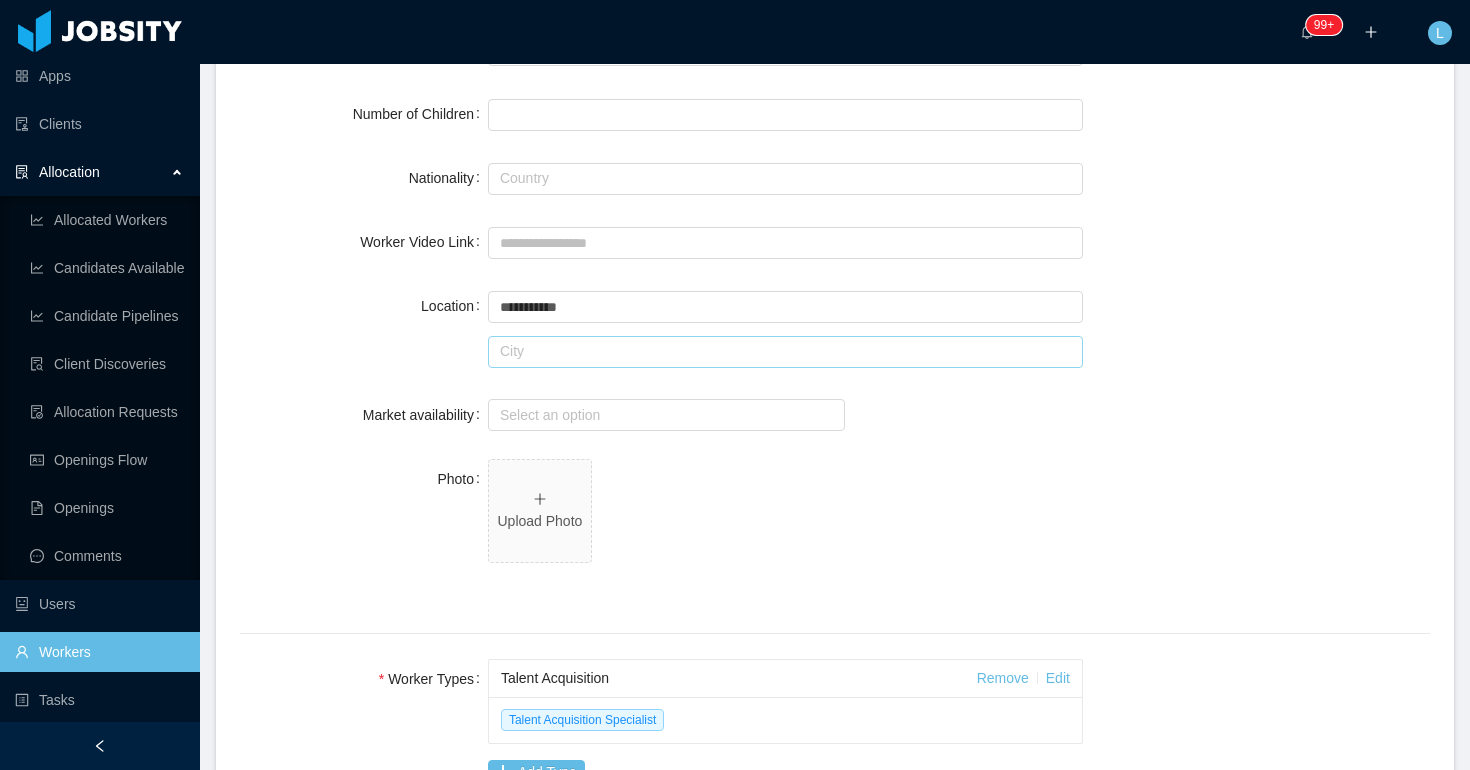 click at bounding box center [785, 352] 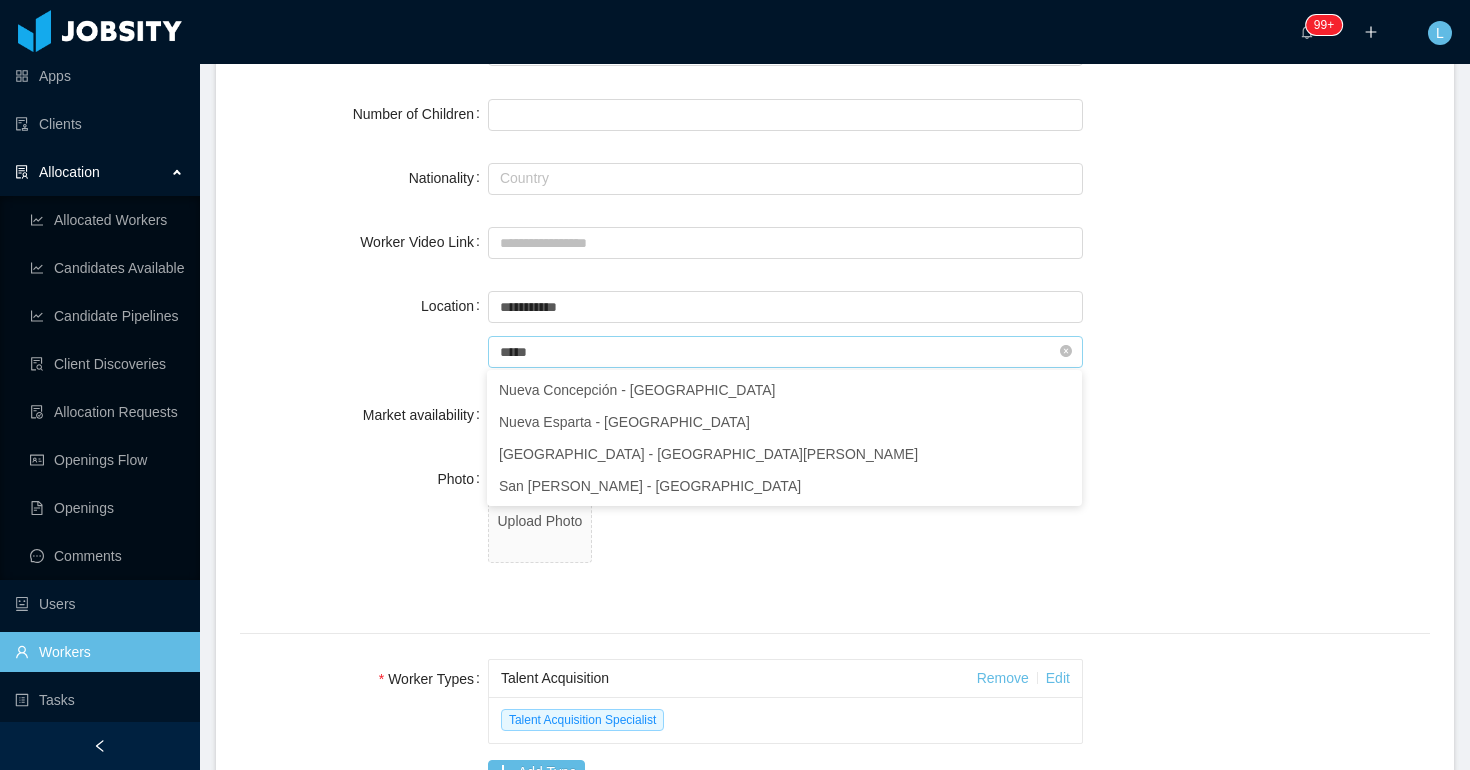 click on "*****" at bounding box center [785, 352] 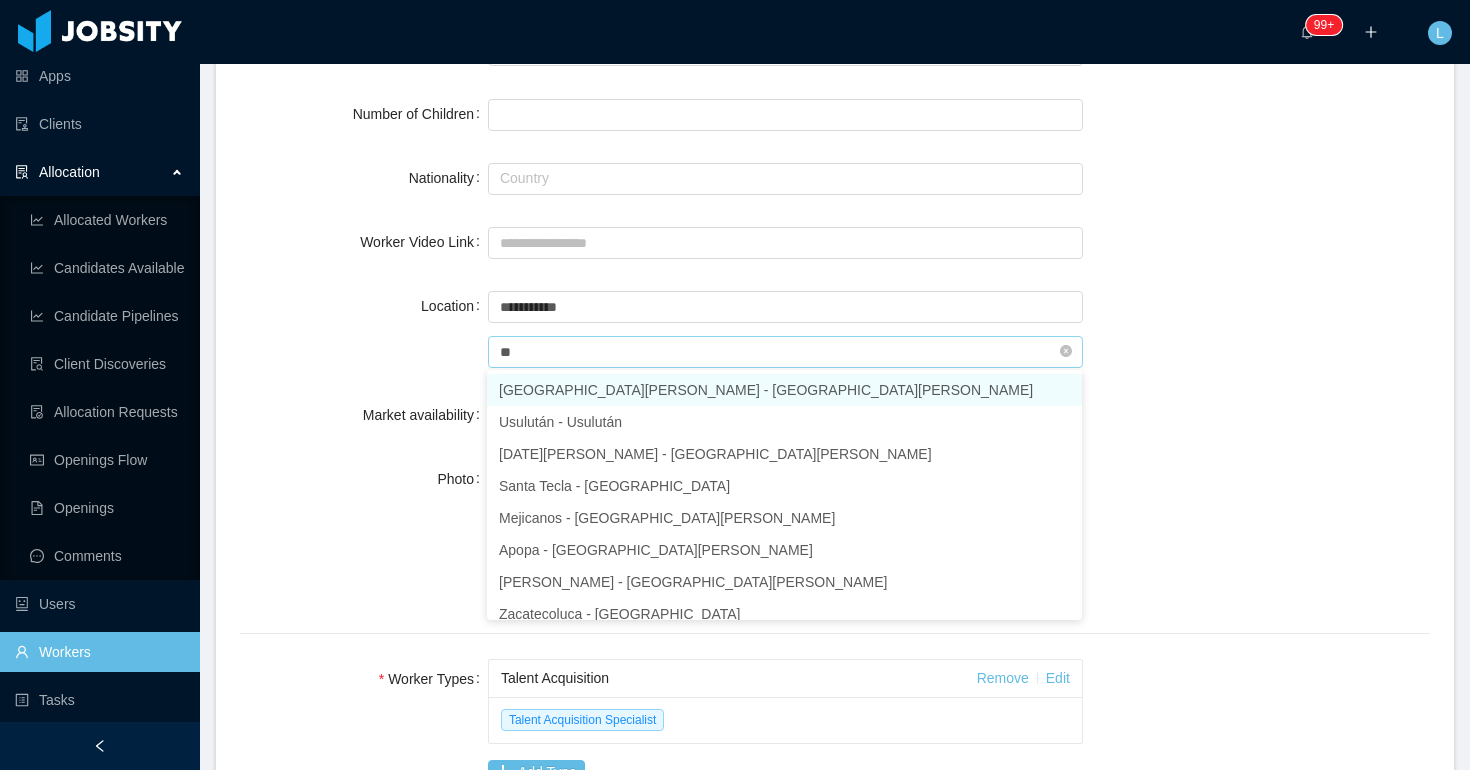 scroll, scrollTop: 0, scrollLeft: 0, axis: both 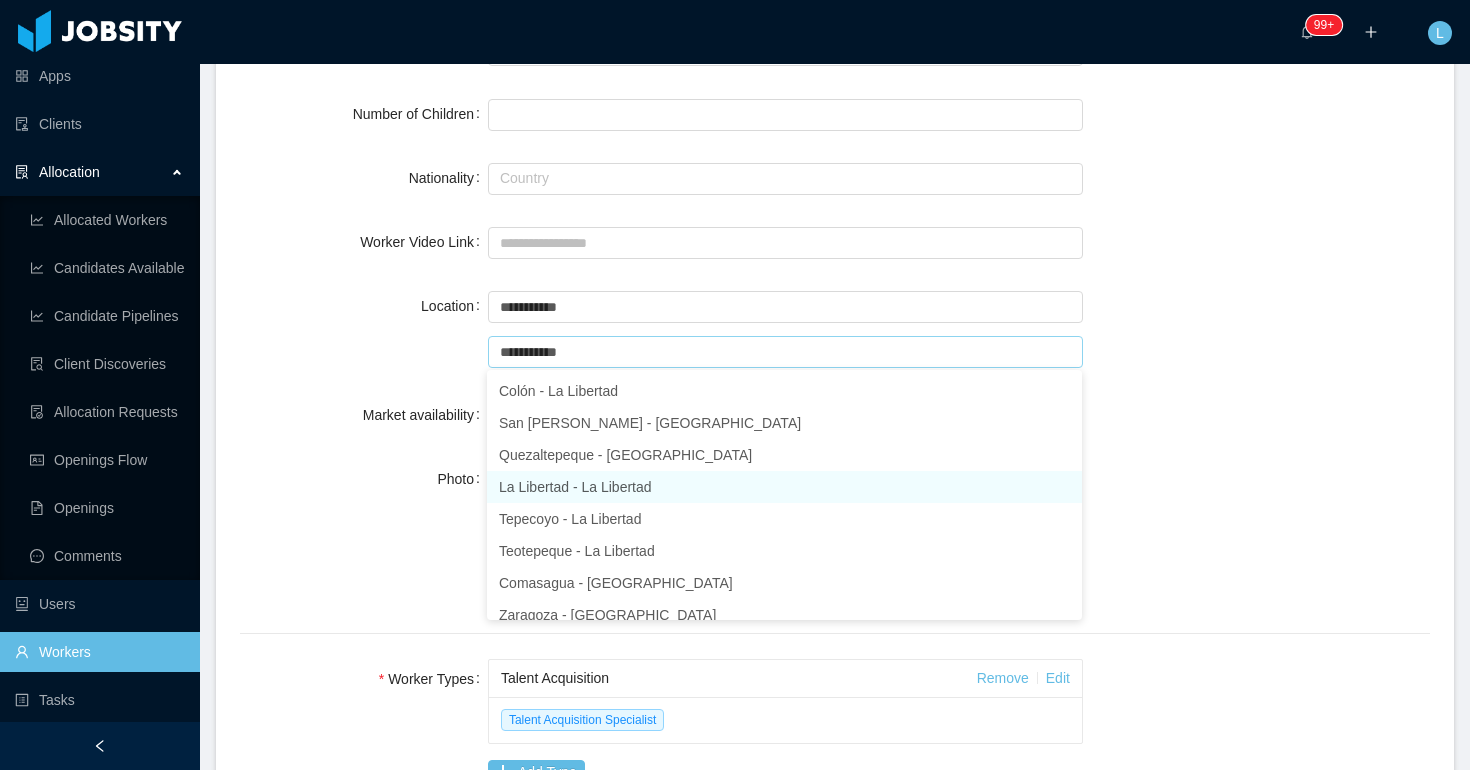 click on "La Libertad - La Libertad" at bounding box center (784, 487) 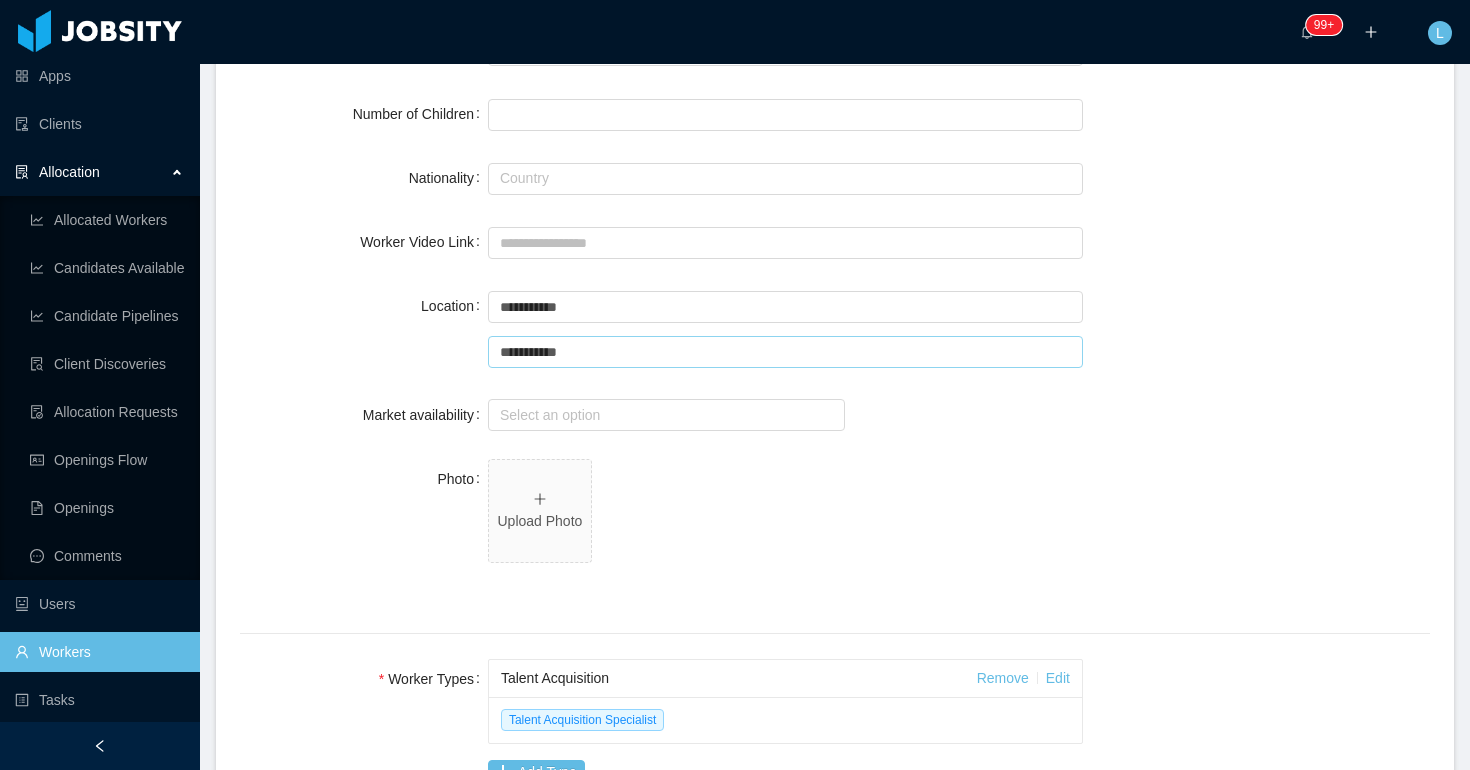 scroll, scrollTop: 4, scrollLeft: 0, axis: vertical 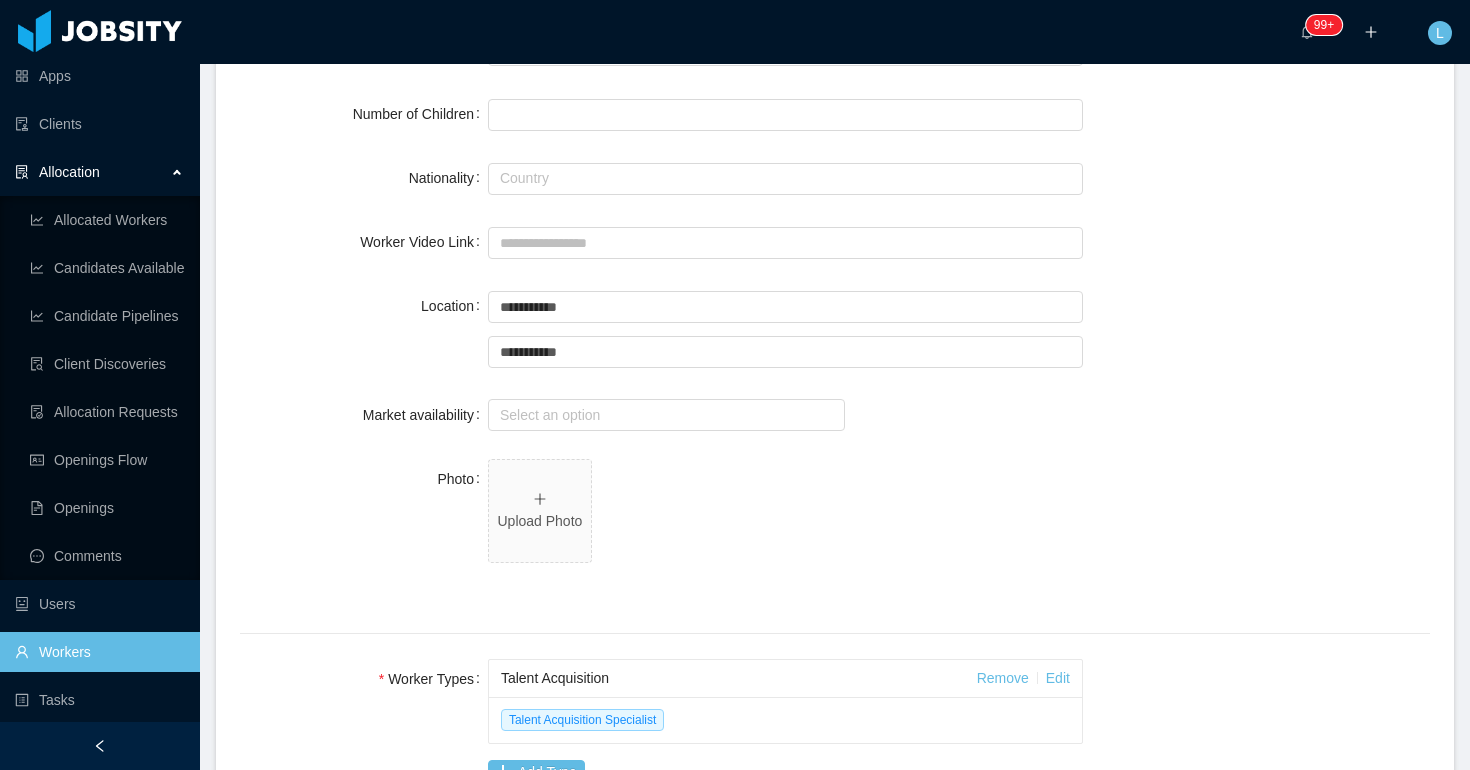 click on "Upload Photo" at bounding box center (785, 522) 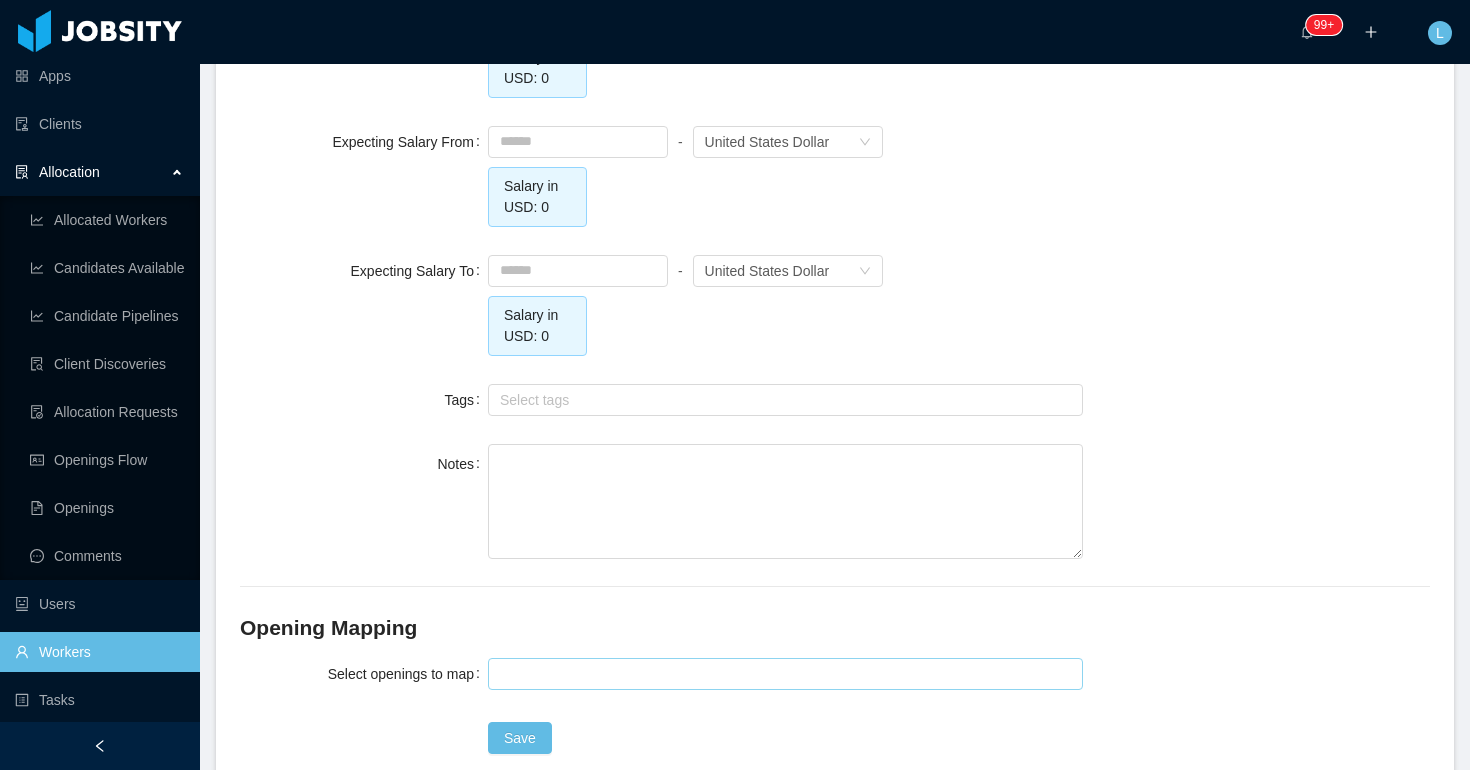 scroll, scrollTop: 1985, scrollLeft: 0, axis: vertical 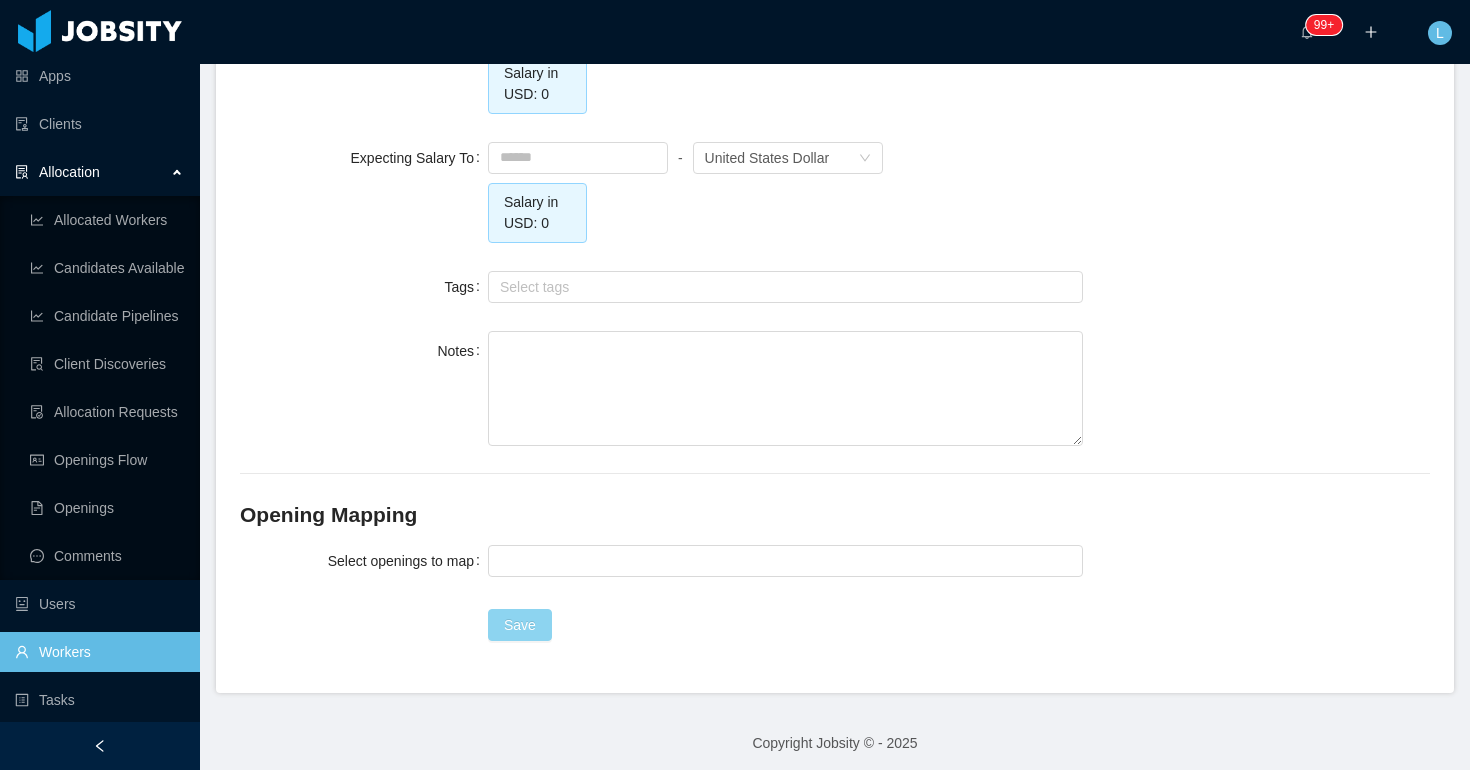 click on "Save" at bounding box center [520, 625] 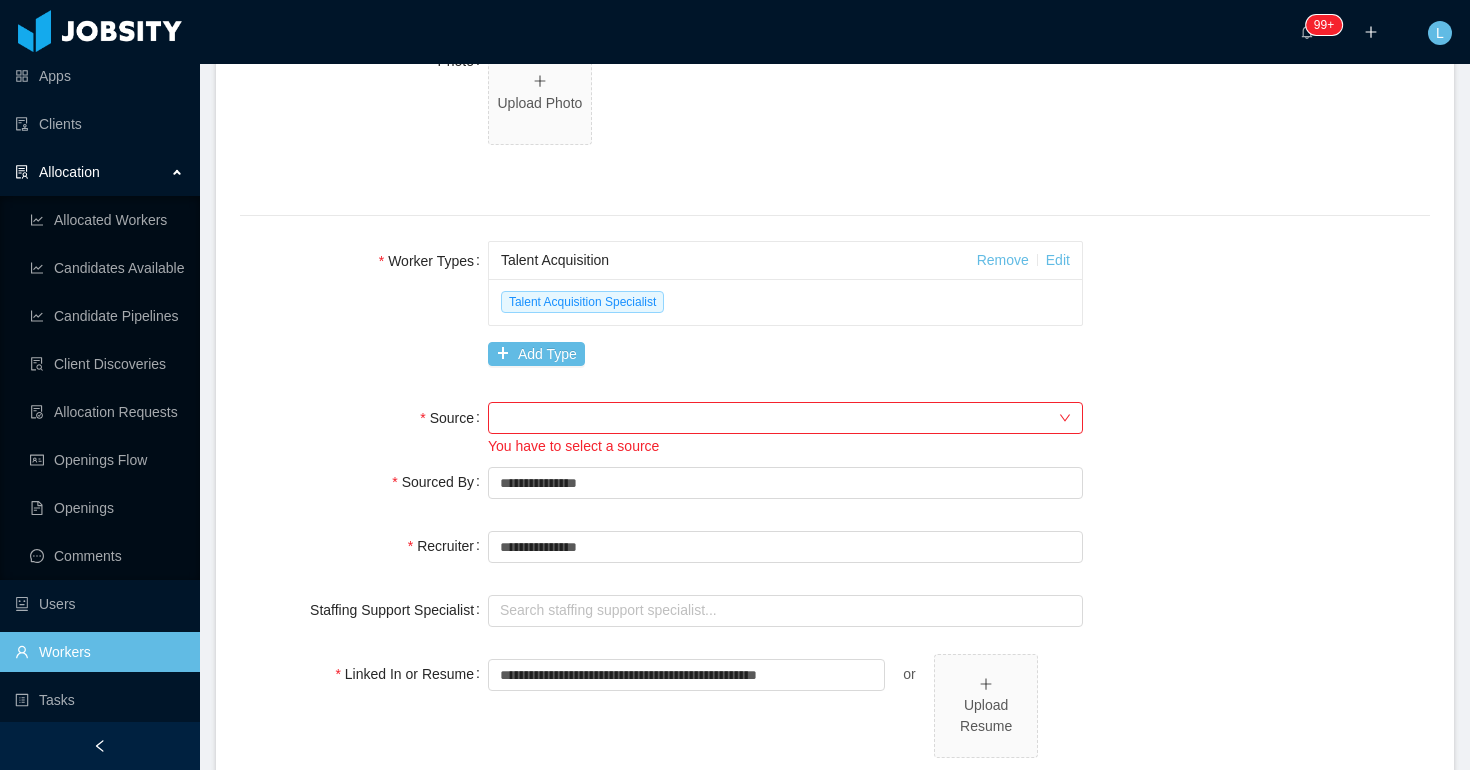 scroll, scrollTop: 1061, scrollLeft: 0, axis: vertical 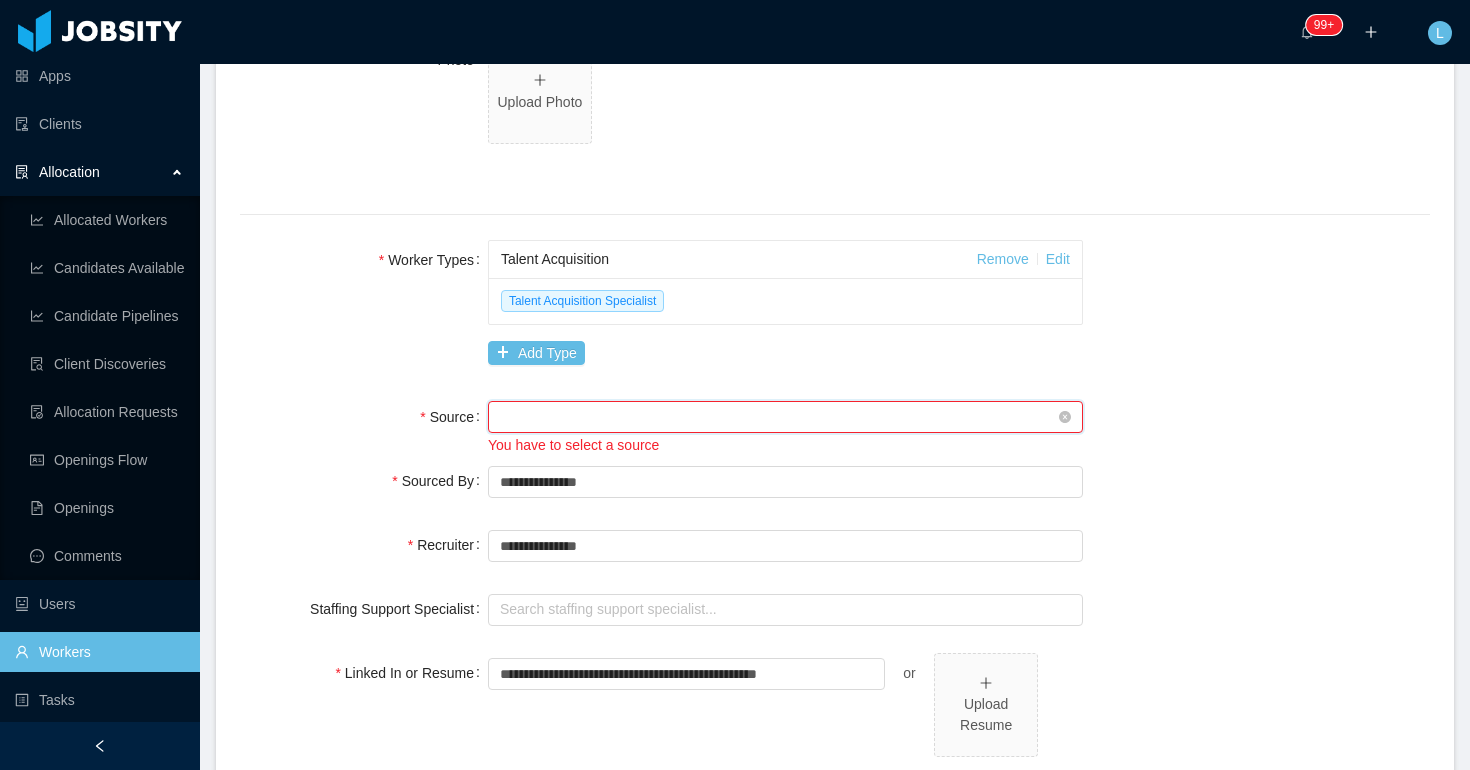 click on "Seniority" at bounding box center (779, 417) 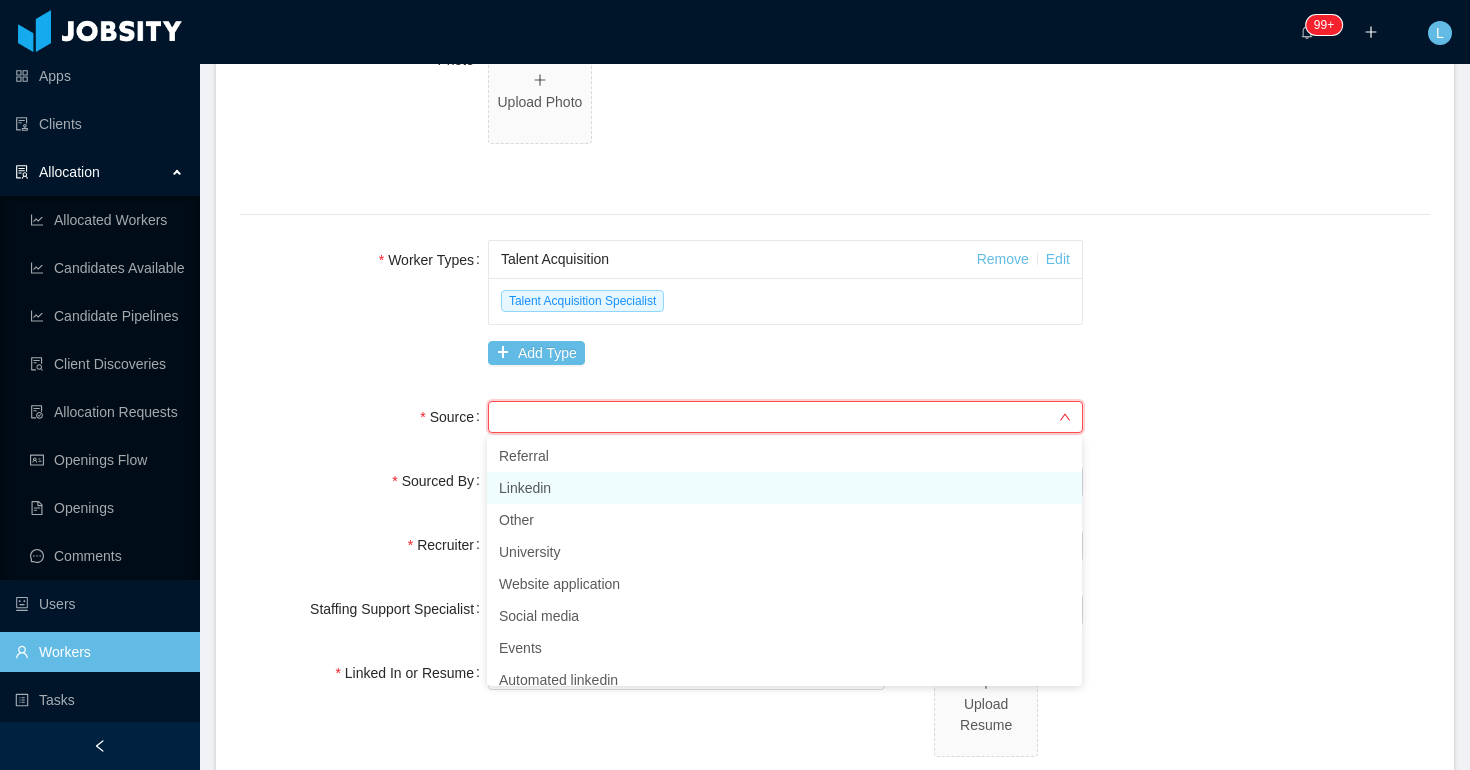 click on "Linkedin" at bounding box center (784, 488) 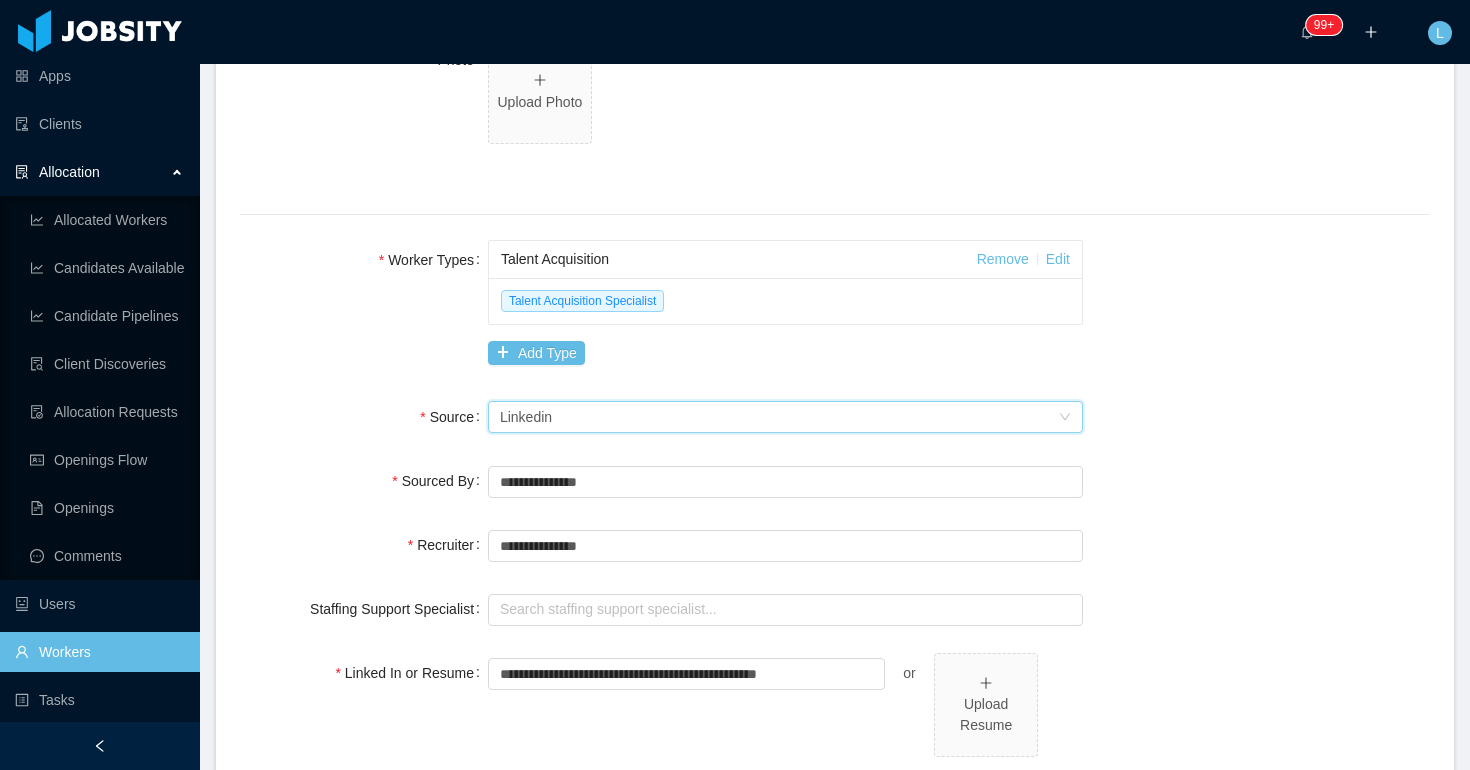 click at bounding box center (835, 215) 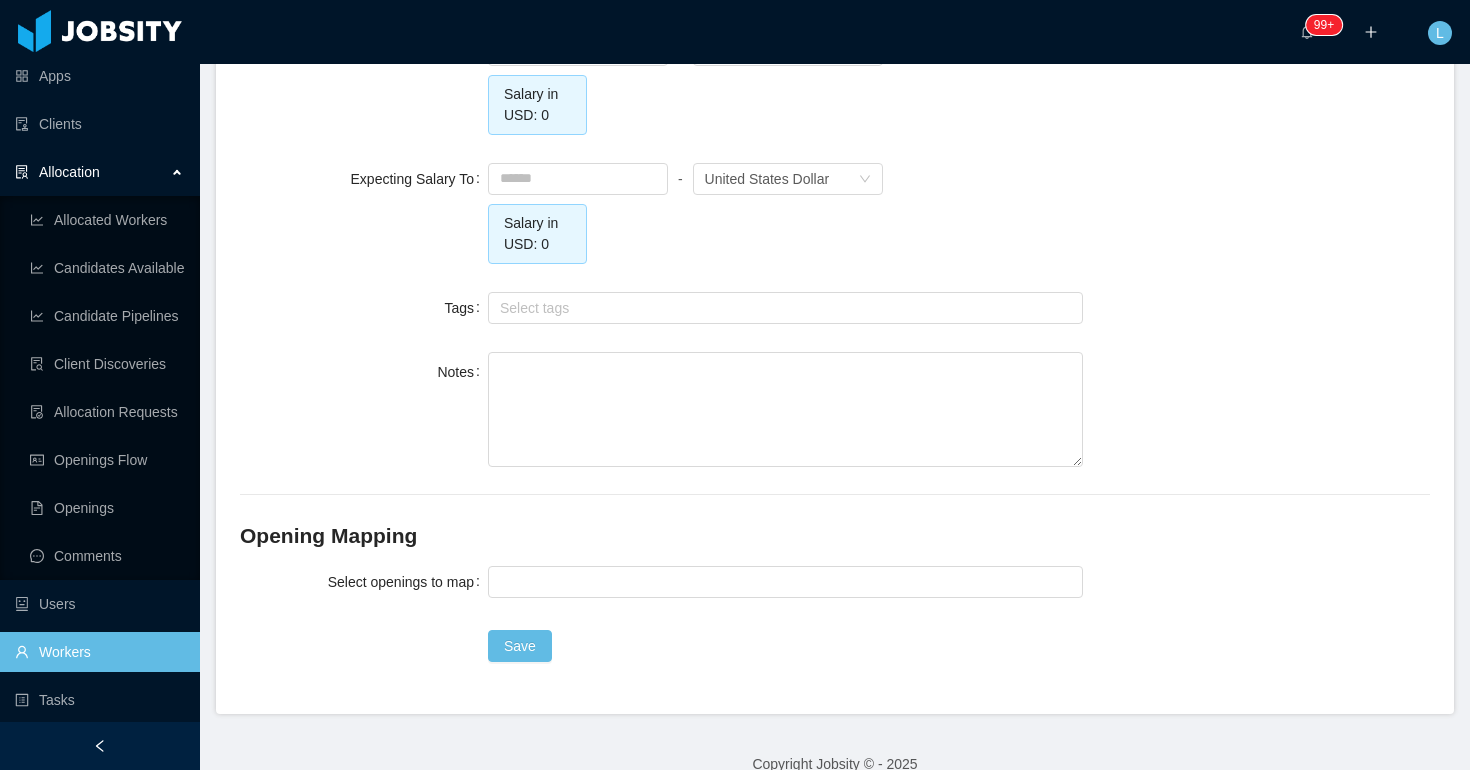 scroll, scrollTop: 1992, scrollLeft: 0, axis: vertical 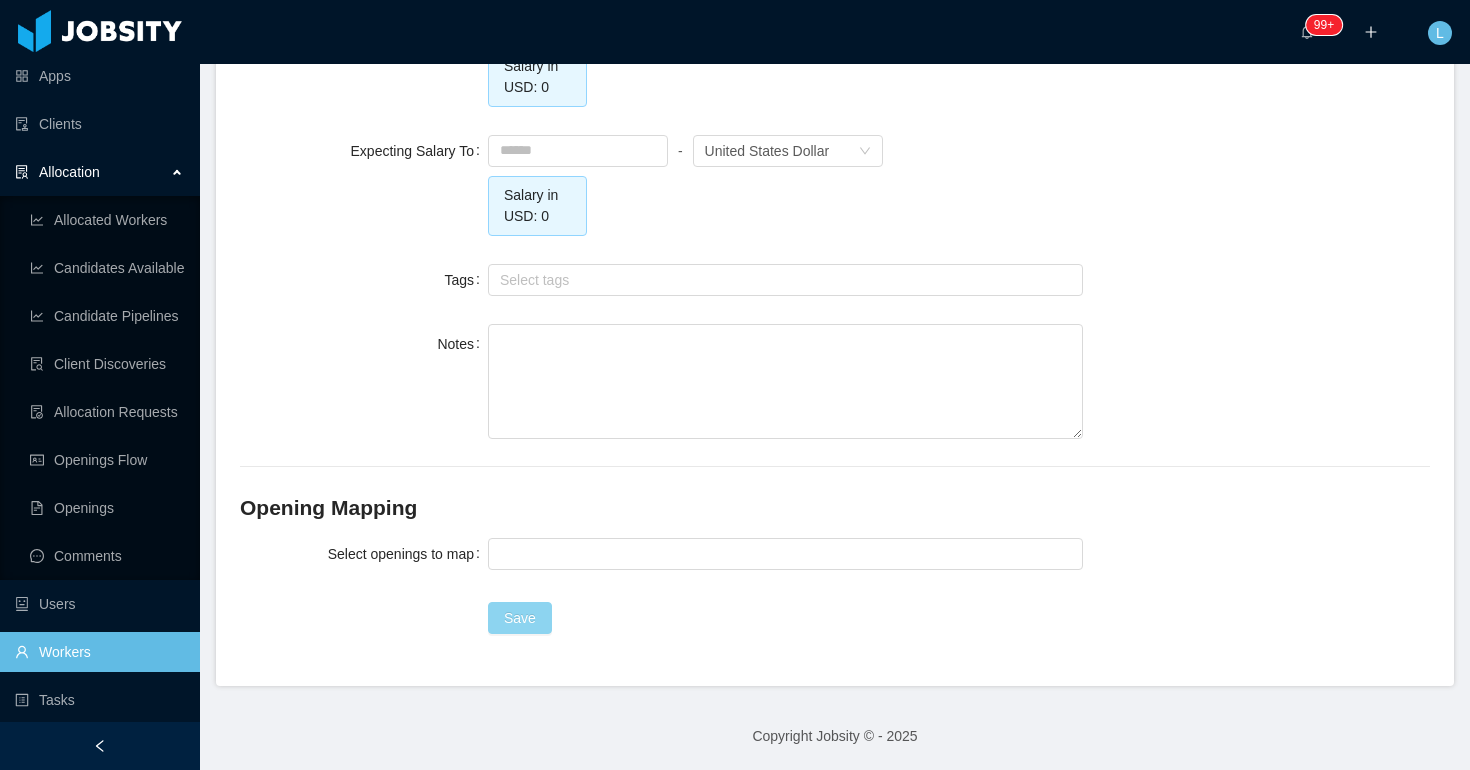 click on "Save" at bounding box center [520, 618] 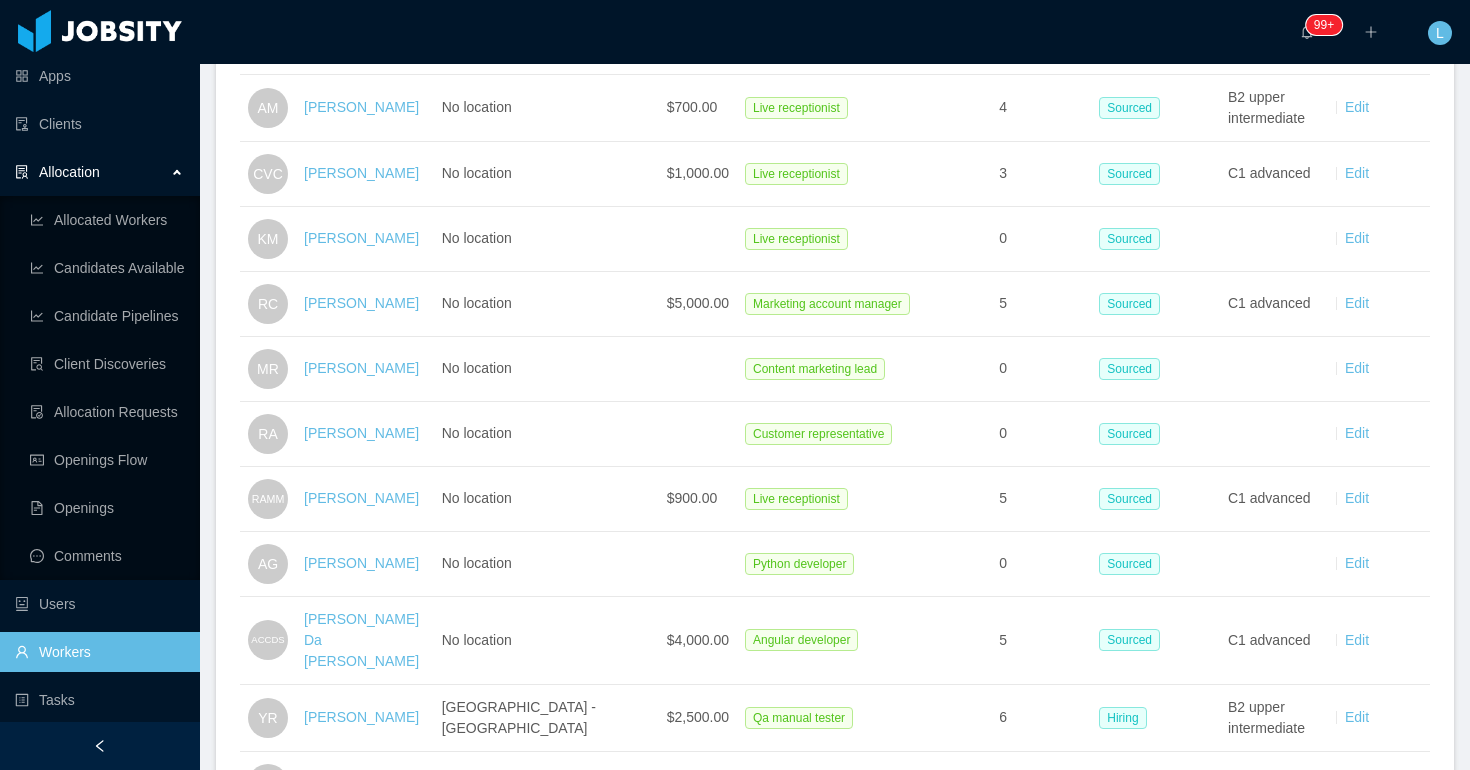 scroll, scrollTop: 0, scrollLeft: 0, axis: both 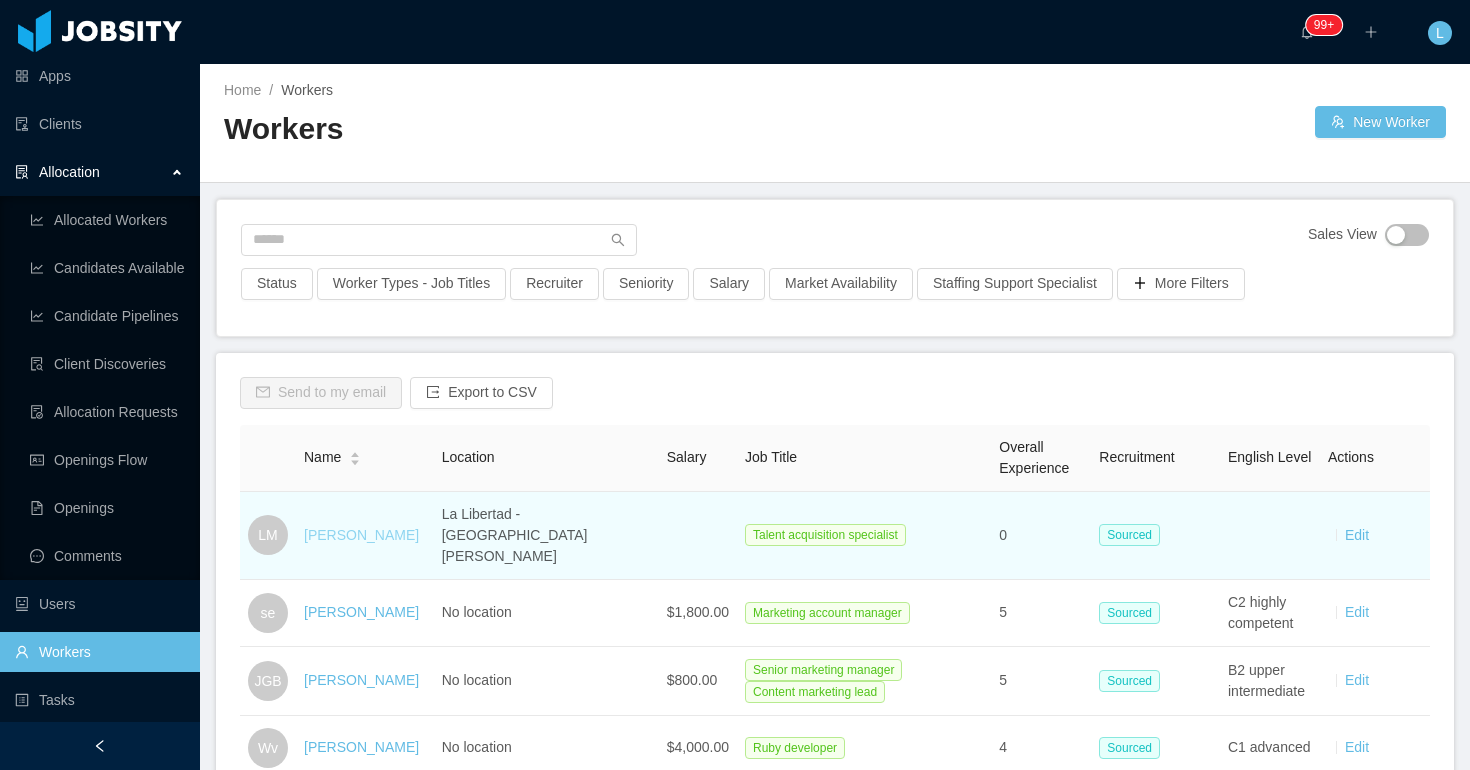 click on "[PERSON_NAME]" at bounding box center (361, 535) 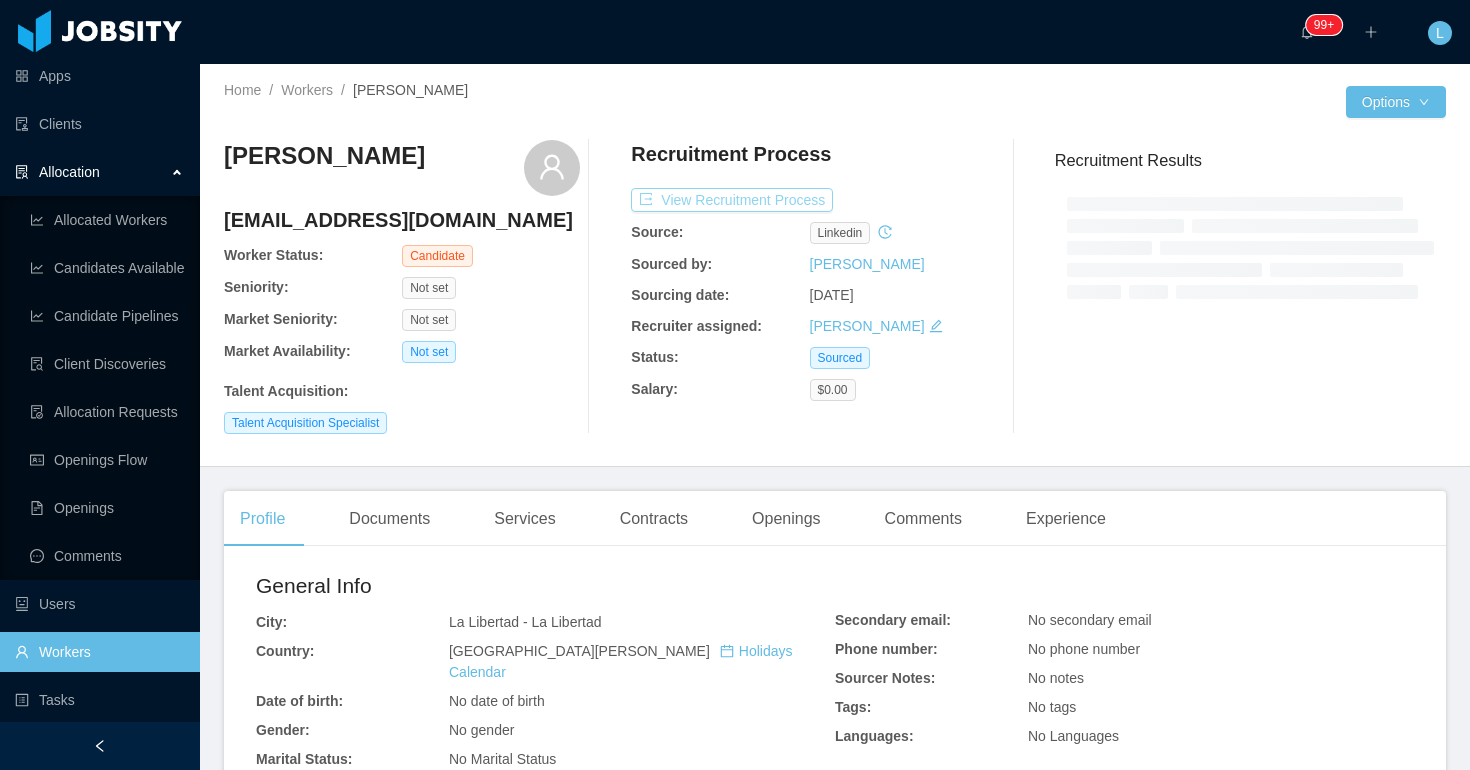 click on "View Recruitment Process" at bounding box center [732, 200] 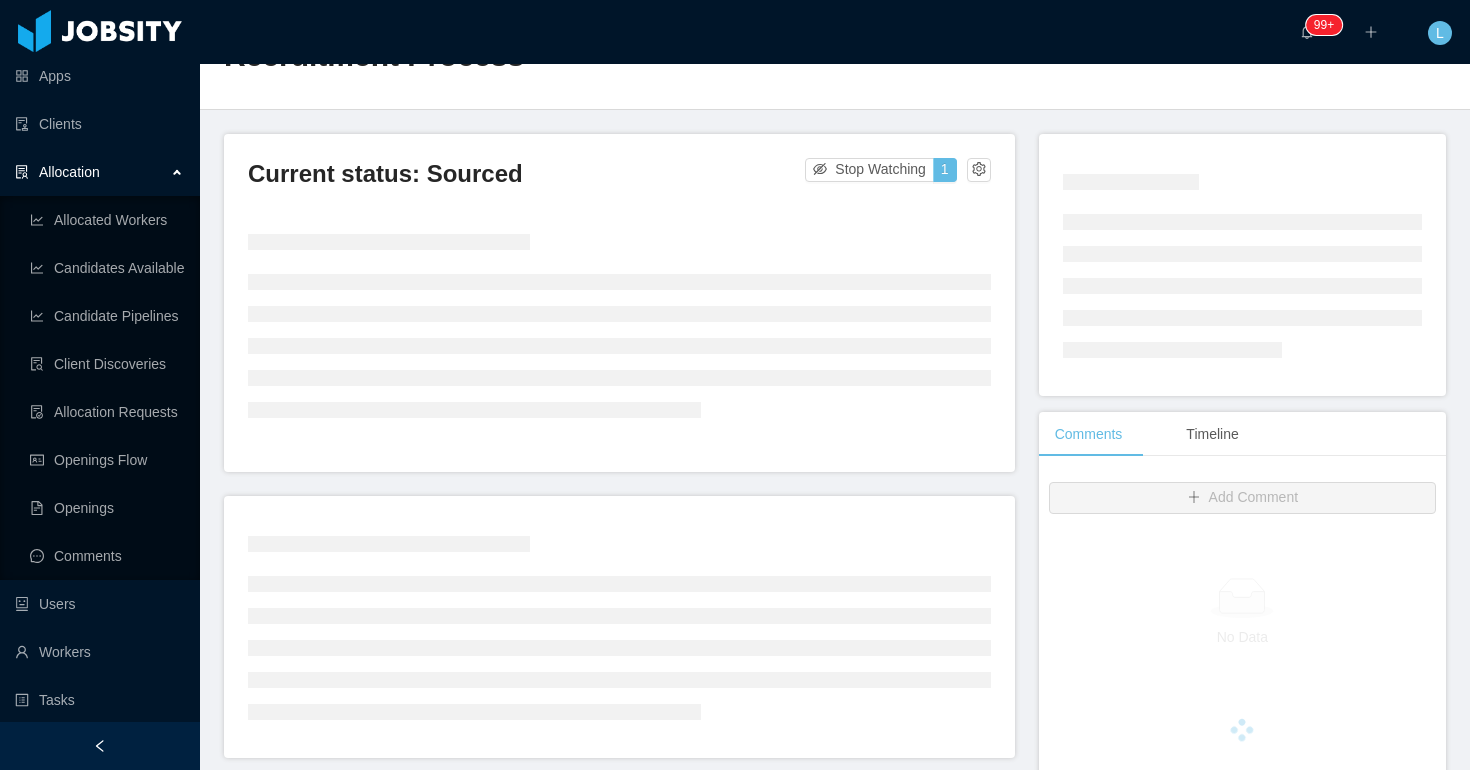 scroll, scrollTop: 0, scrollLeft: 0, axis: both 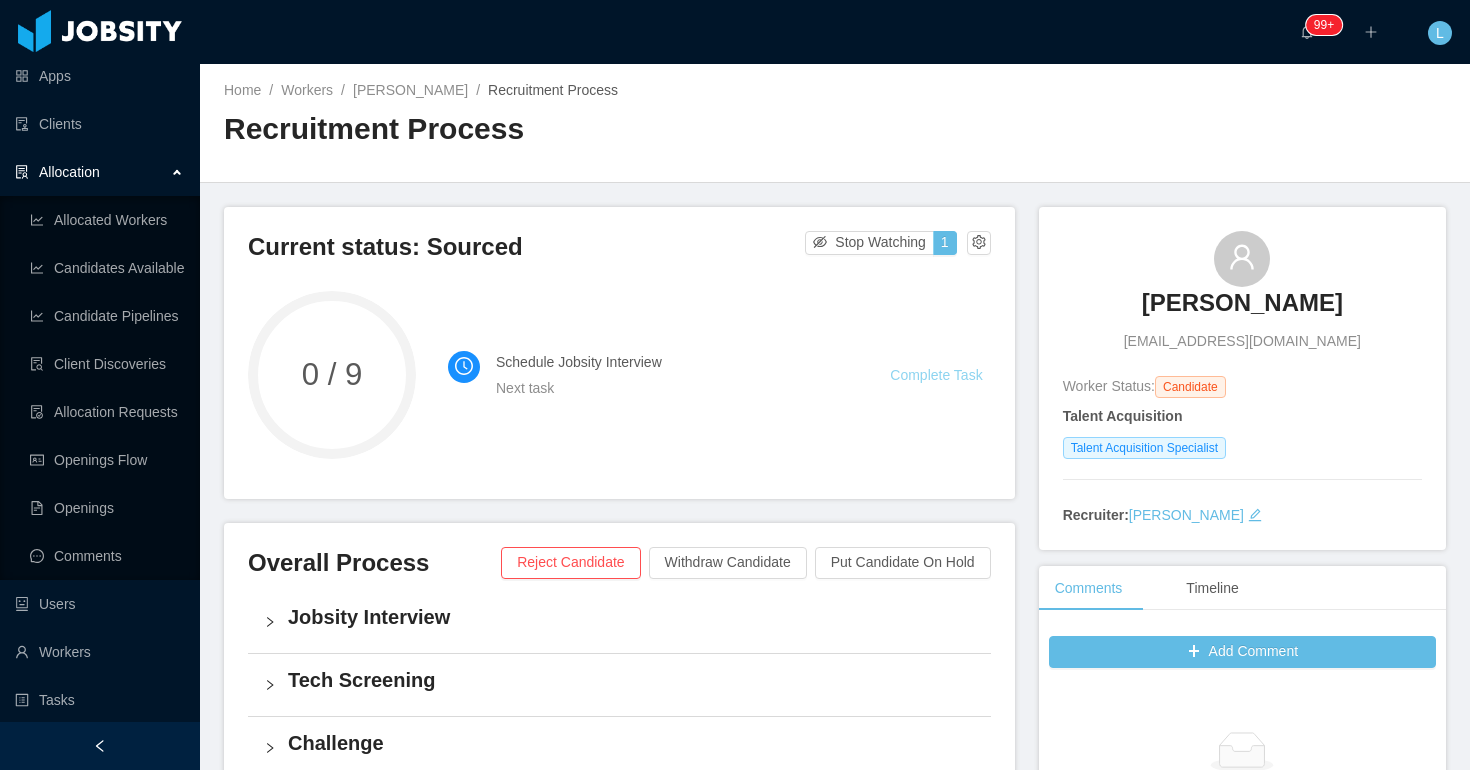 click on "Complete Task" at bounding box center (936, 375) 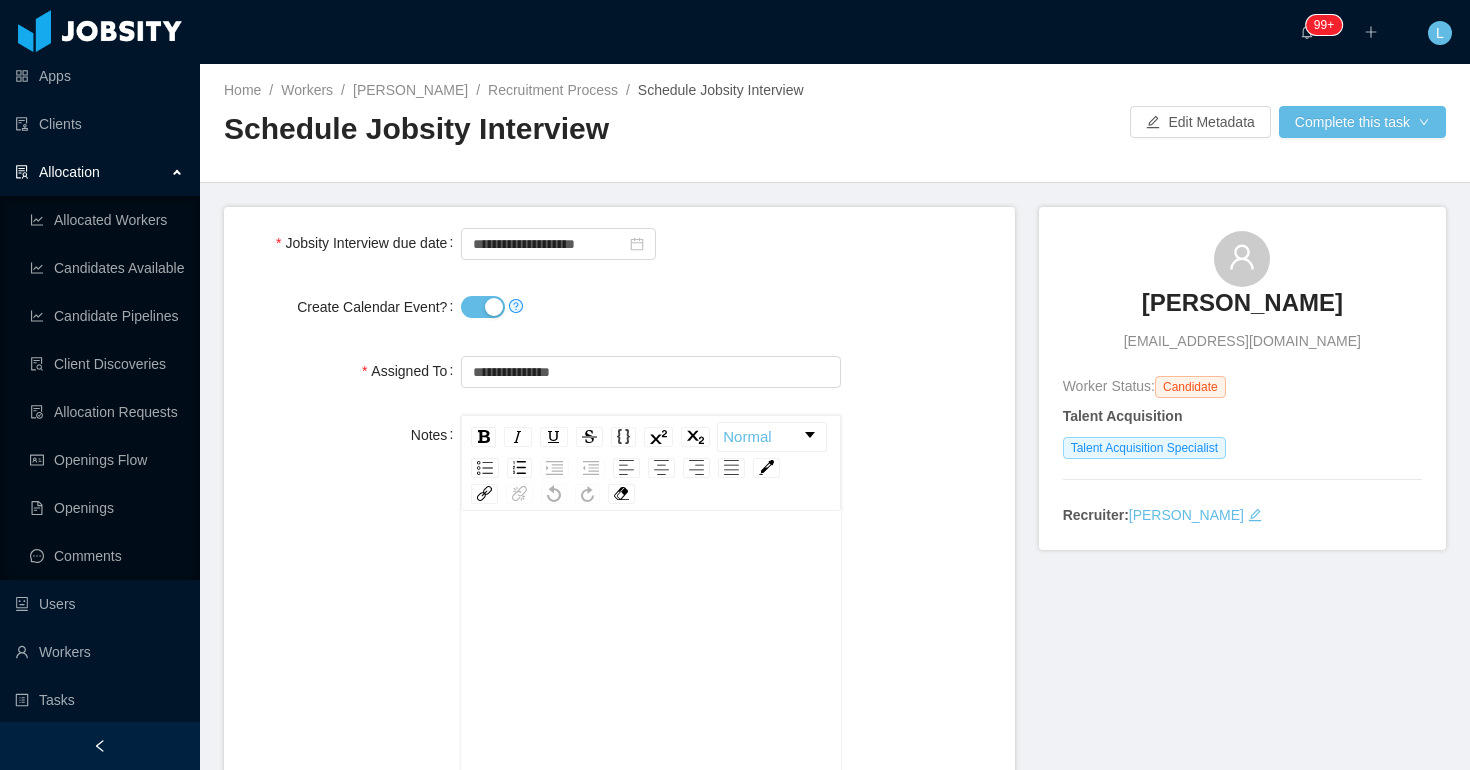 click on "Create Calendar Event?" at bounding box center (483, 307) 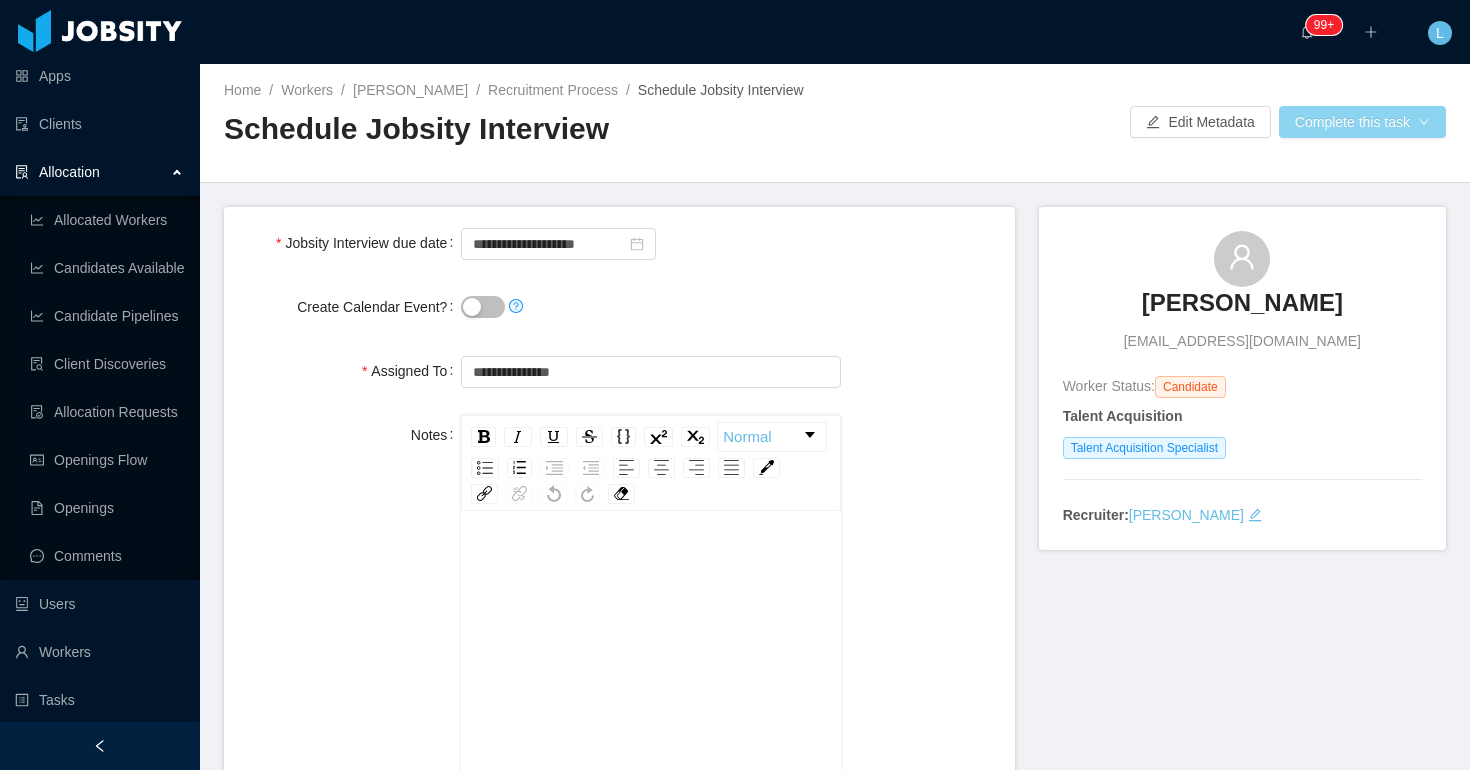 click on "Complete this task" at bounding box center (1362, 122) 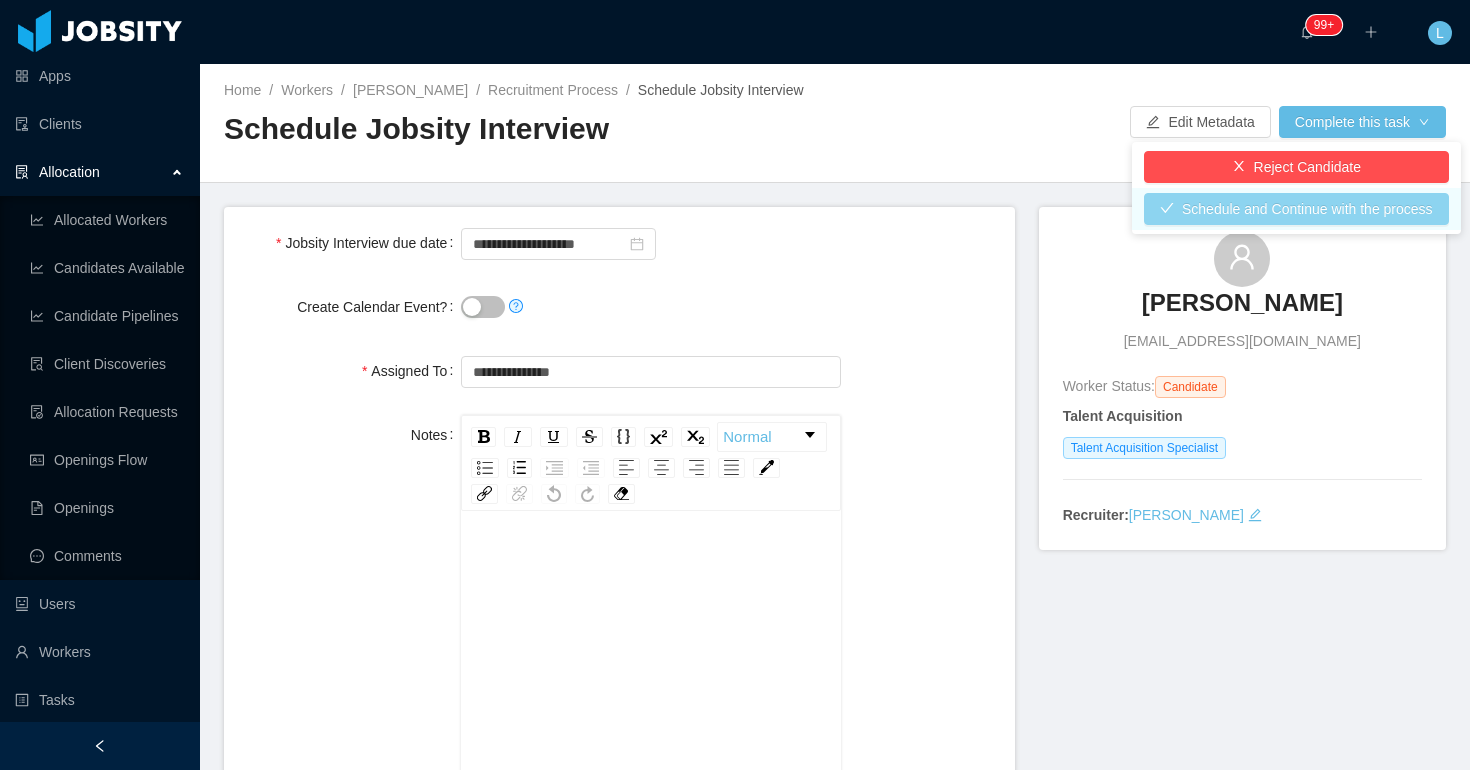 click on "Schedule and Continue with the process" at bounding box center (1296, 209) 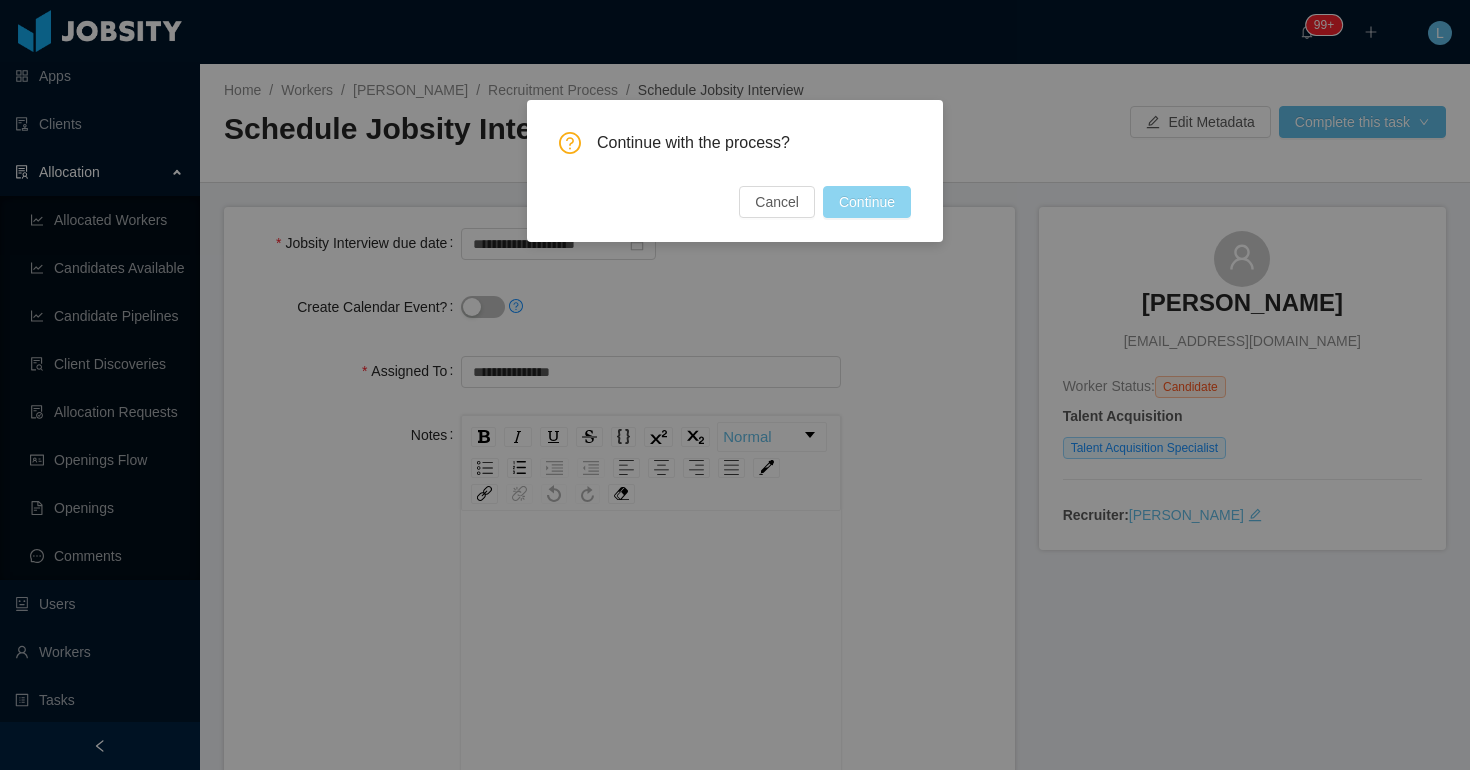 click on "Continue" at bounding box center [867, 202] 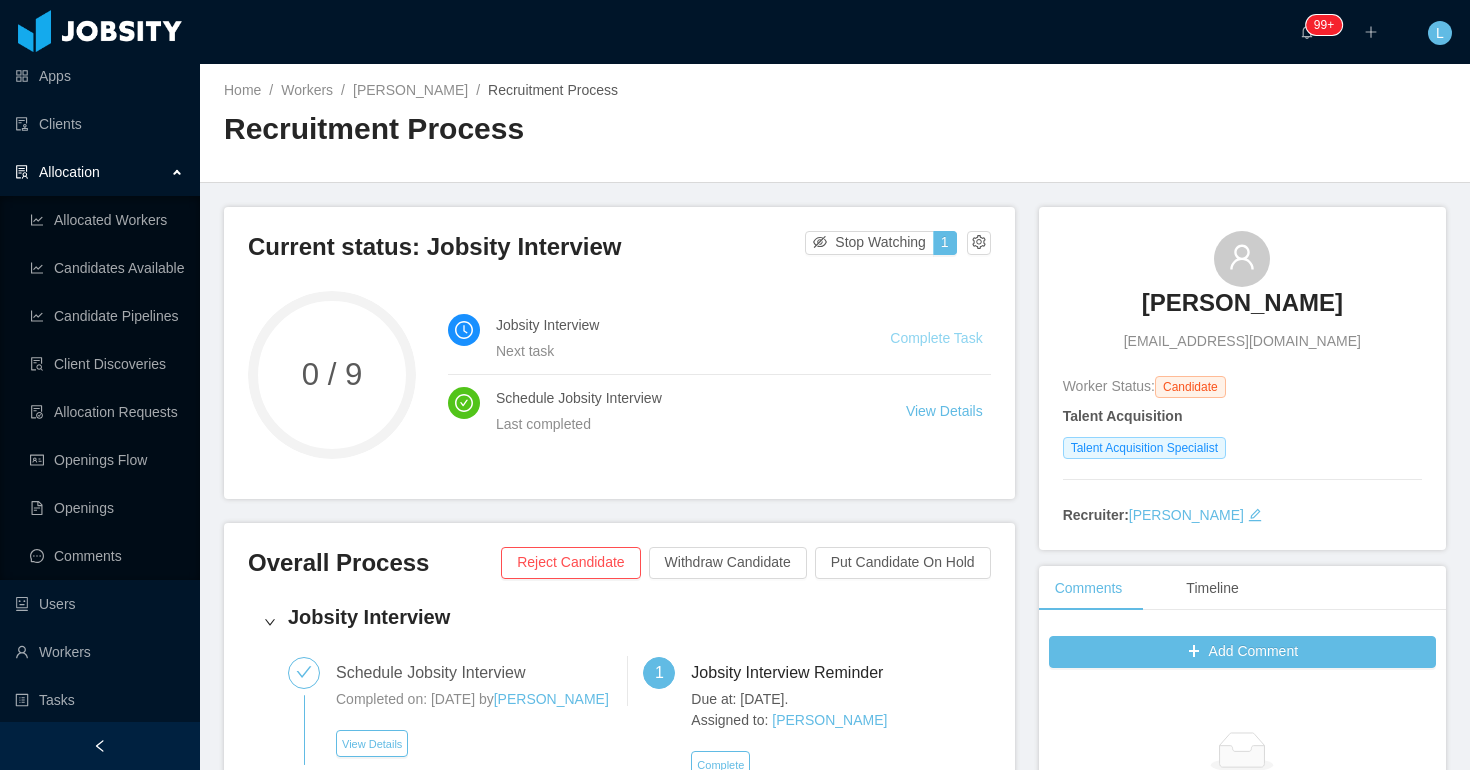click on "Complete Task" at bounding box center (936, 338) 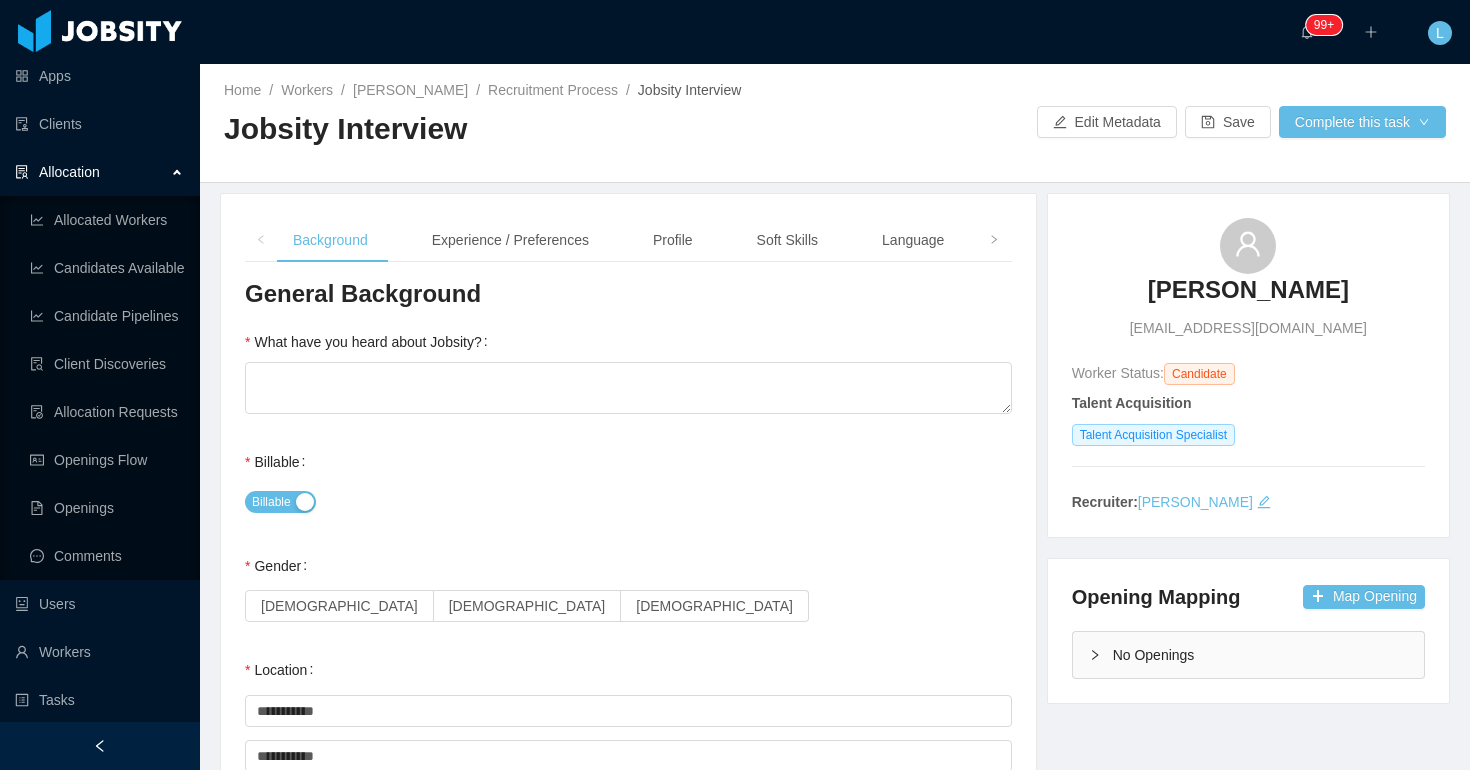 type 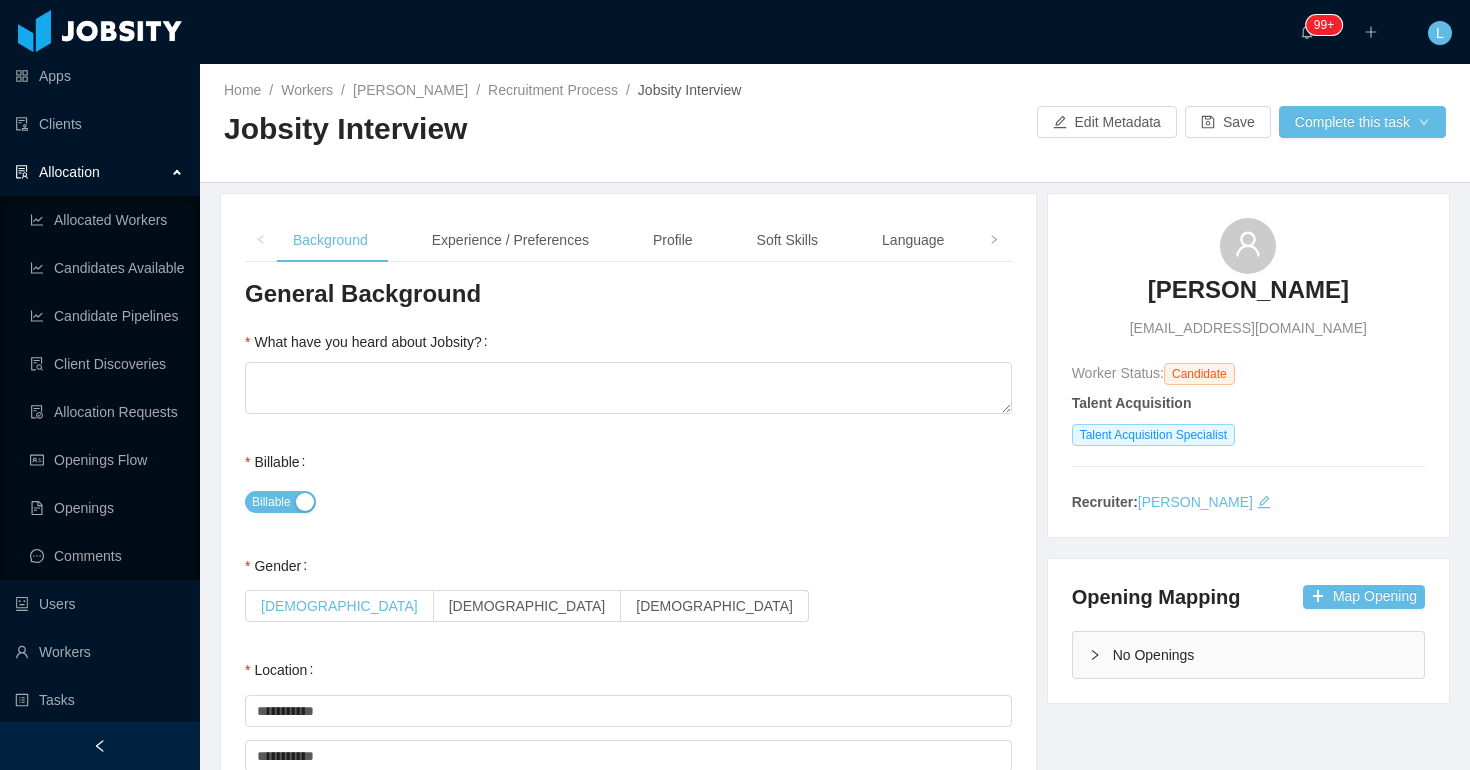 click on "[DEMOGRAPHIC_DATA]" at bounding box center (339, 606) 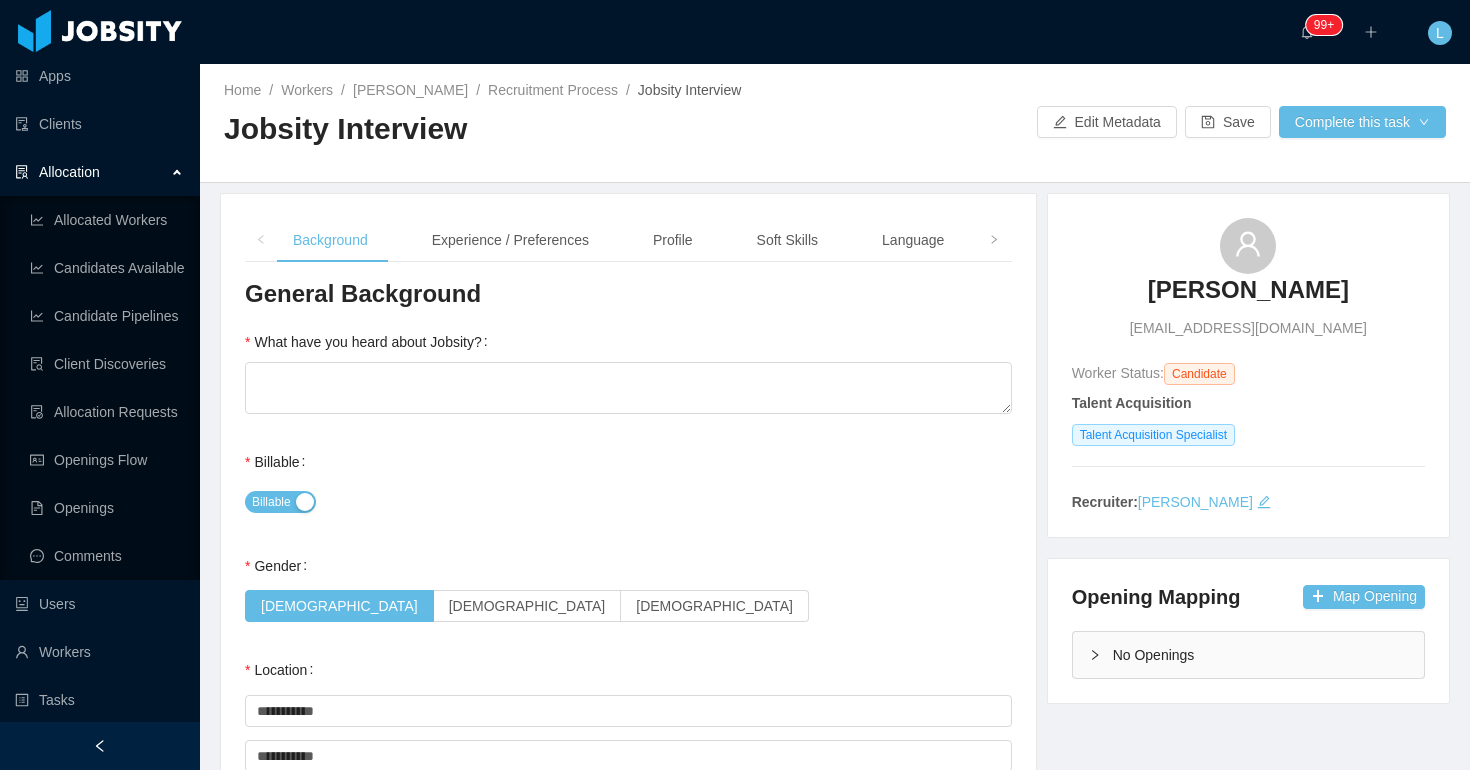 click on "**********" at bounding box center [628, 850] 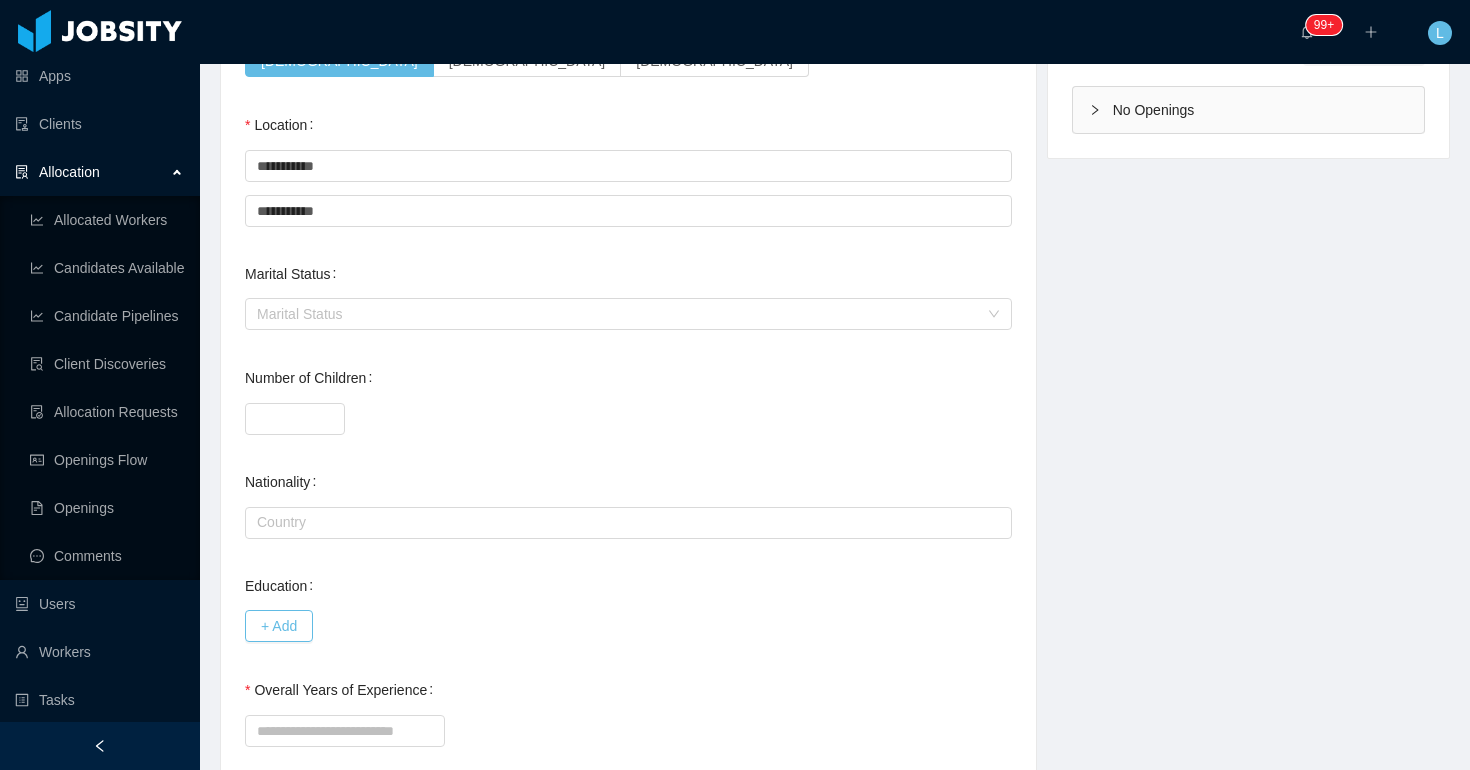 scroll, scrollTop: 546, scrollLeft: 0, axis: vertical 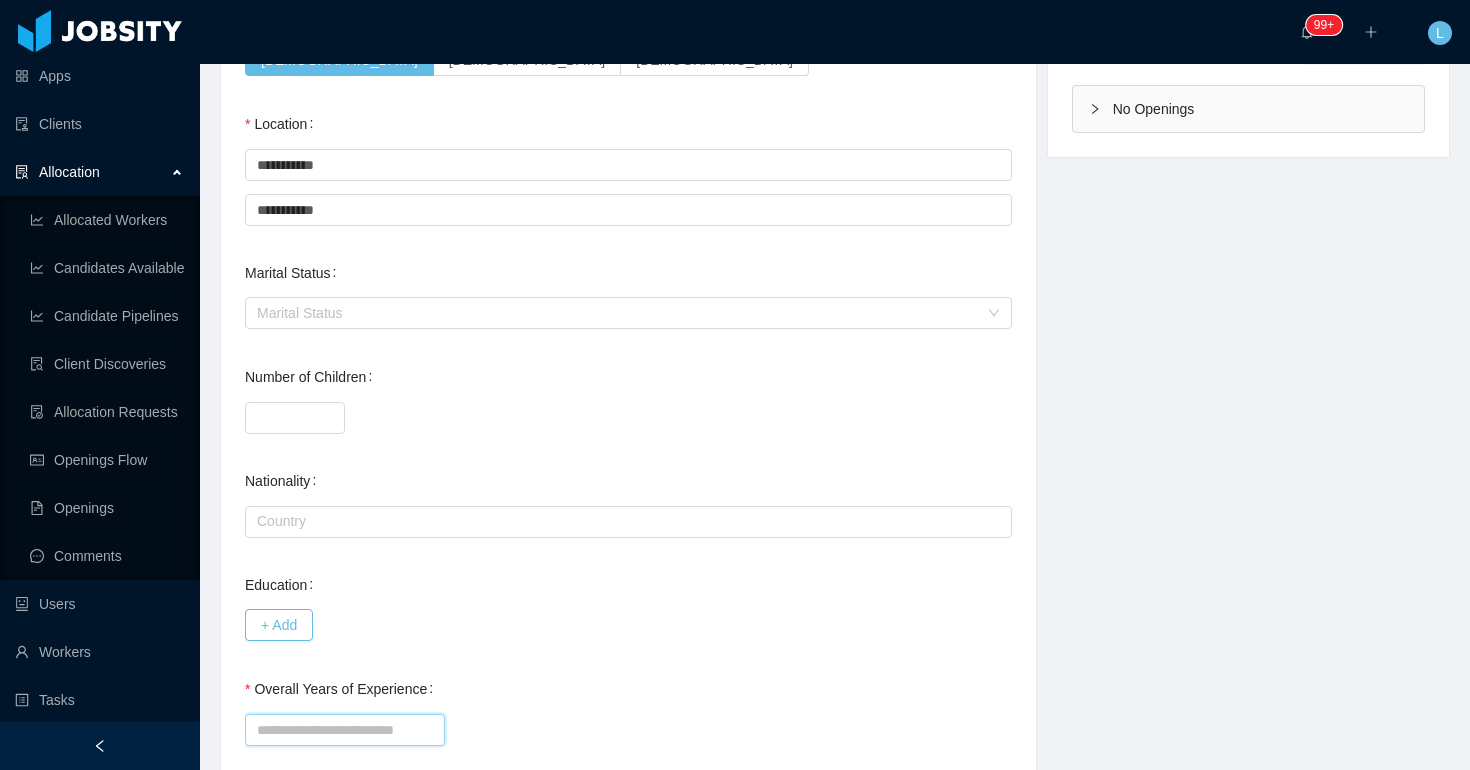 click on "Overall Years of Experience" at bounding box center (345, 730) 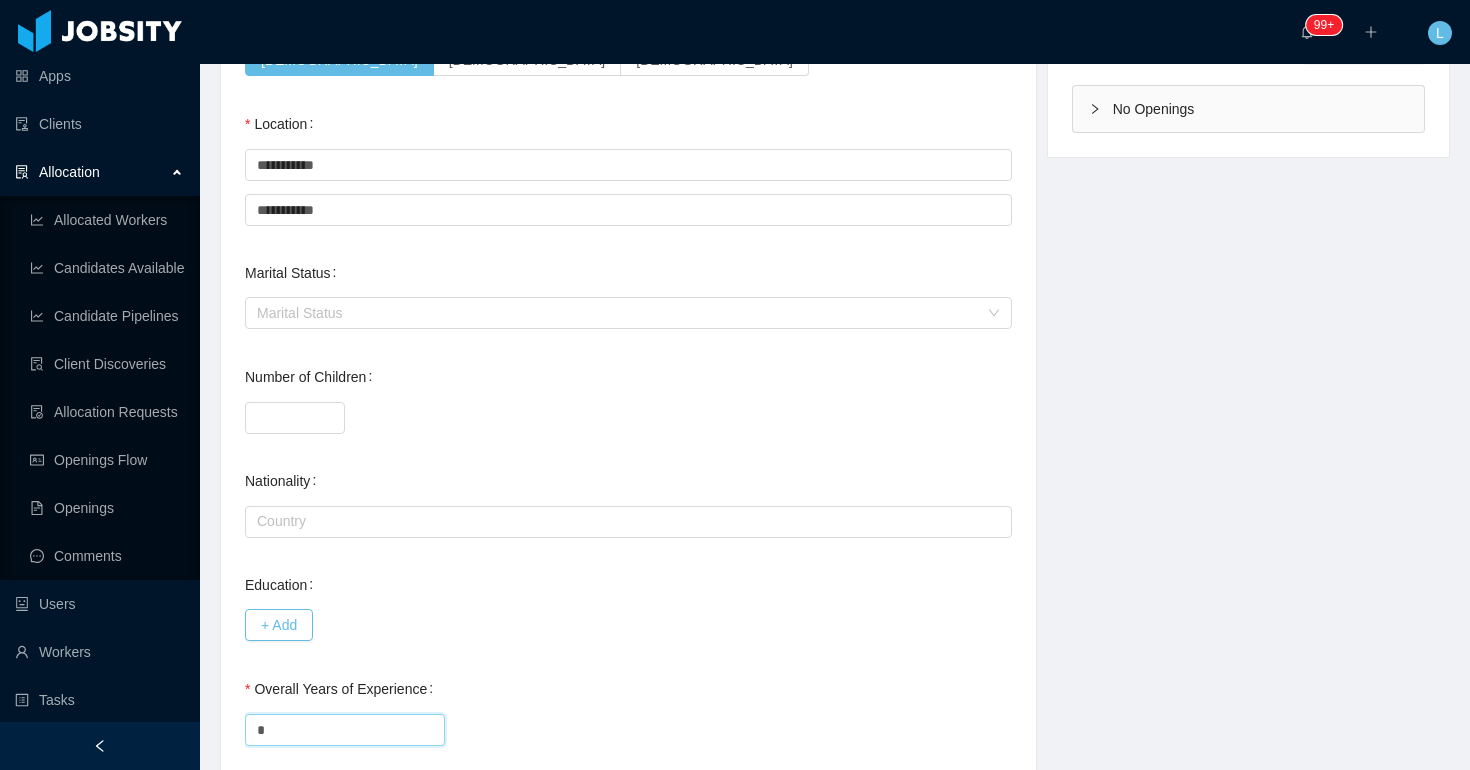 type on "*" 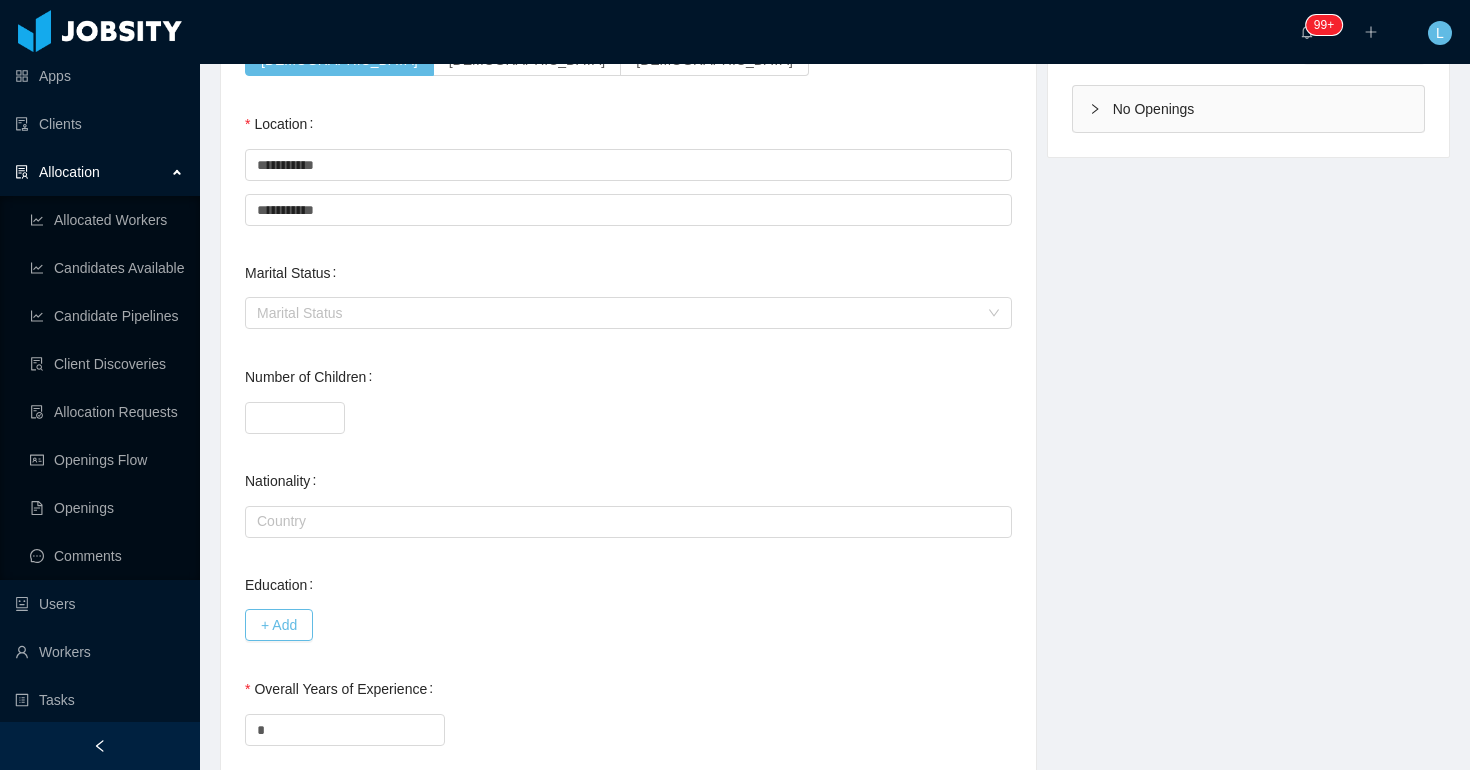 click on "+ Add" at bounding box center [628, 625] 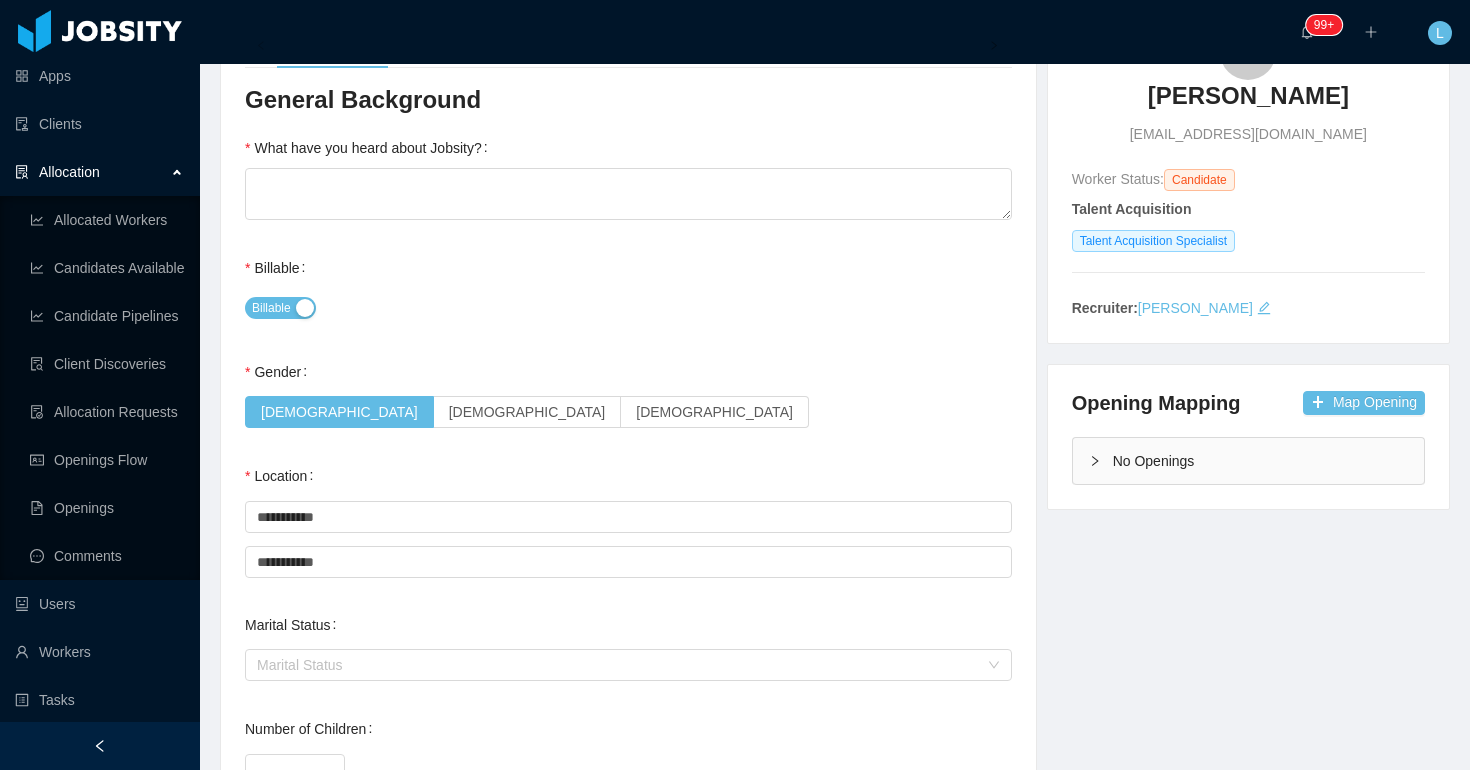 scroll, scrollTop: 0, scrollLeft: 0, axis: both 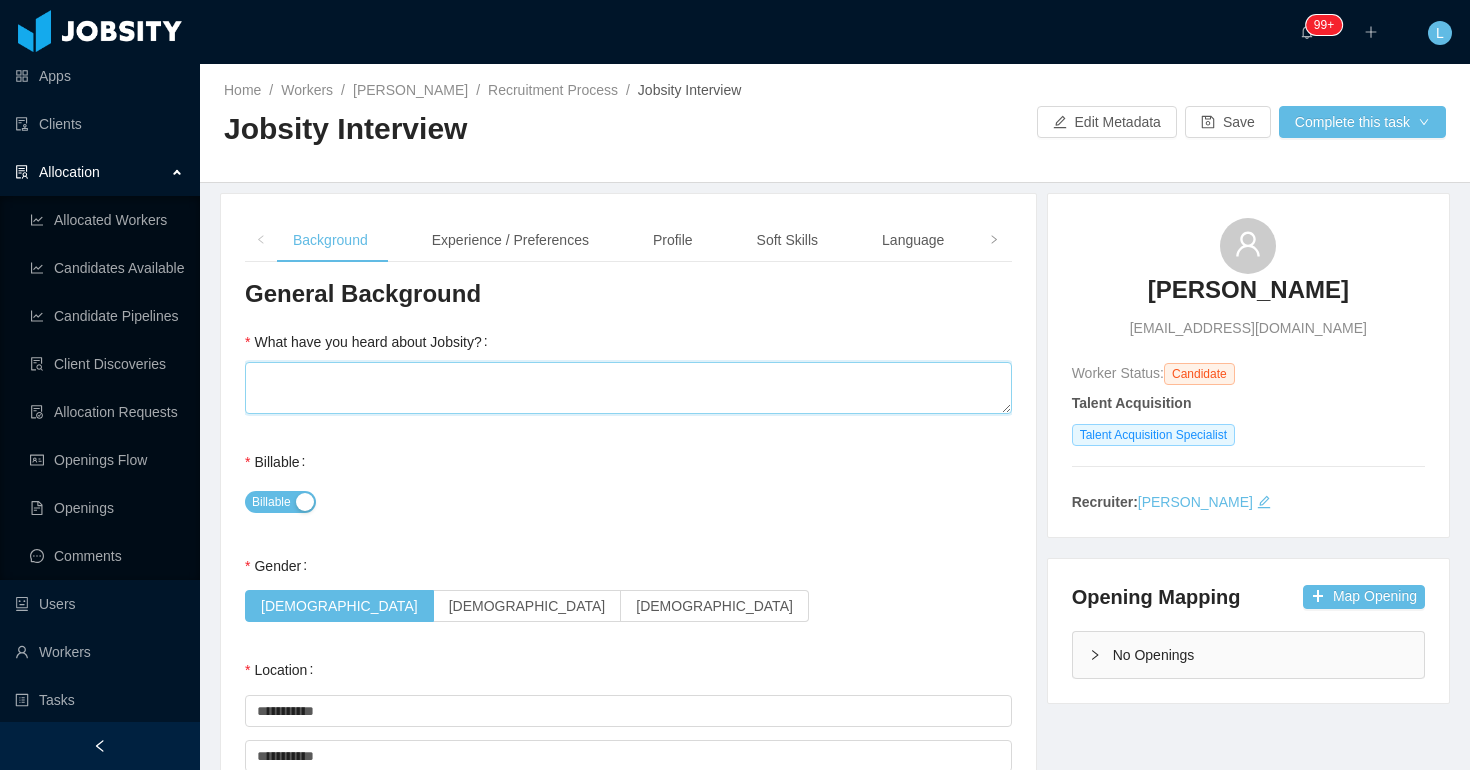 click on "What have you heard about Jobsity?" at bounding box center (628, 388) 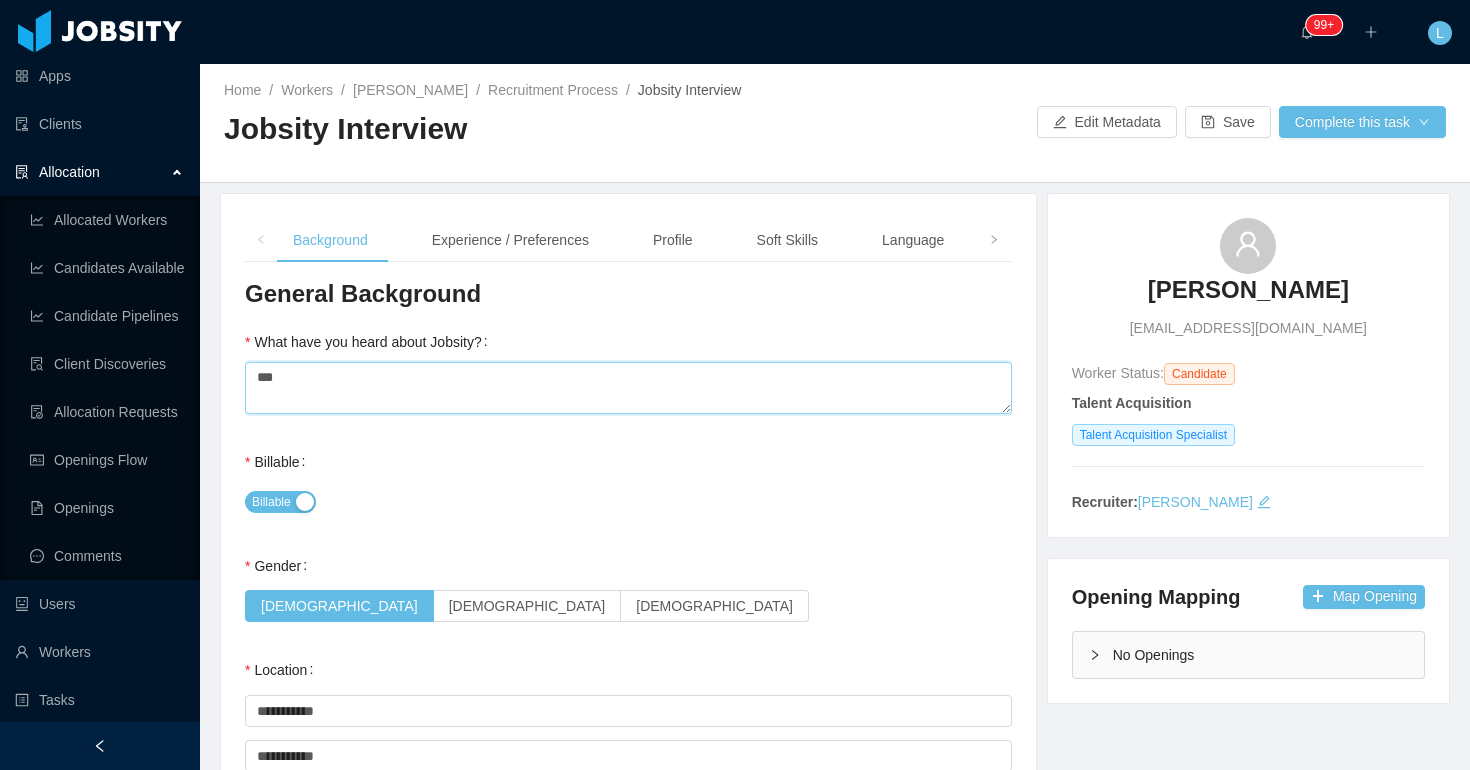 type on "***" 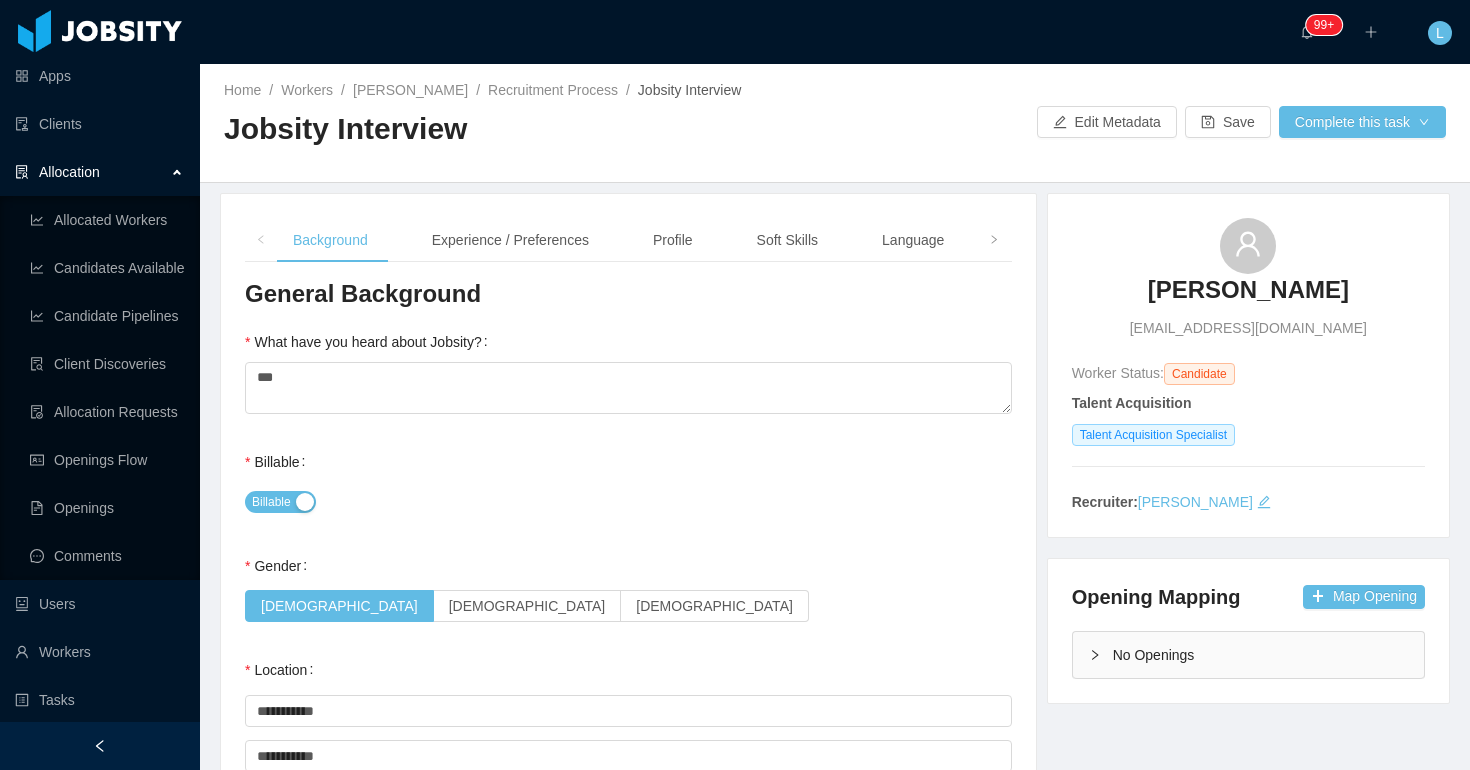 click on "**********" at bounding box center (628, 850) 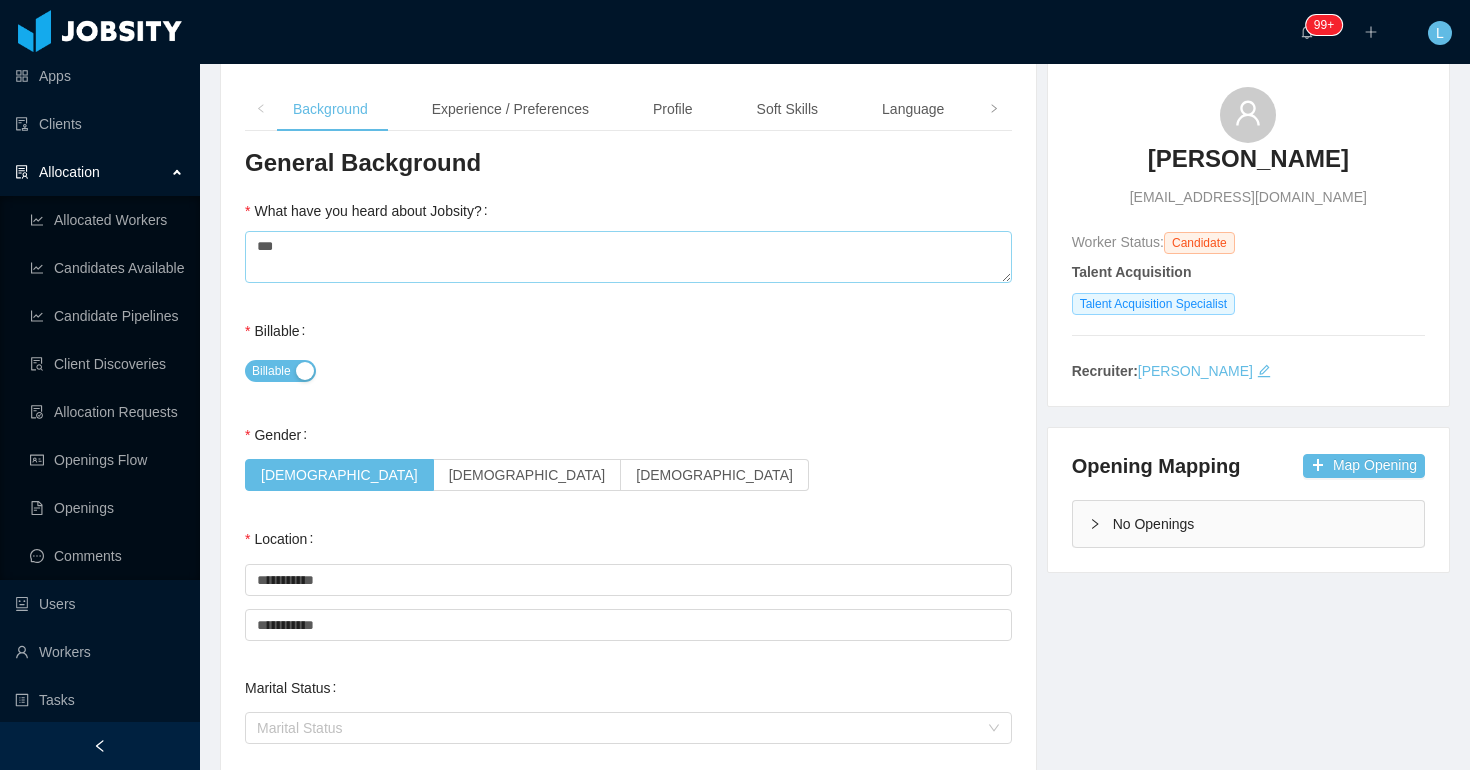 scroll, scrollTop: 0, scrollLeft: 0, axis: both 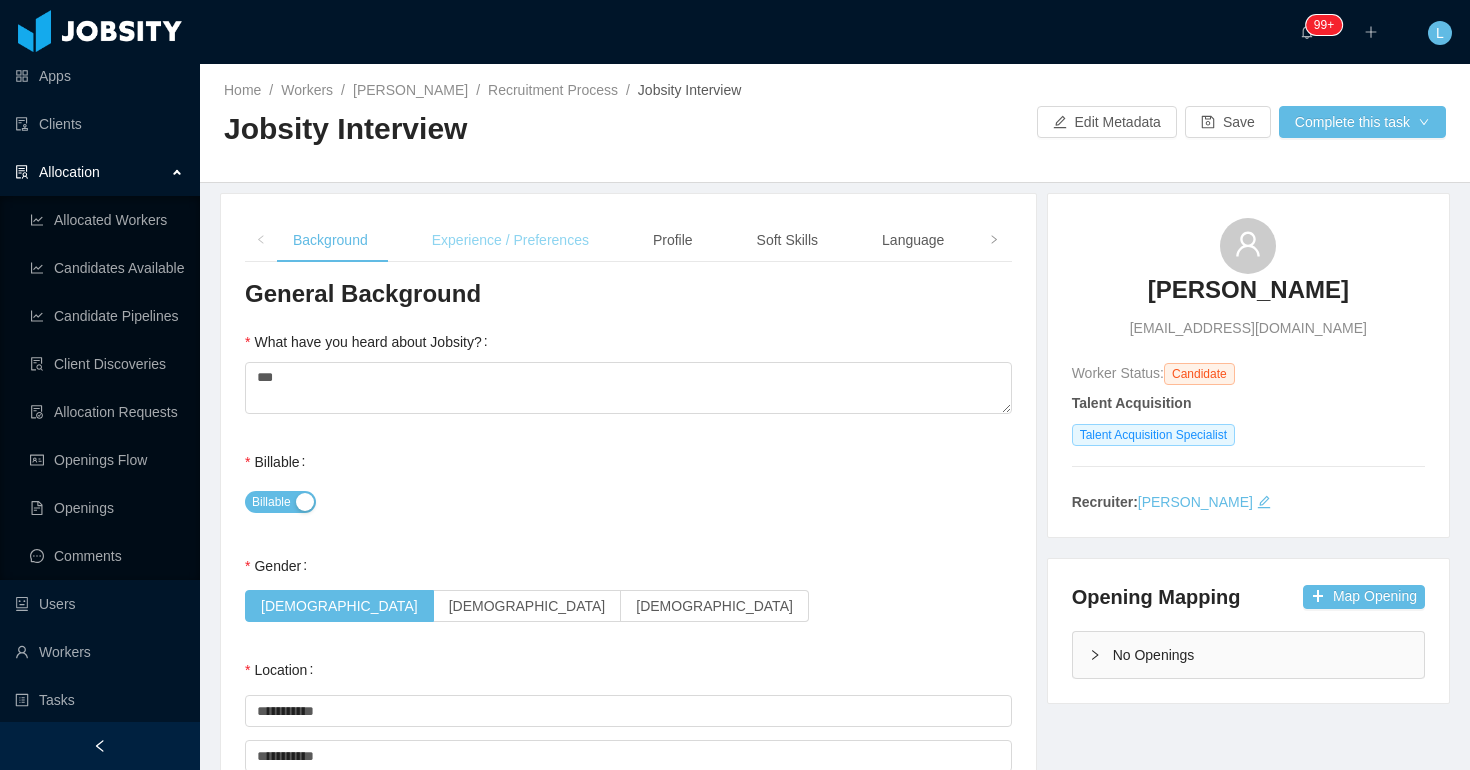 click on "Experience / Preferences" at bounding box center [510, 240] 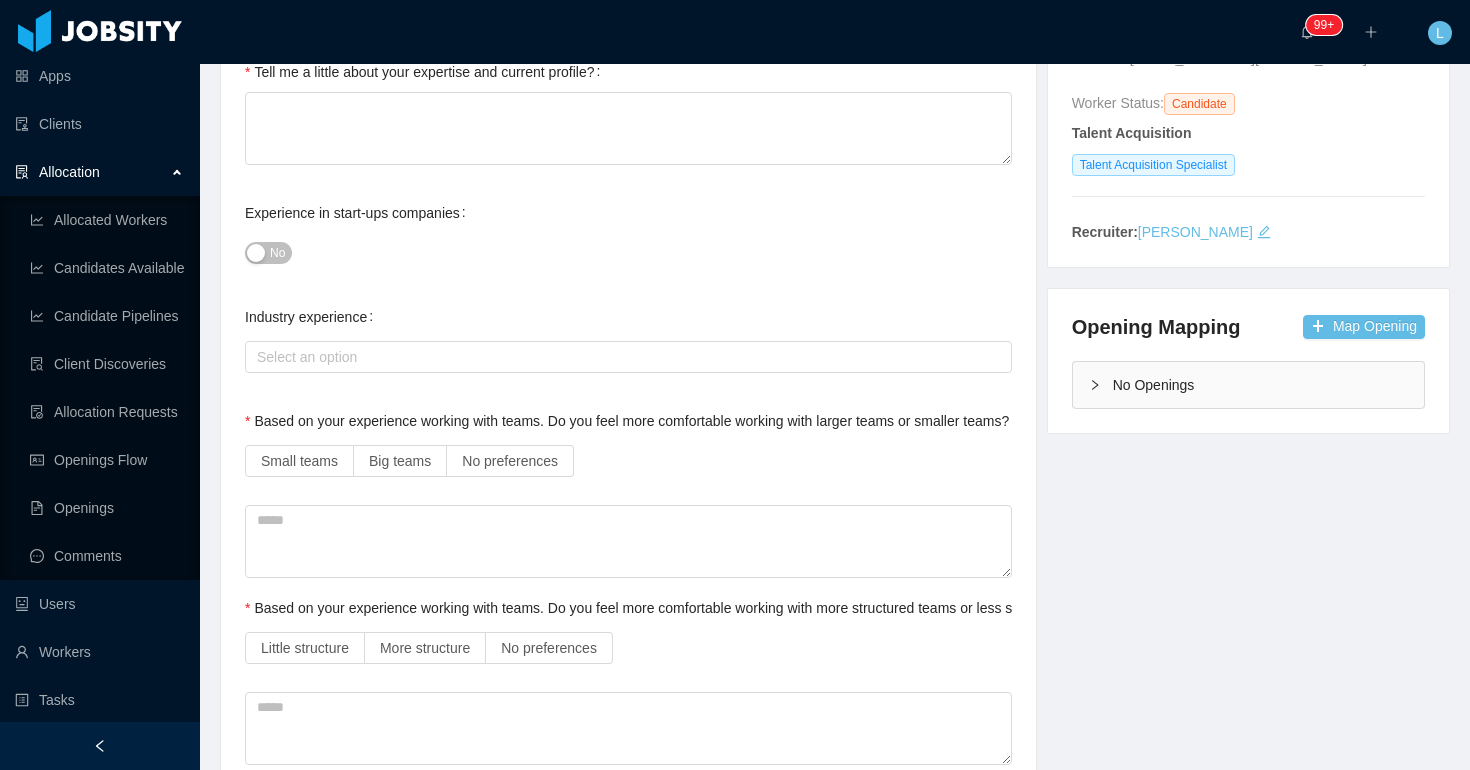 scroll, scrollTop: 307, scrollLeft: 0, axis: vertical 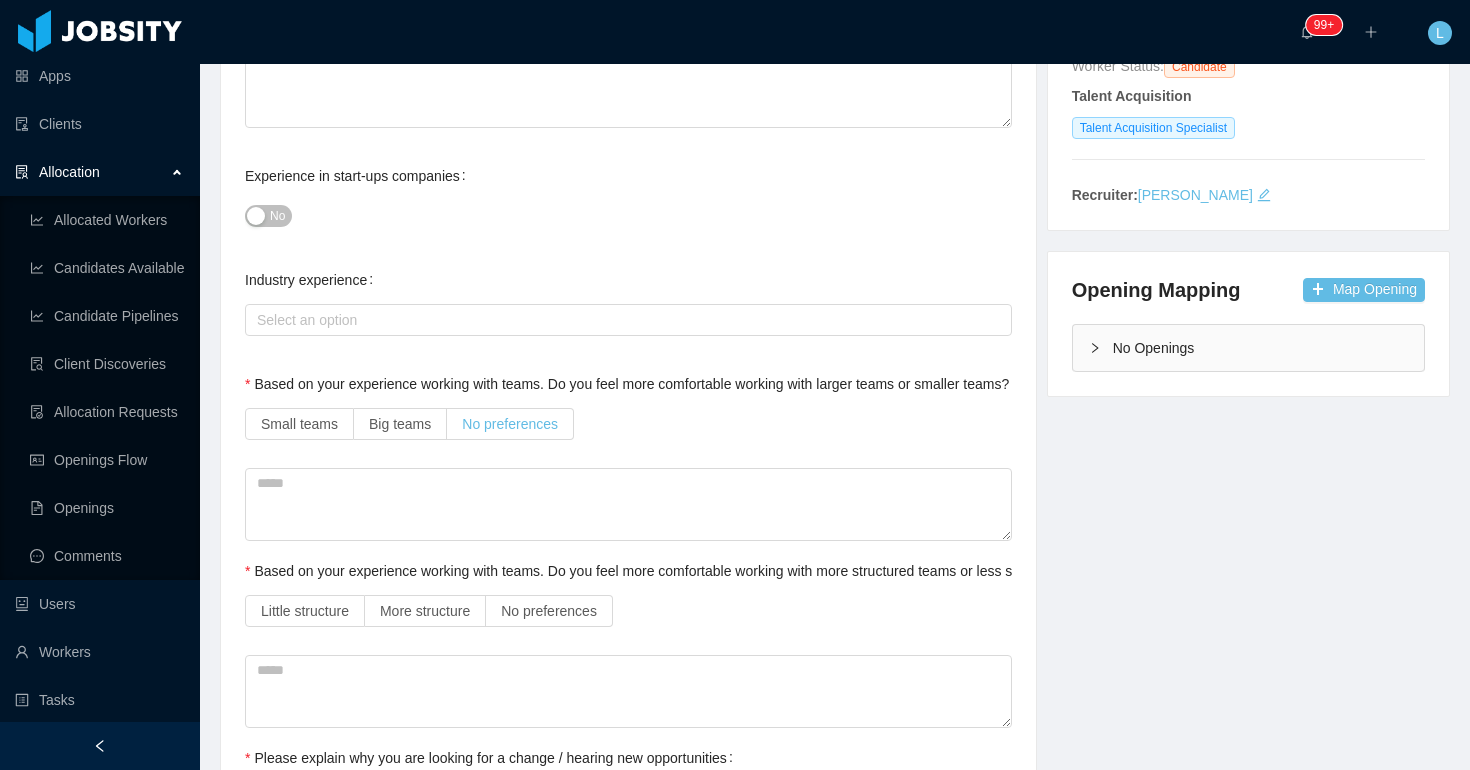 click on "No preferences" at bounding box center (510, 424) 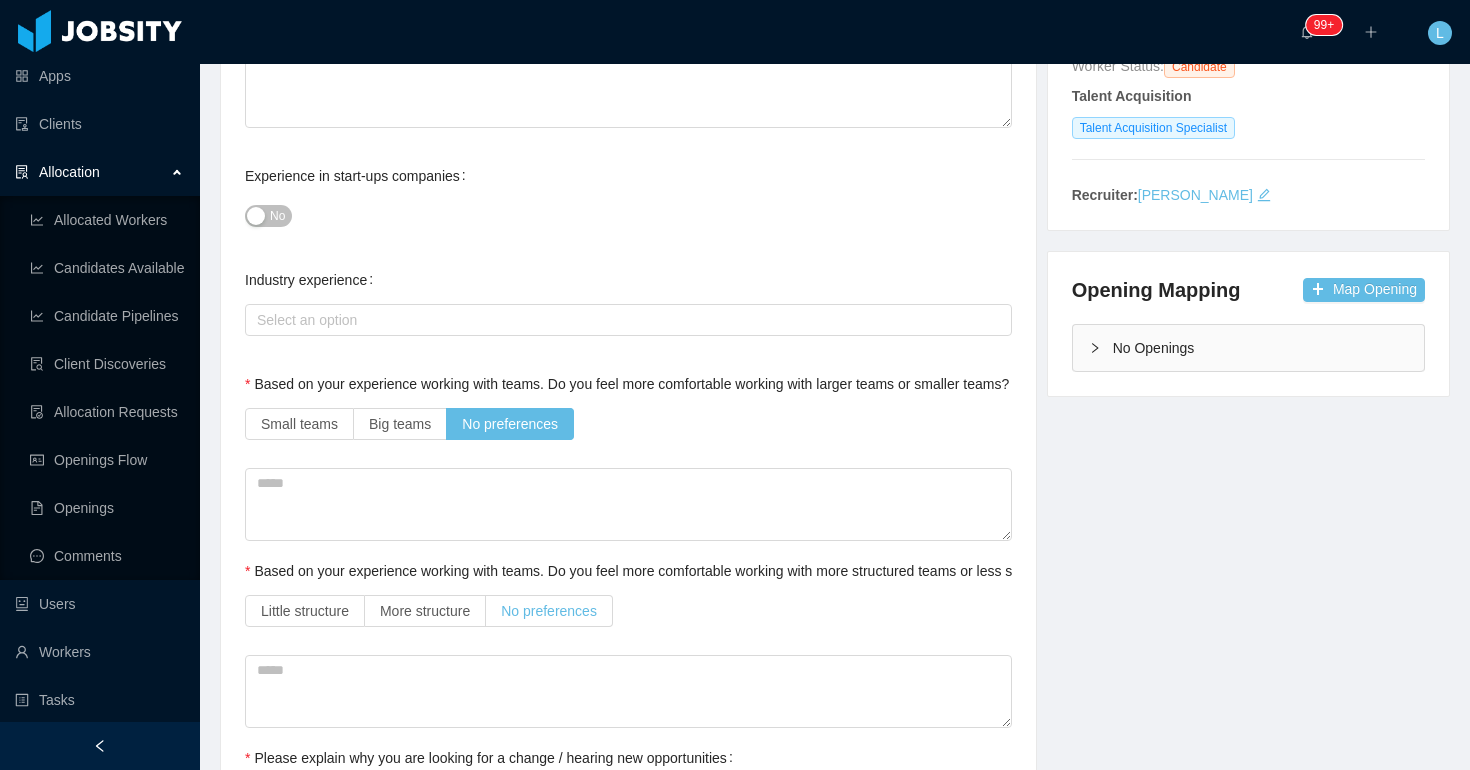 click on "No preferences" at bounding box center (549, 611) 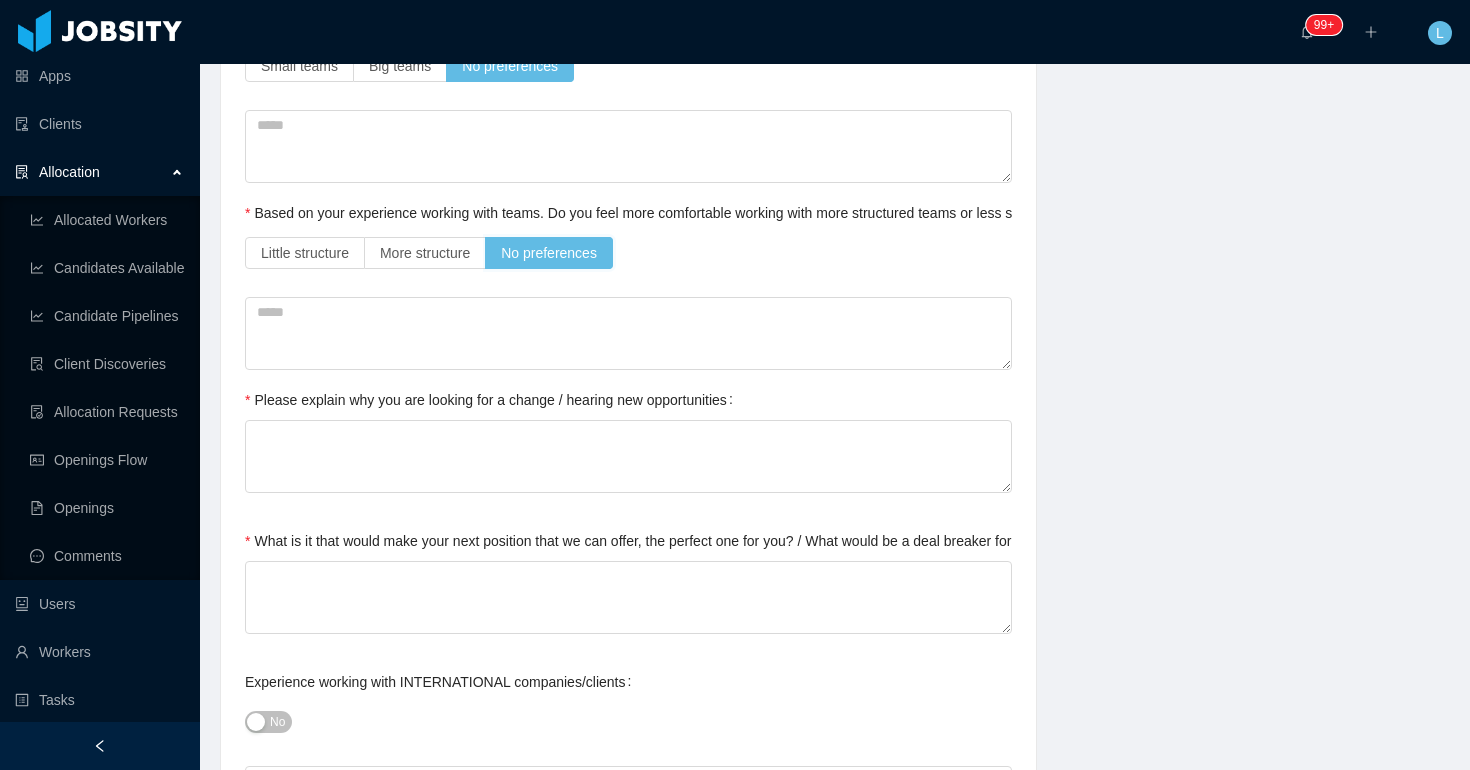 scroll, scrollTop: 707, scrollLeft: 0, axis: vertical 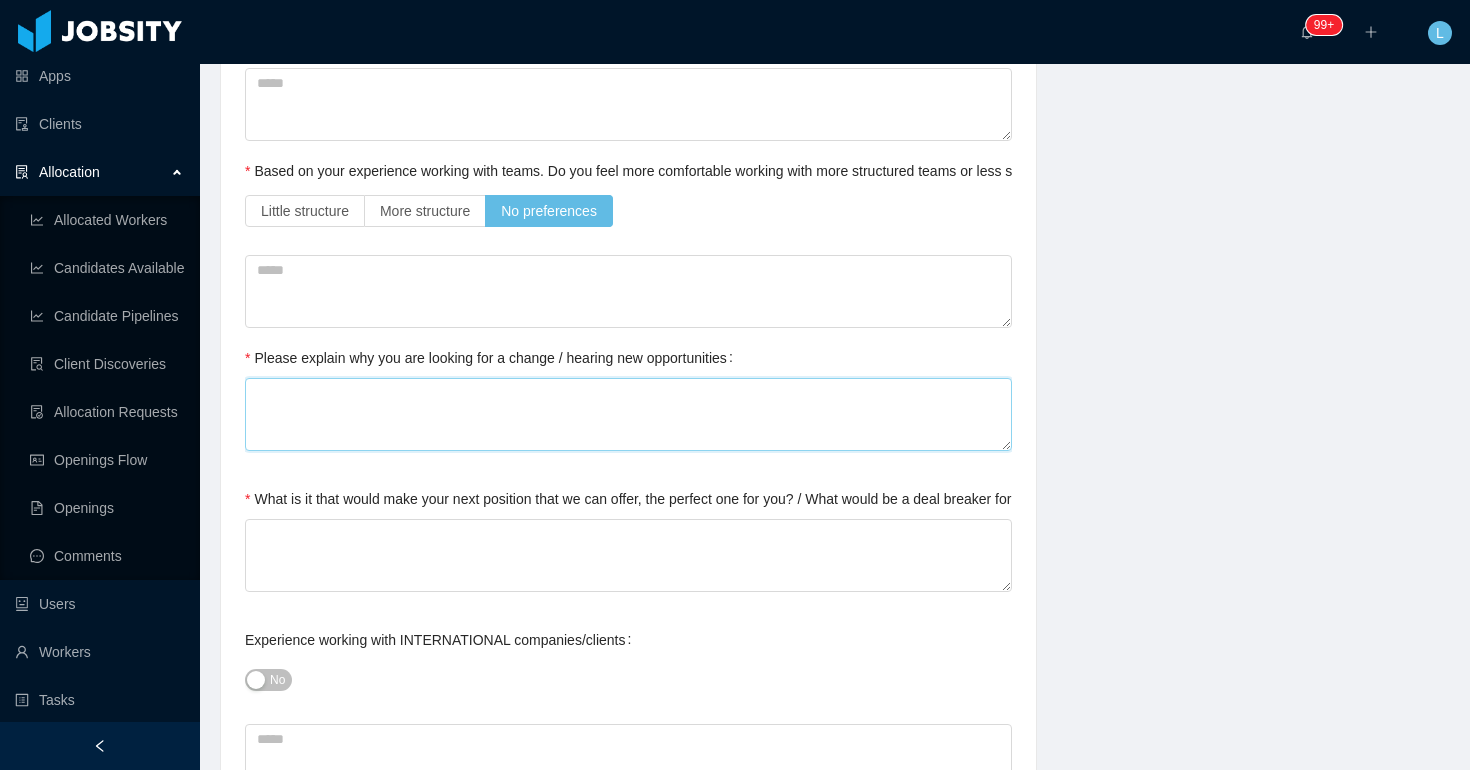 click on "Please explain why you are looking for a change / hearing new opportunities" at bounding box center (628, 414) 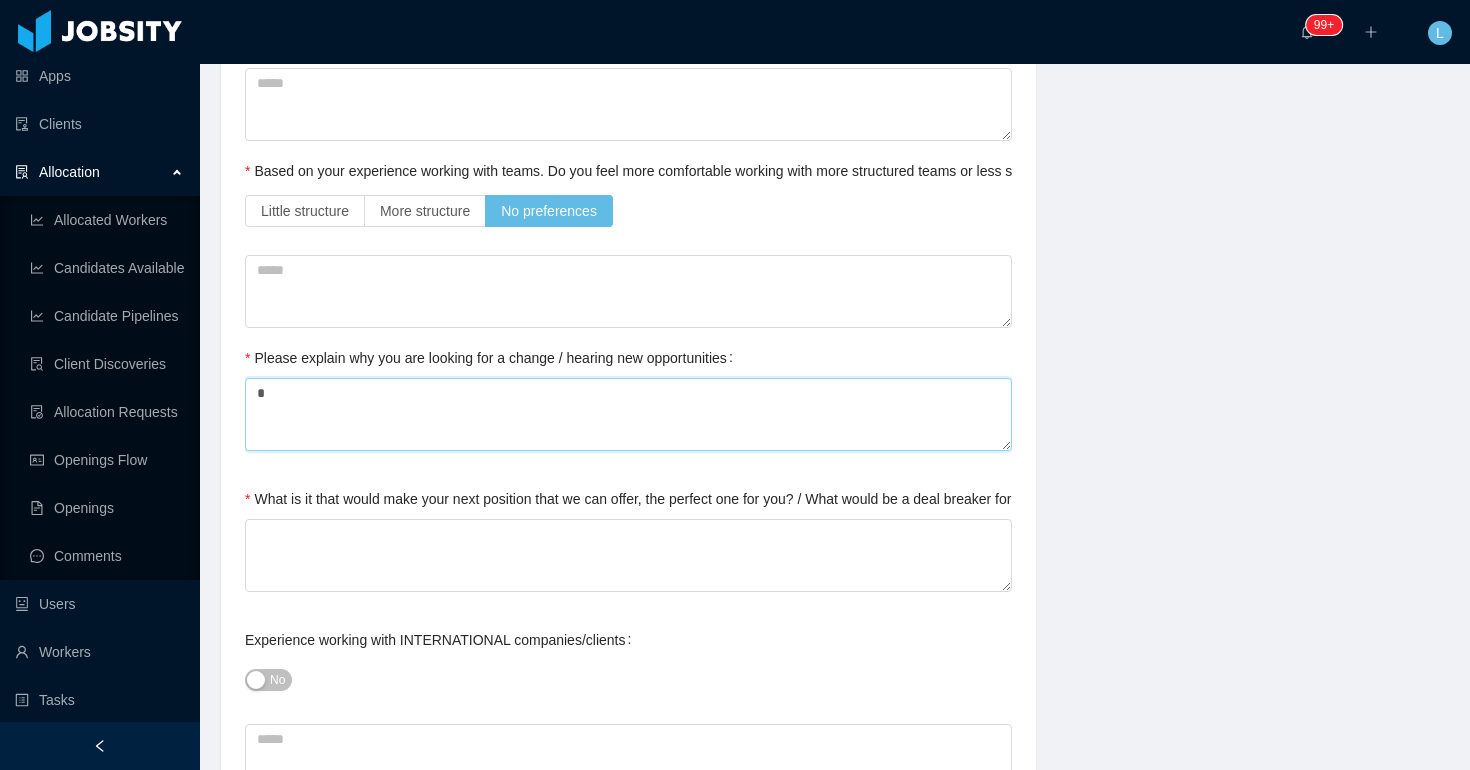 type on "**" 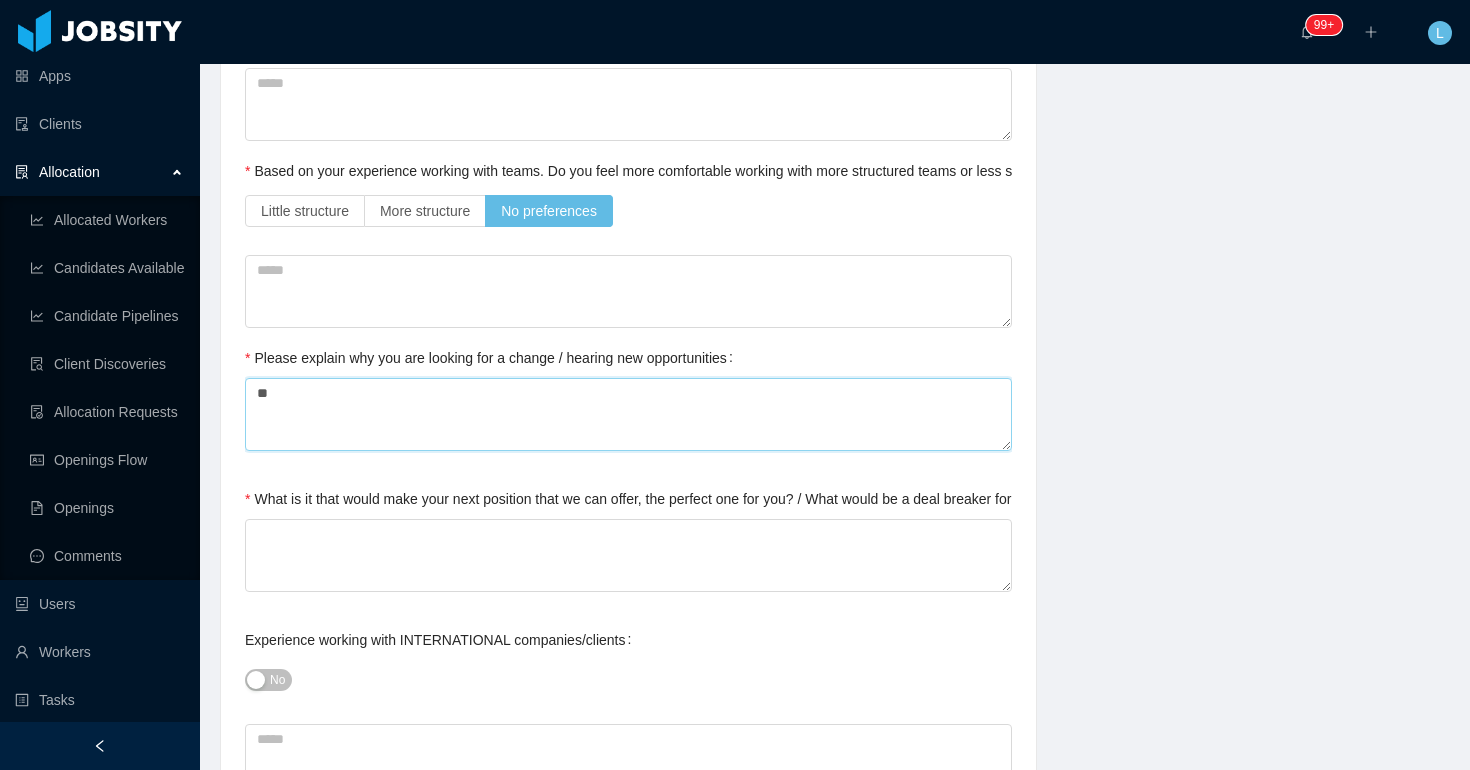 type 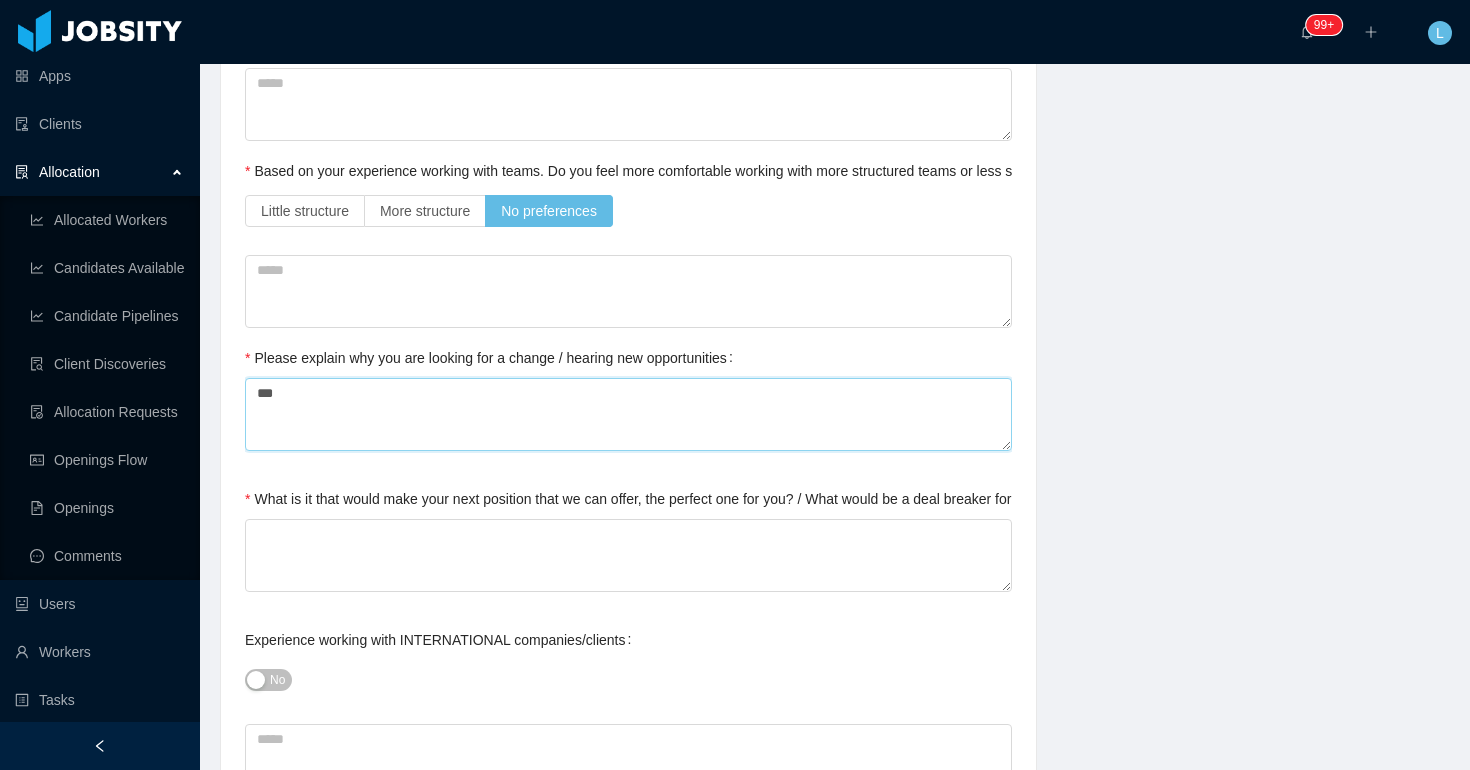 type 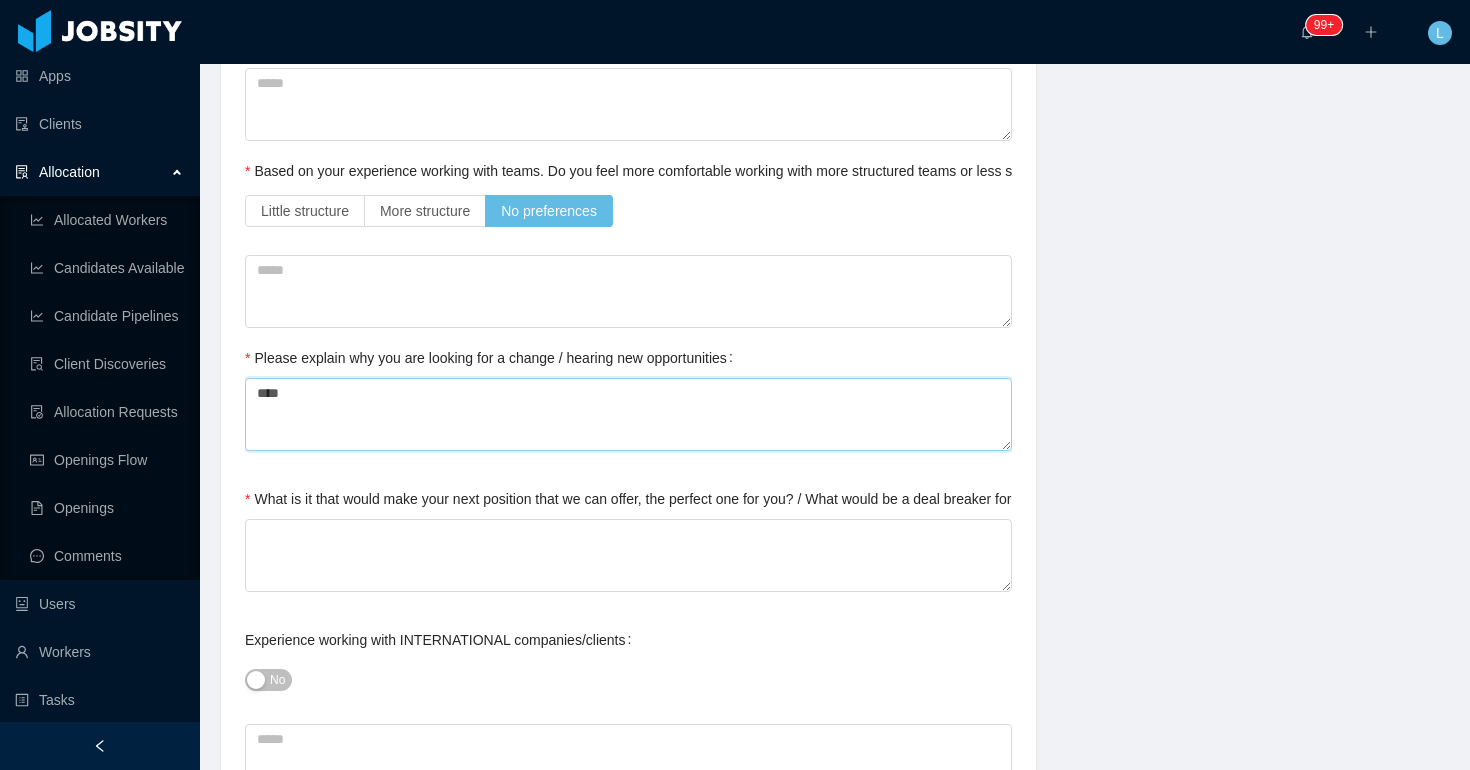 type 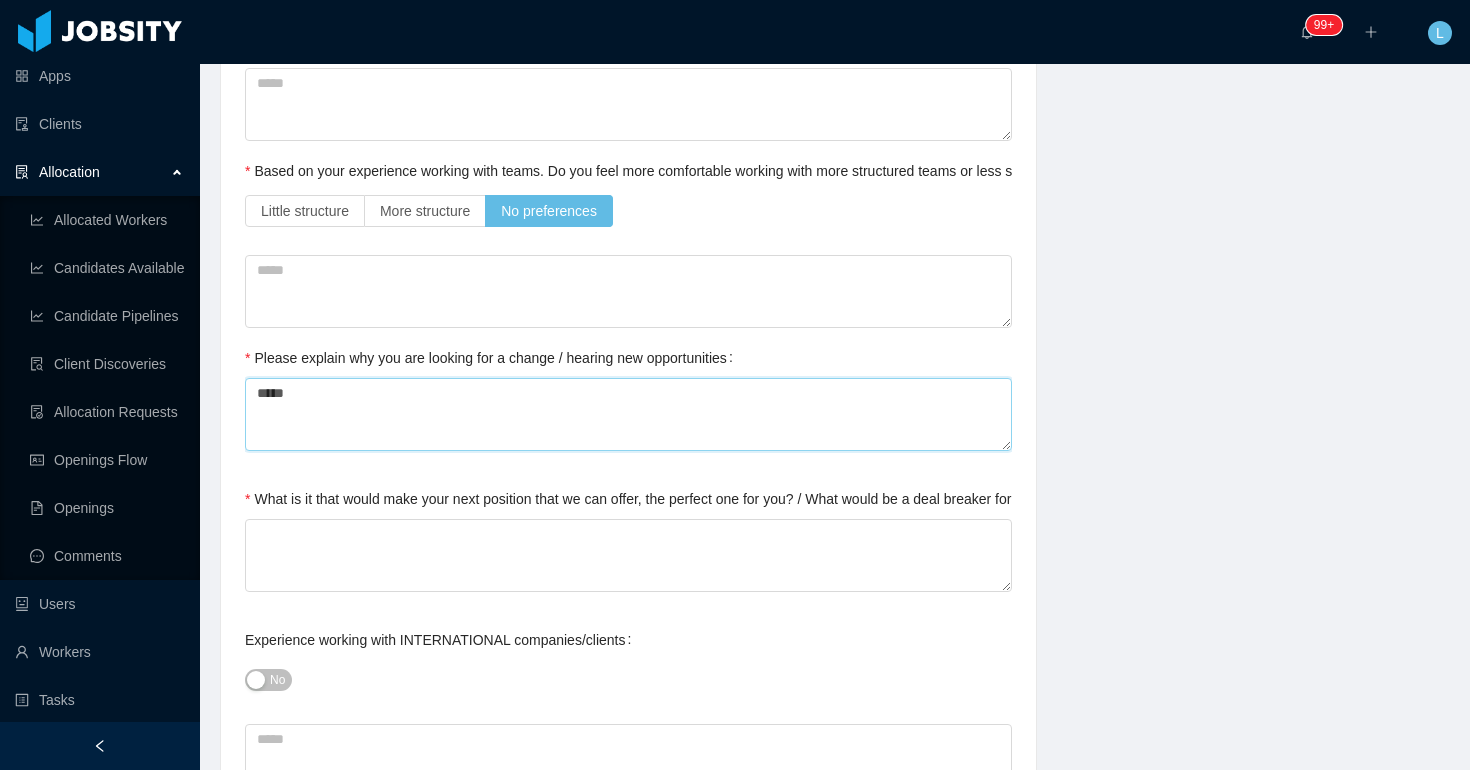 type 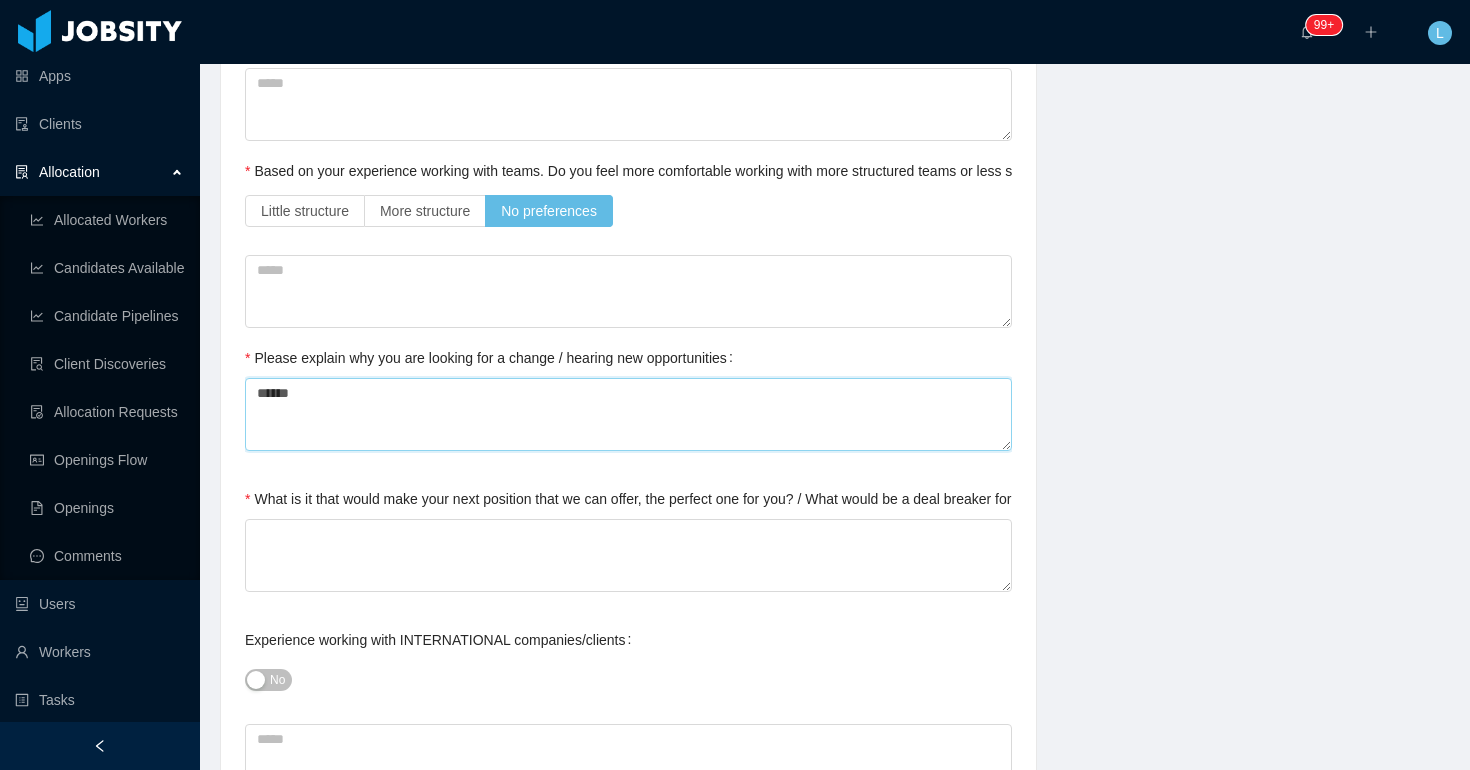 type 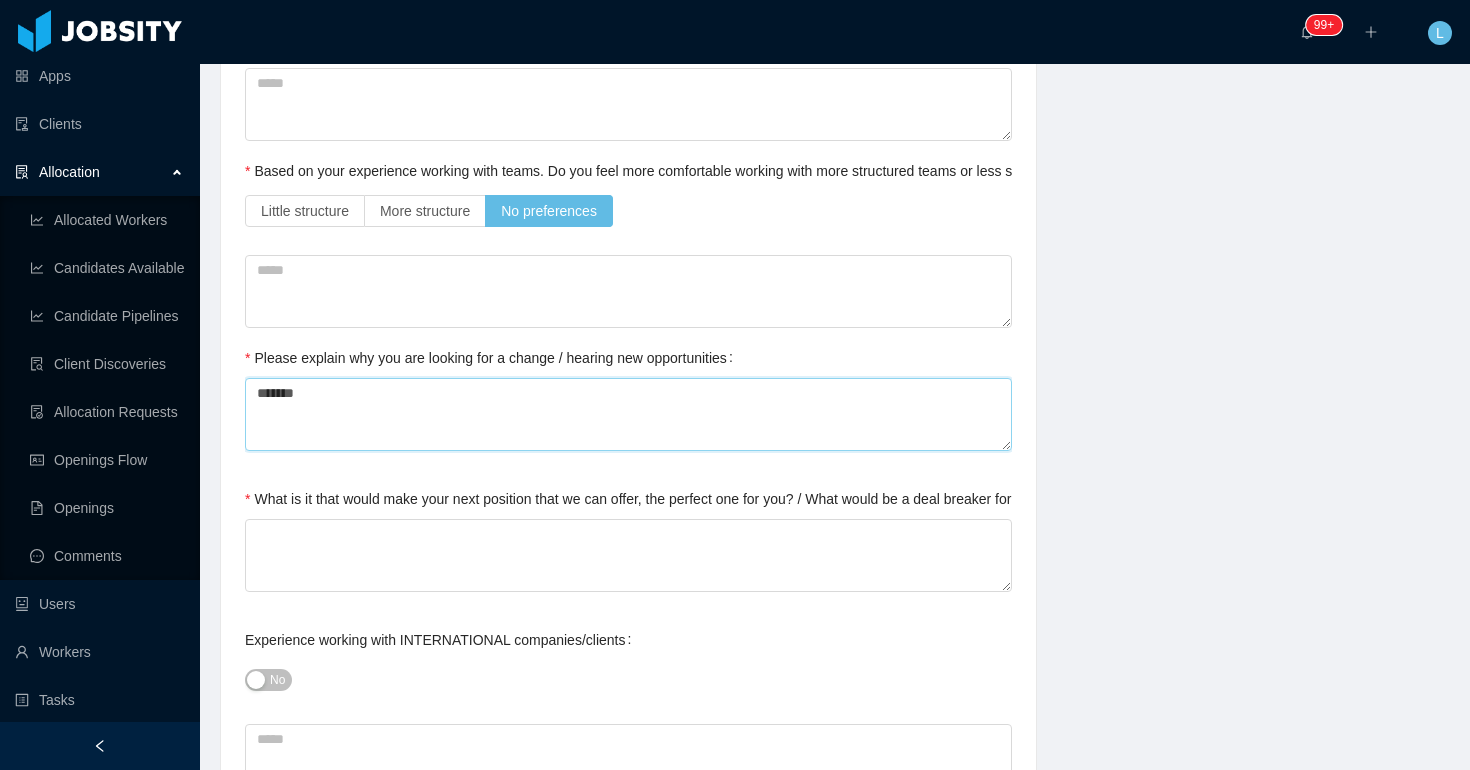 type 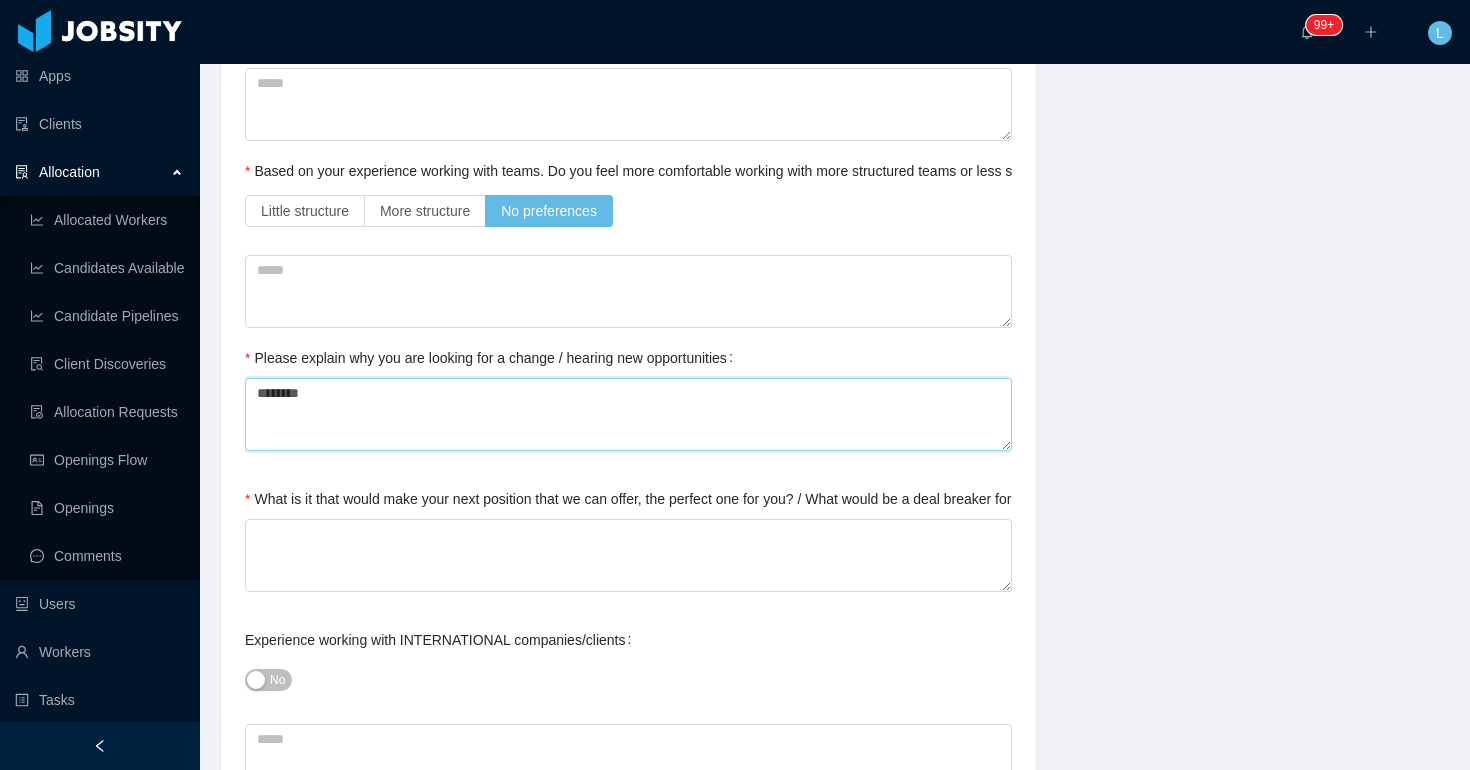 type 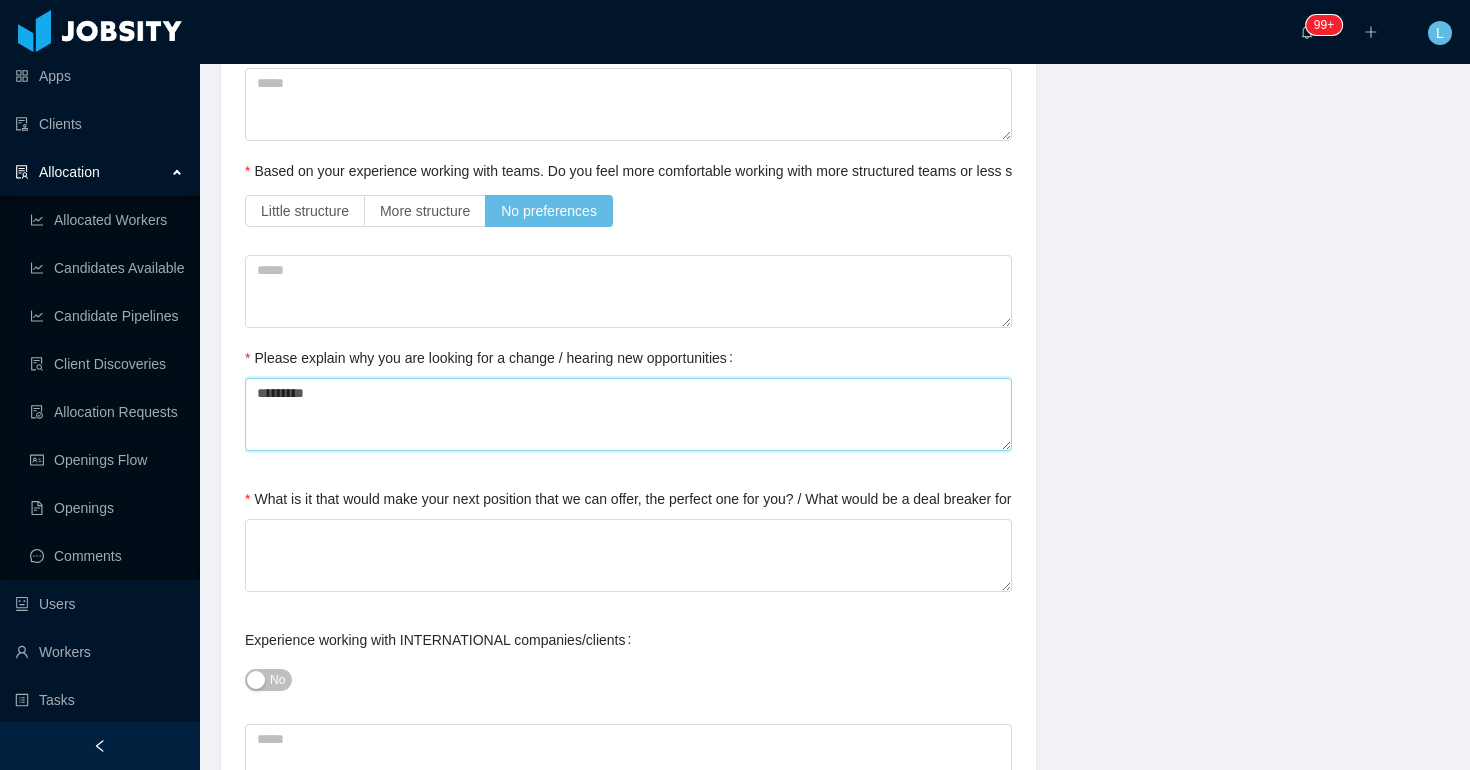 type 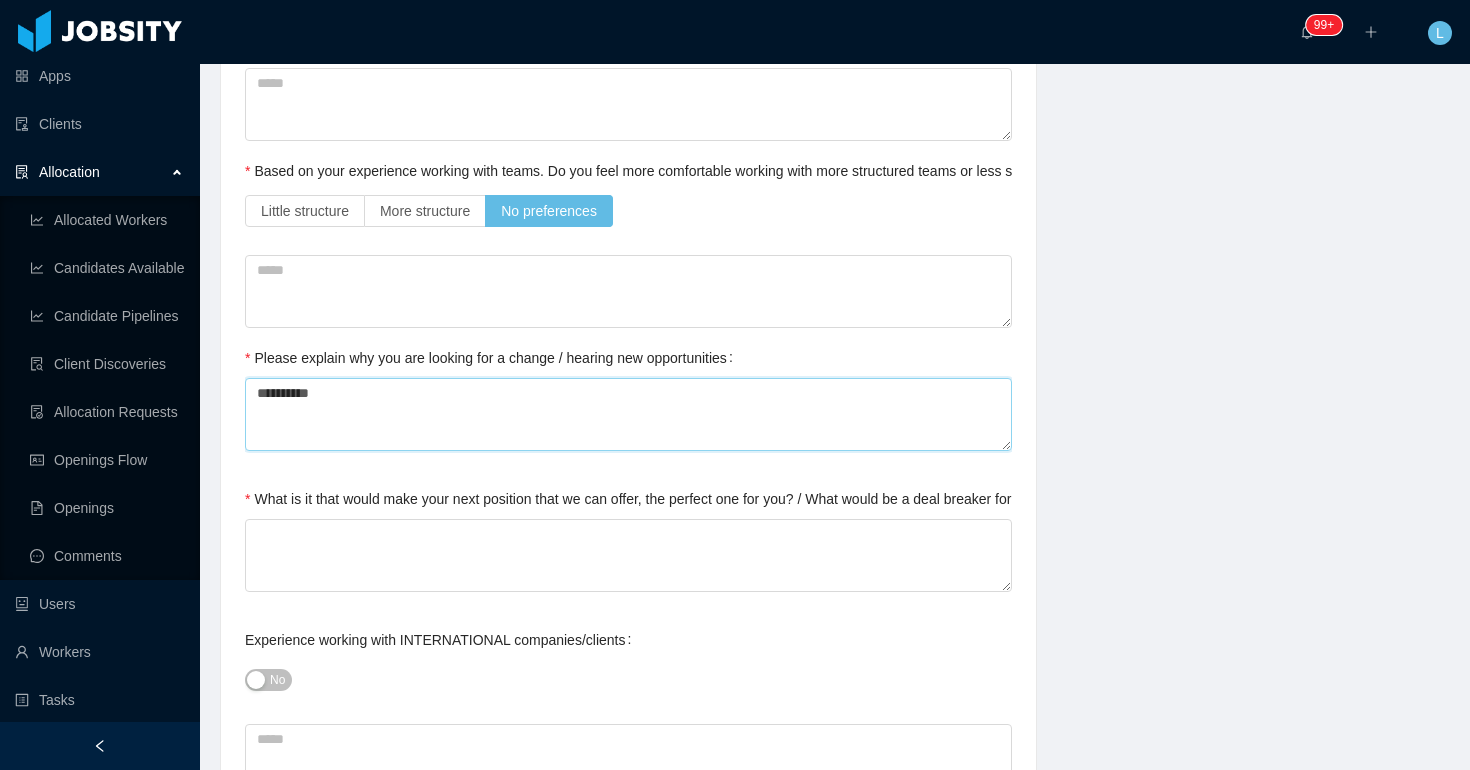 type 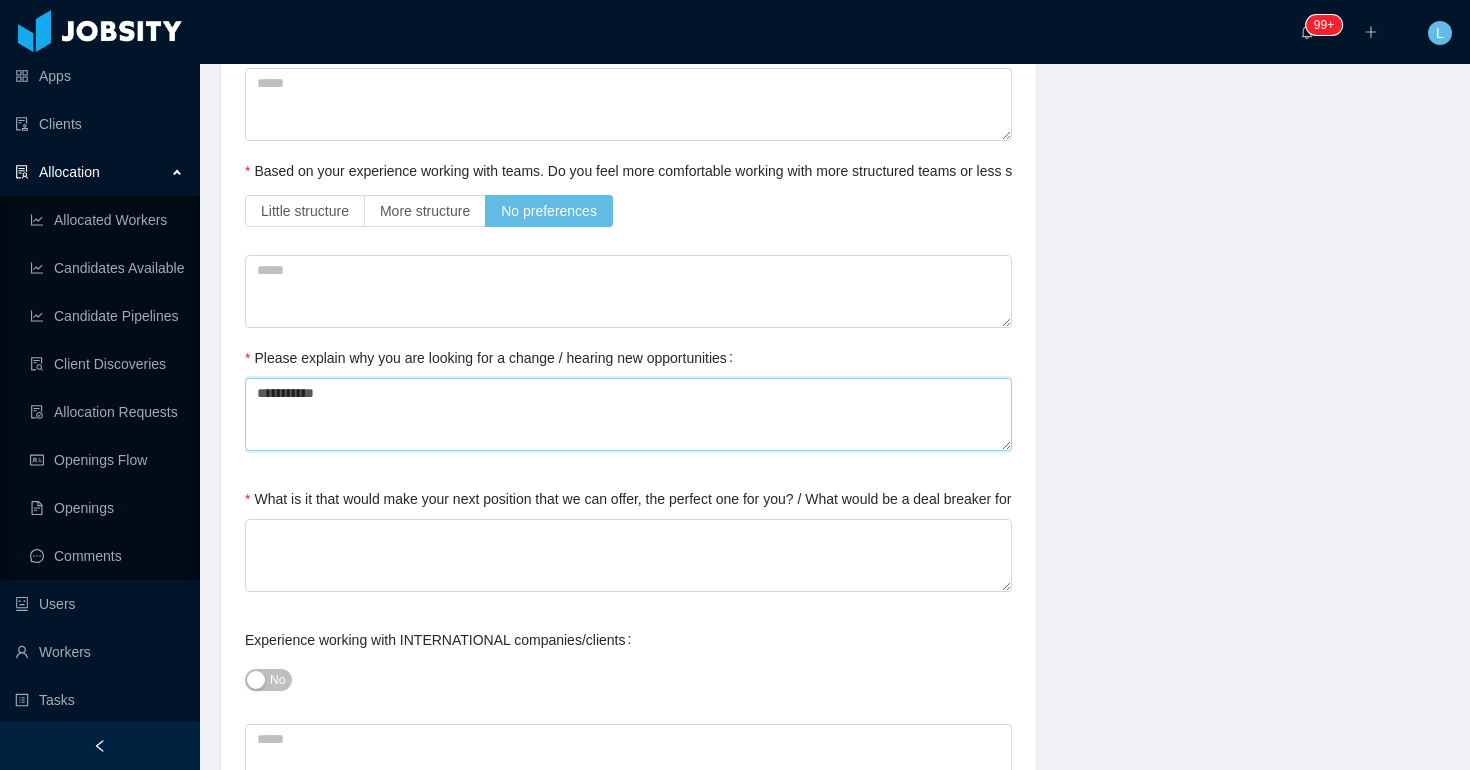 type 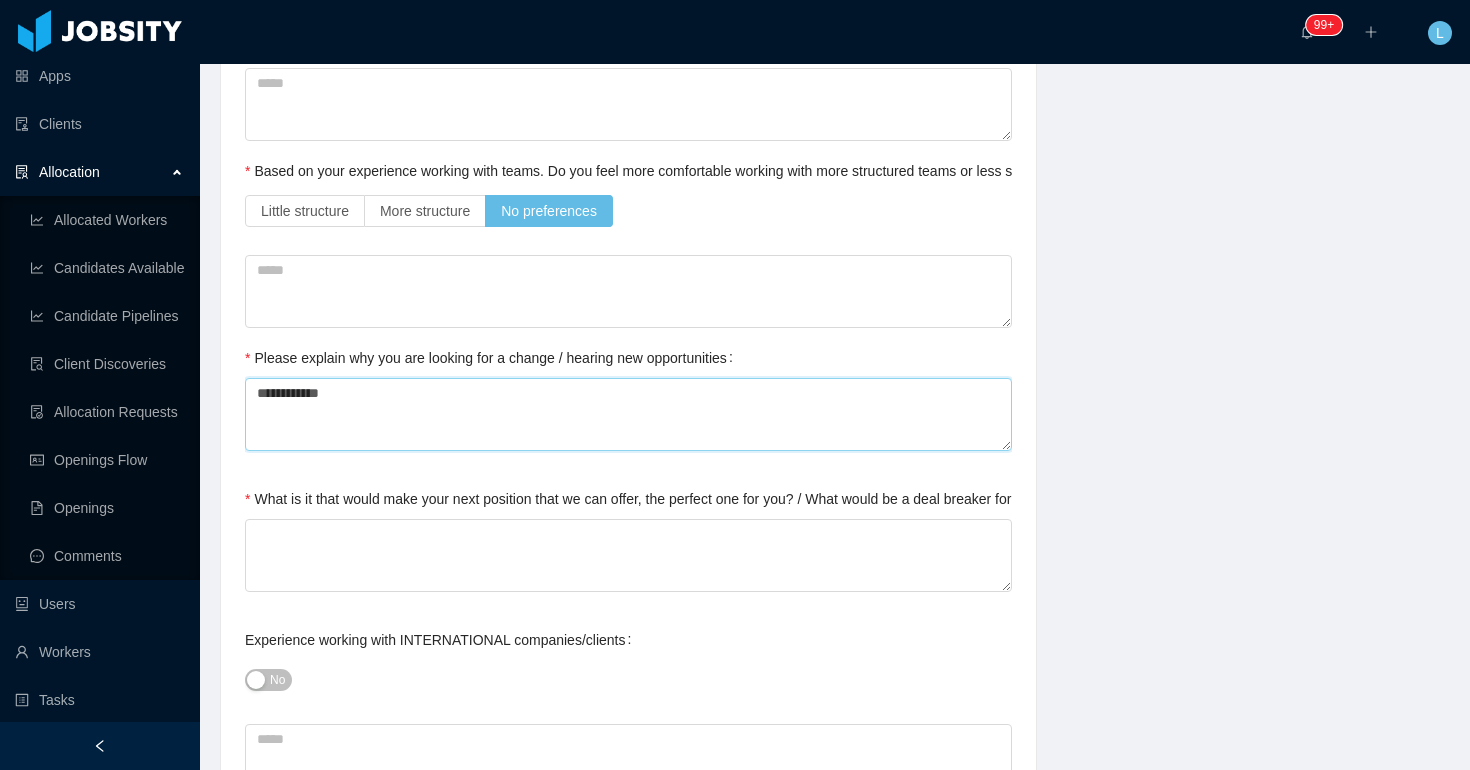 type 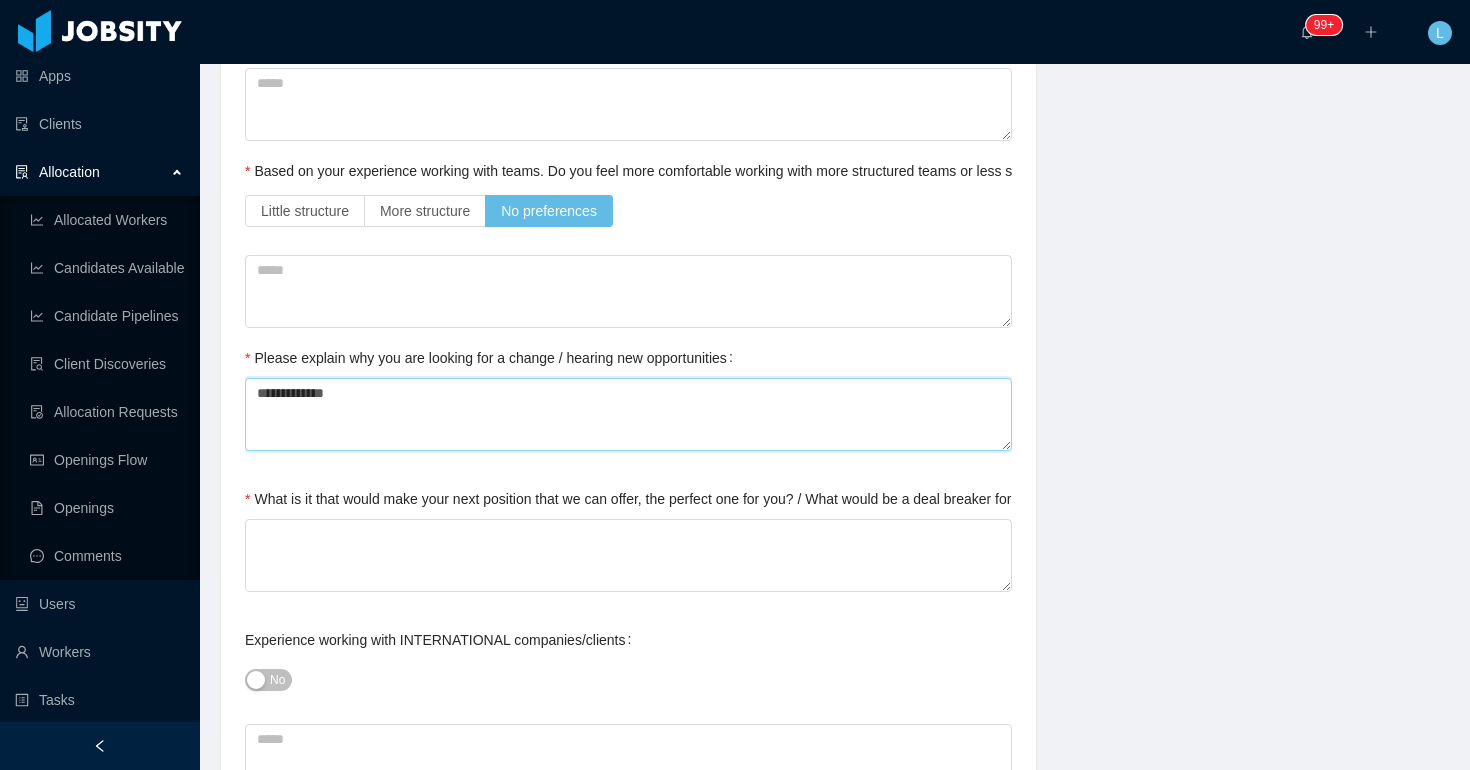 type on "**********" 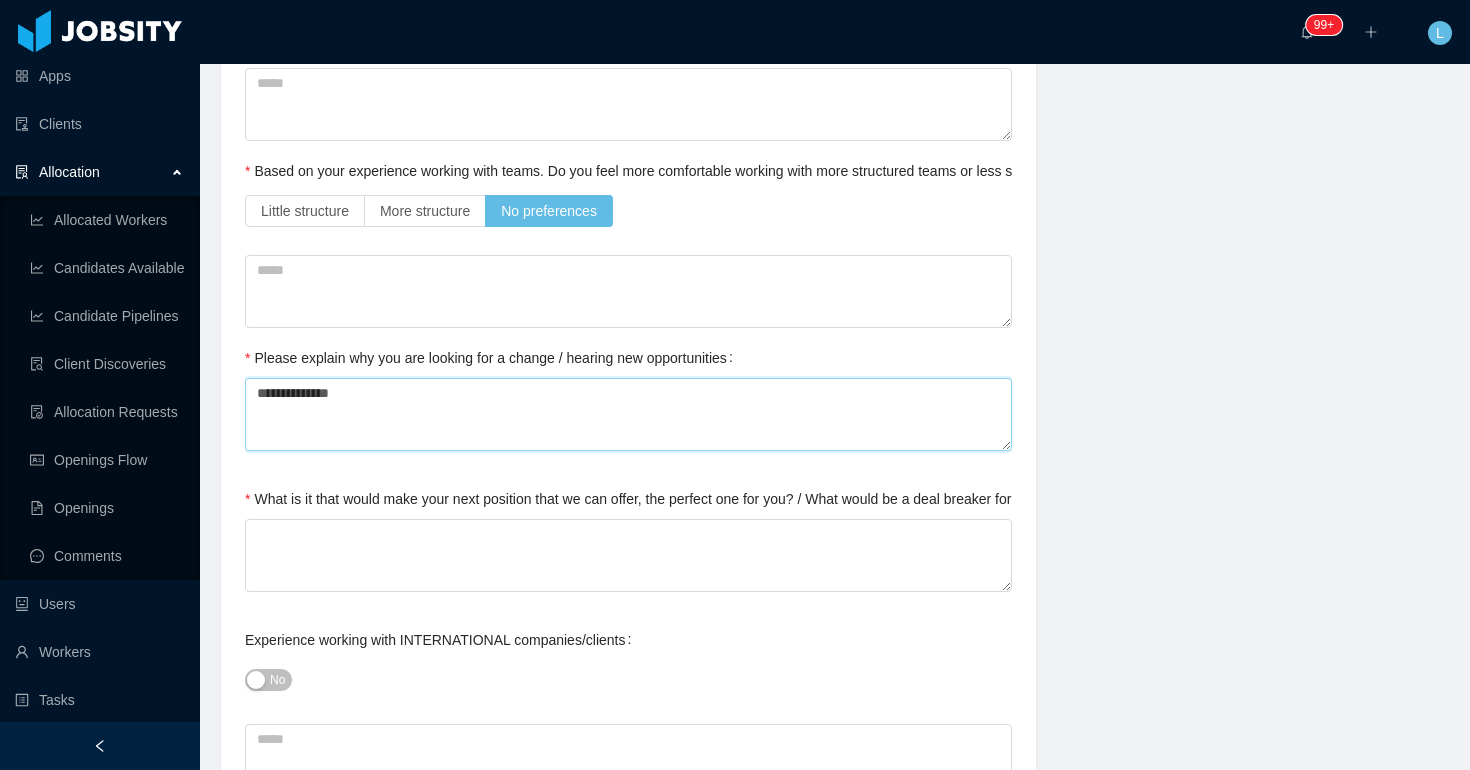 type 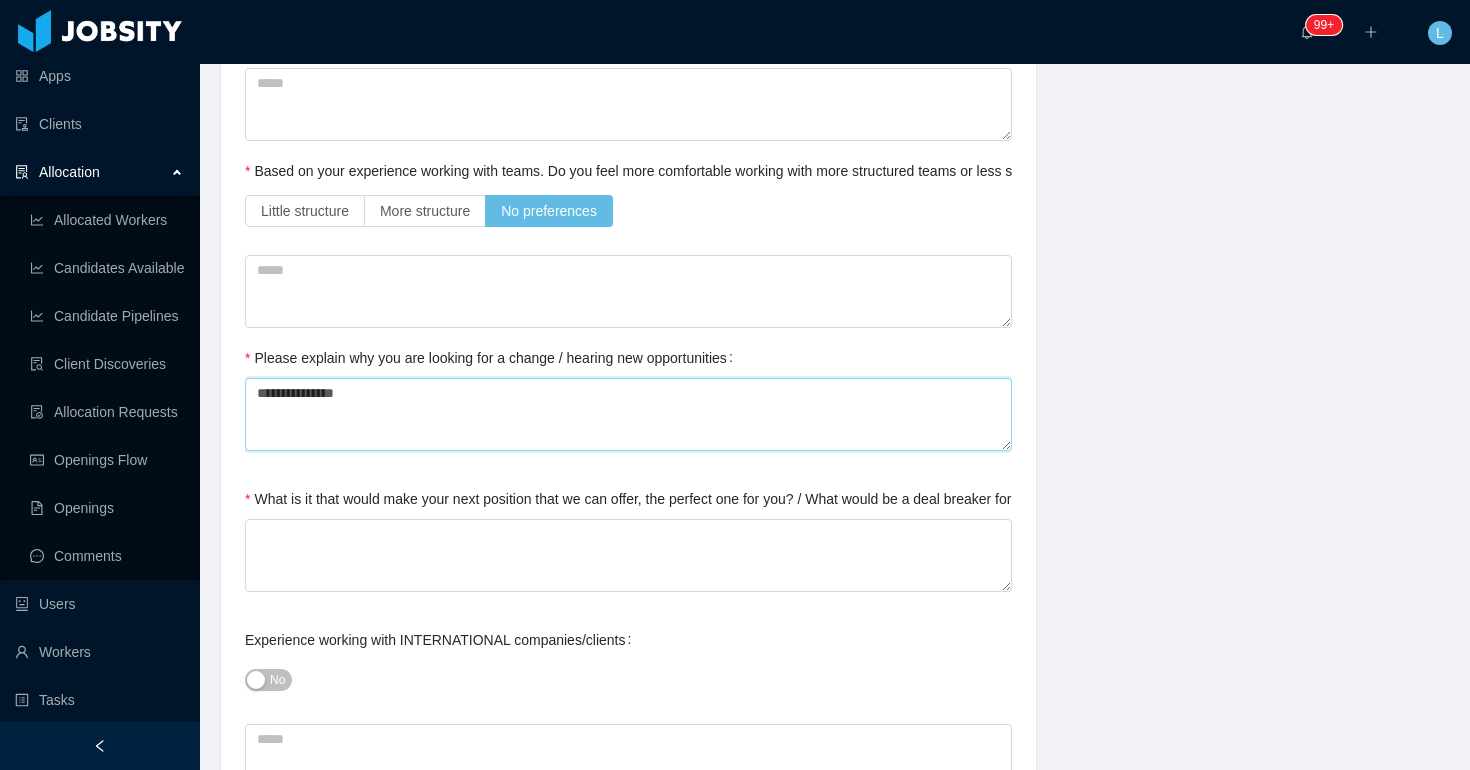 type 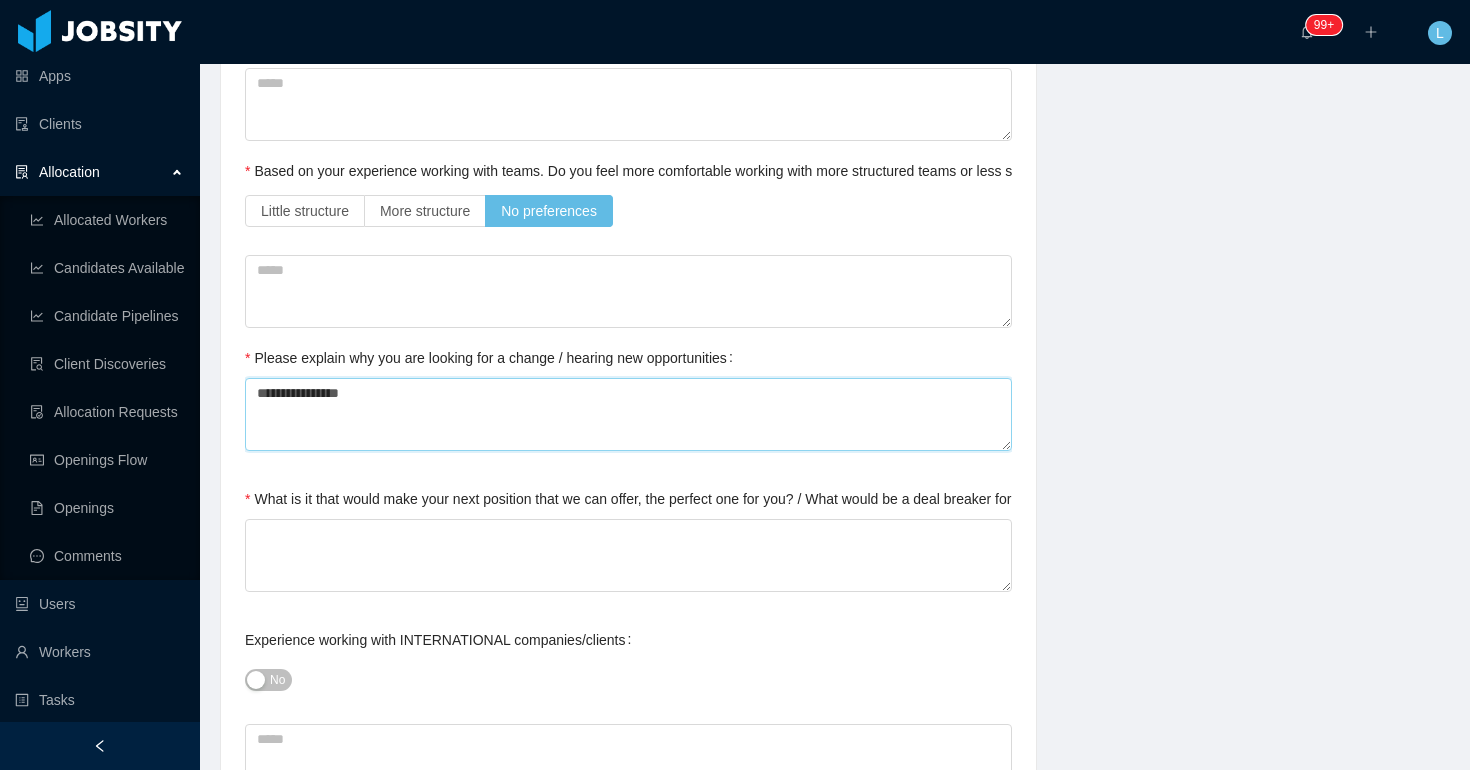 type 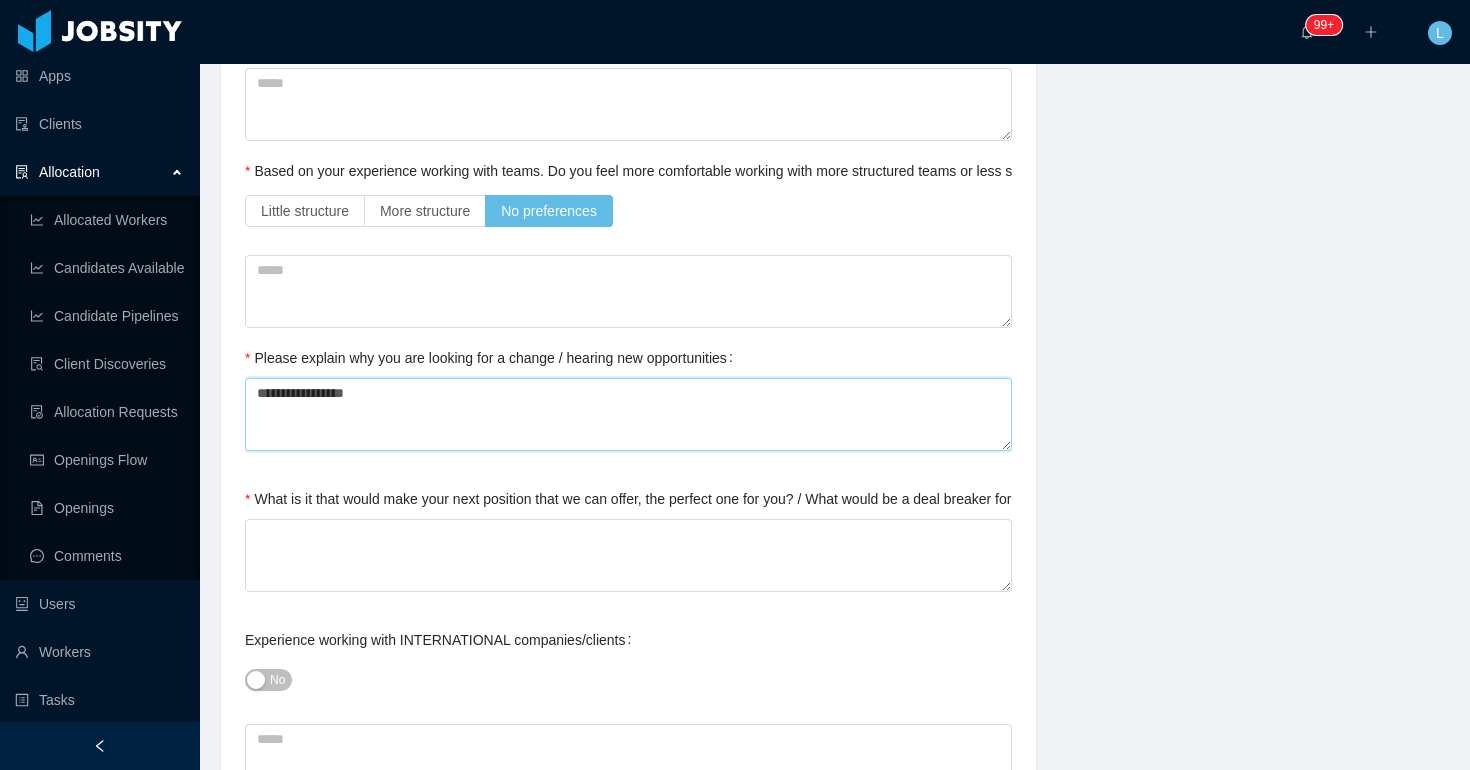 type 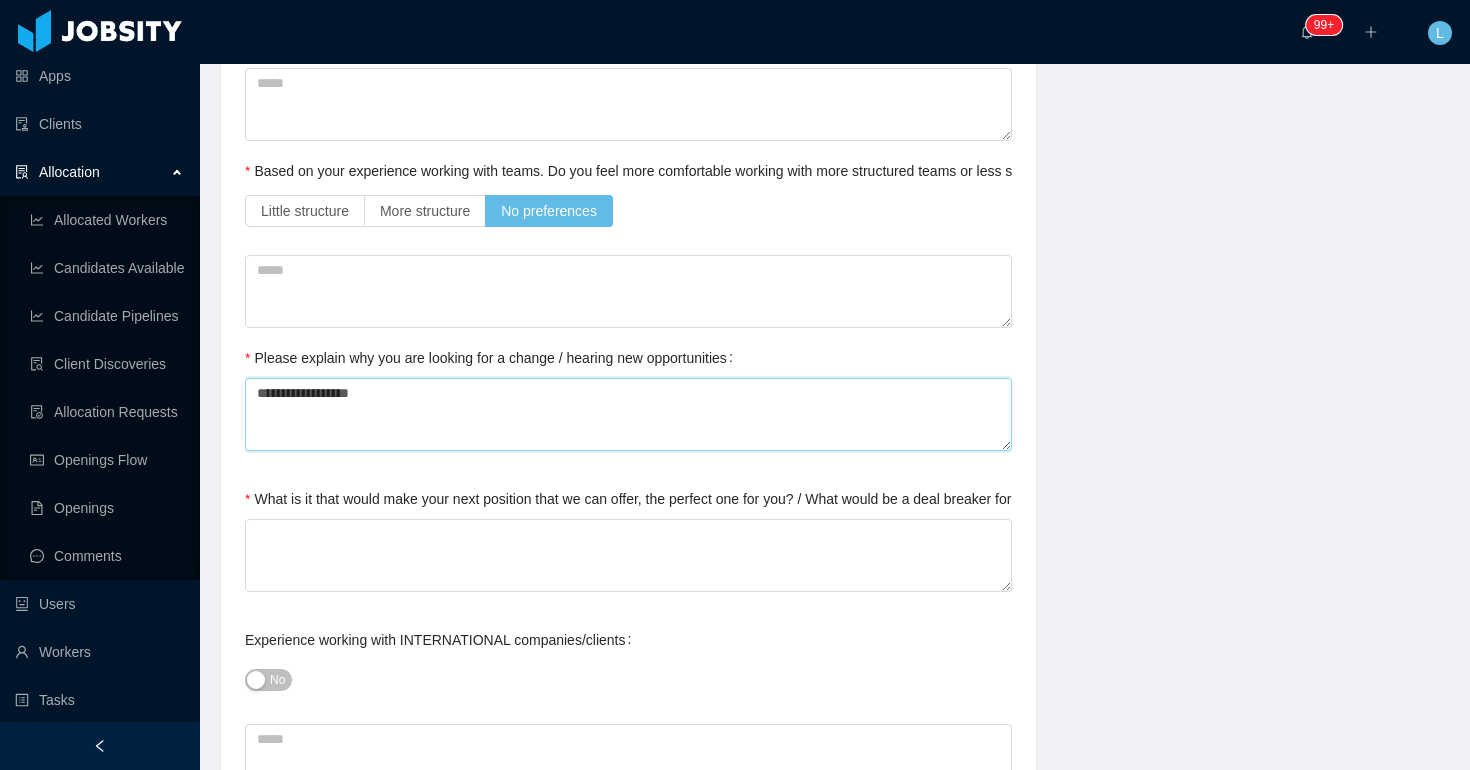 type 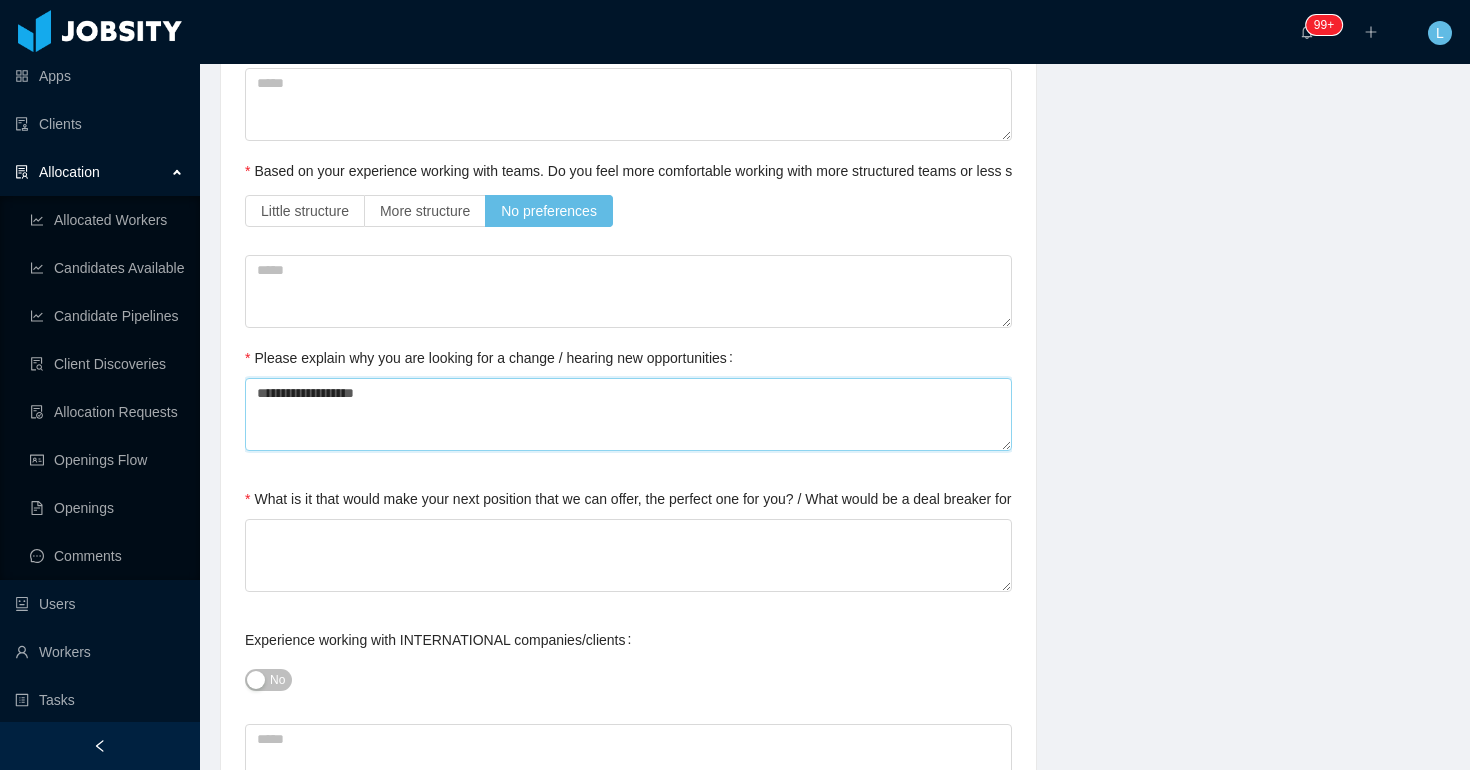 type 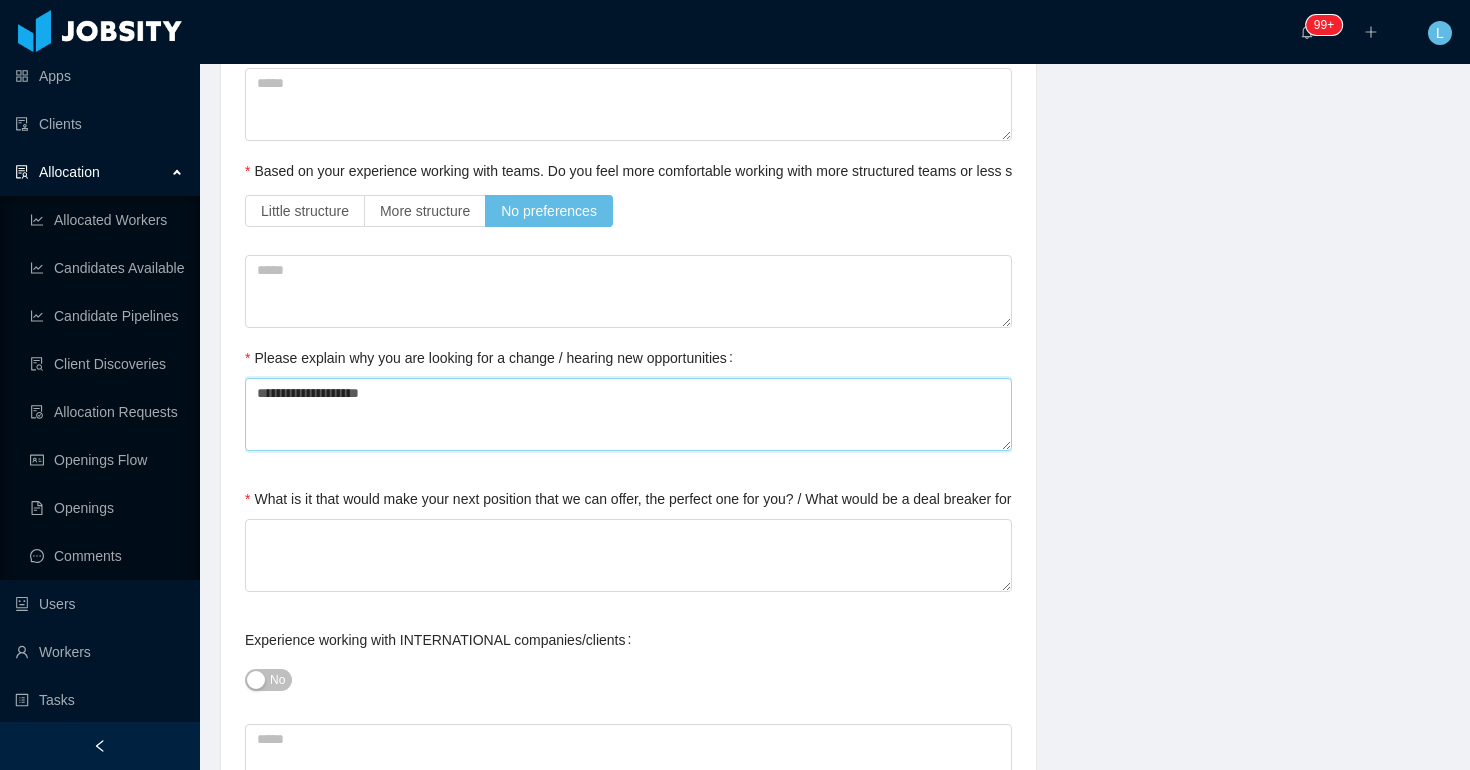 type 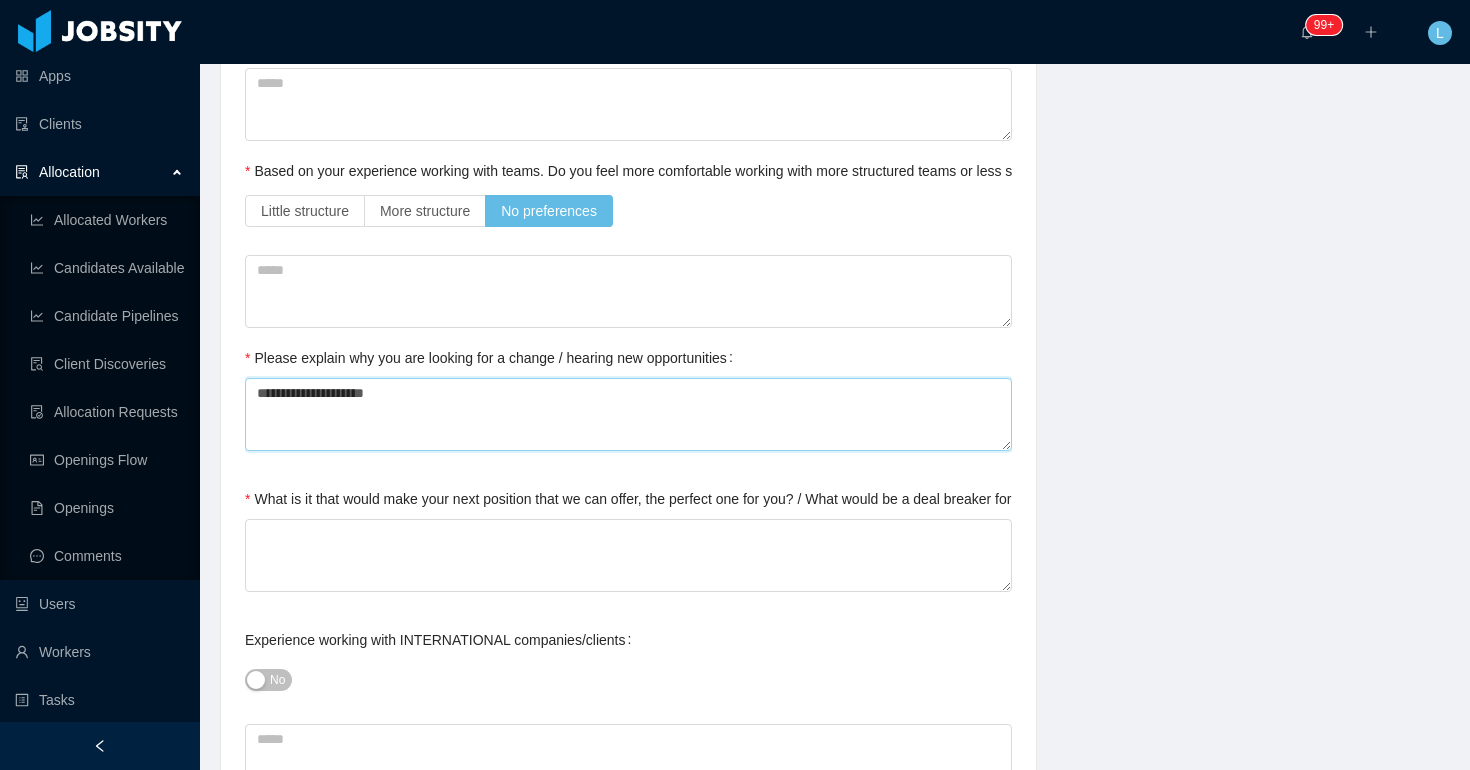type 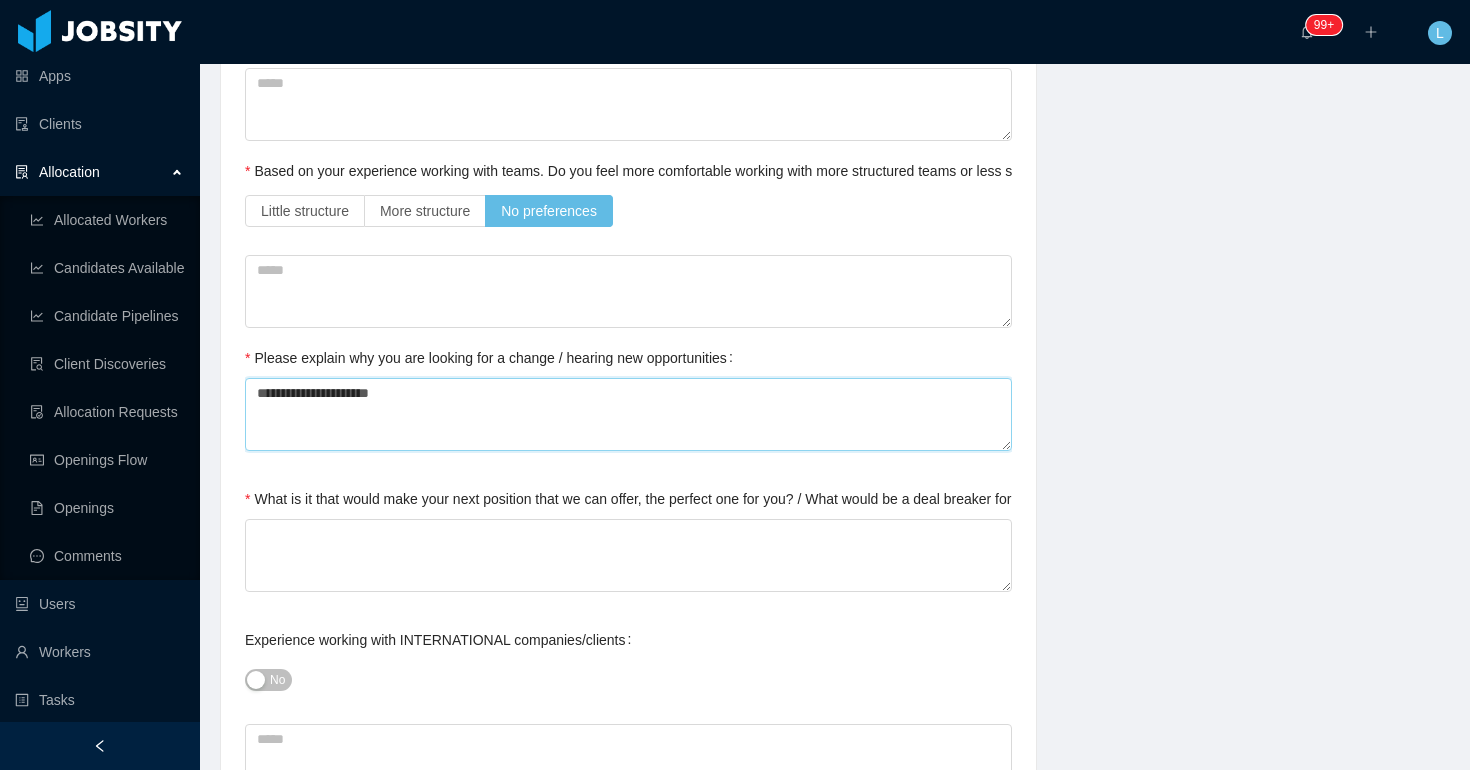 type 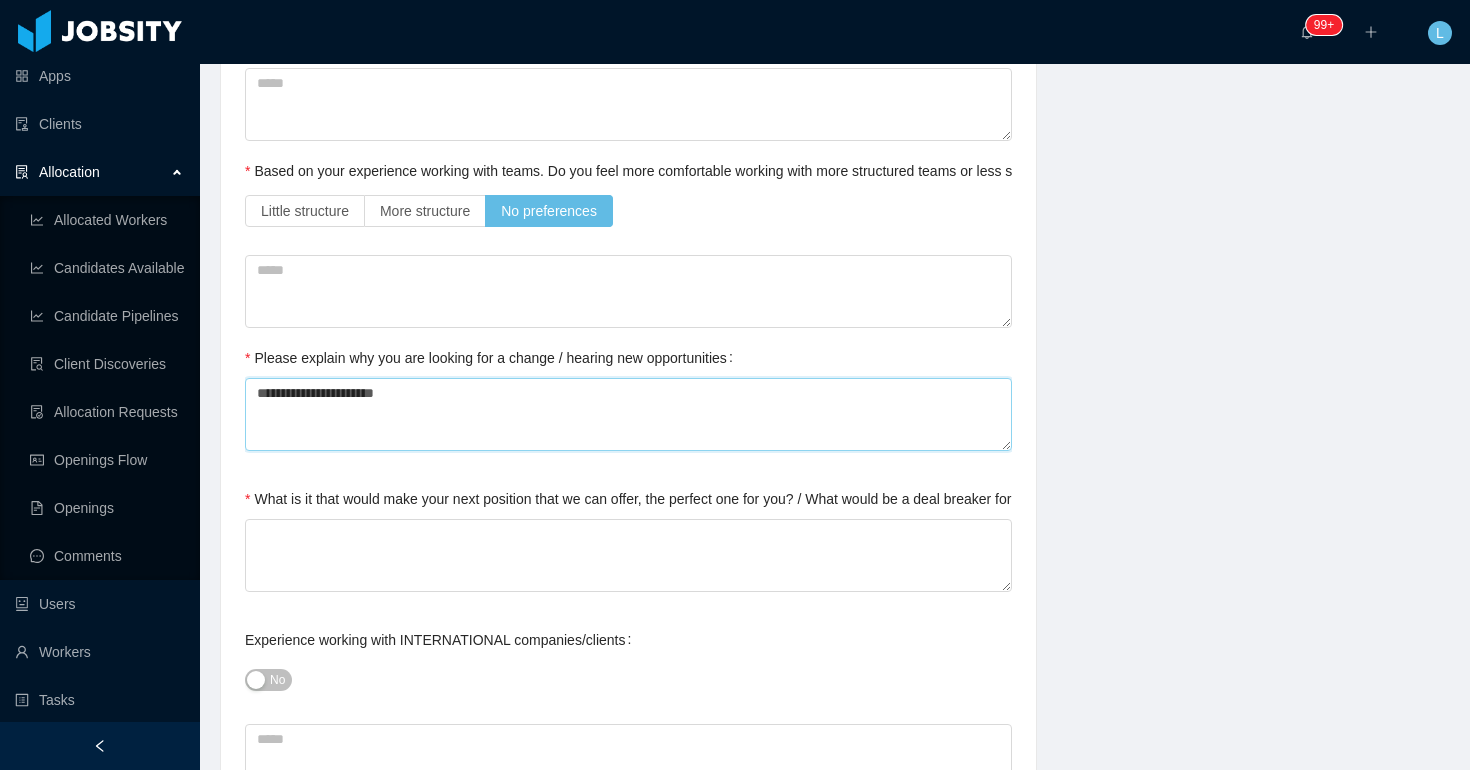 type on "**********" 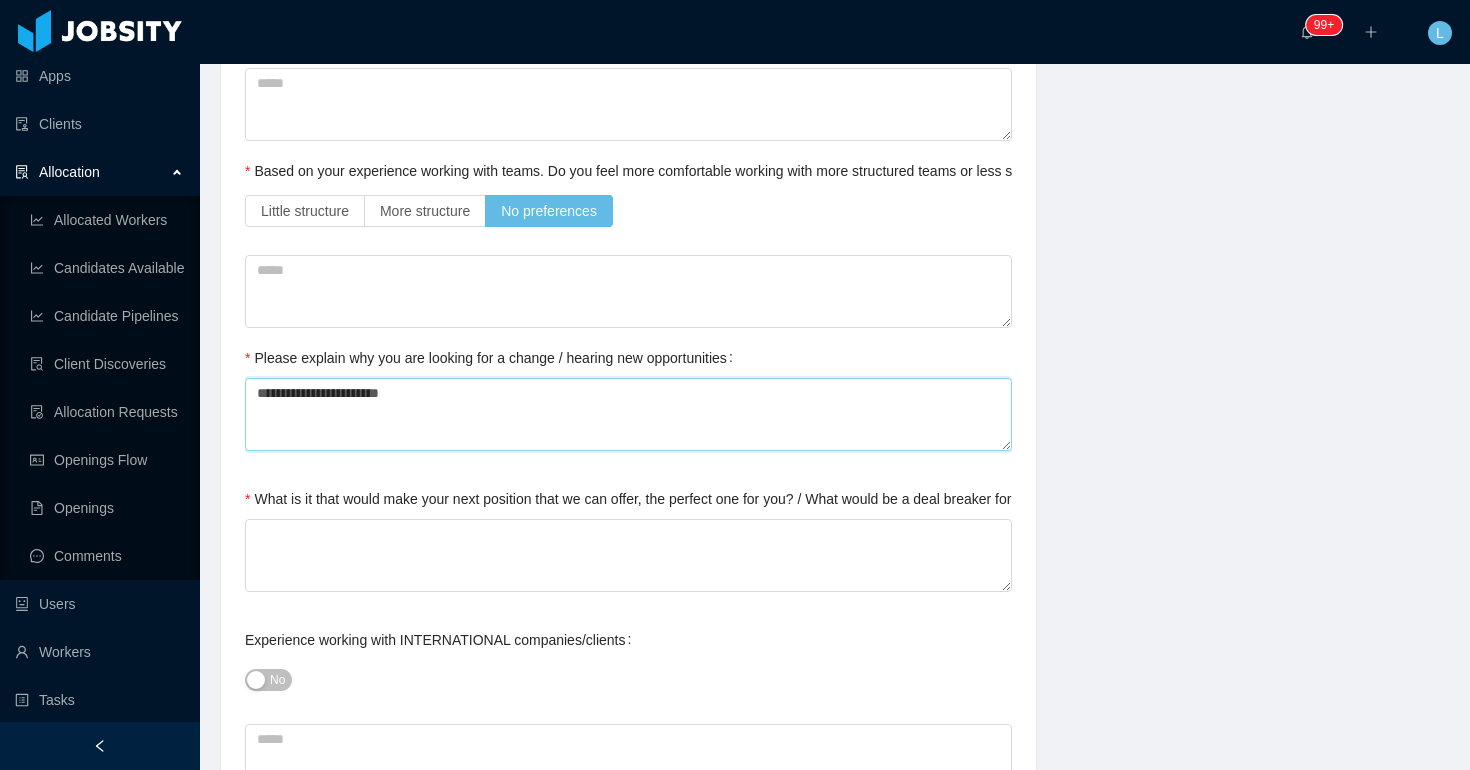 type 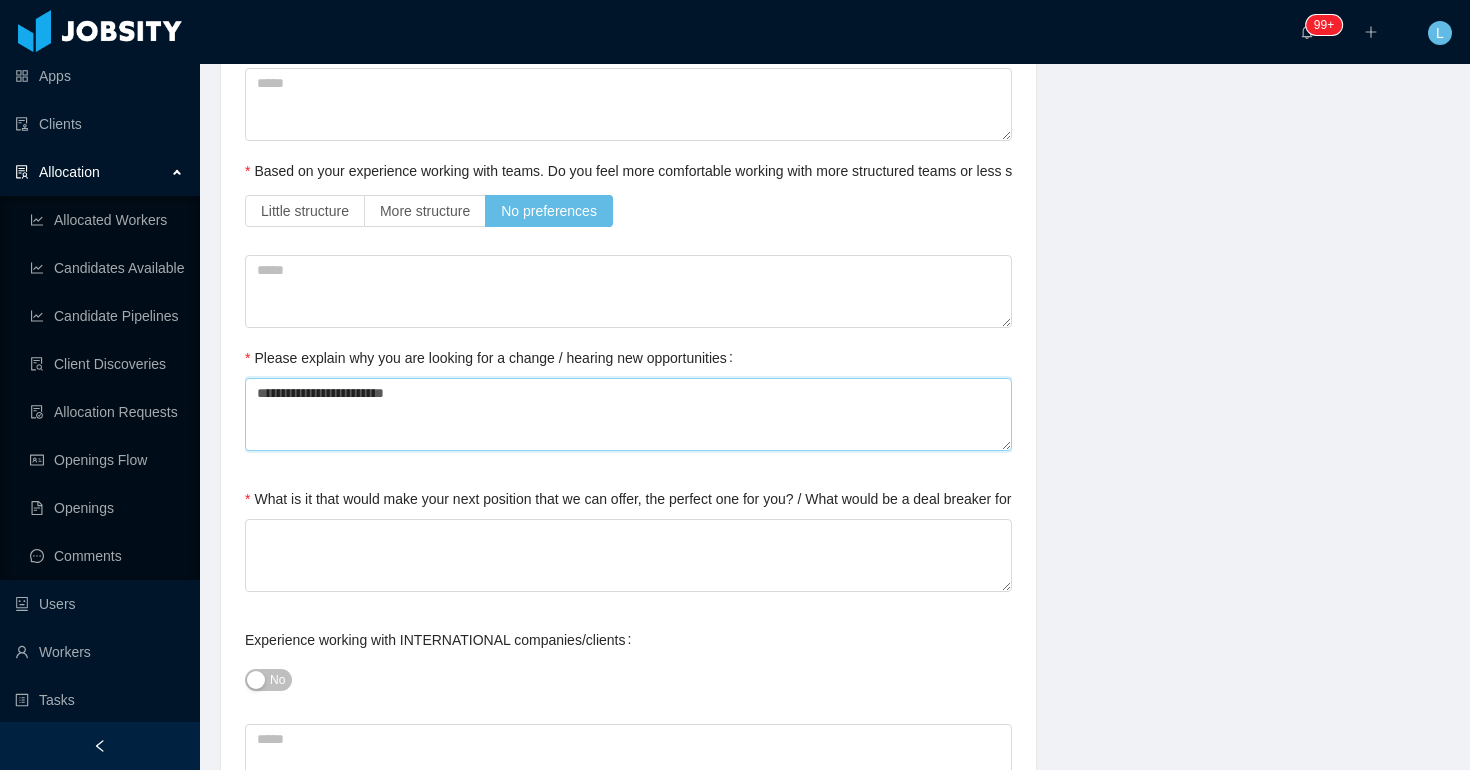 type on "**********" 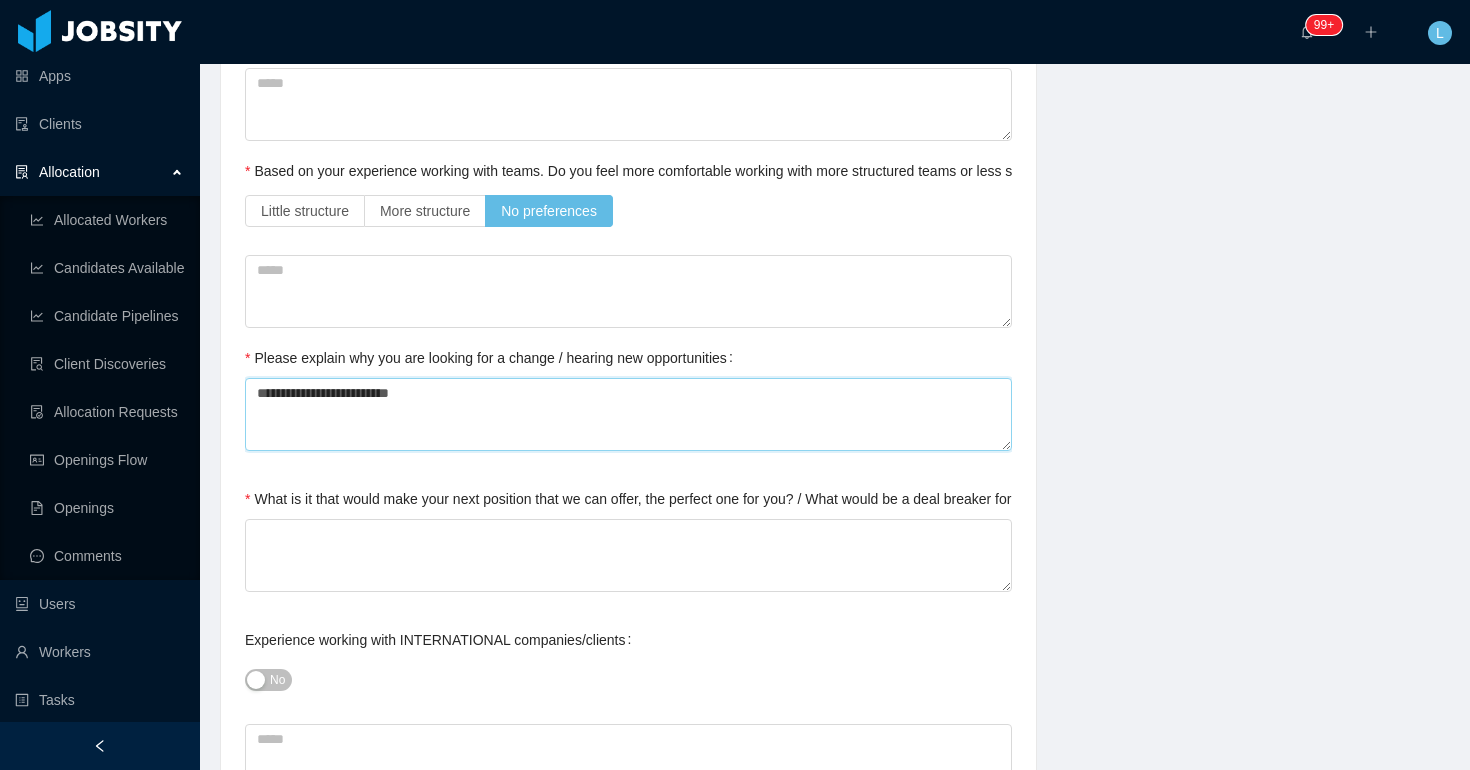 type 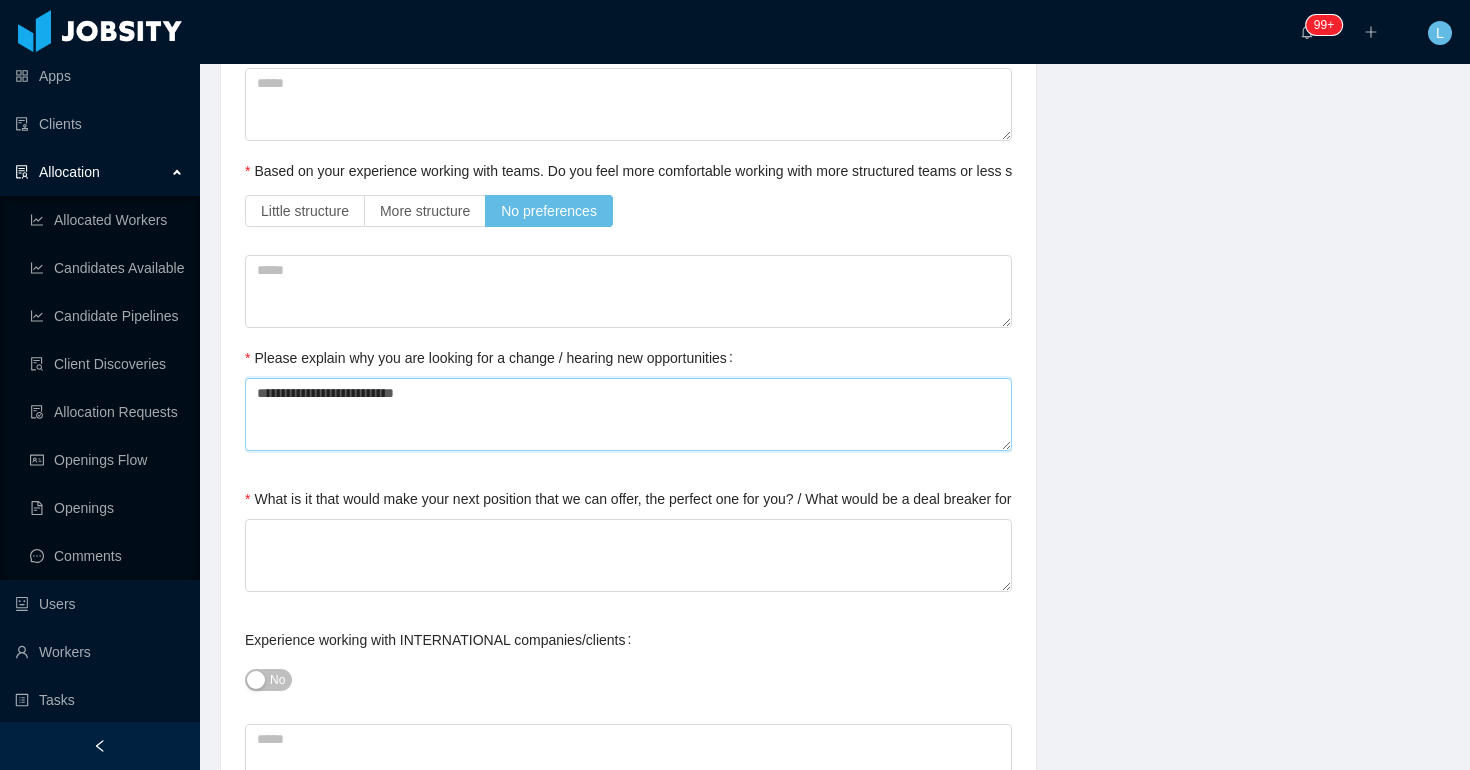 type 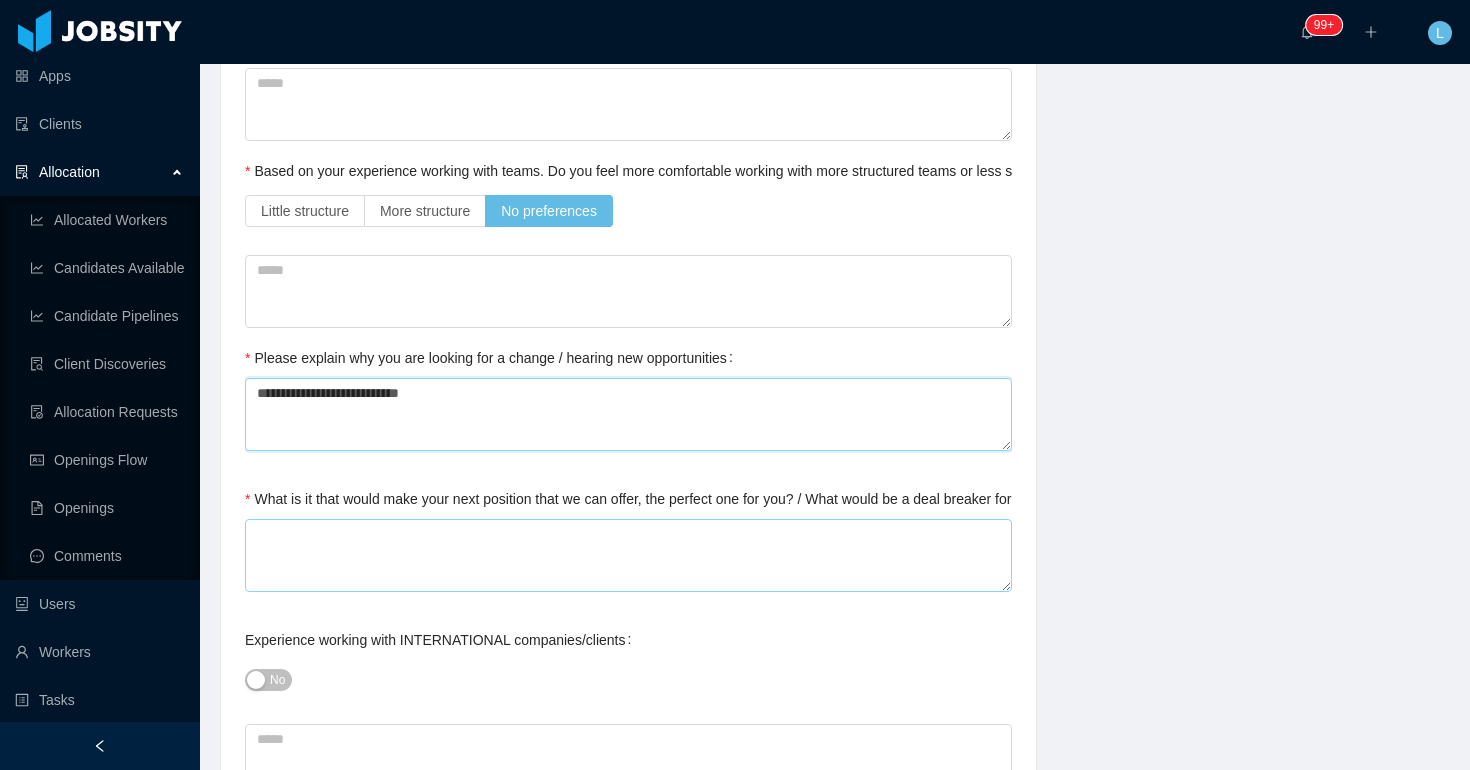 type on "**********" 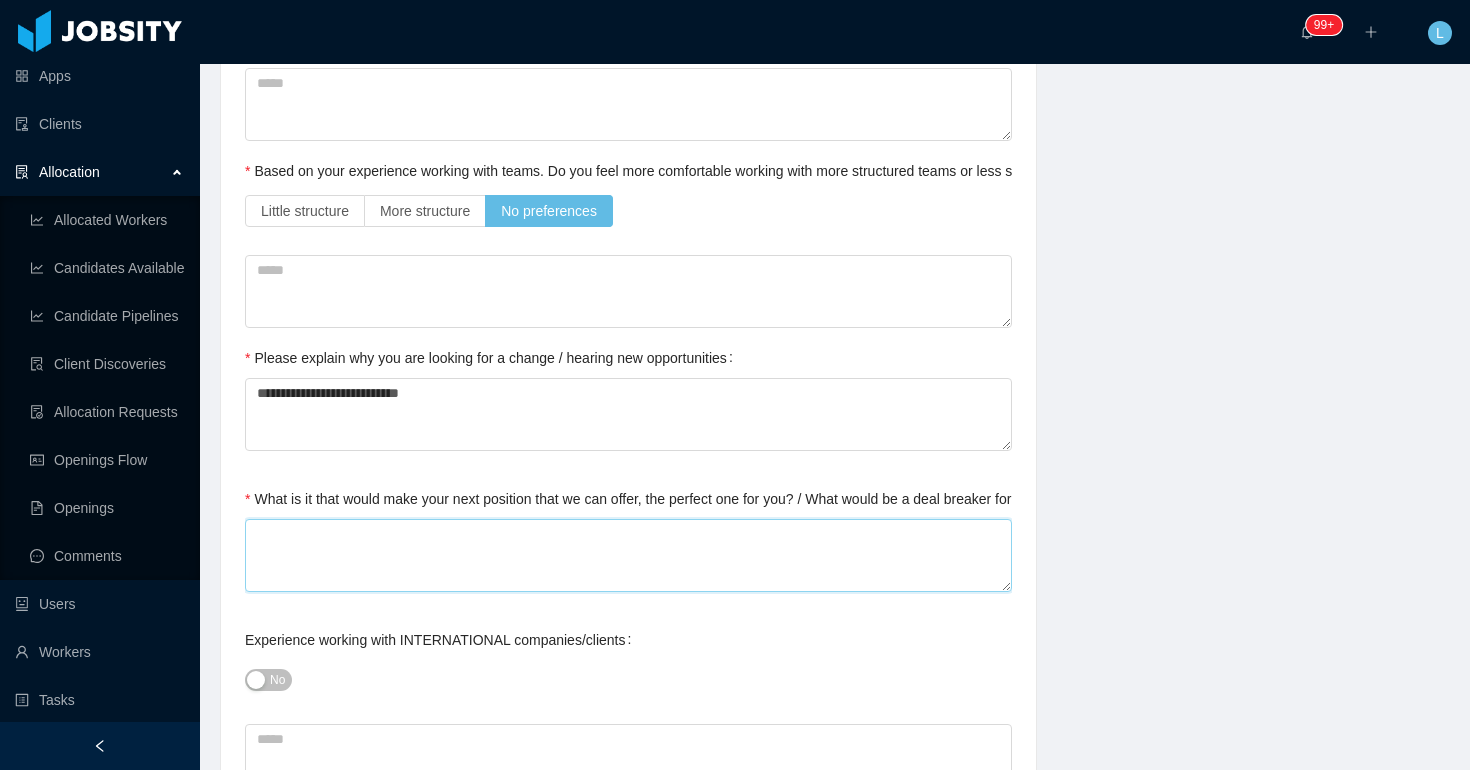 click on "What is it that would make your next position that we can offer, the perfect one for you? / What would be a deal breaker for you?" at bounding box center (628, 555) 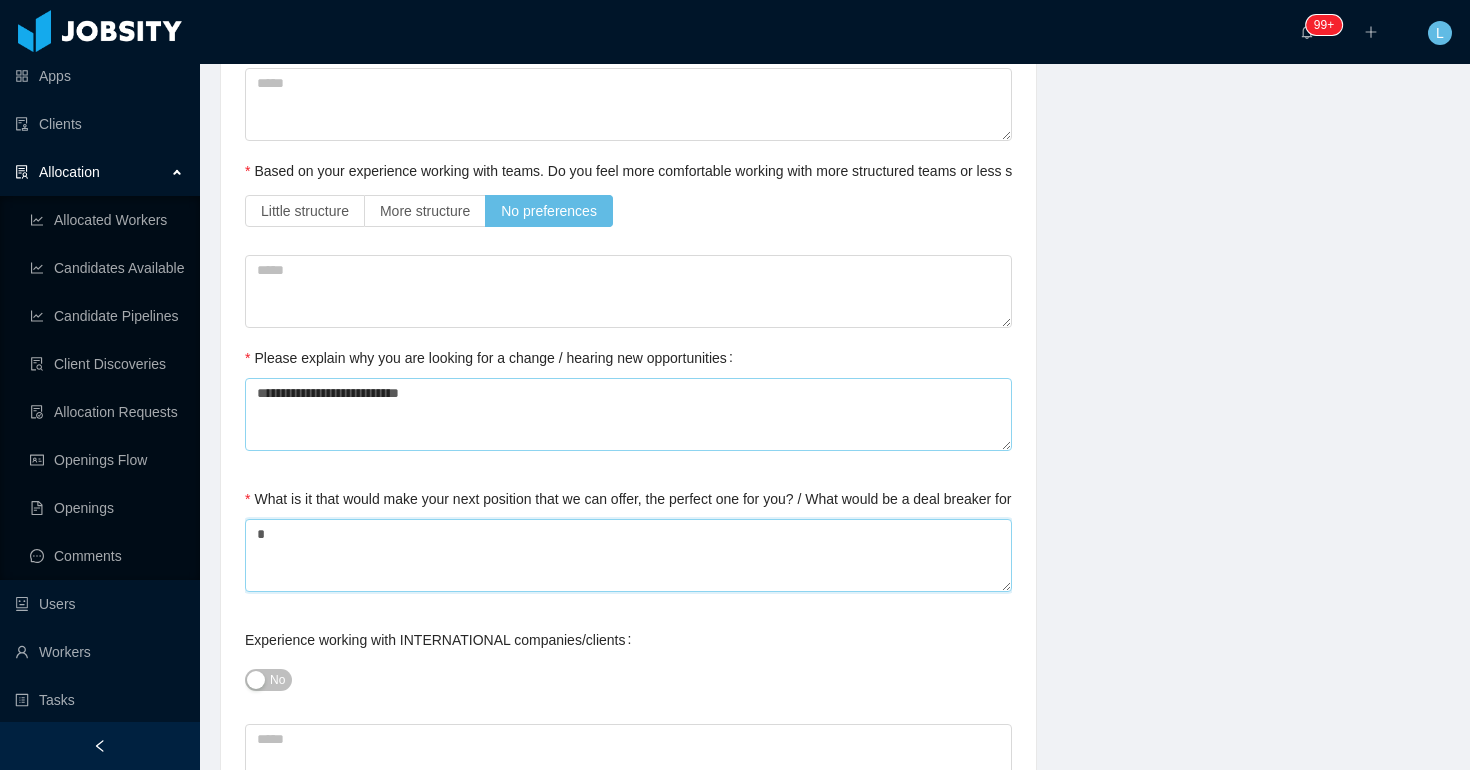 type on "*" 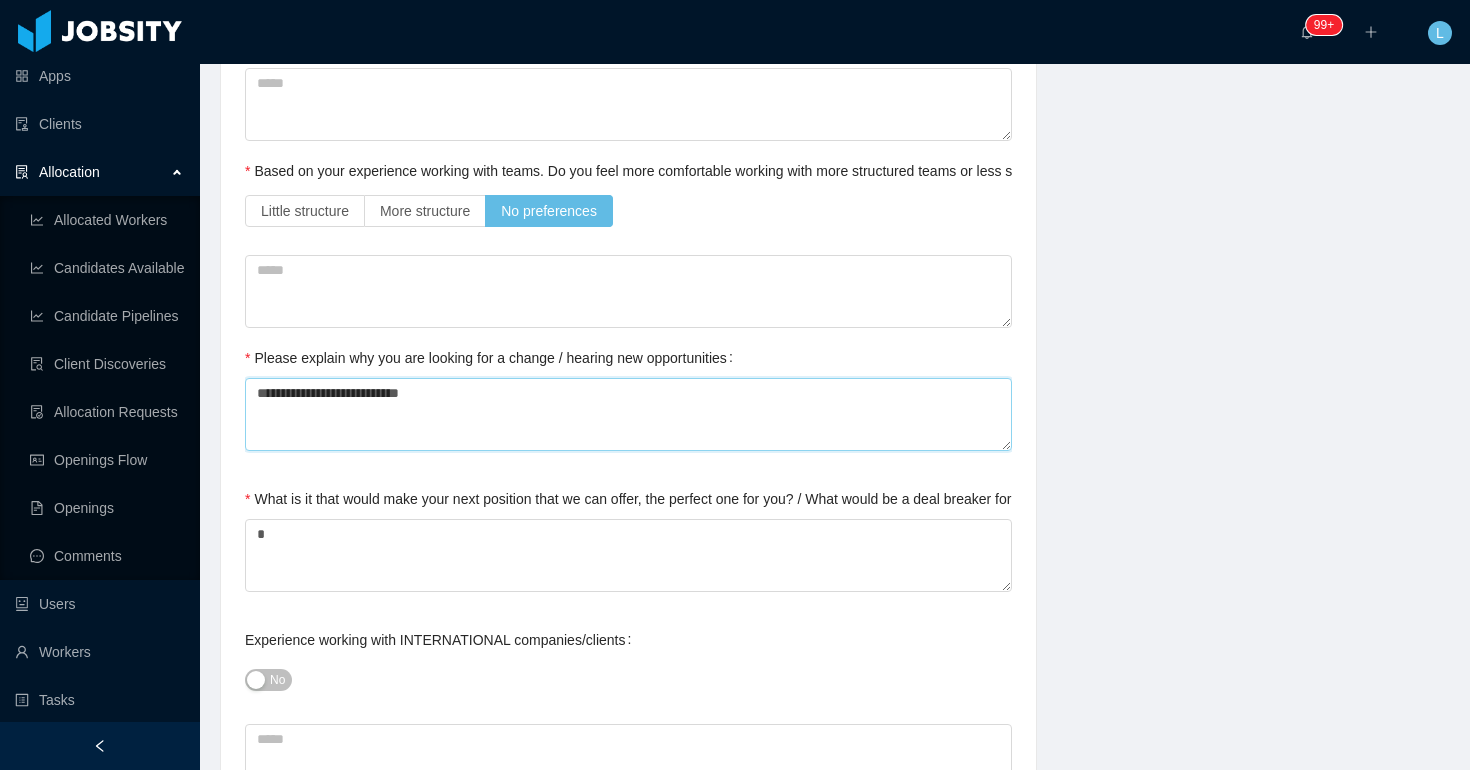 click on "**********" at bounding box center [628, 414] 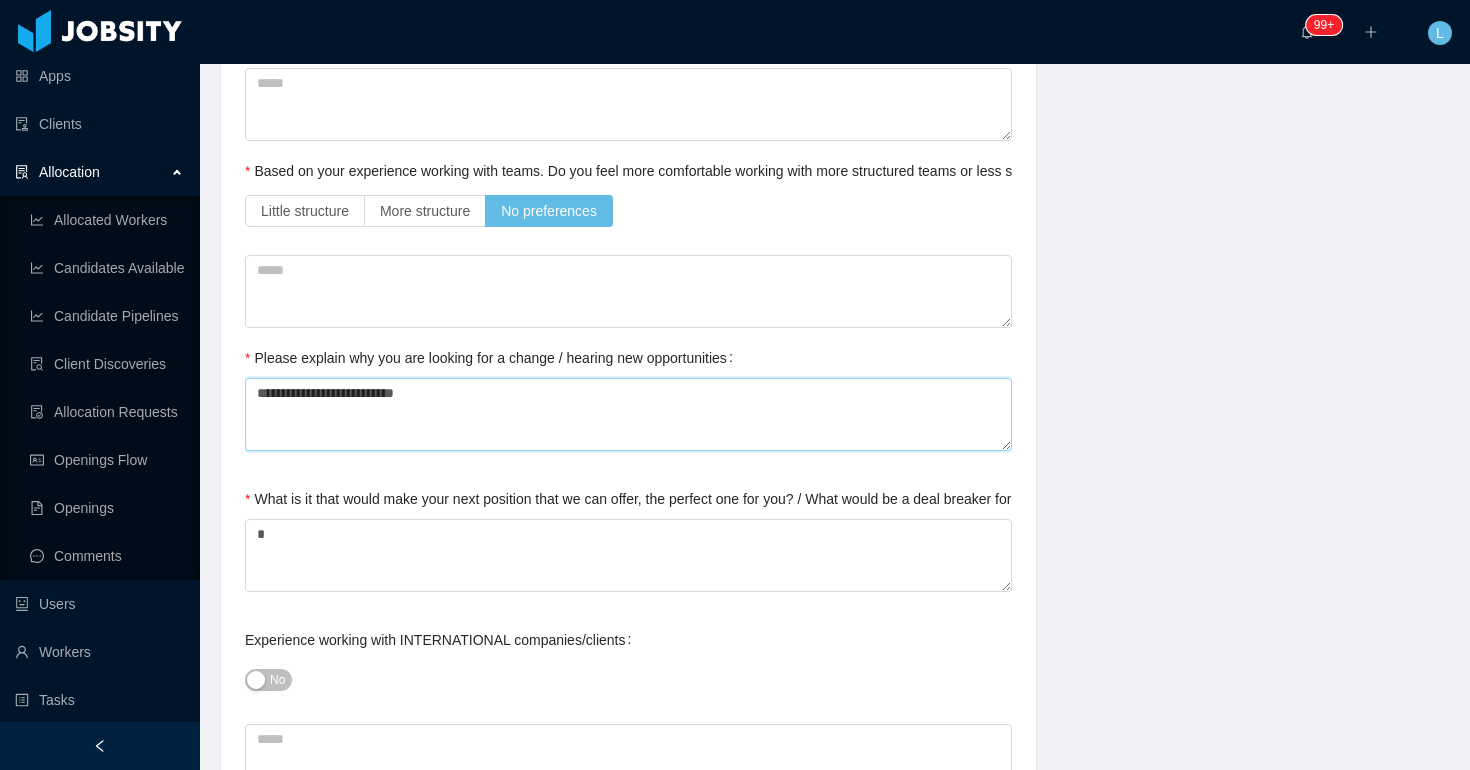 type 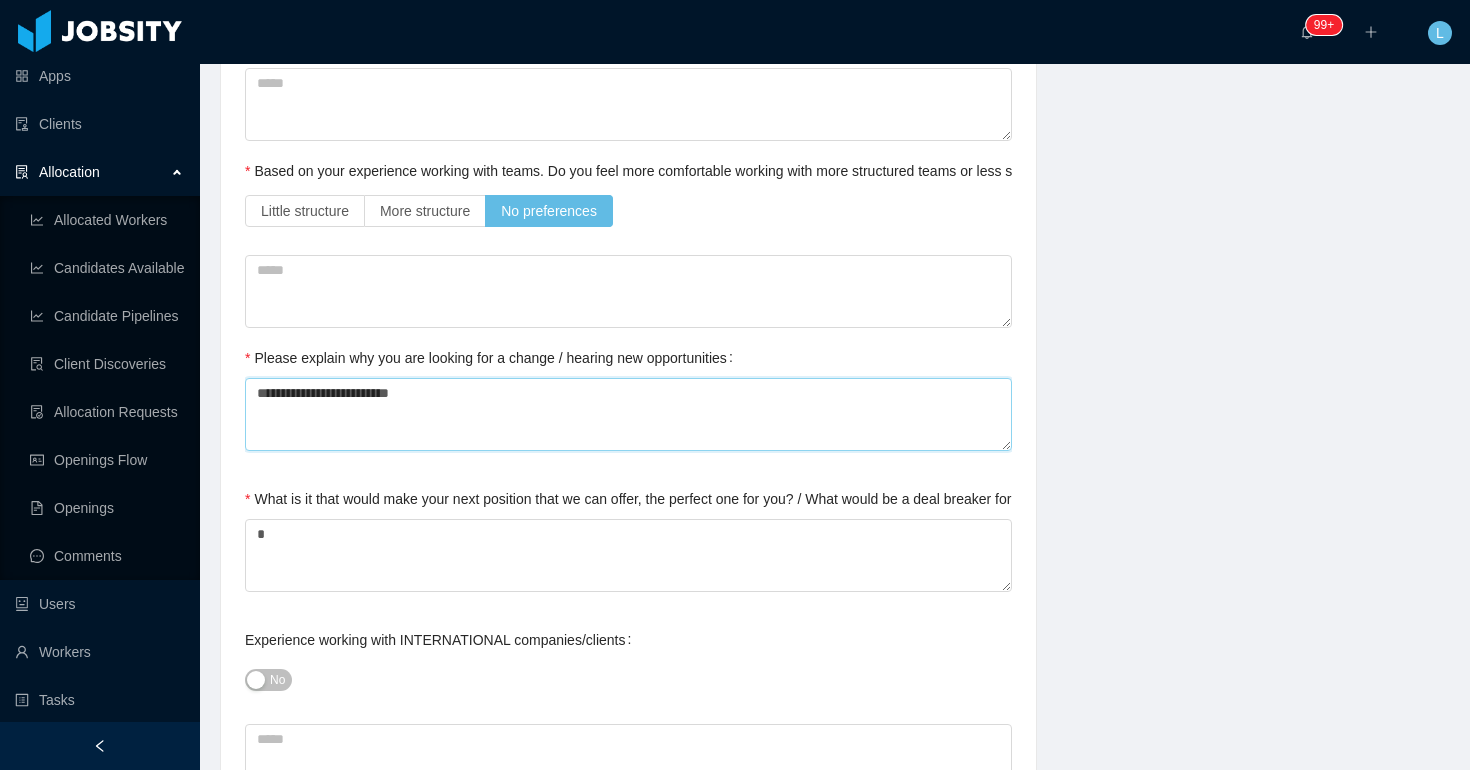 type 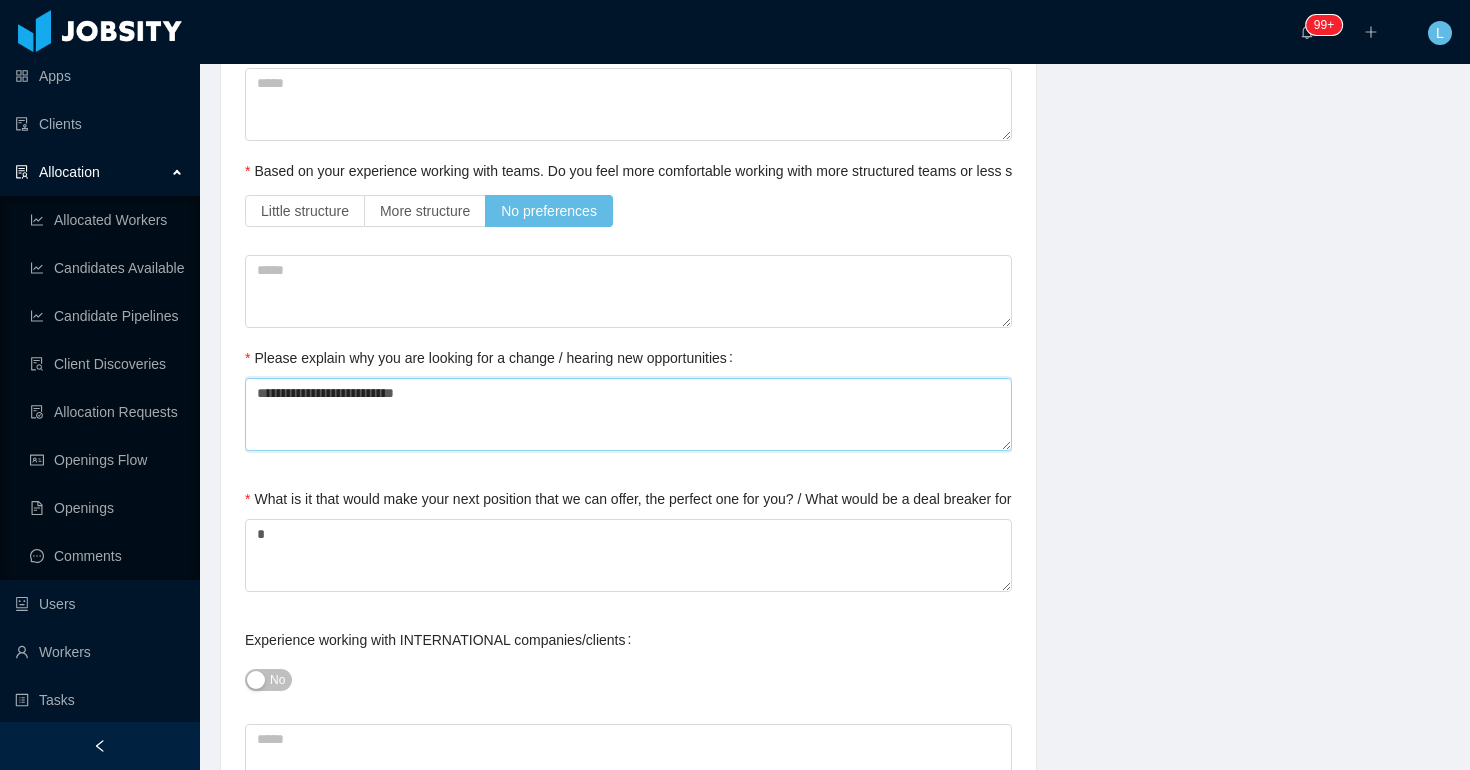type 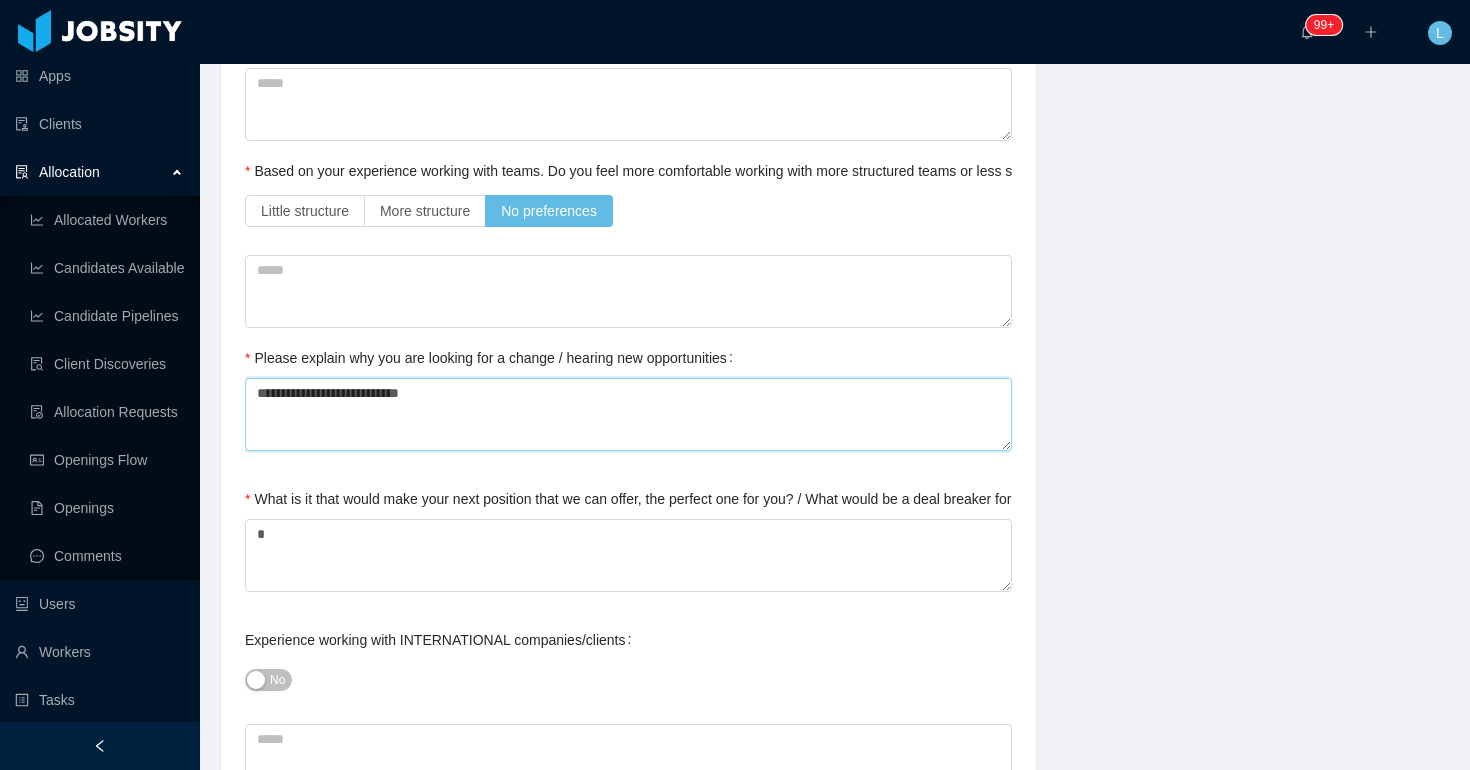 type 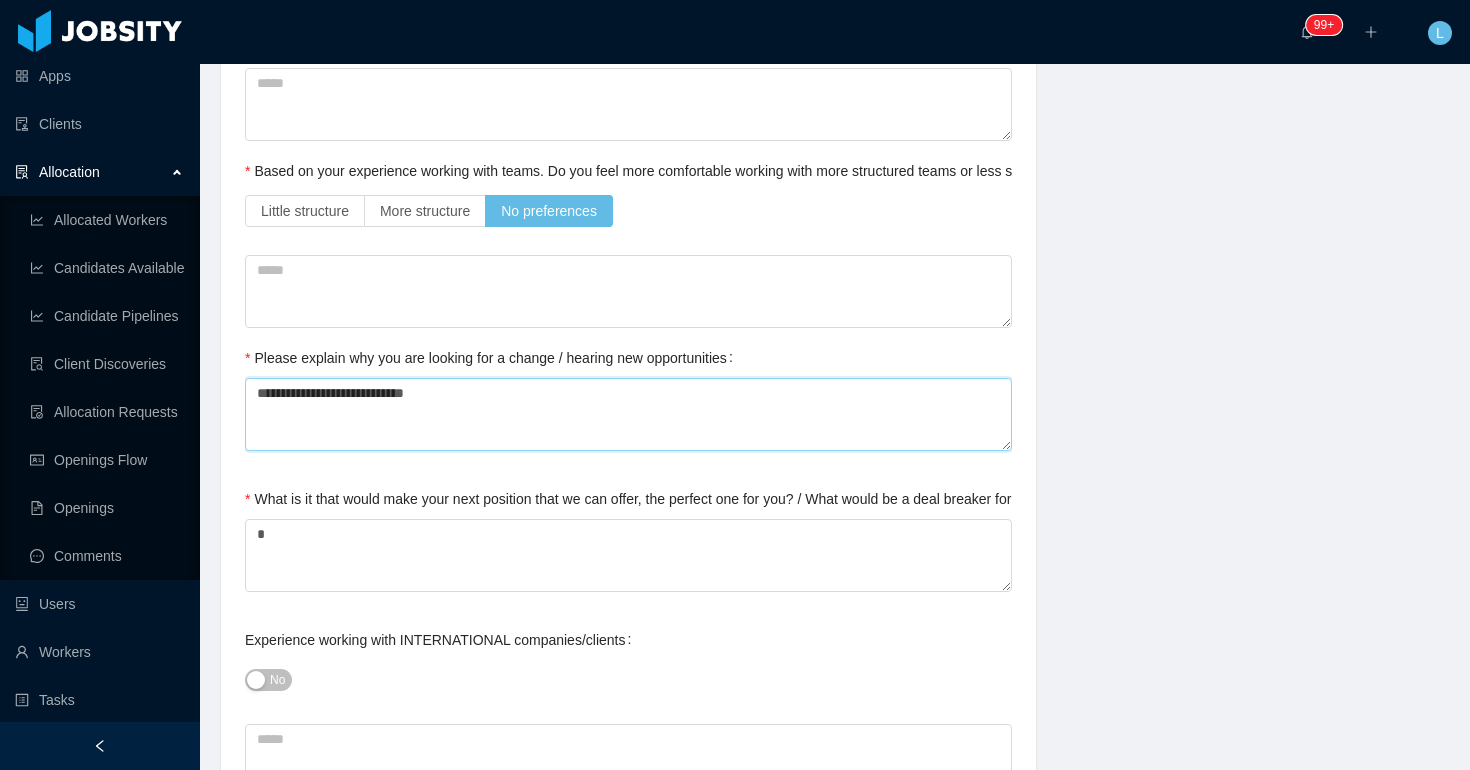 type on "**********" 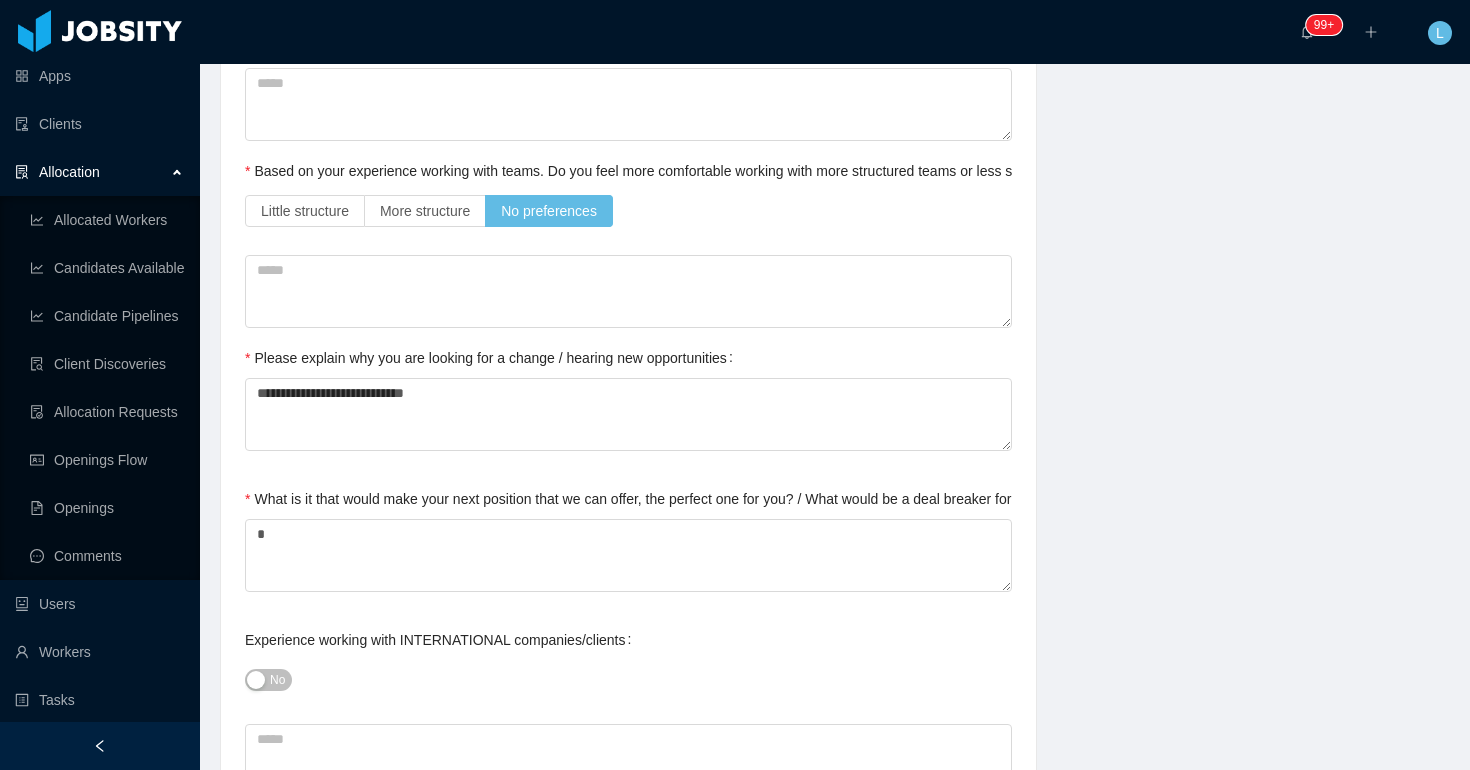 click on "**********" at bounding box center [835, 803] 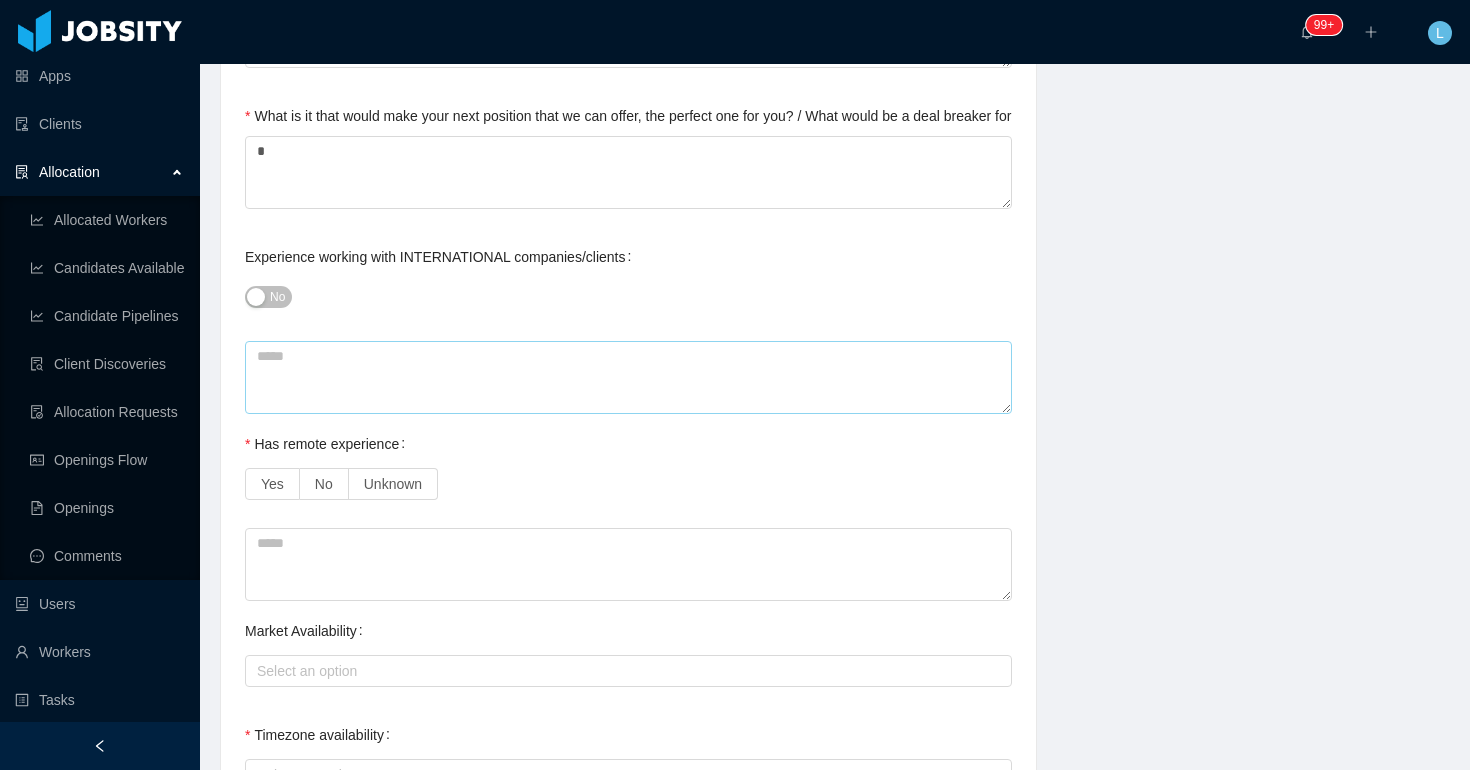 scroll, scrollTop: 1183, scrollLeft: 0, axis: vertical 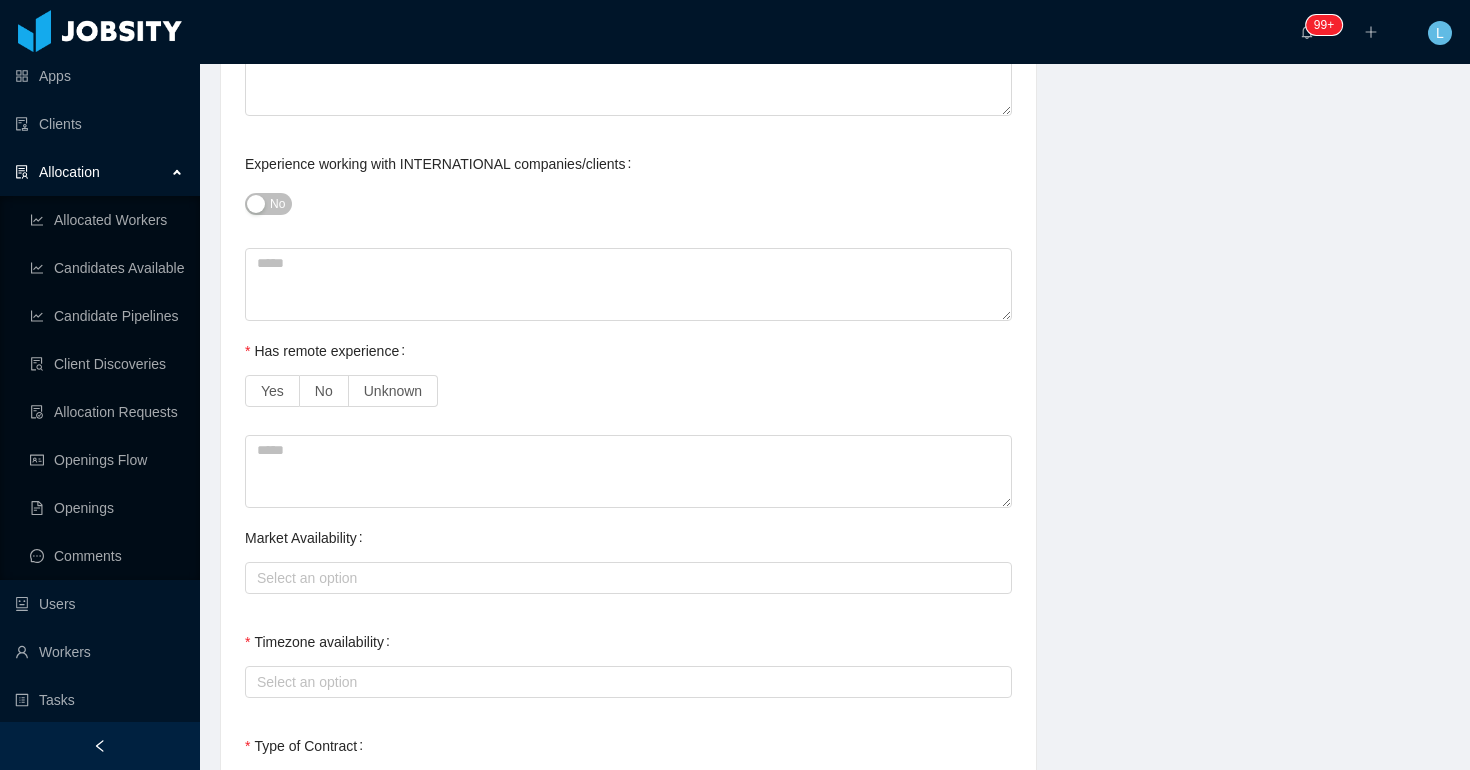click on "No" at bounding box center (277, 204) 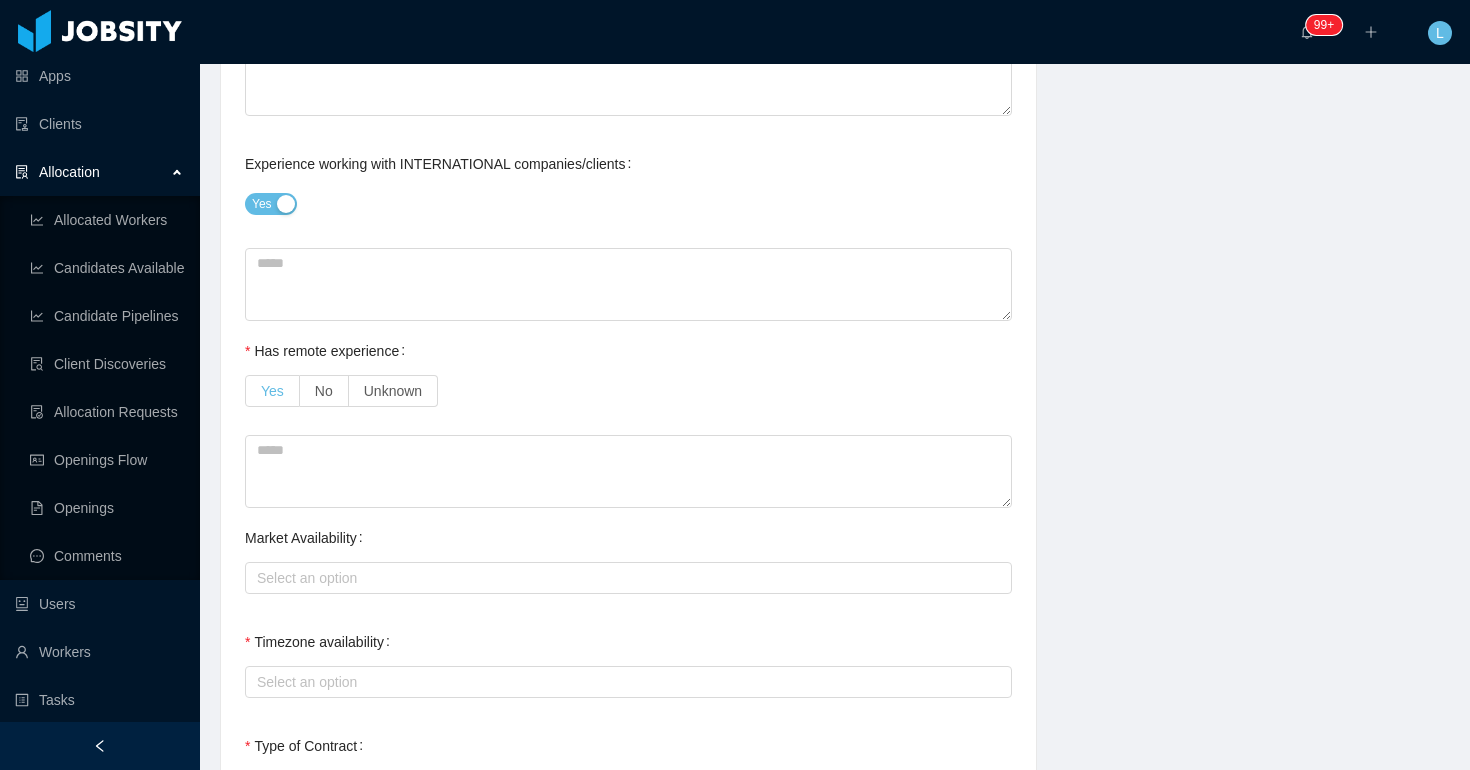 click on "Yes" at bounding box center [272, 391] 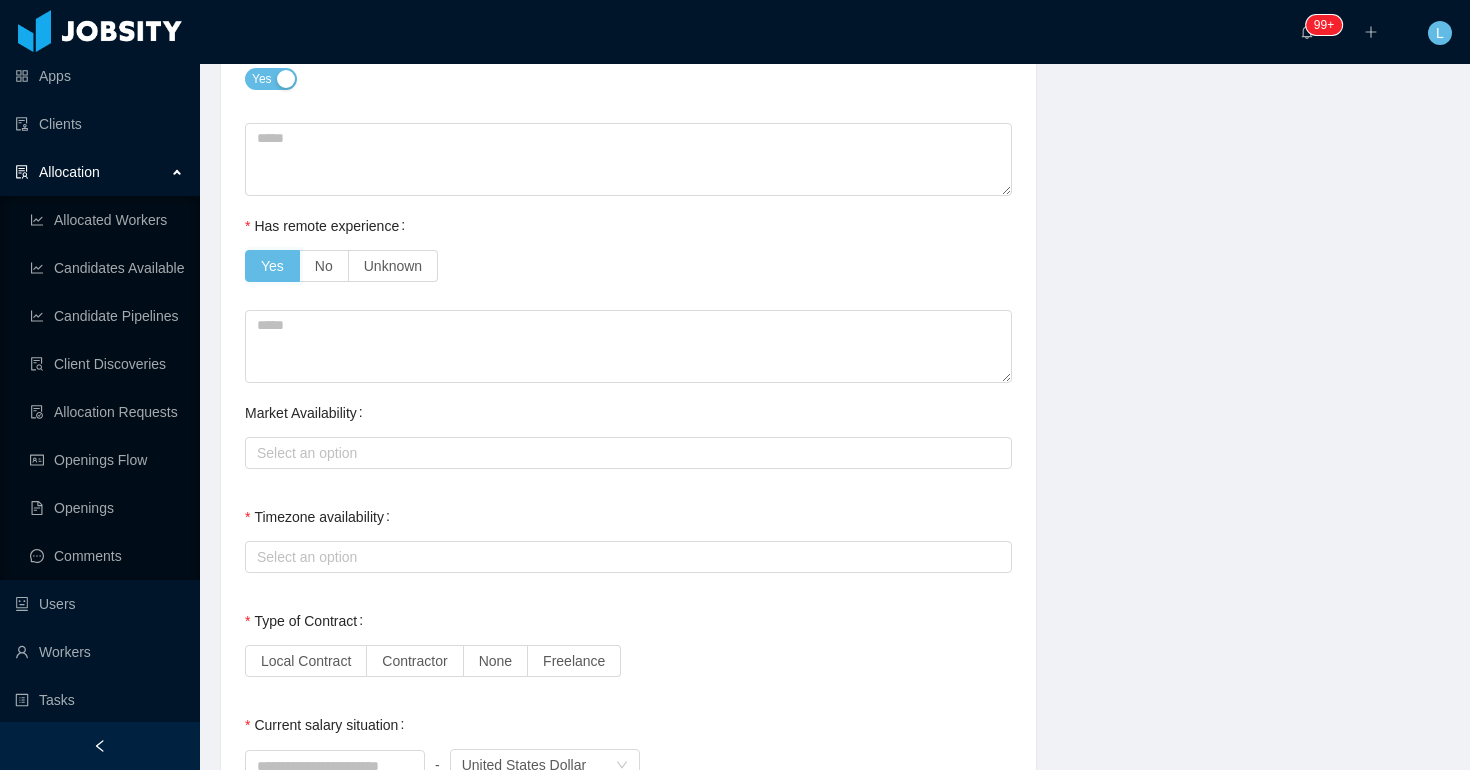 scroll, scrollTop: 1510, scrollLeft: 0, axis: vertical 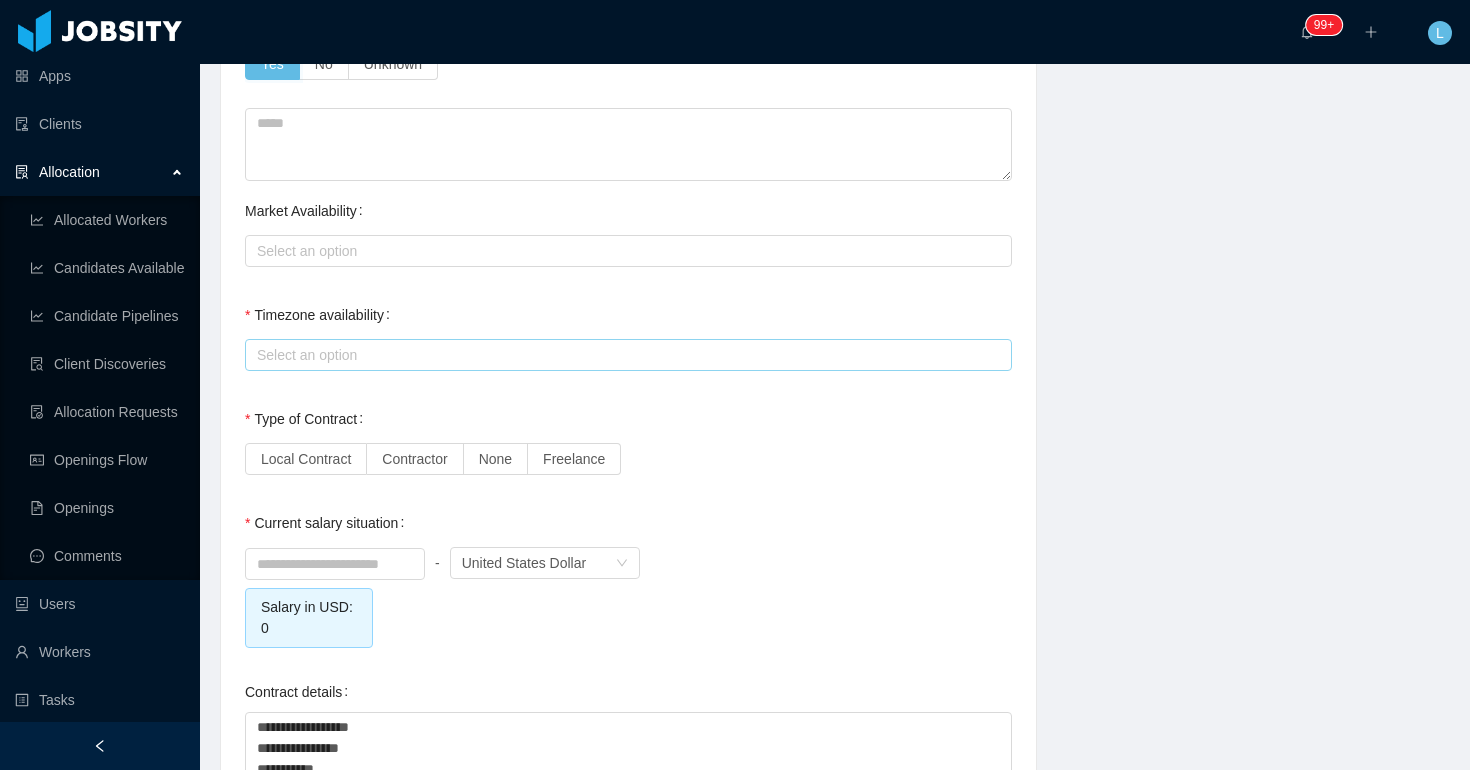 click on "Select an option" at bounding box center [624, 355] 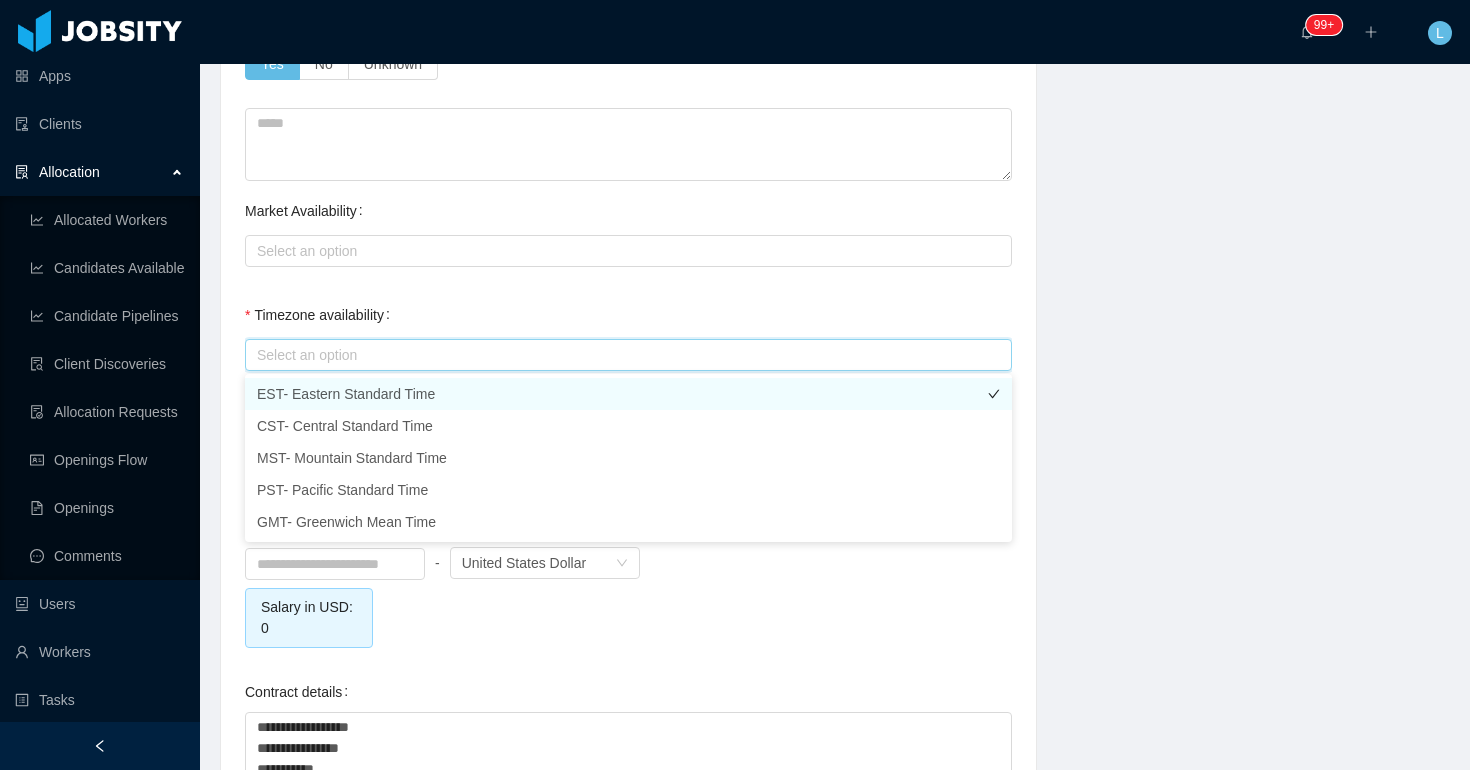 click on "EST- Eastern Standard Time" at bounding box center [628, 394] 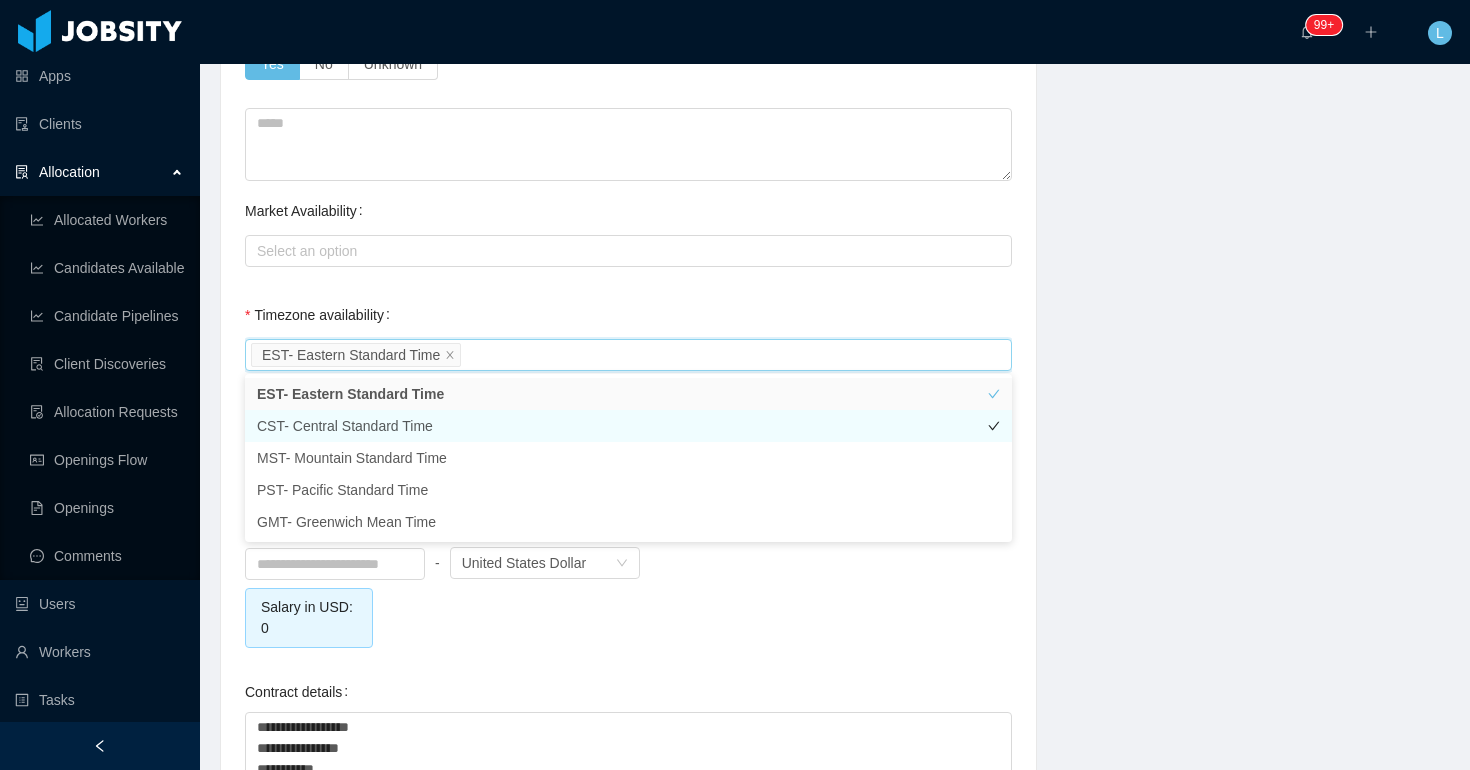 click on "CST- Central Standard Time" at bounding box center [628, 426] 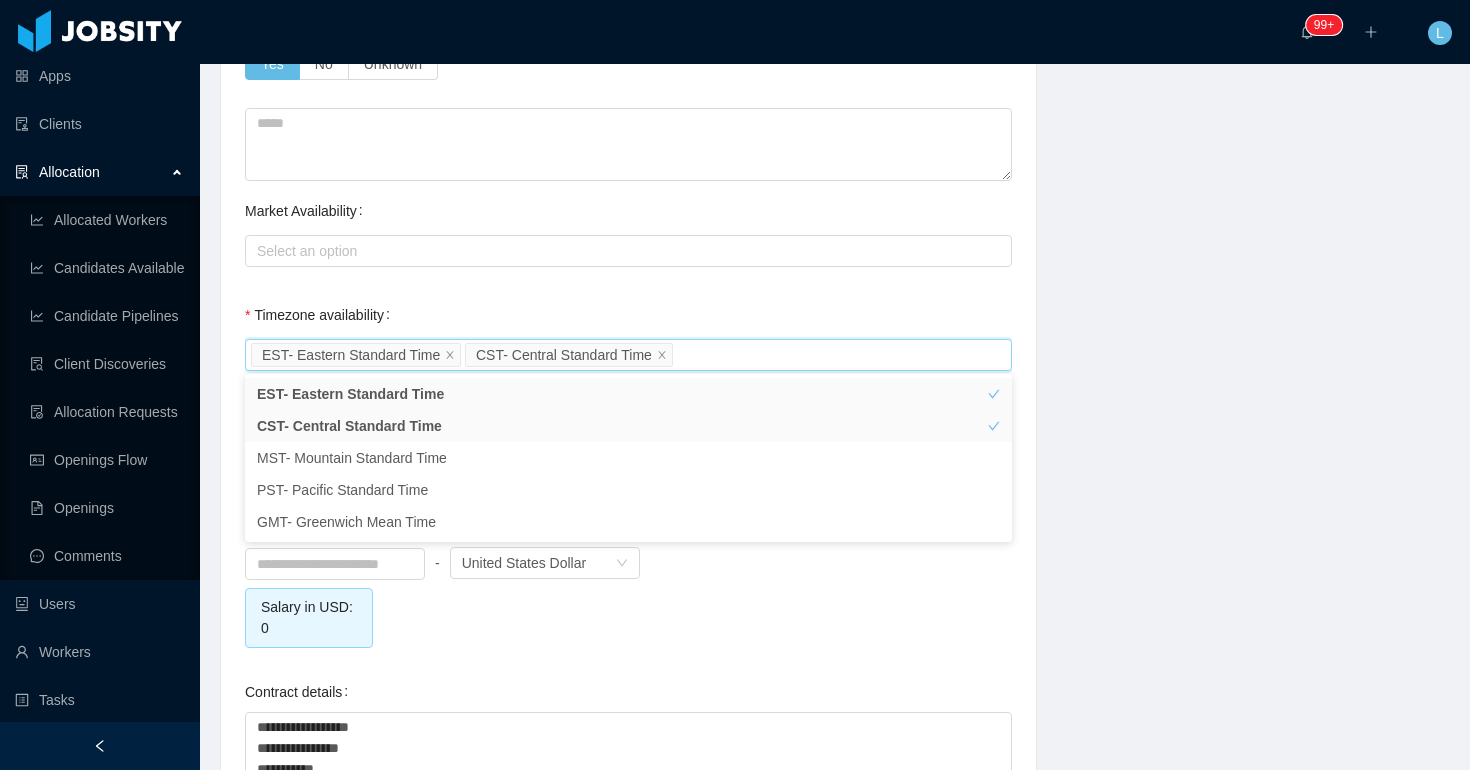 click on "Timezone availability Select an option EST- Eastern Standard Time CST- Central Standard Time" at bounding box center (628, 335) 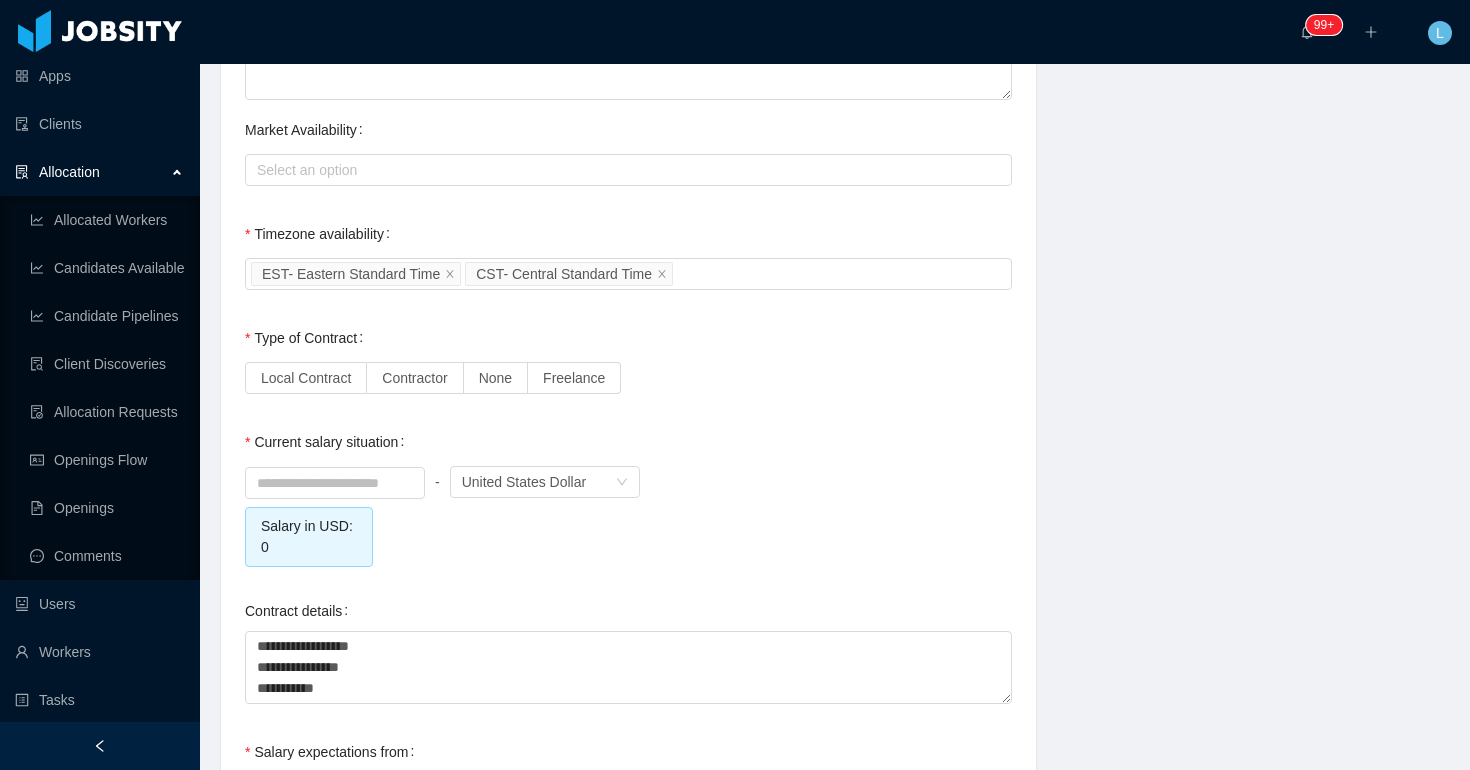 scroll, scrollTop: 1681, scrollLeft: 0, axis: vertical 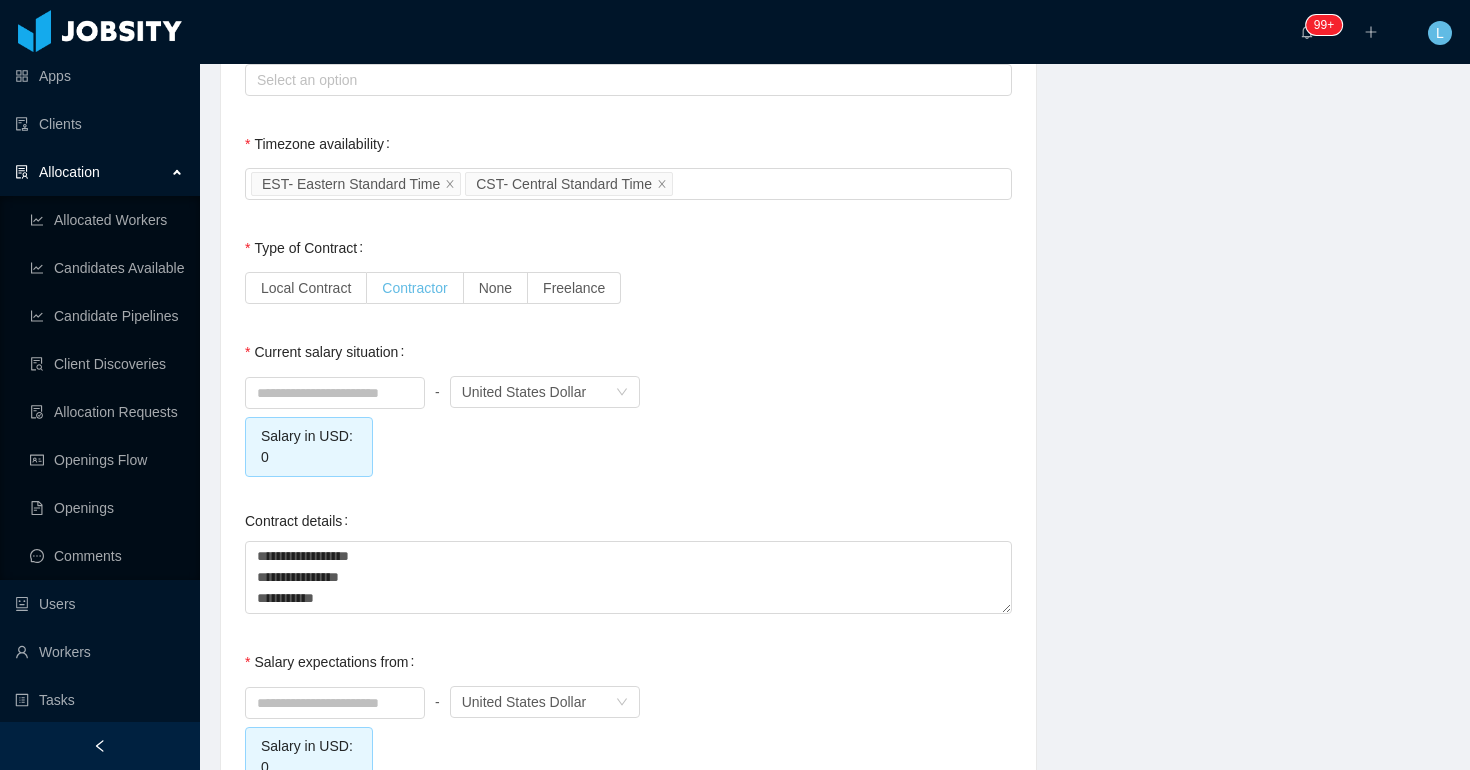 click on "Contractor" at bounding box center (414, 288) 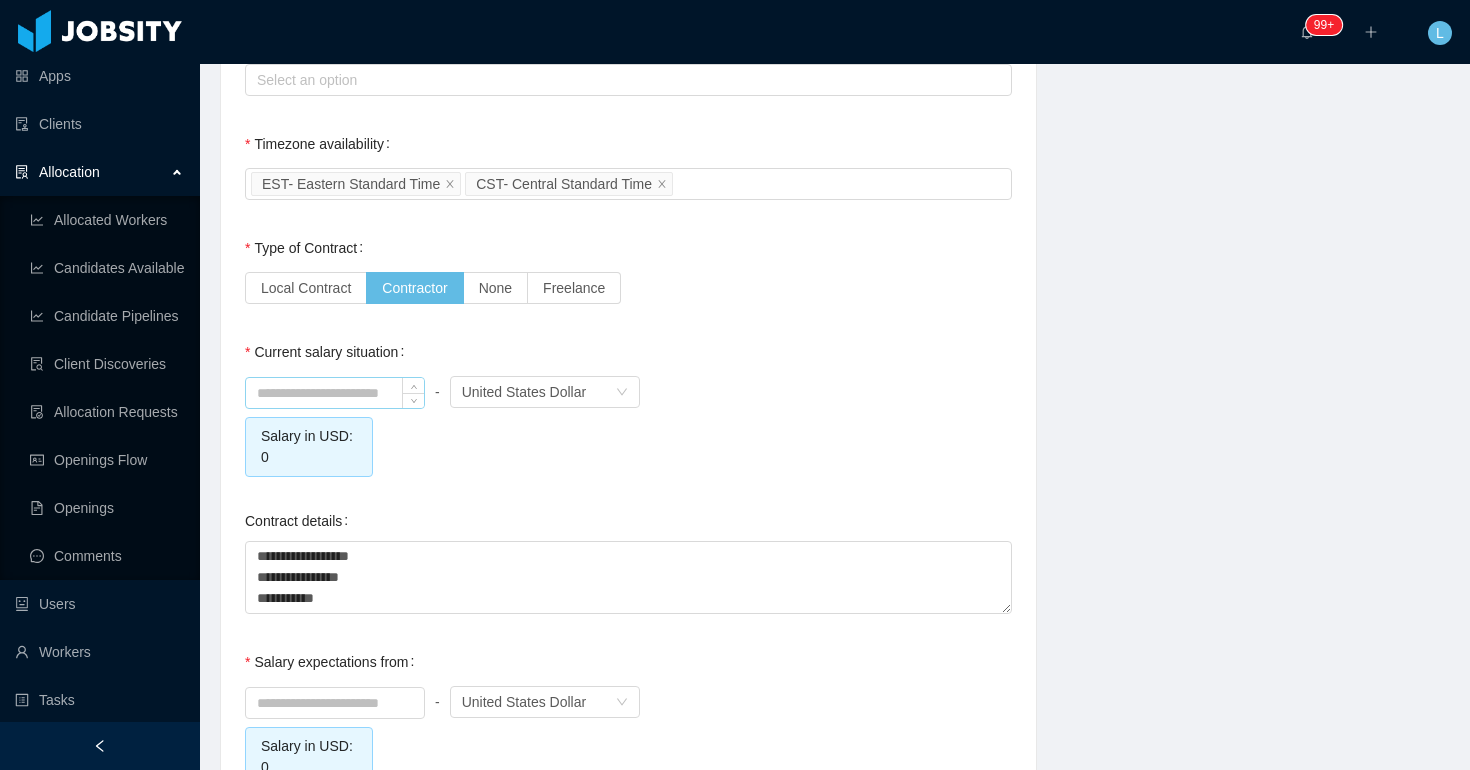 click at bounding box center [335, 393] 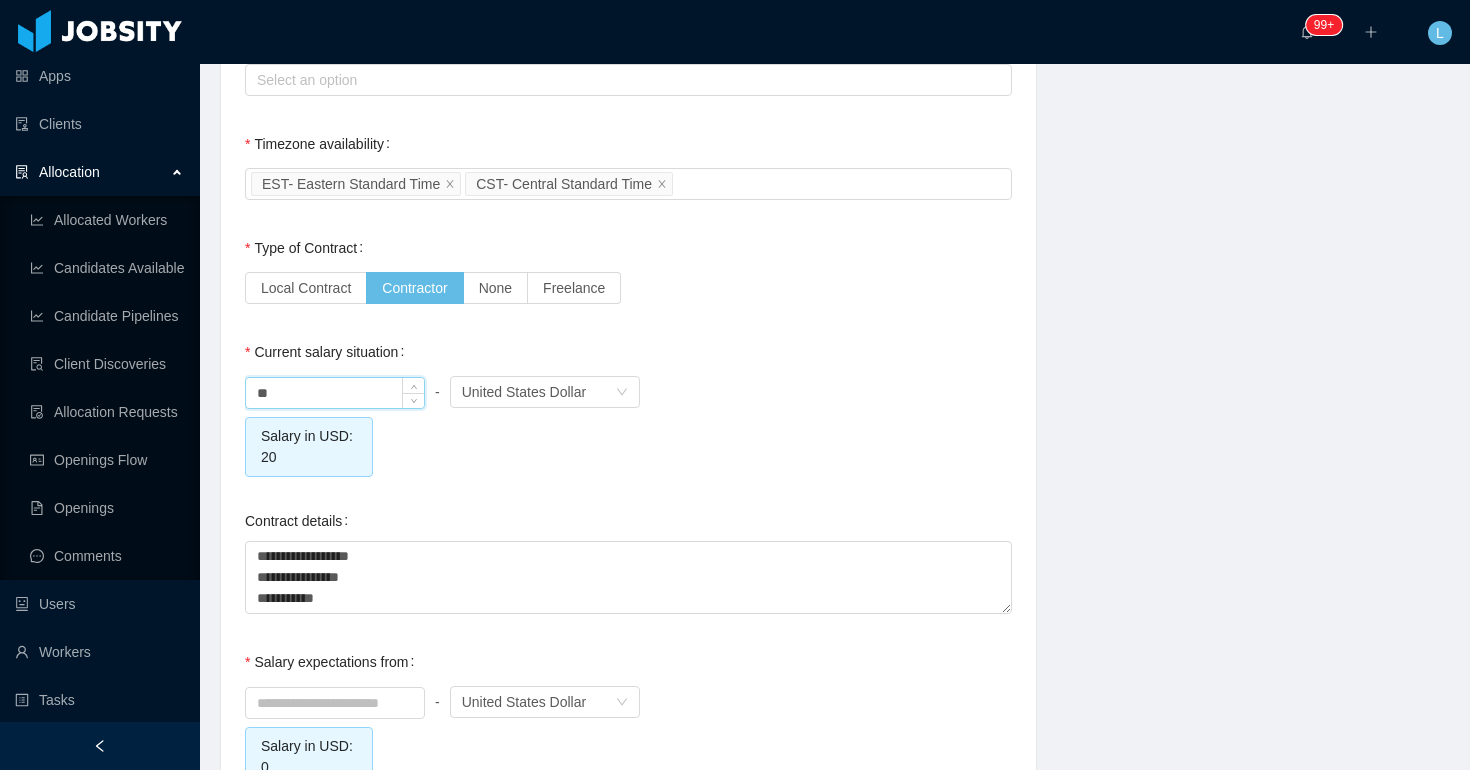 type on "*" 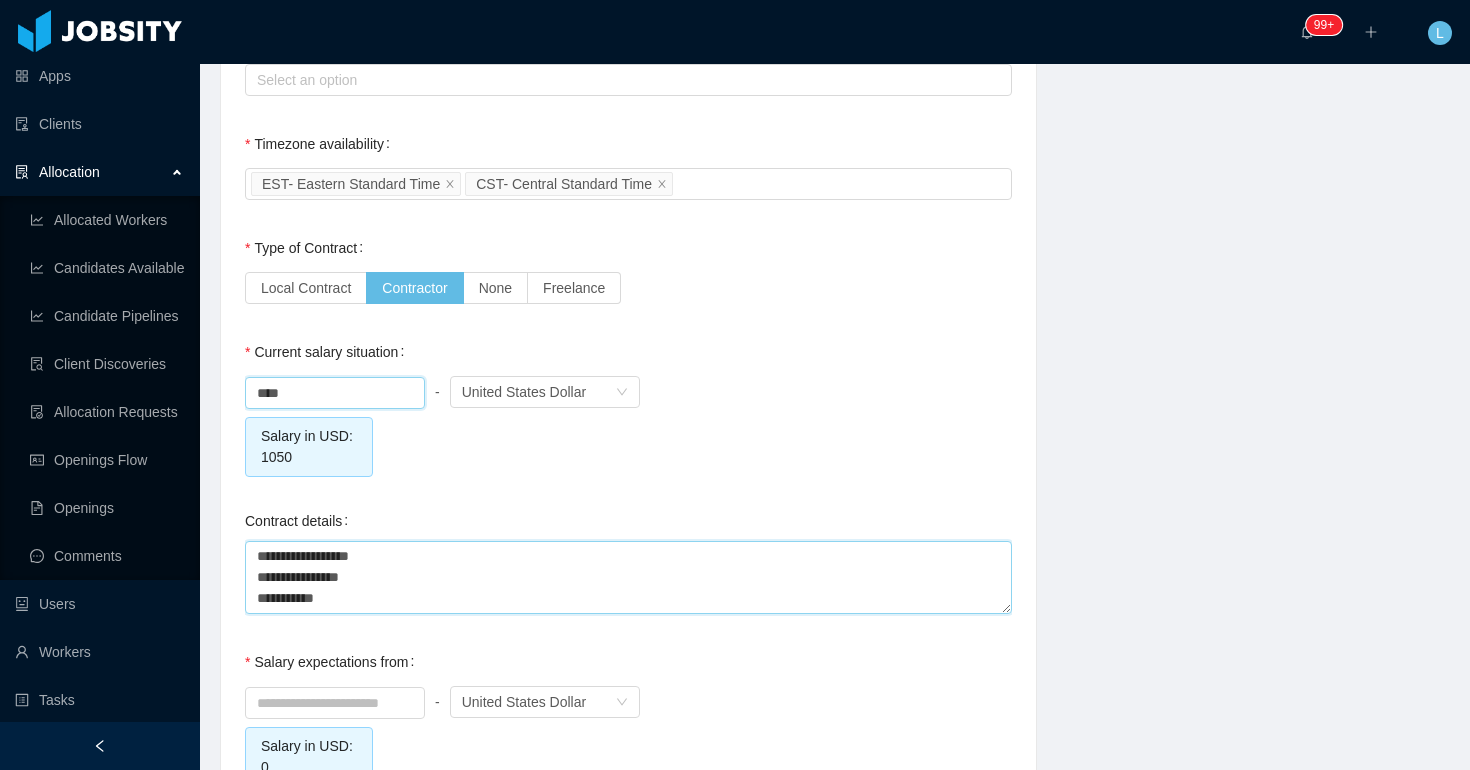 type on "*******" 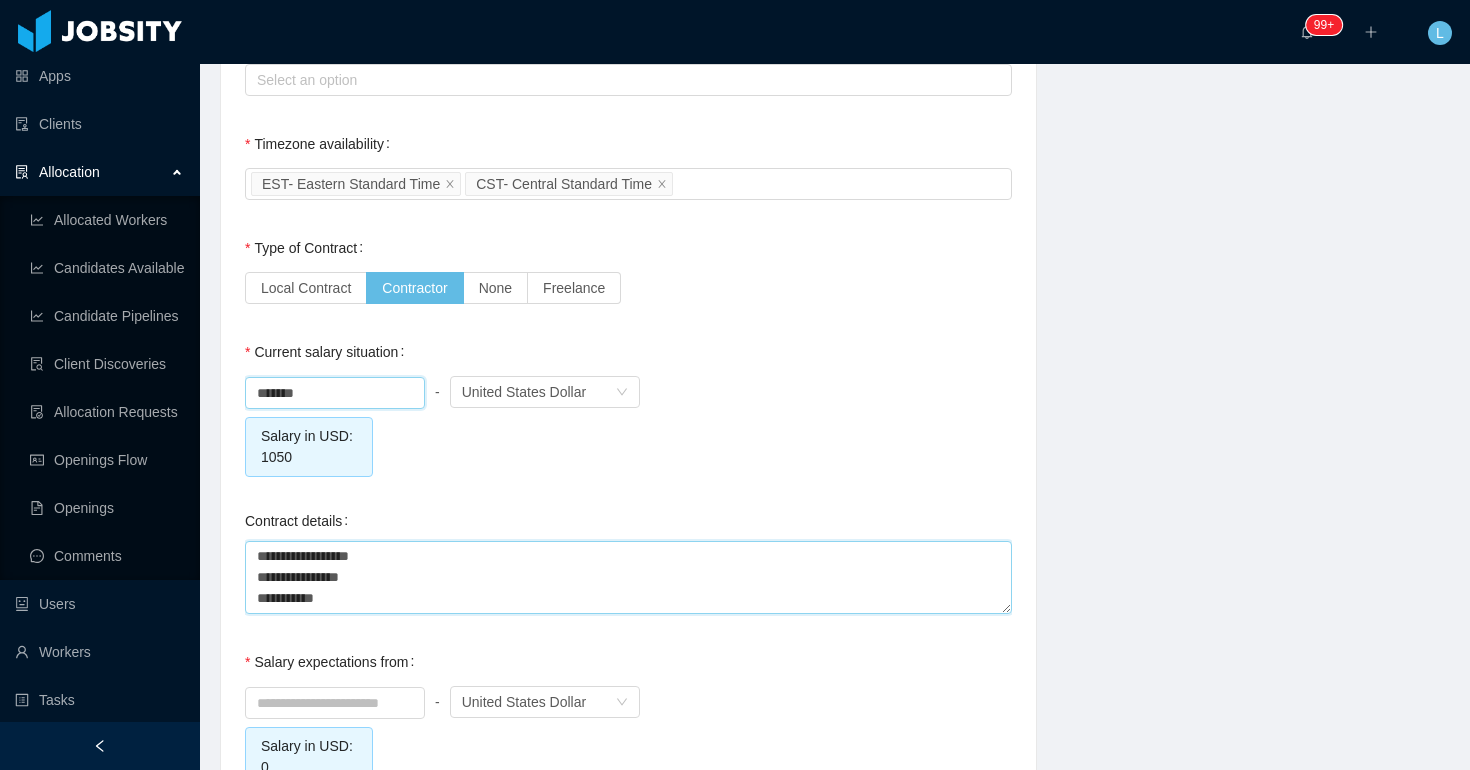 click on "**********" at bounding box center (628, 577) 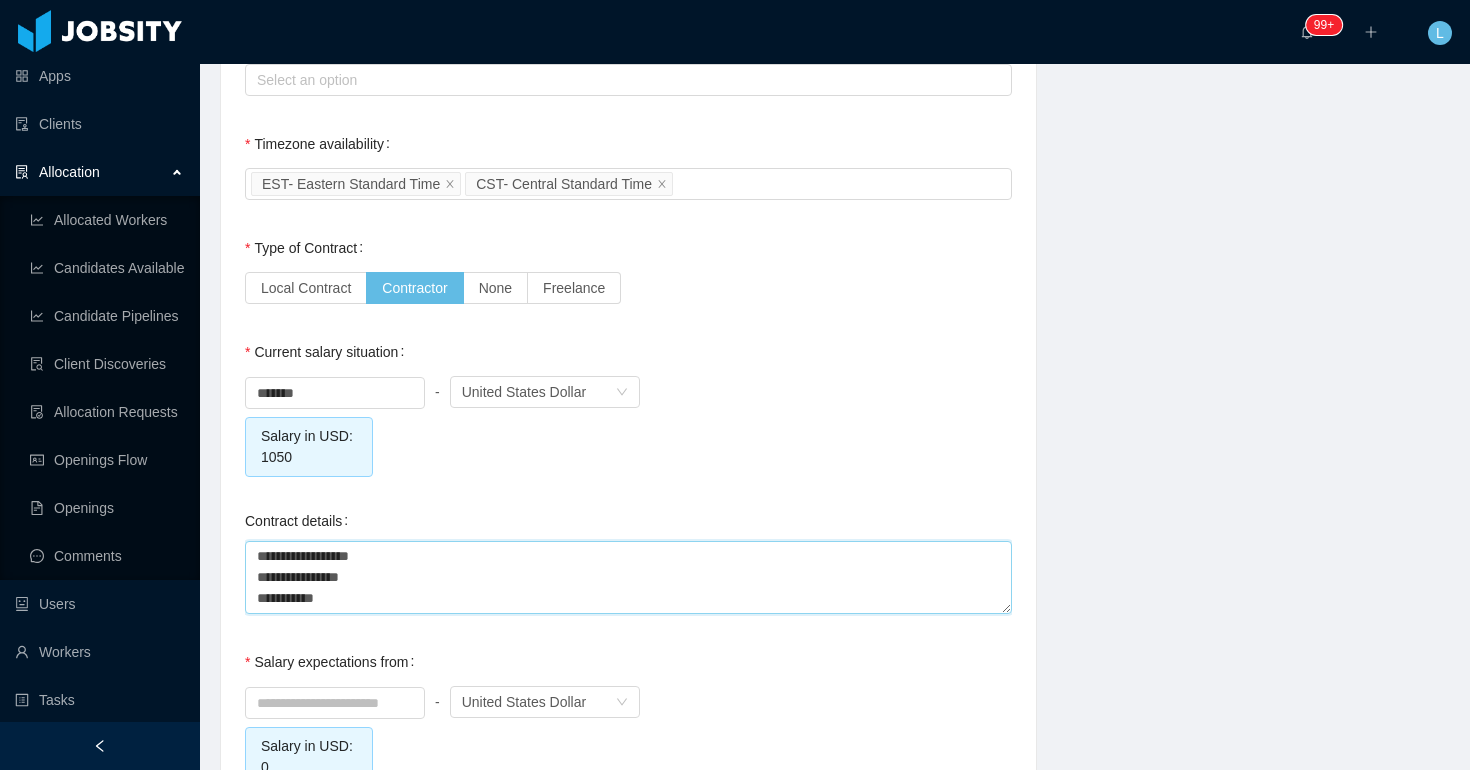 type 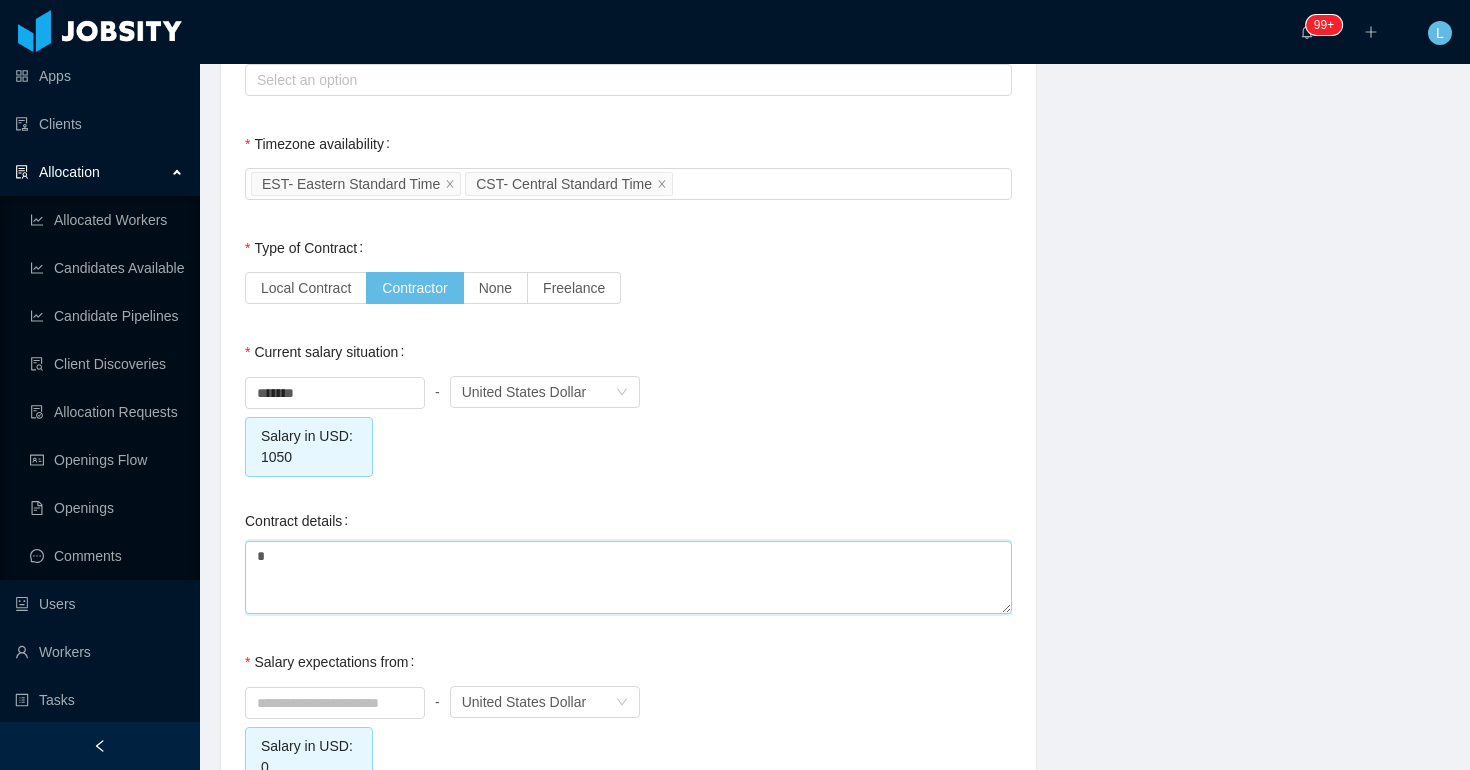 type 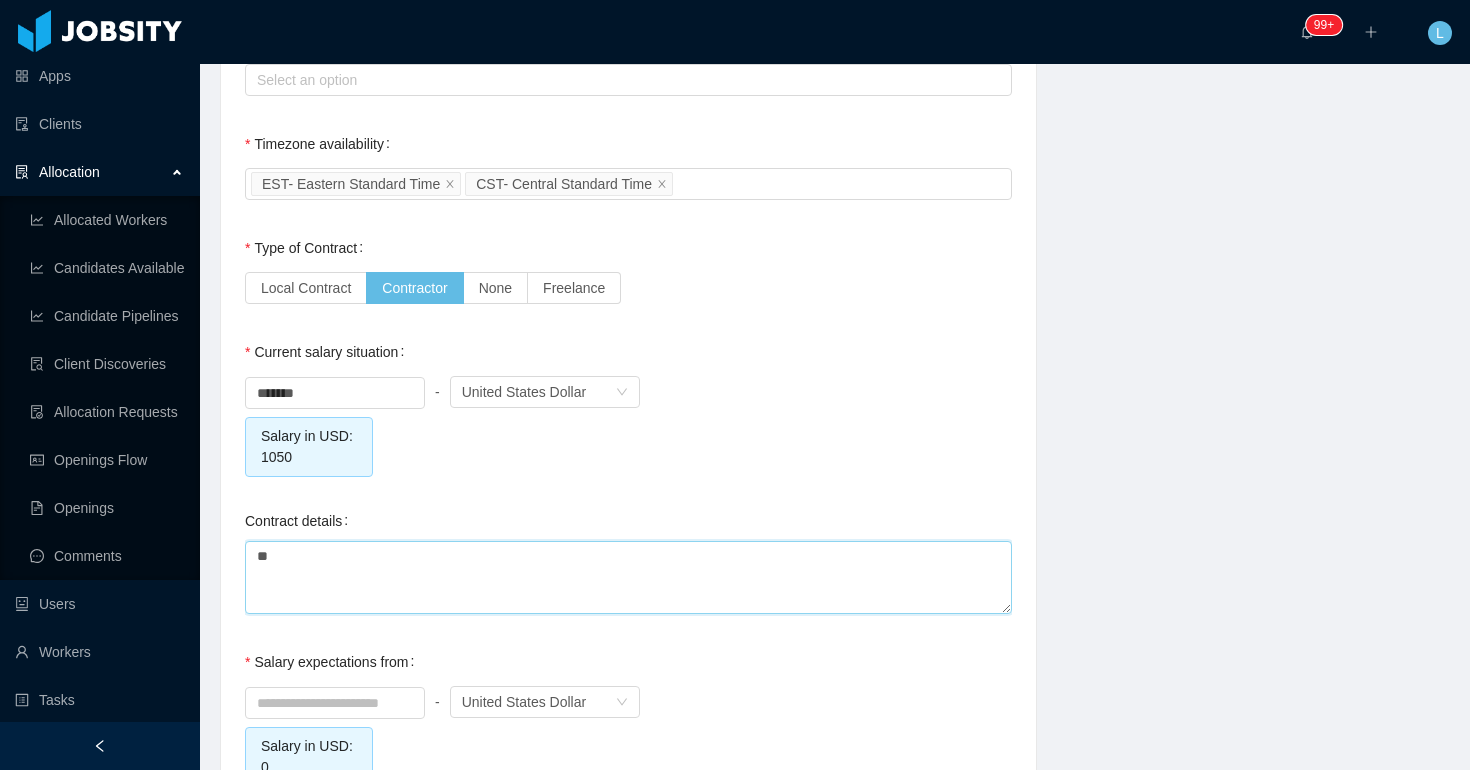 type 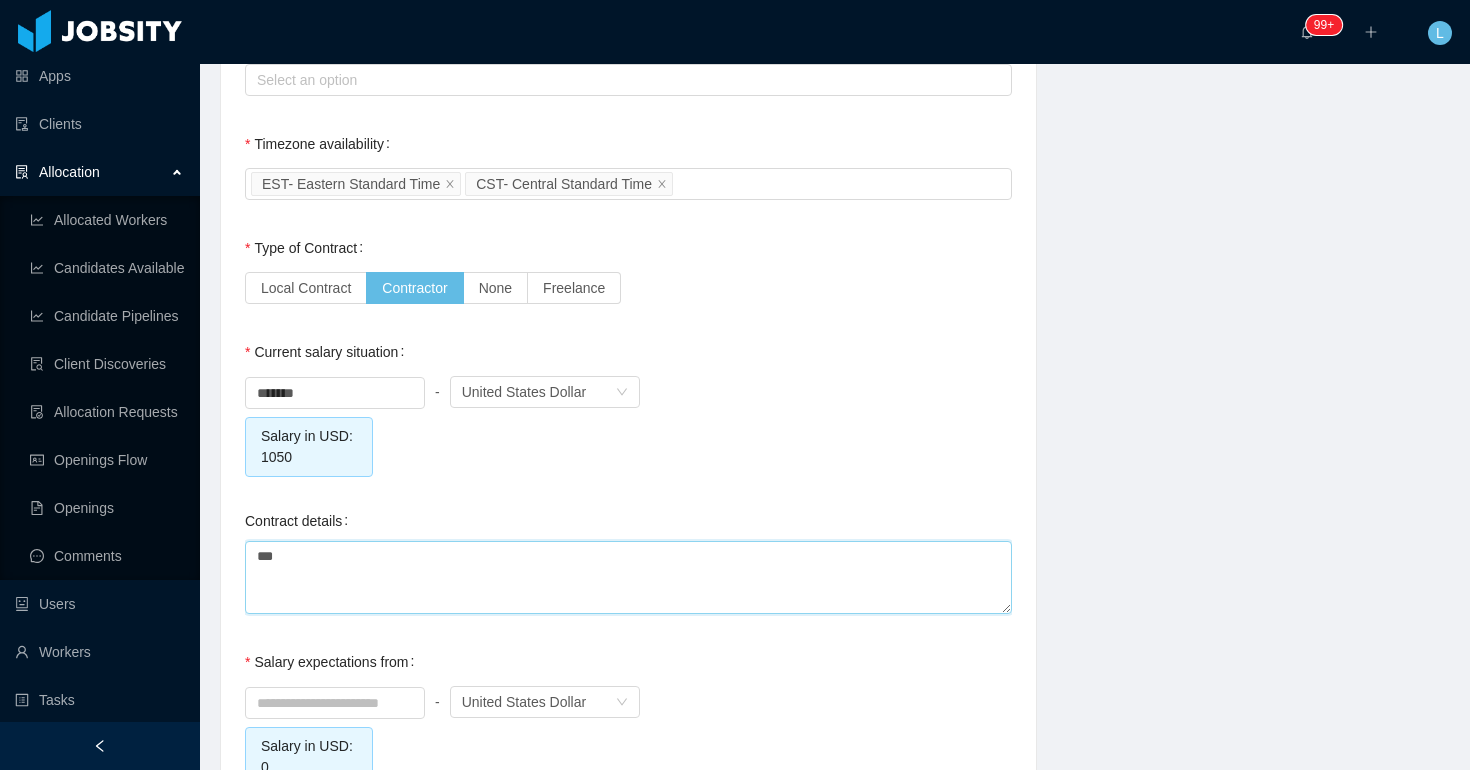 type 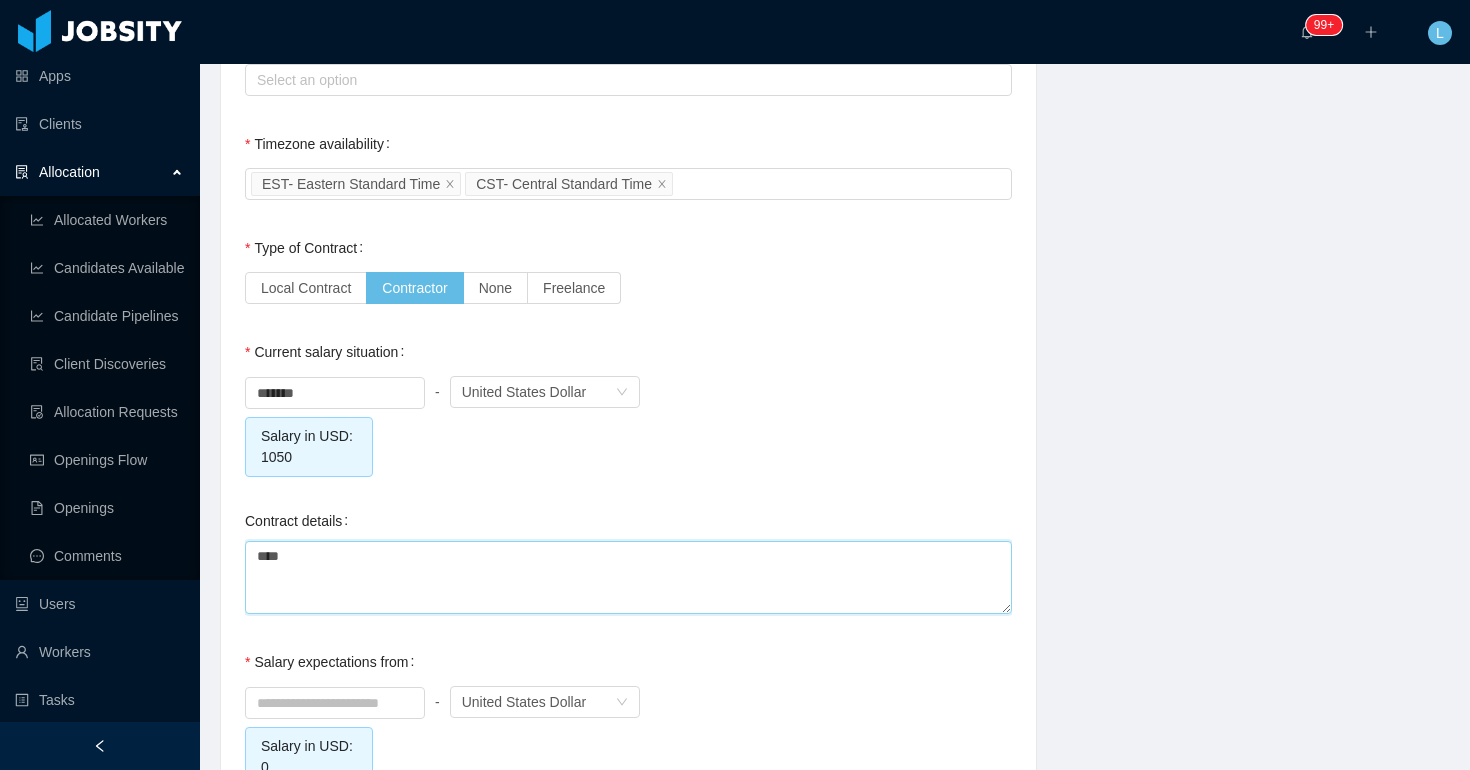 type 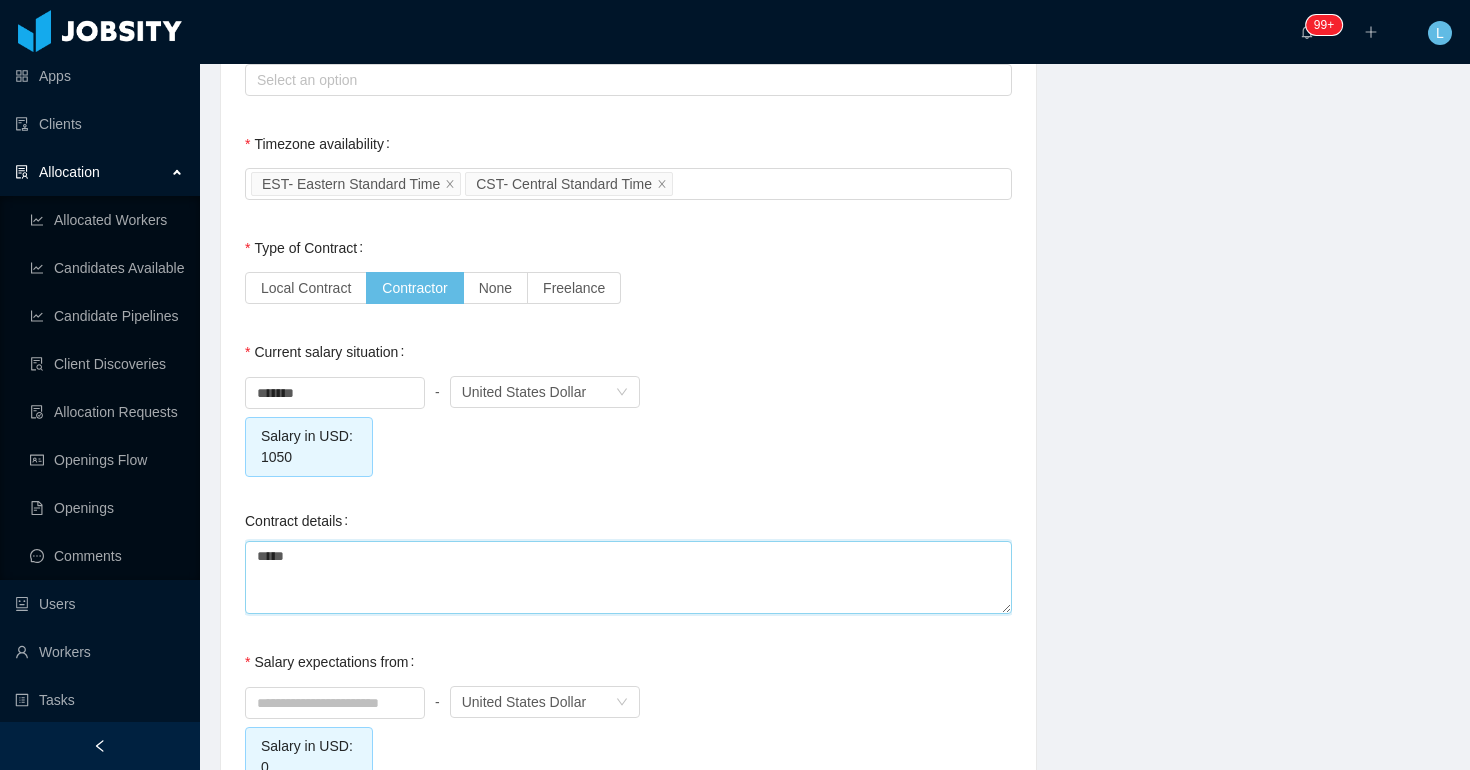 type 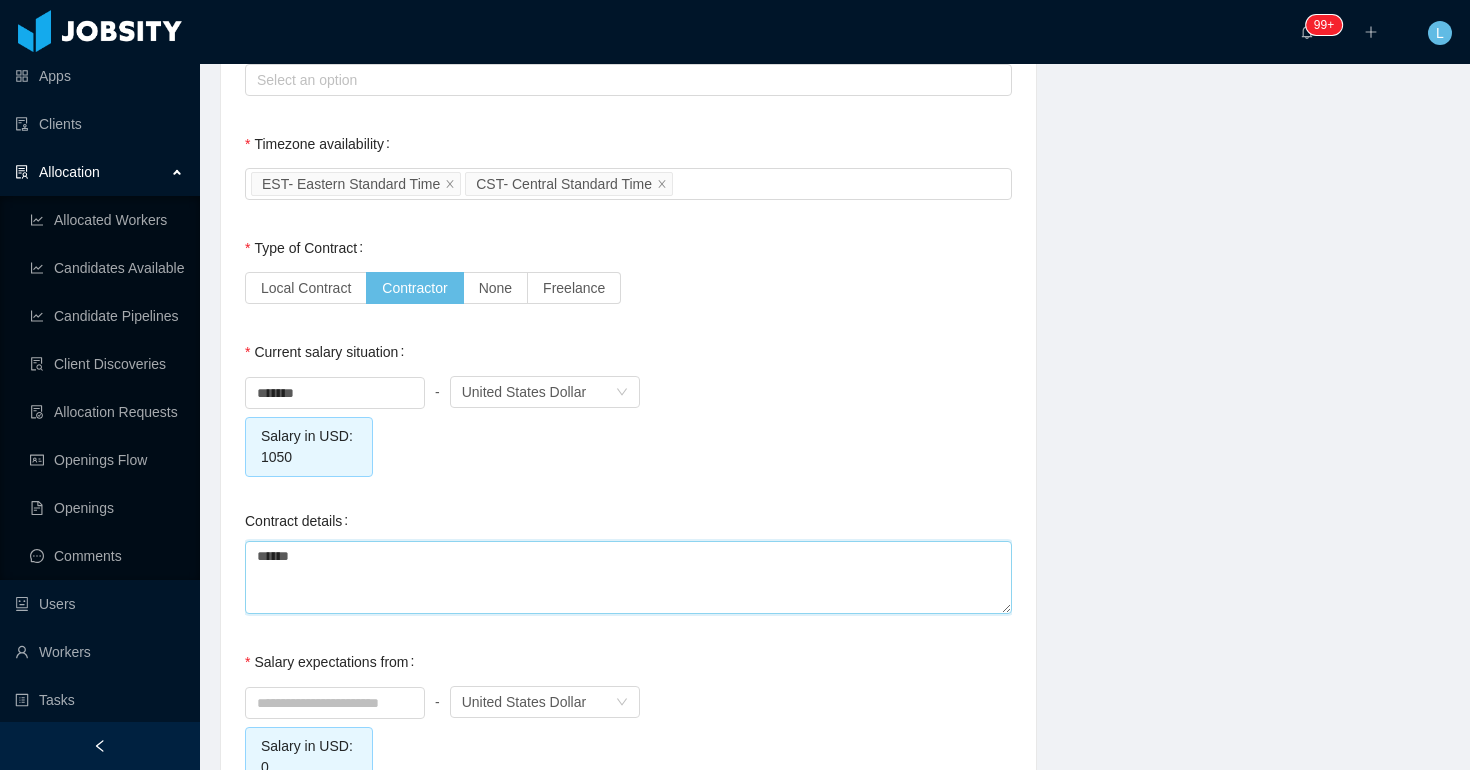 type 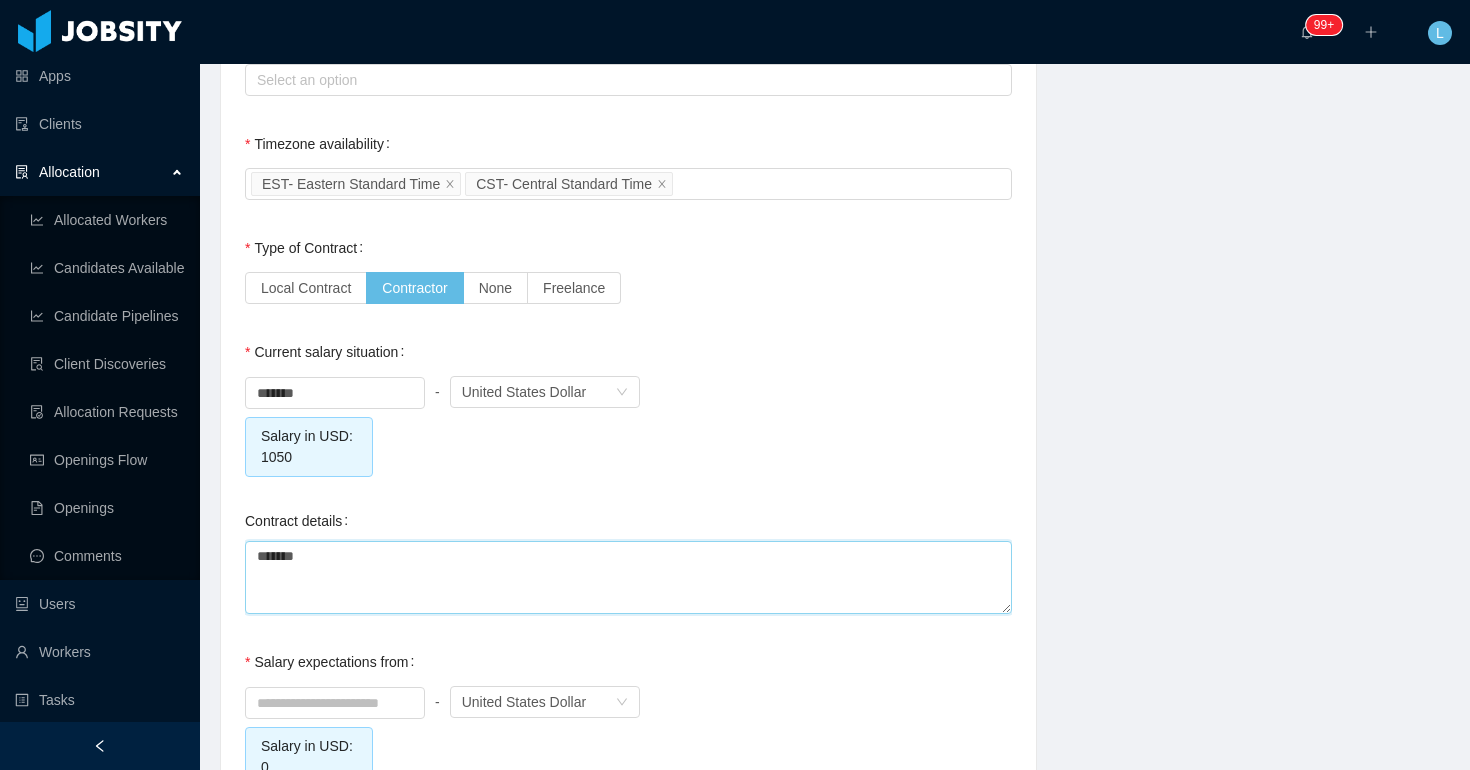 type 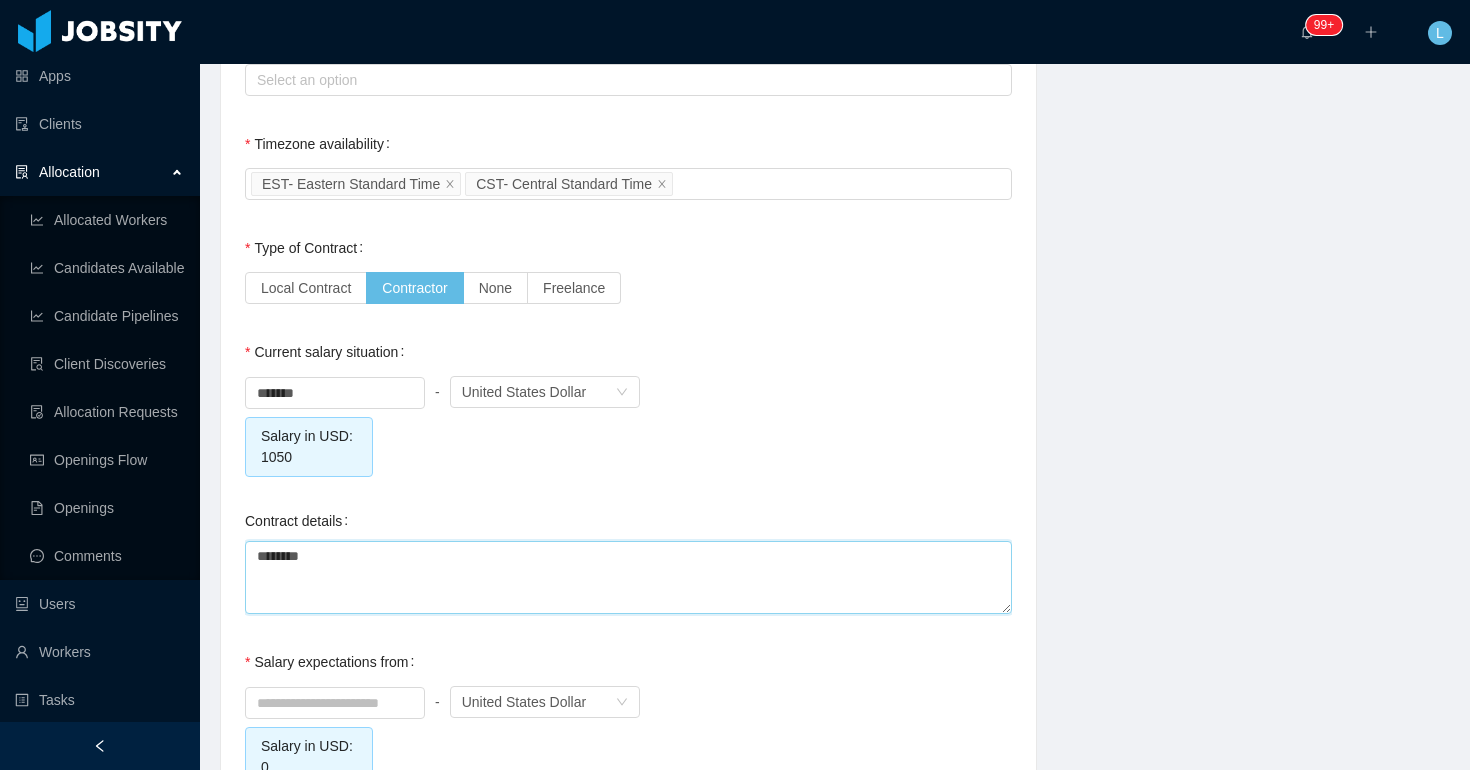 type 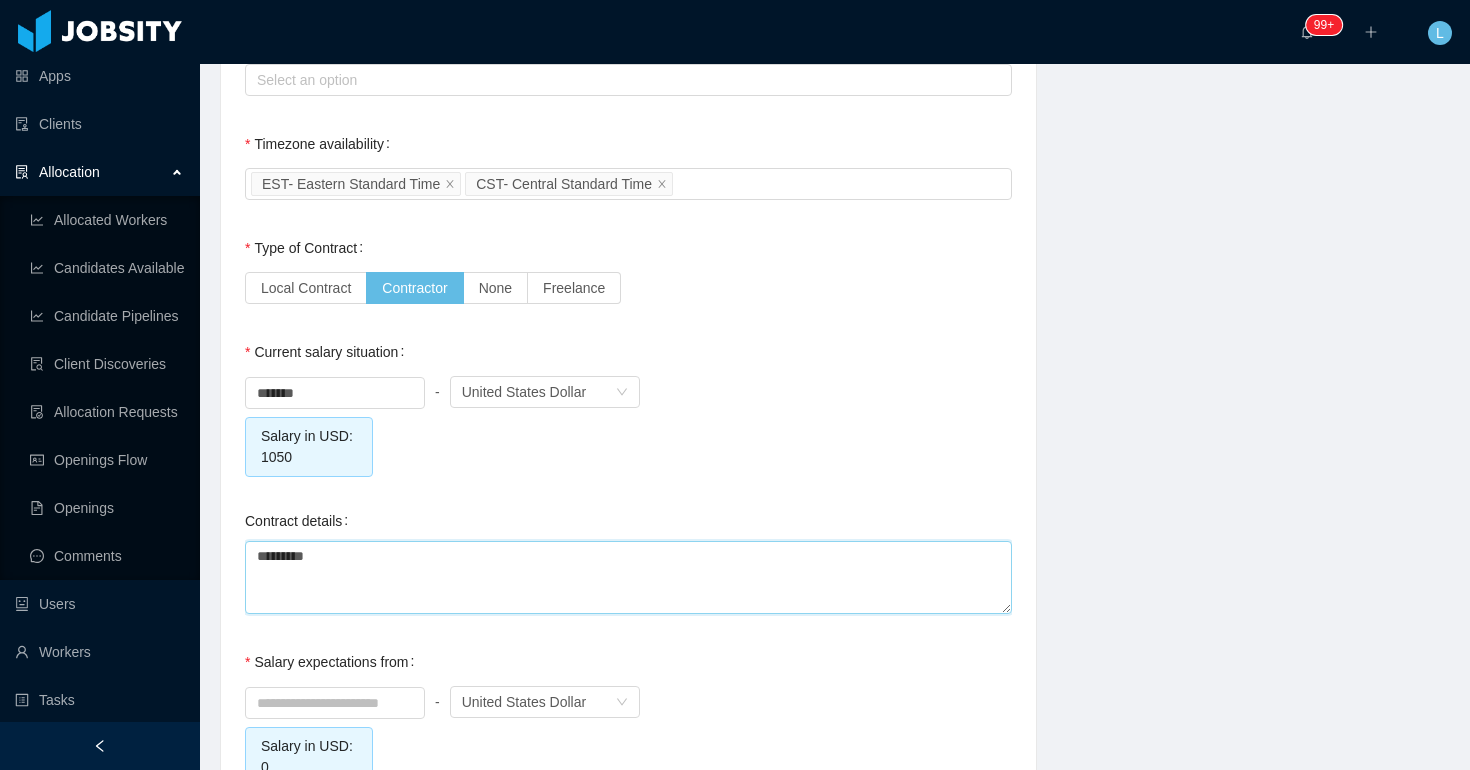 type 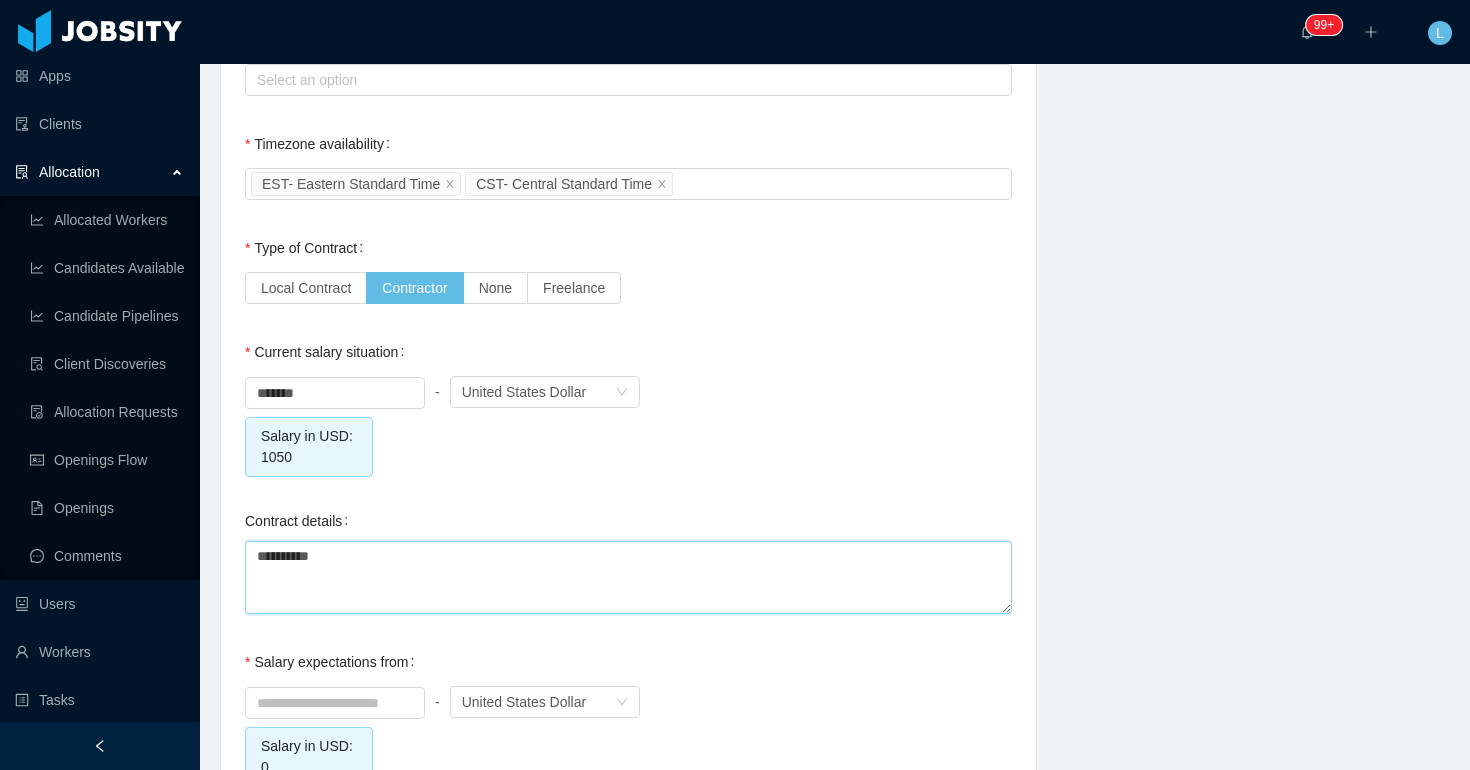 type 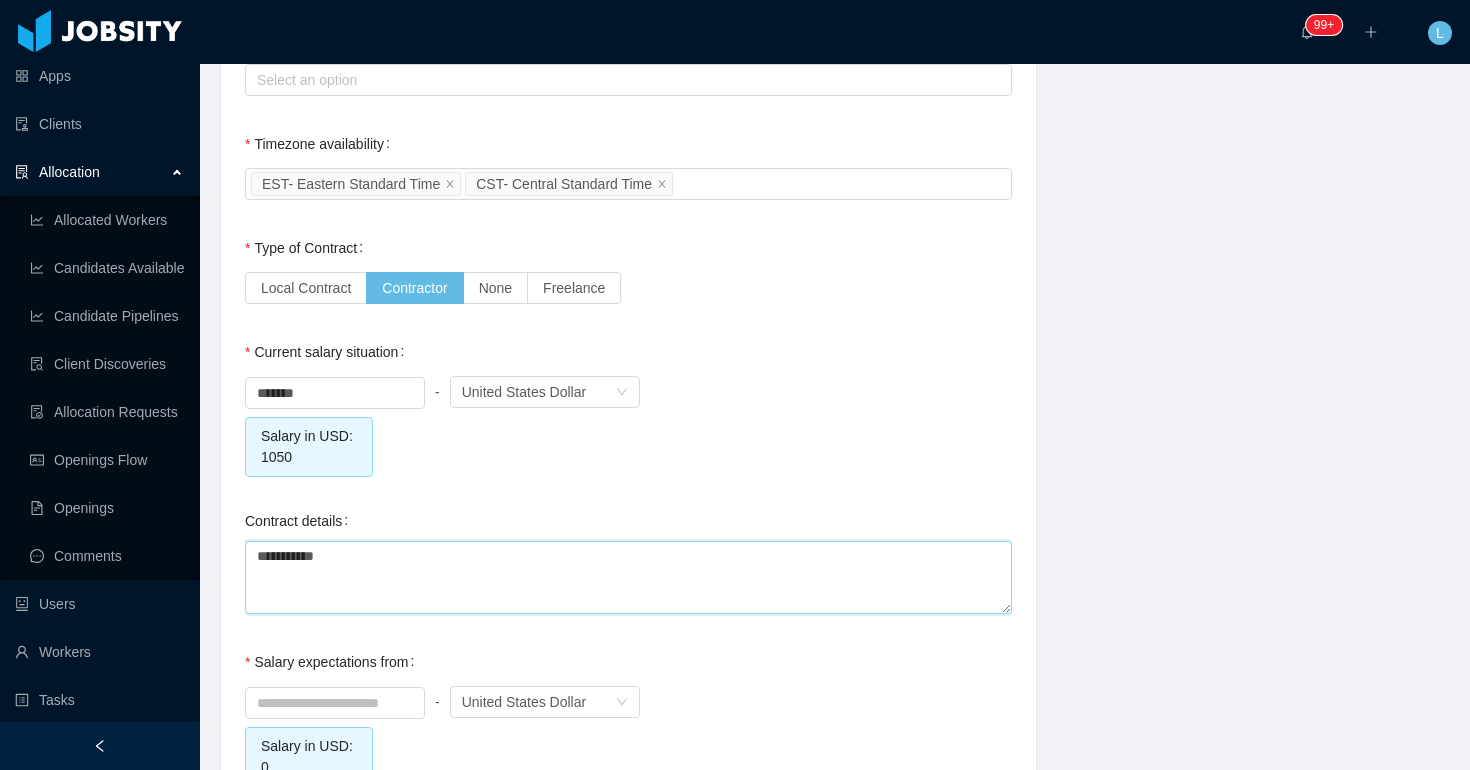type 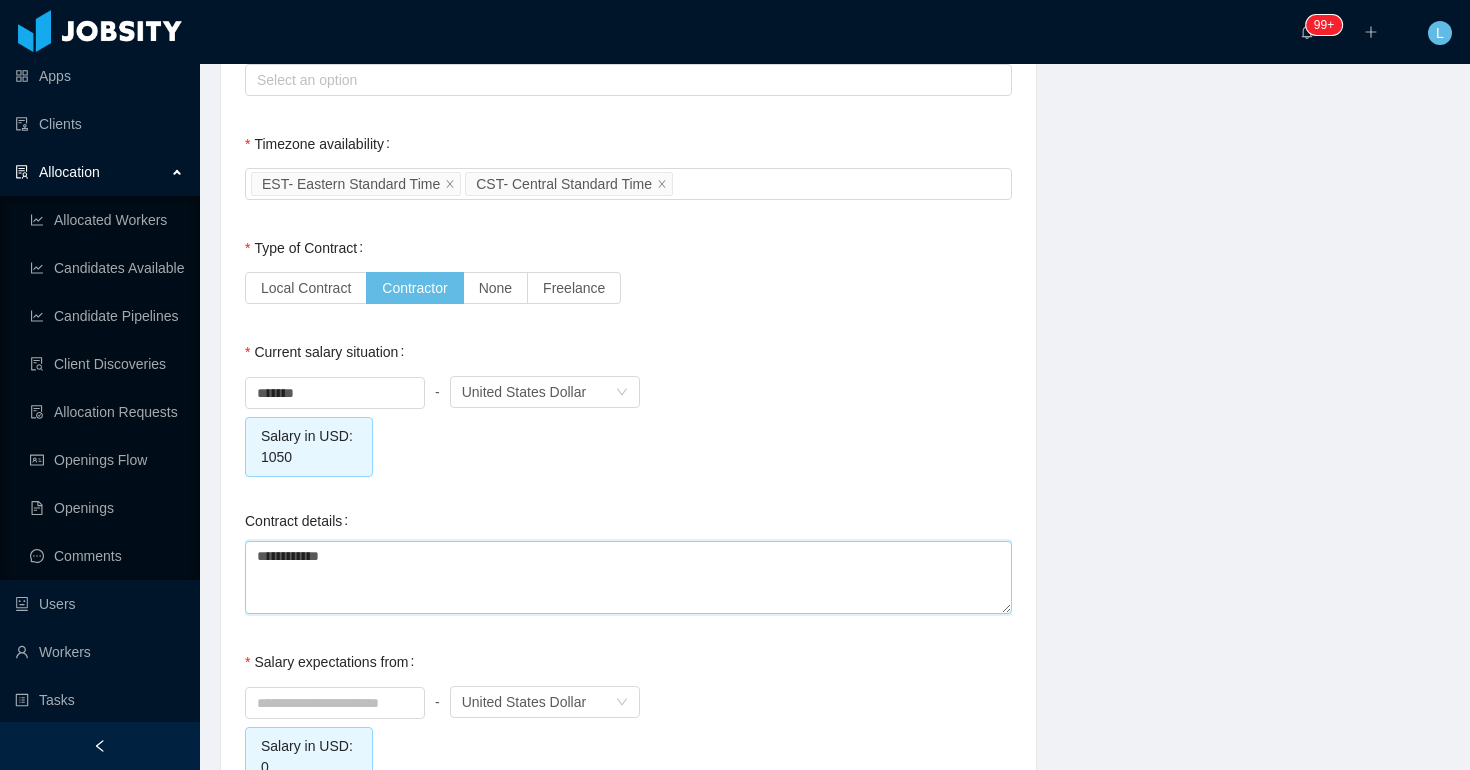 type 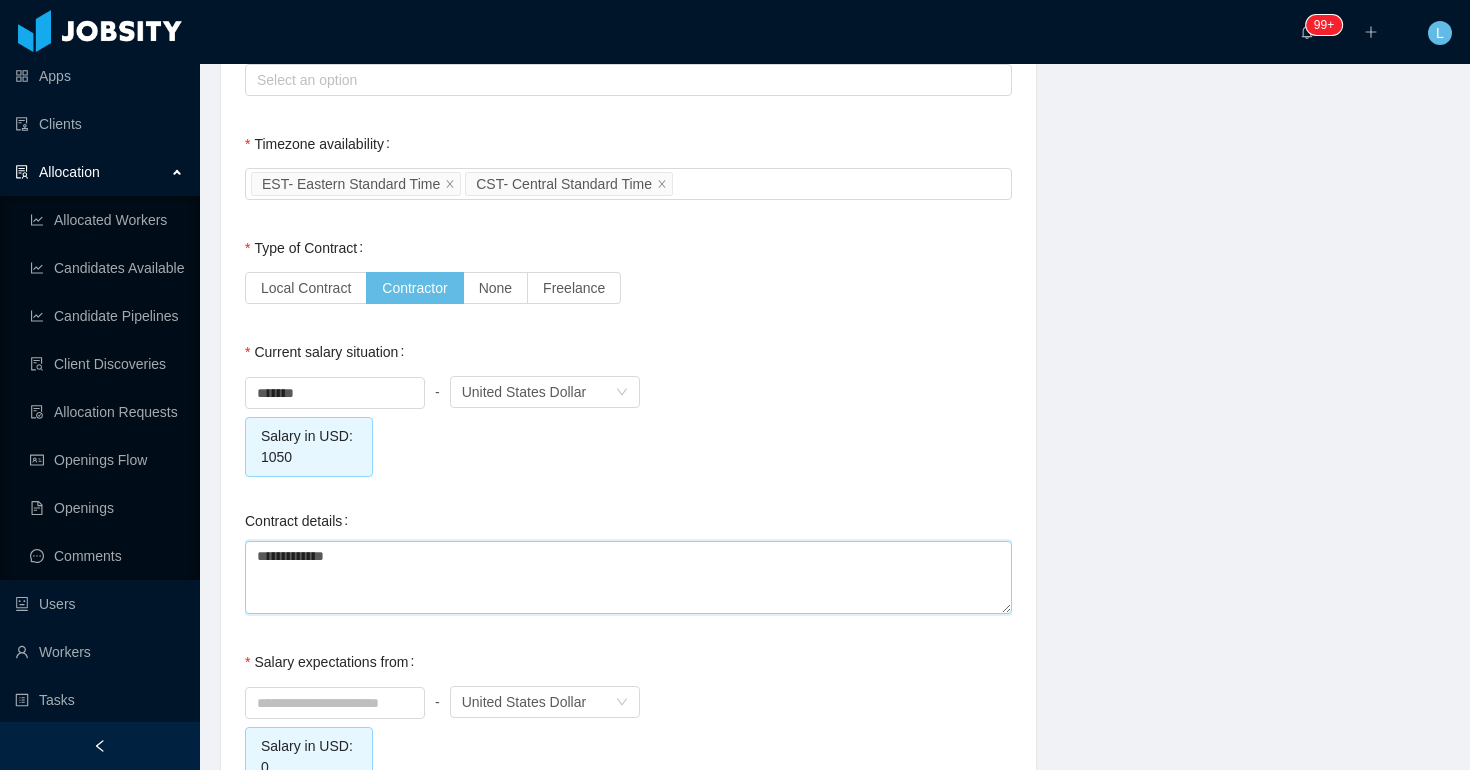 type 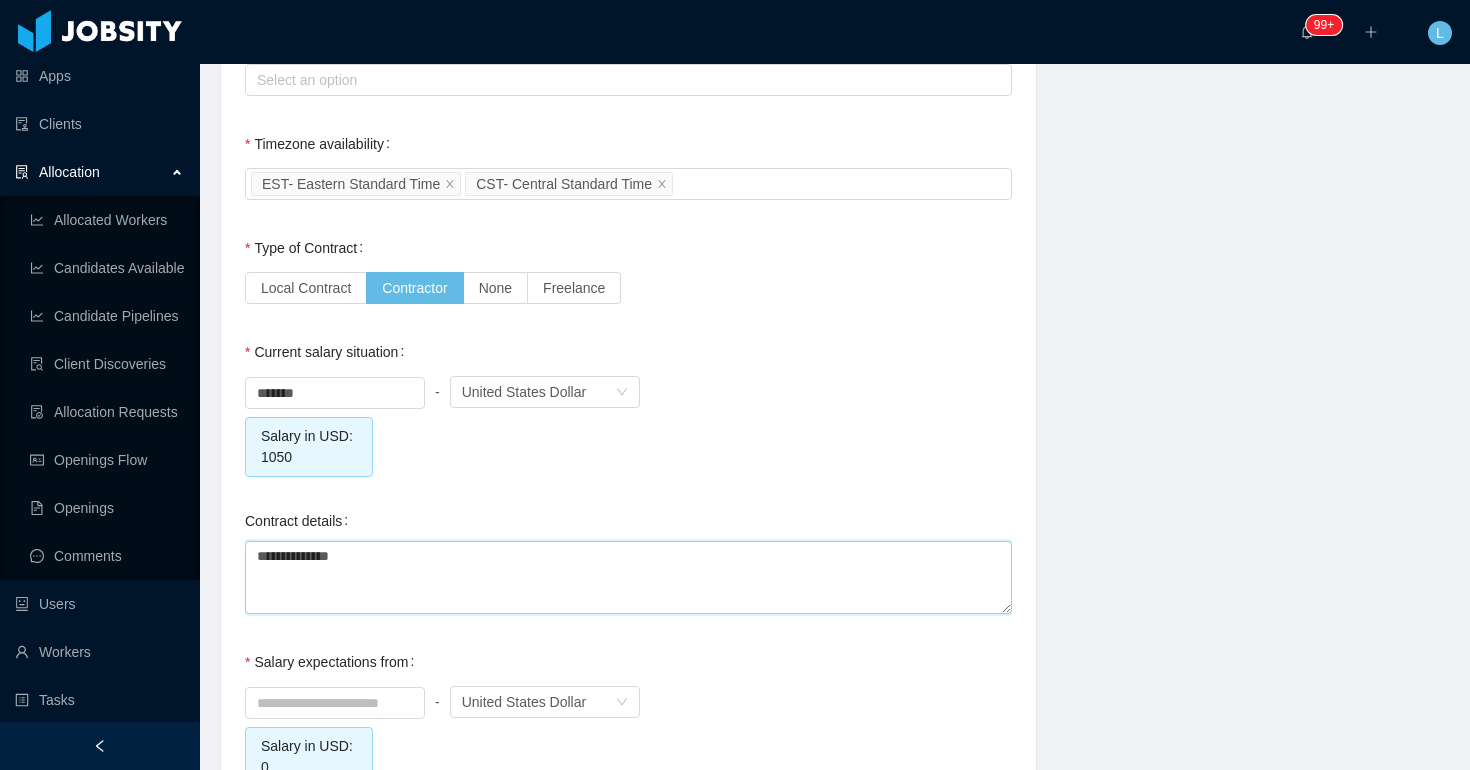 type 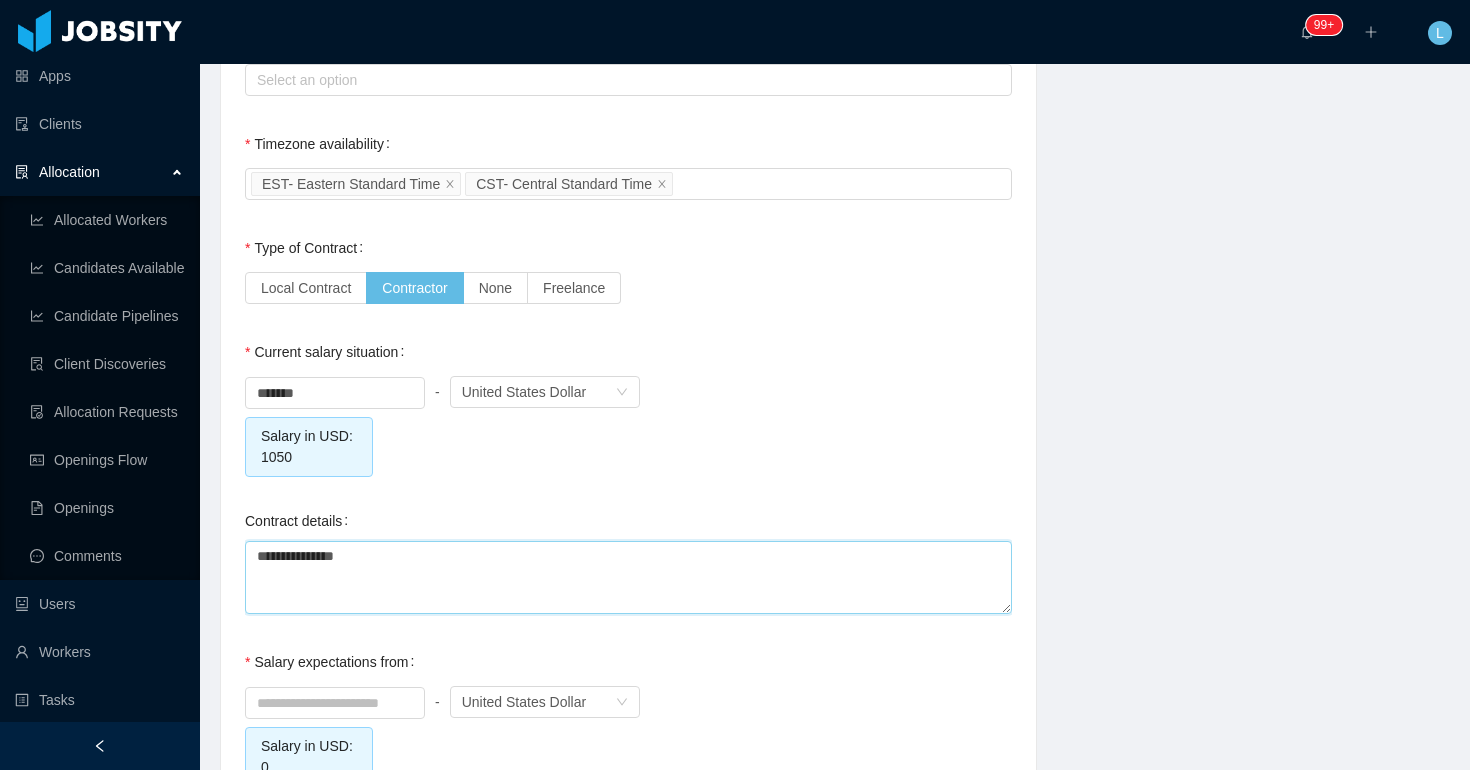 type 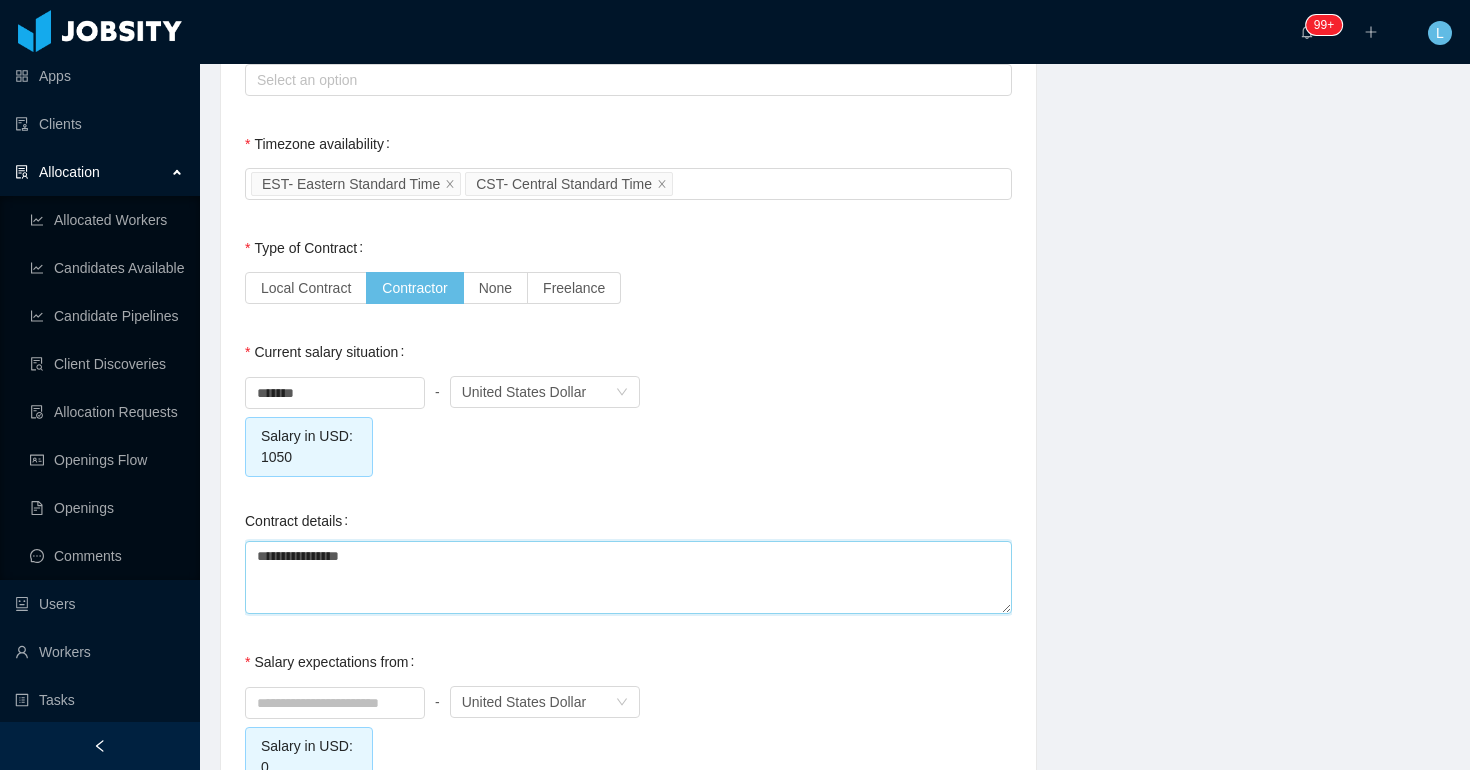 type 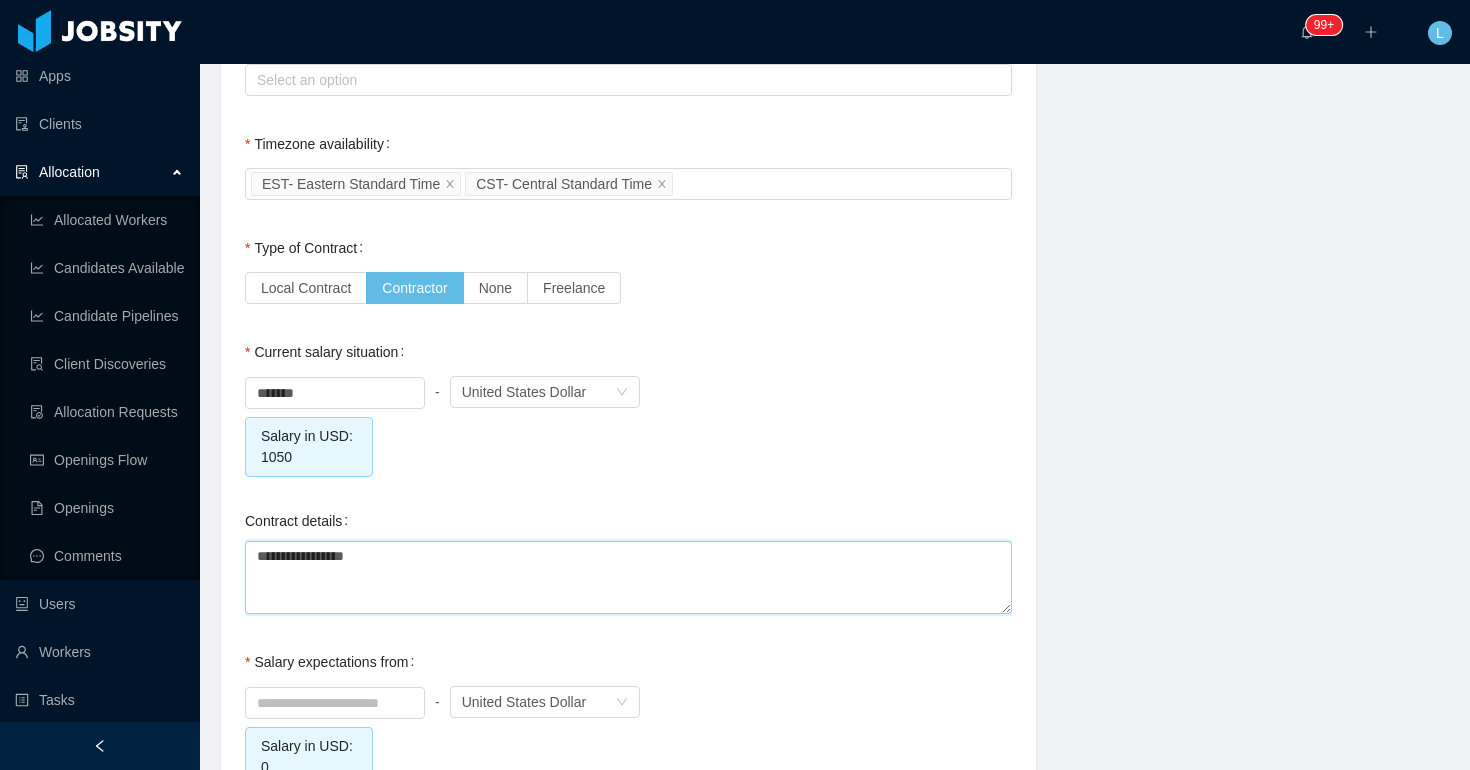 type 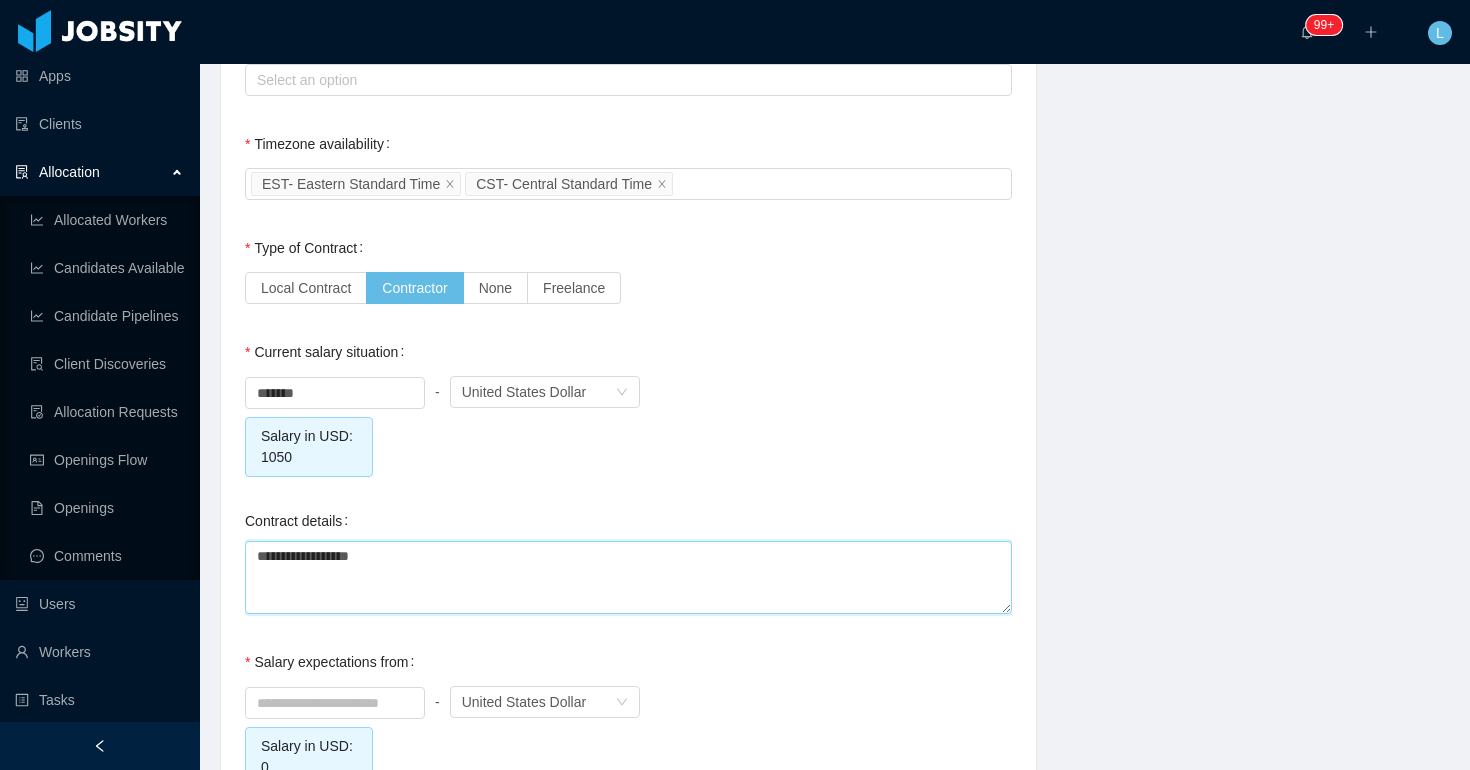 type on "**********" 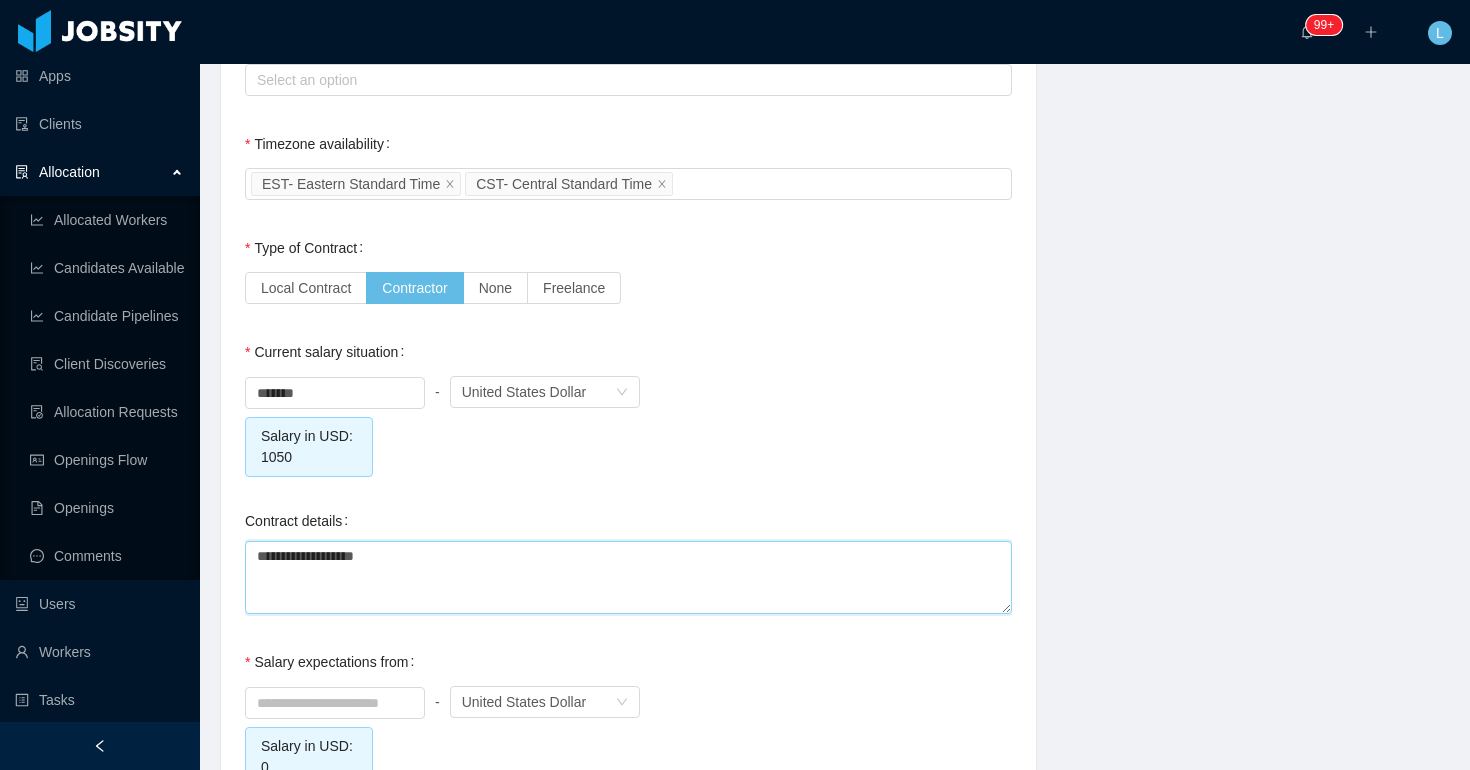 type 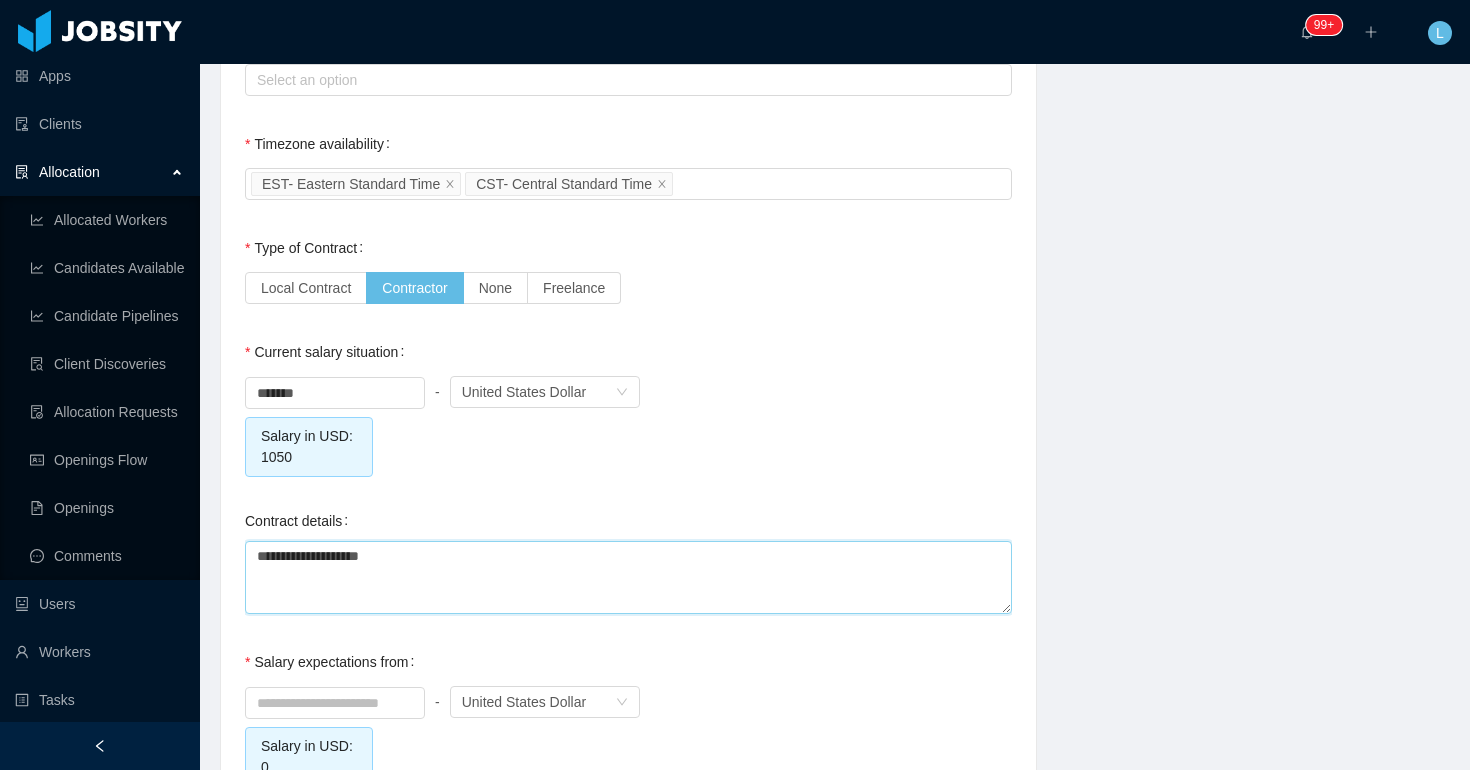 type 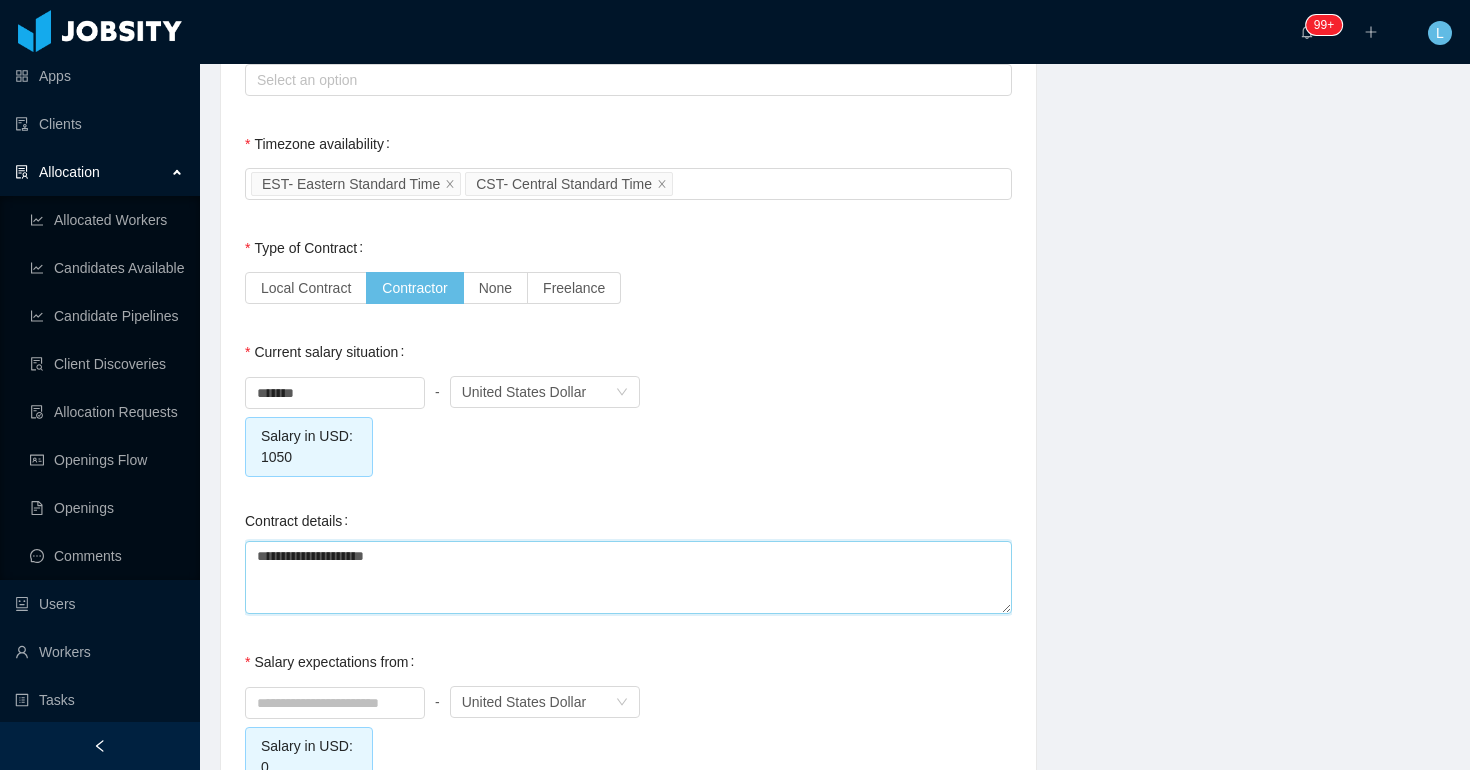 type 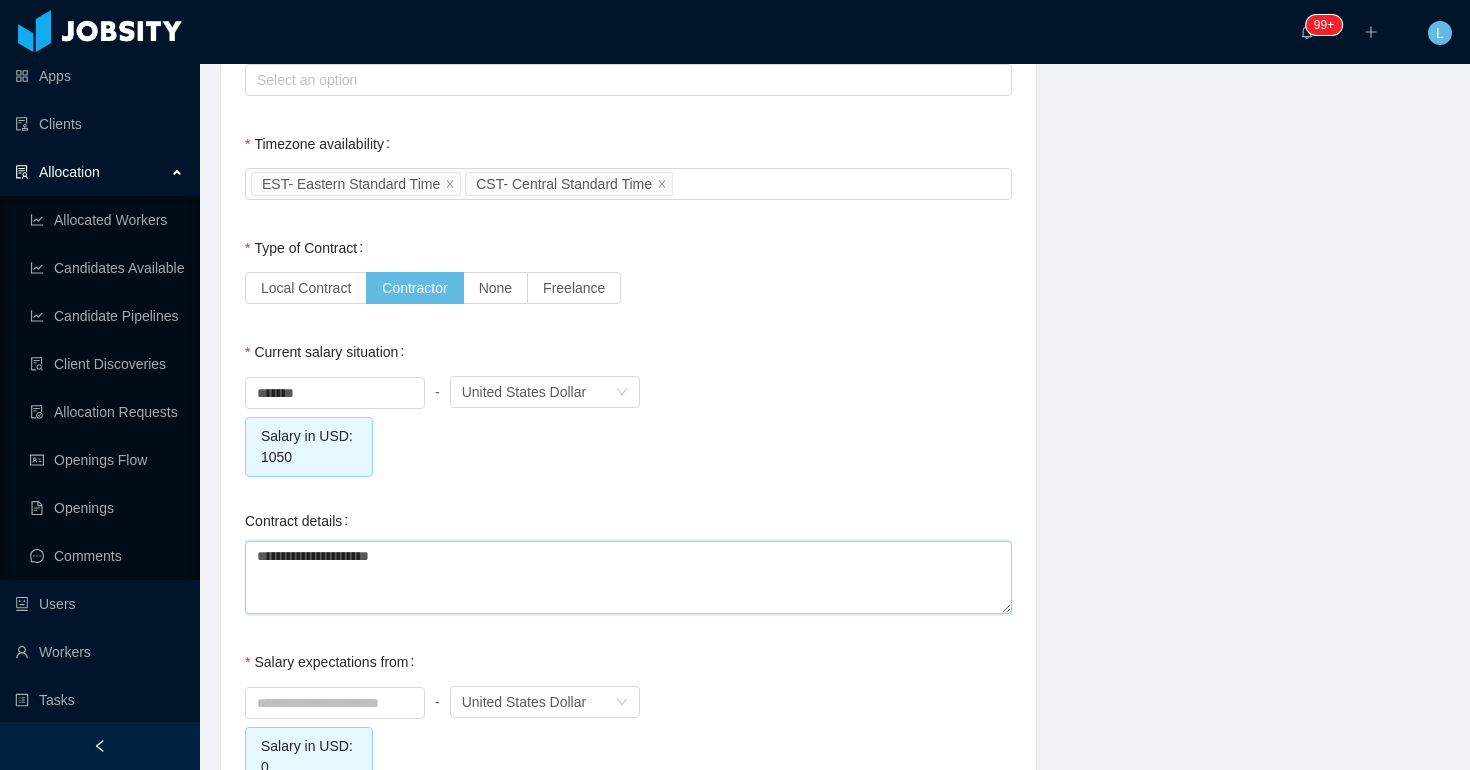 type 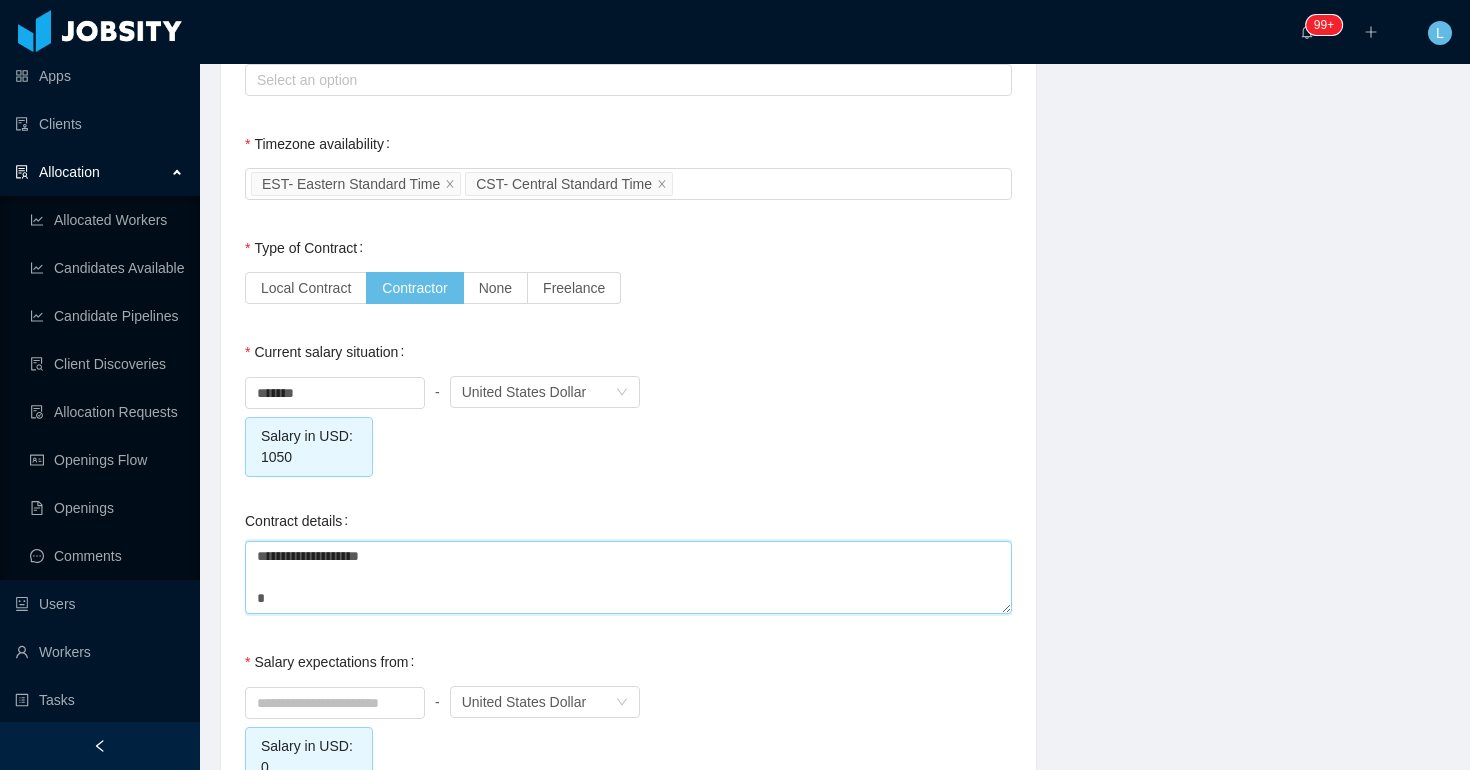 type 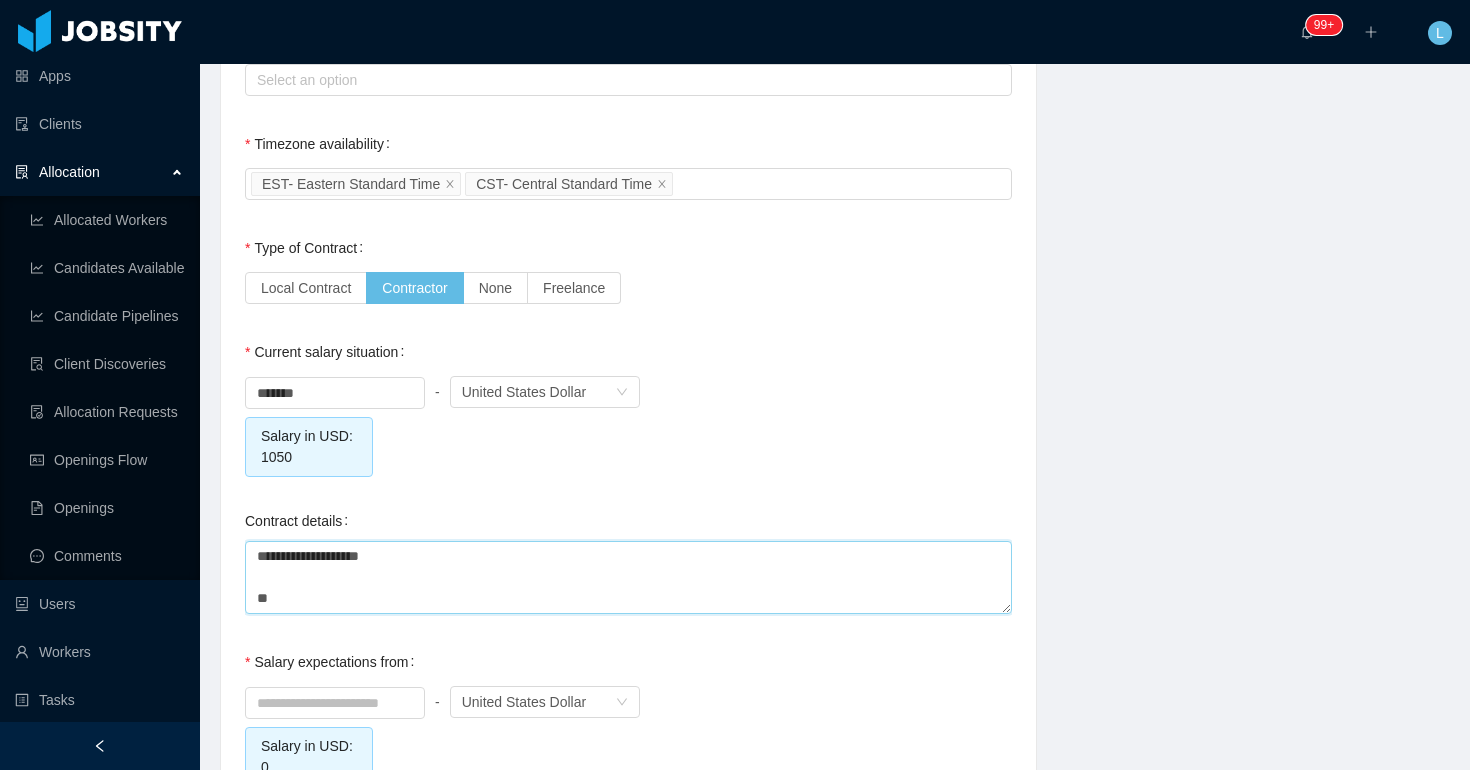 type 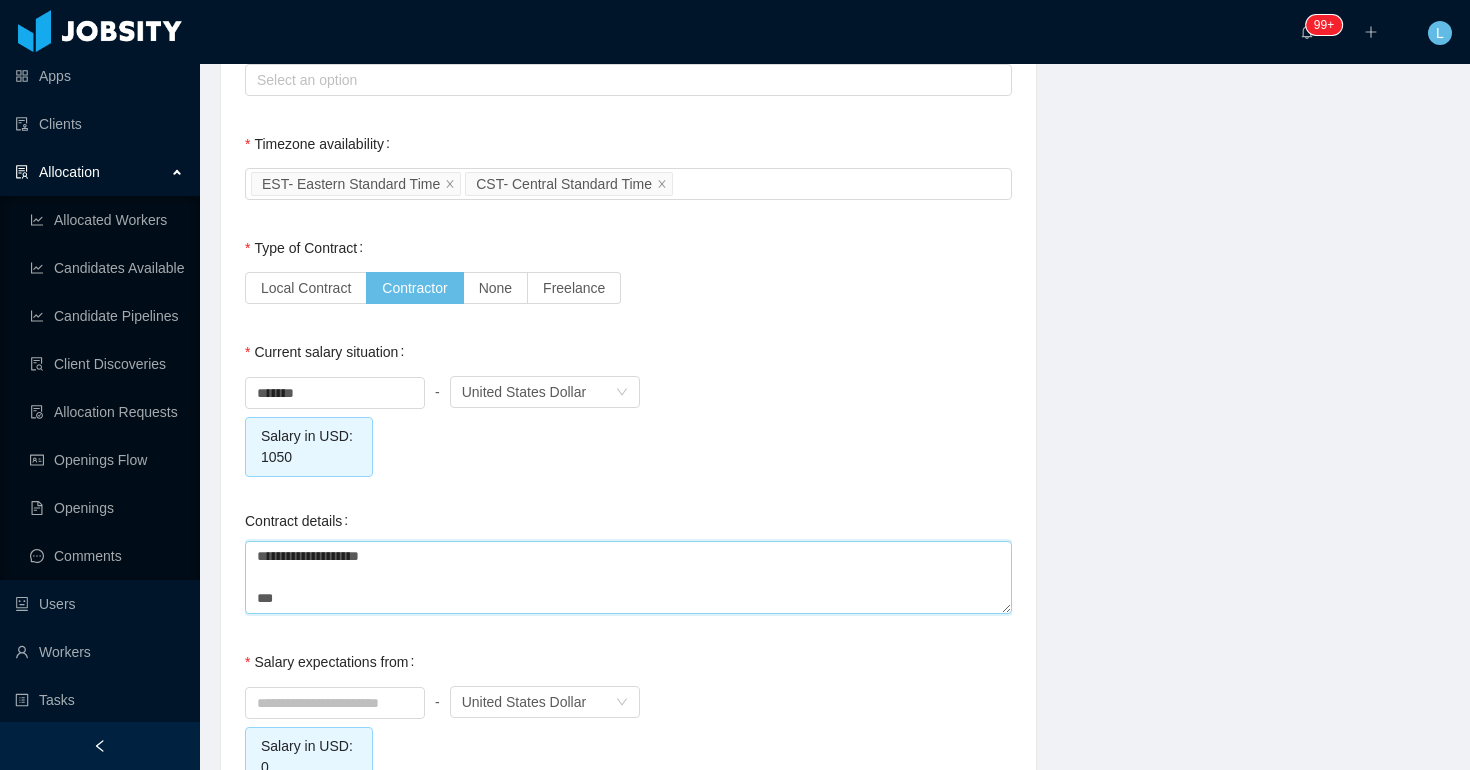 type 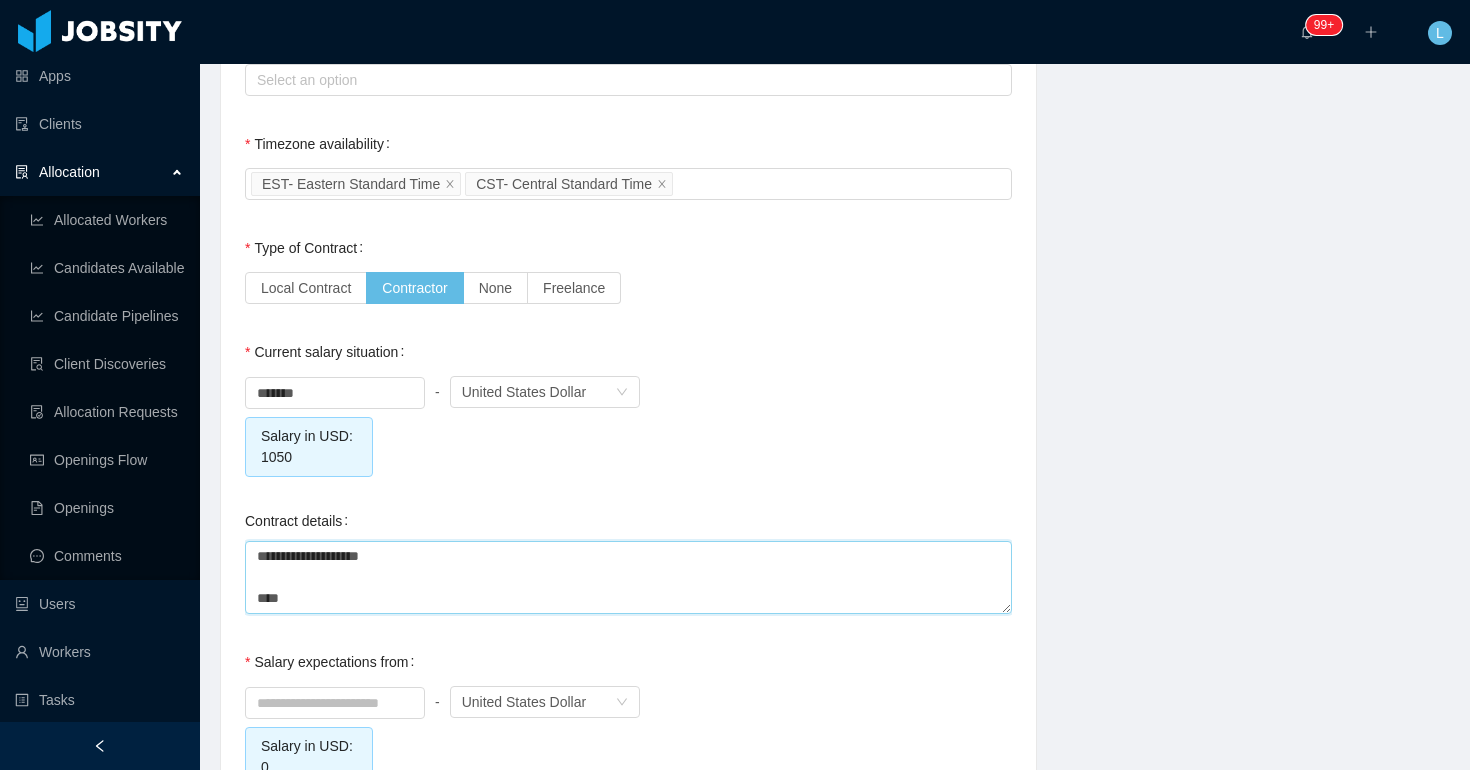 type 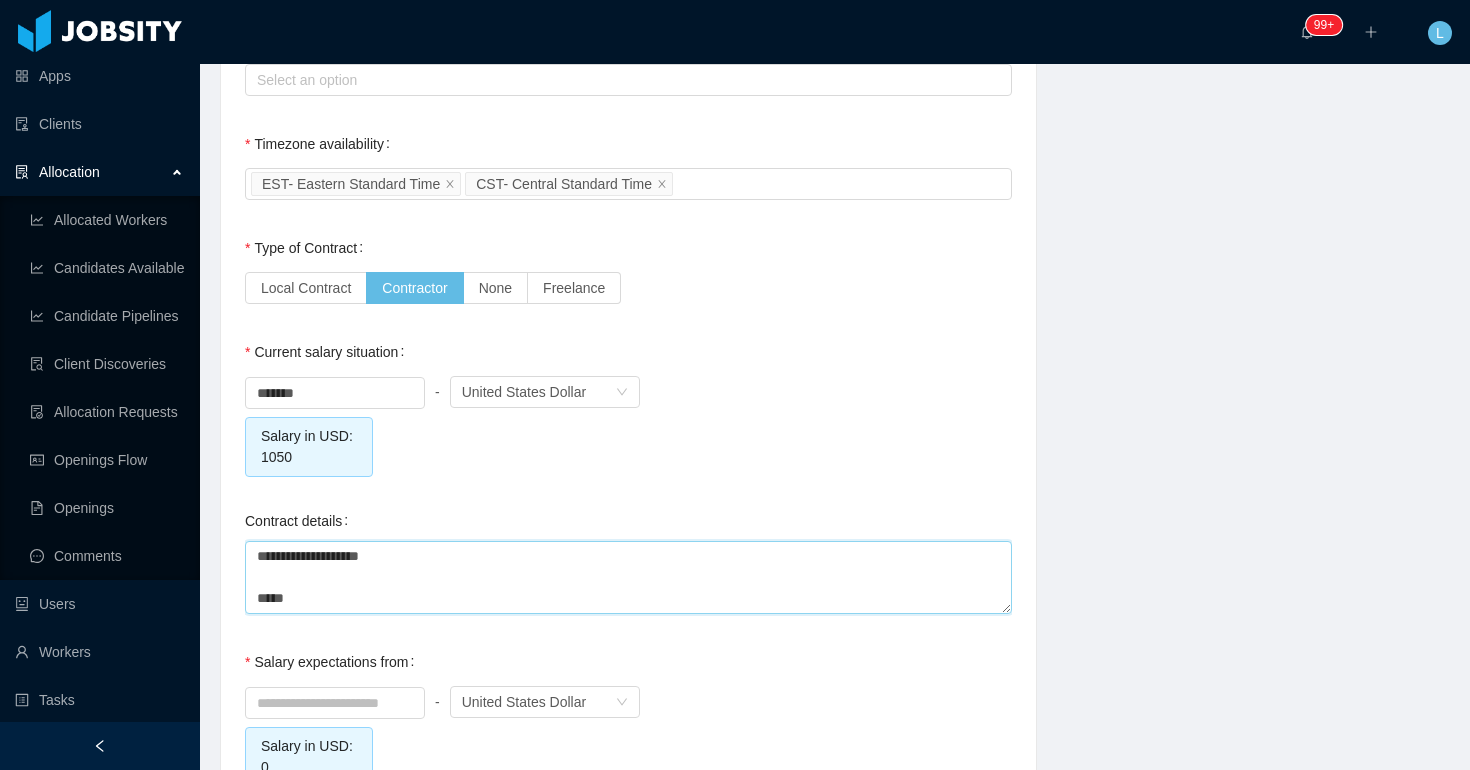 type 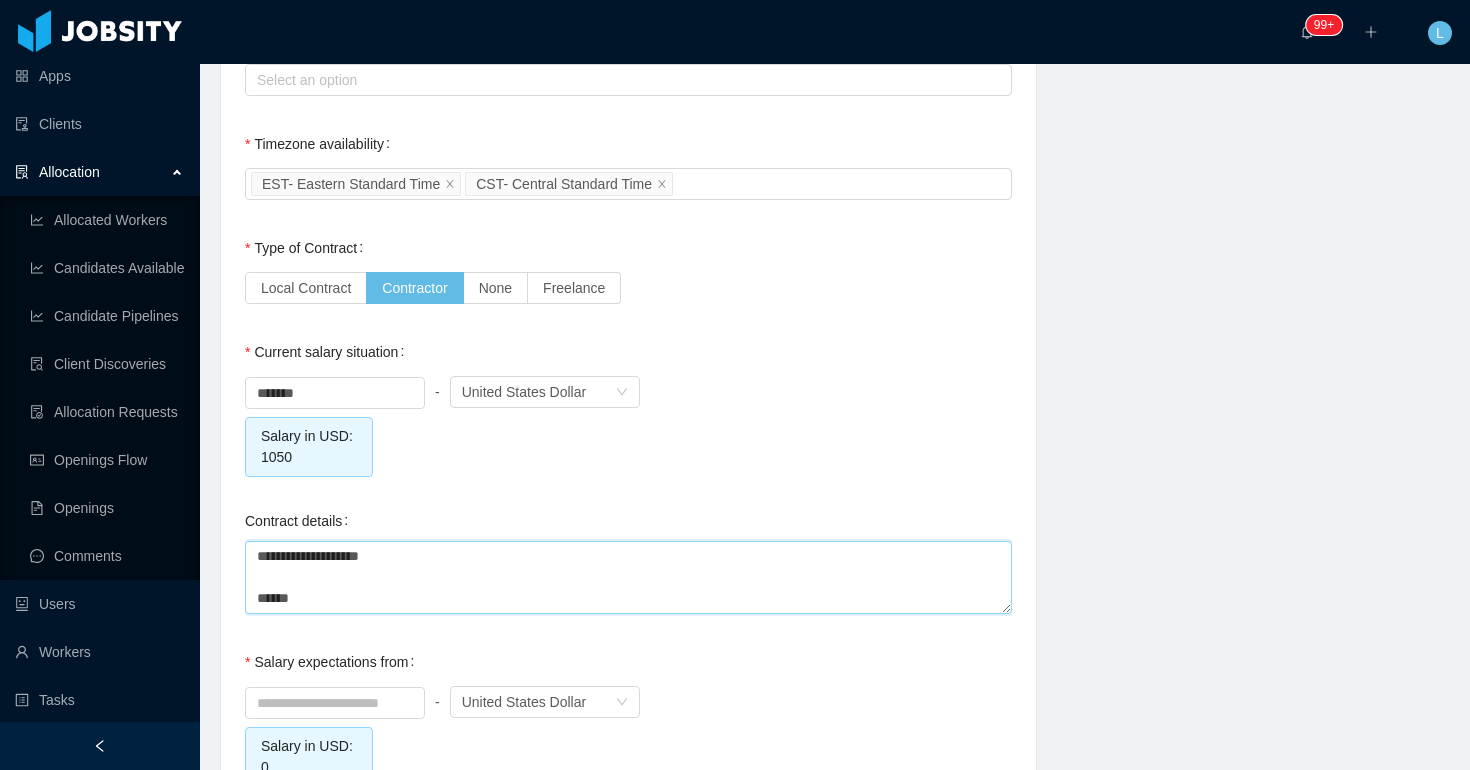 type 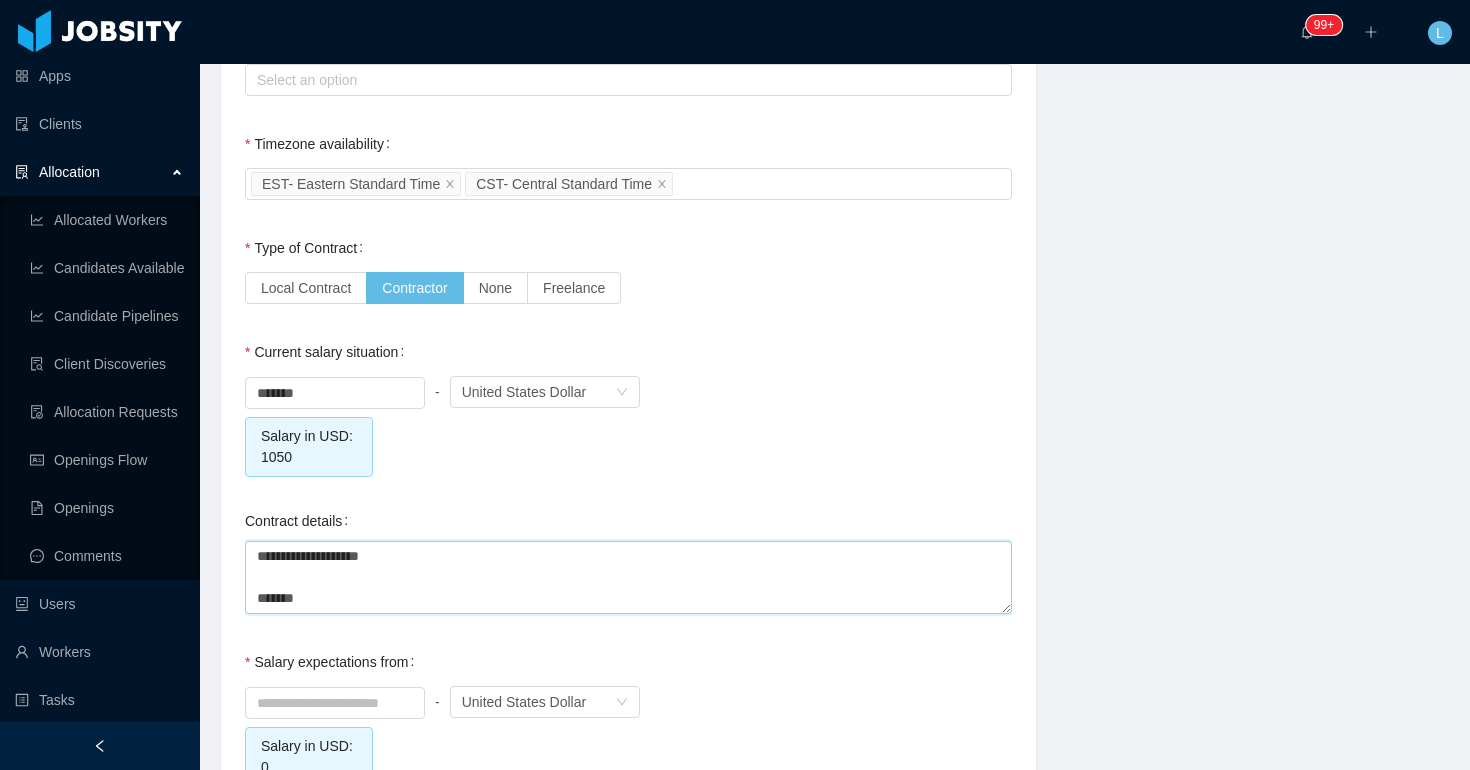 type 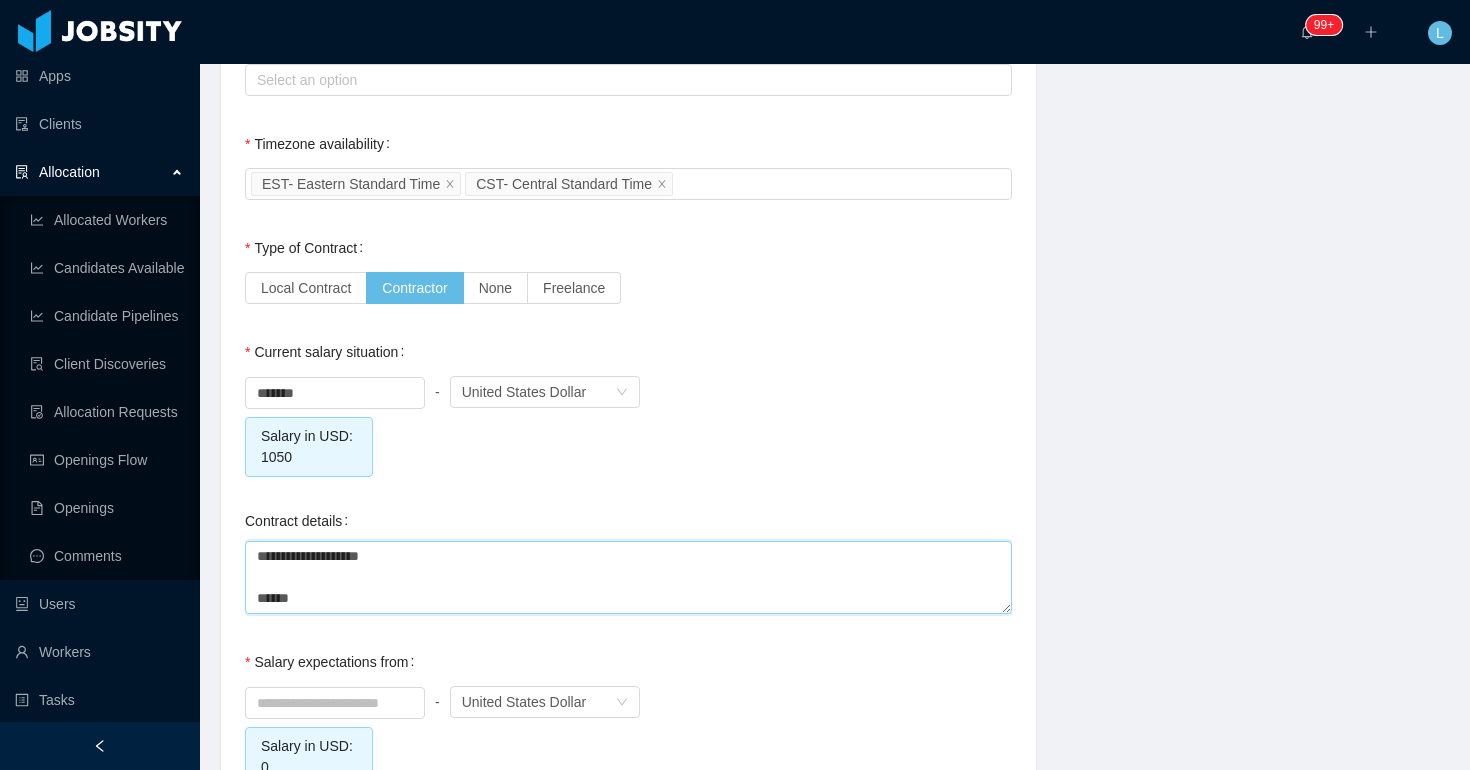 type 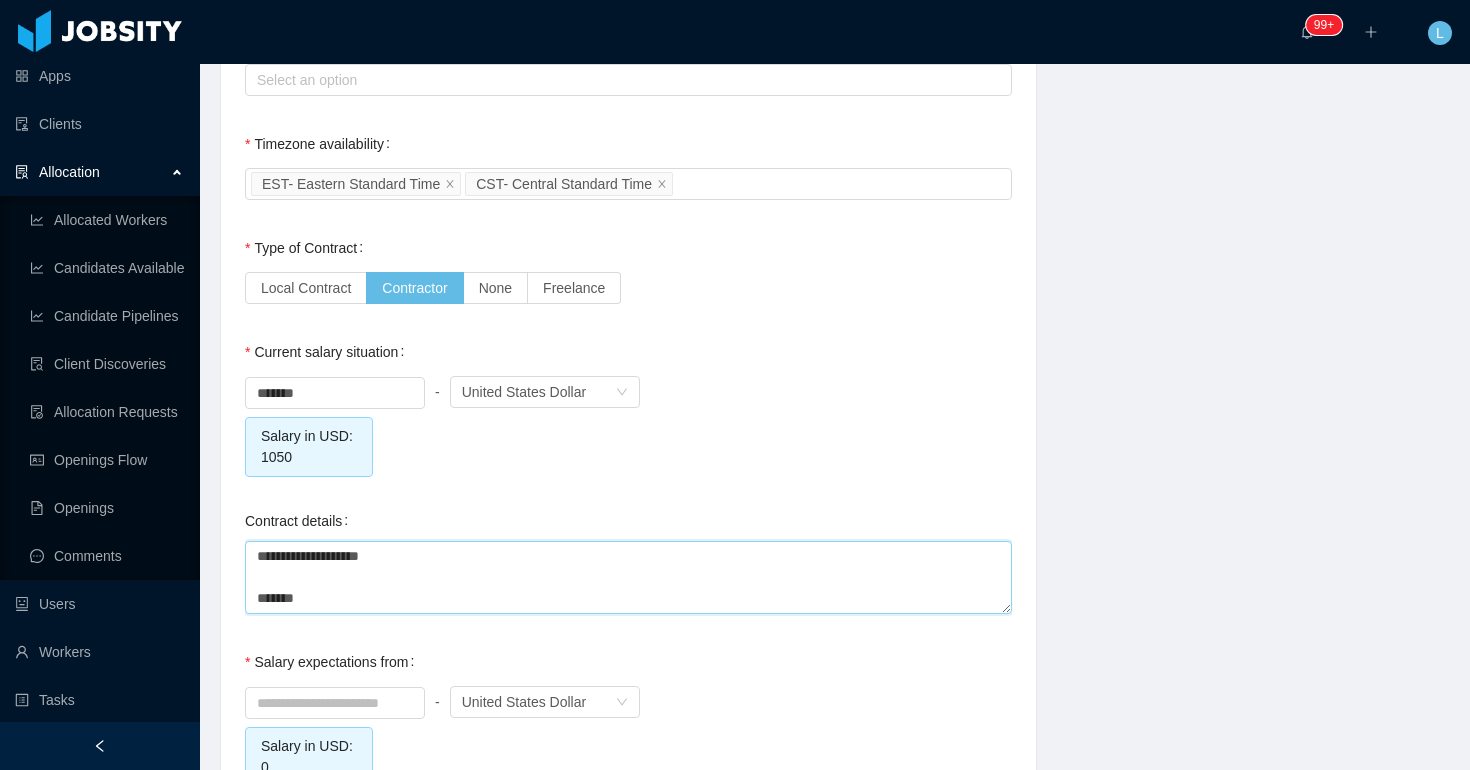 type on "**********" 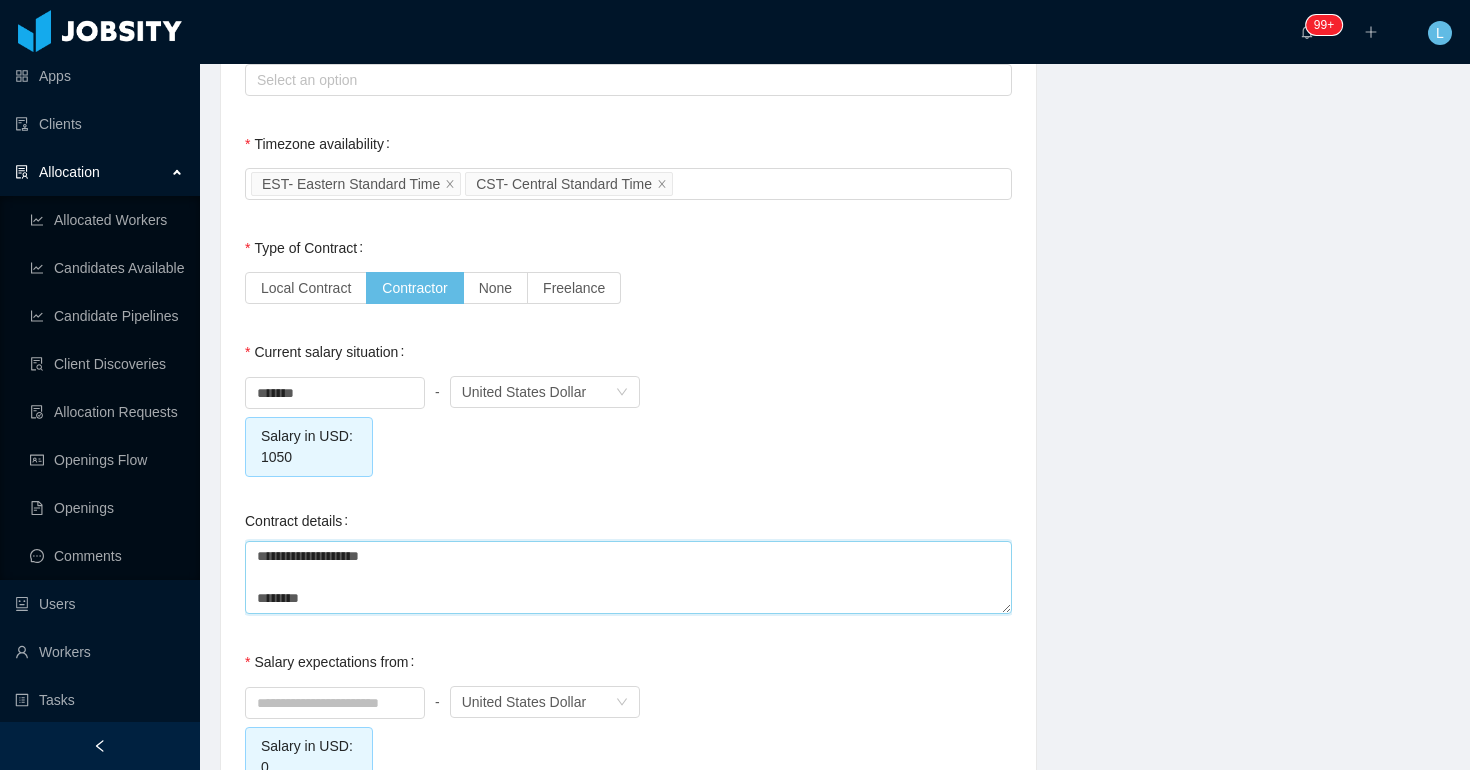 type 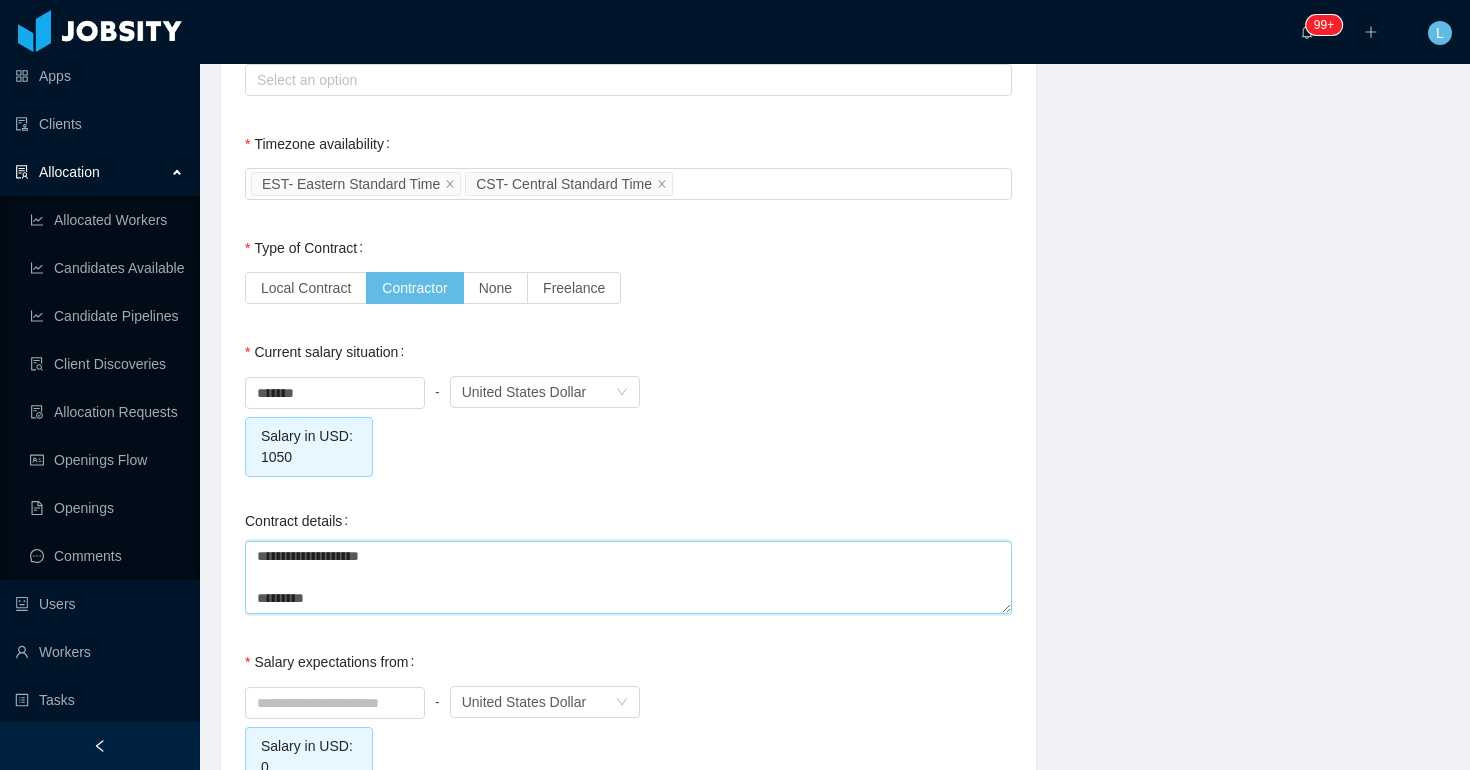 type 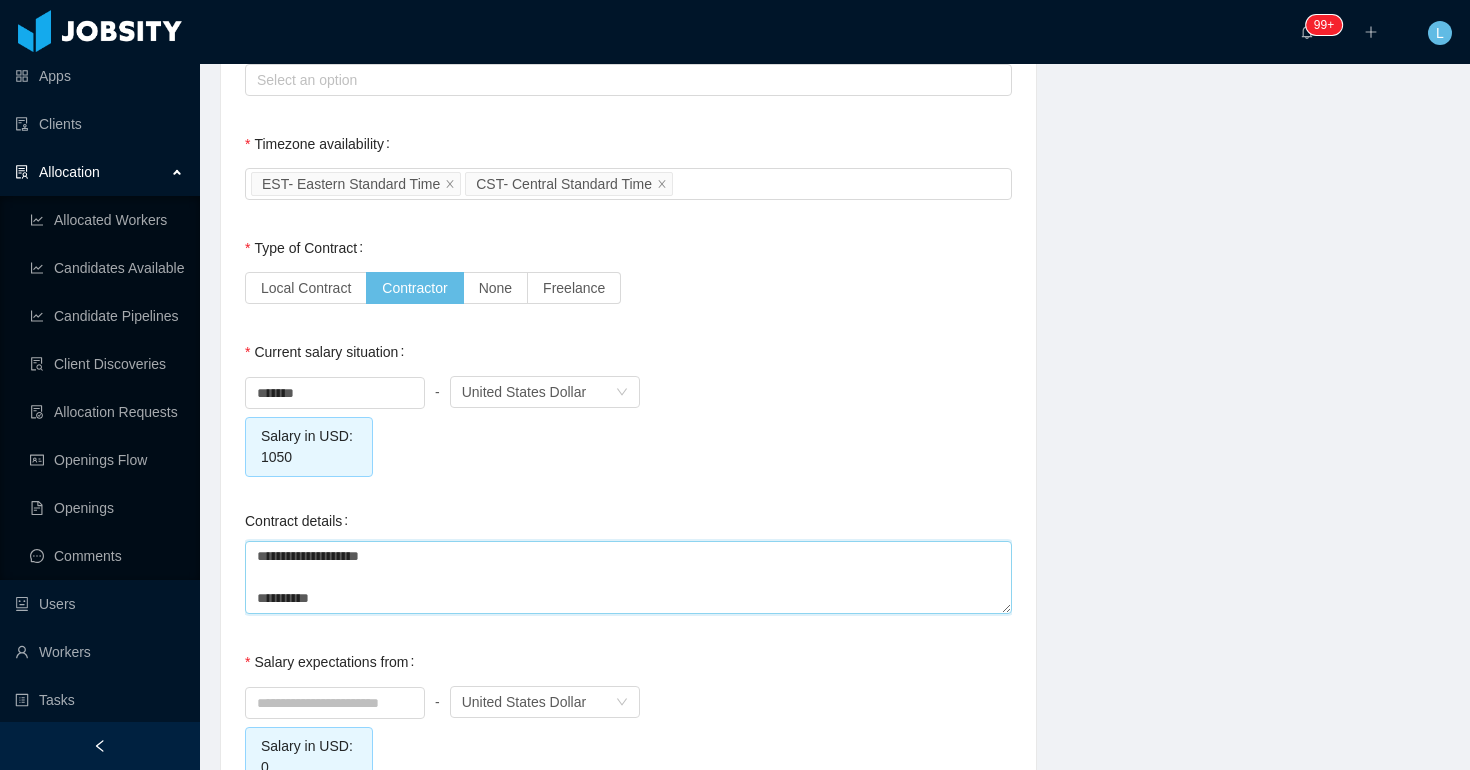 type on "**********" 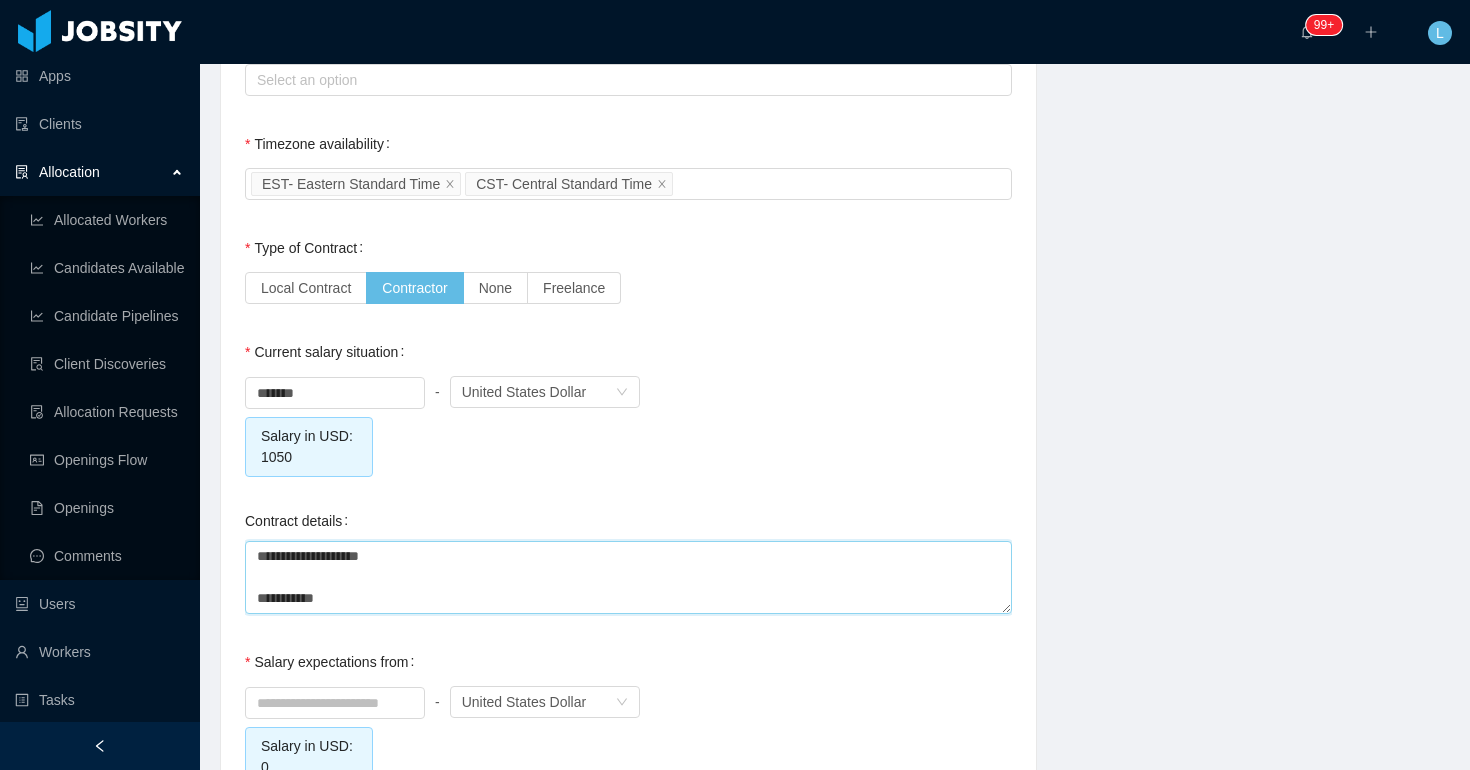 type 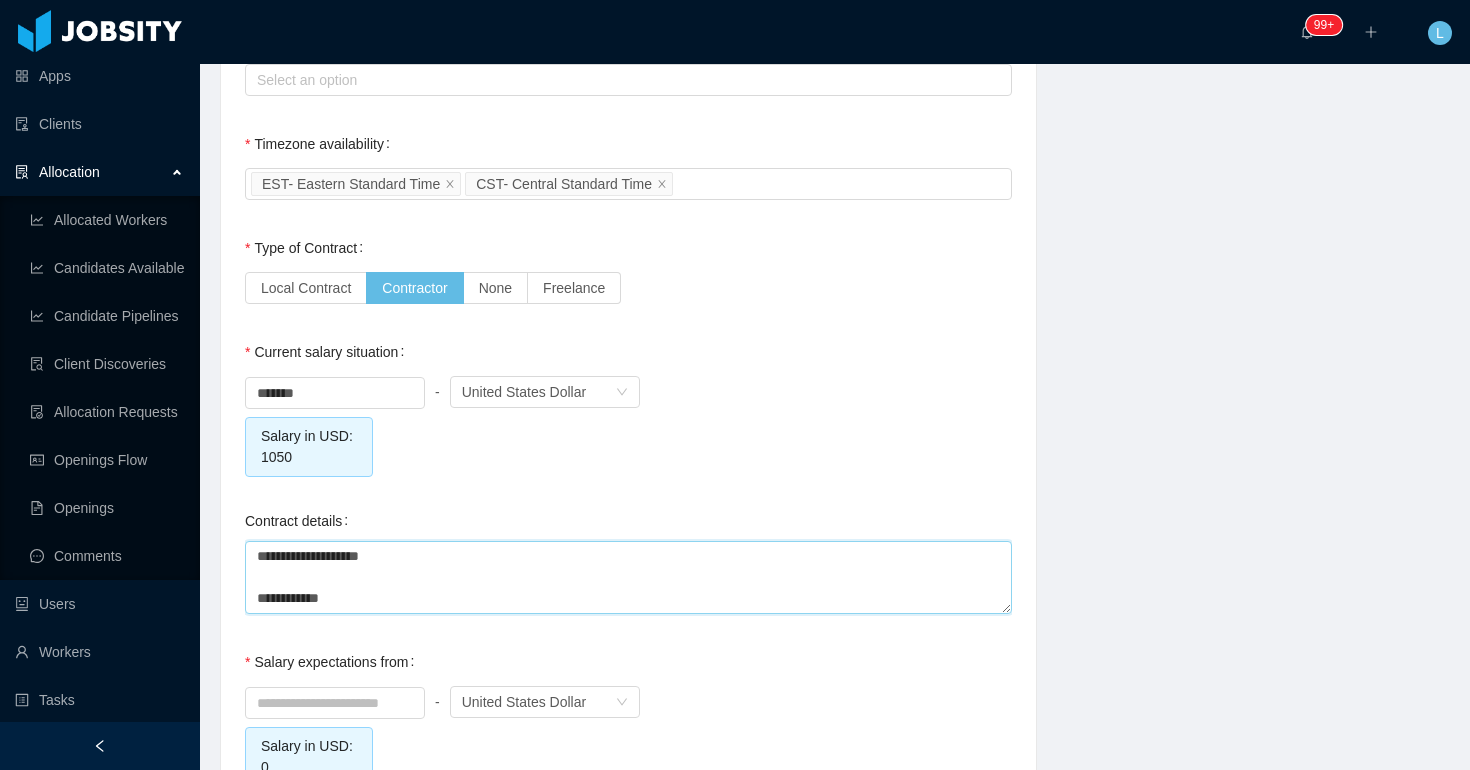 type 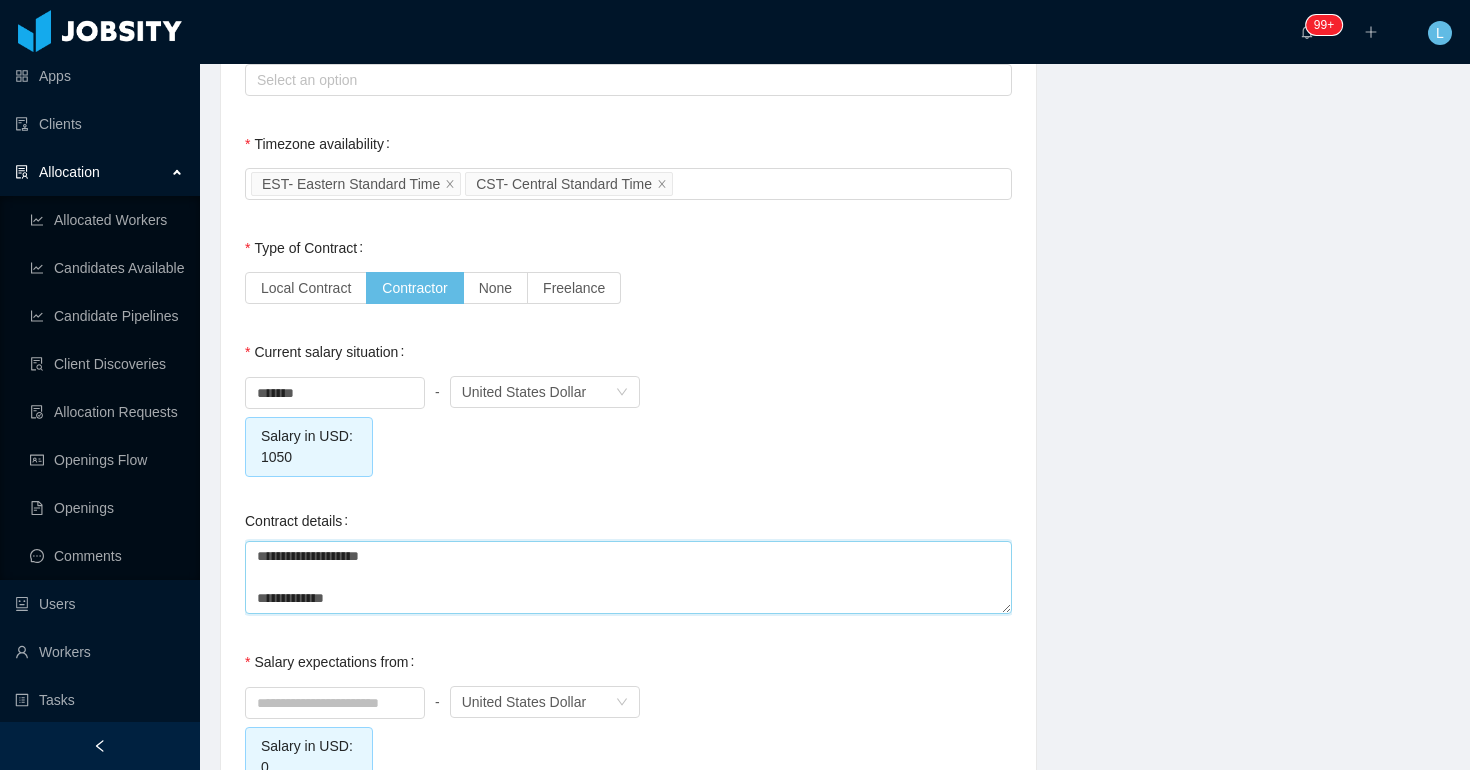 type on "**********" 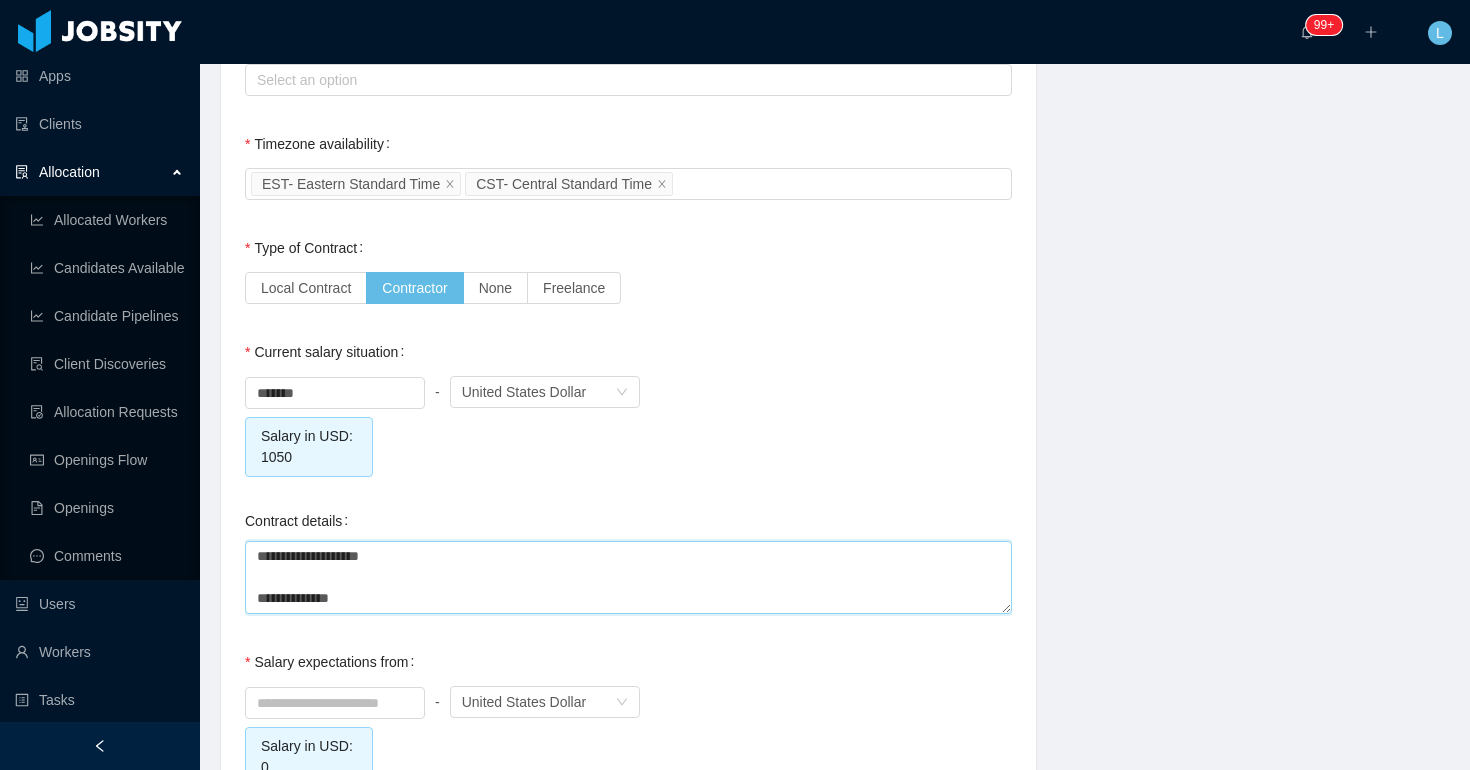 type 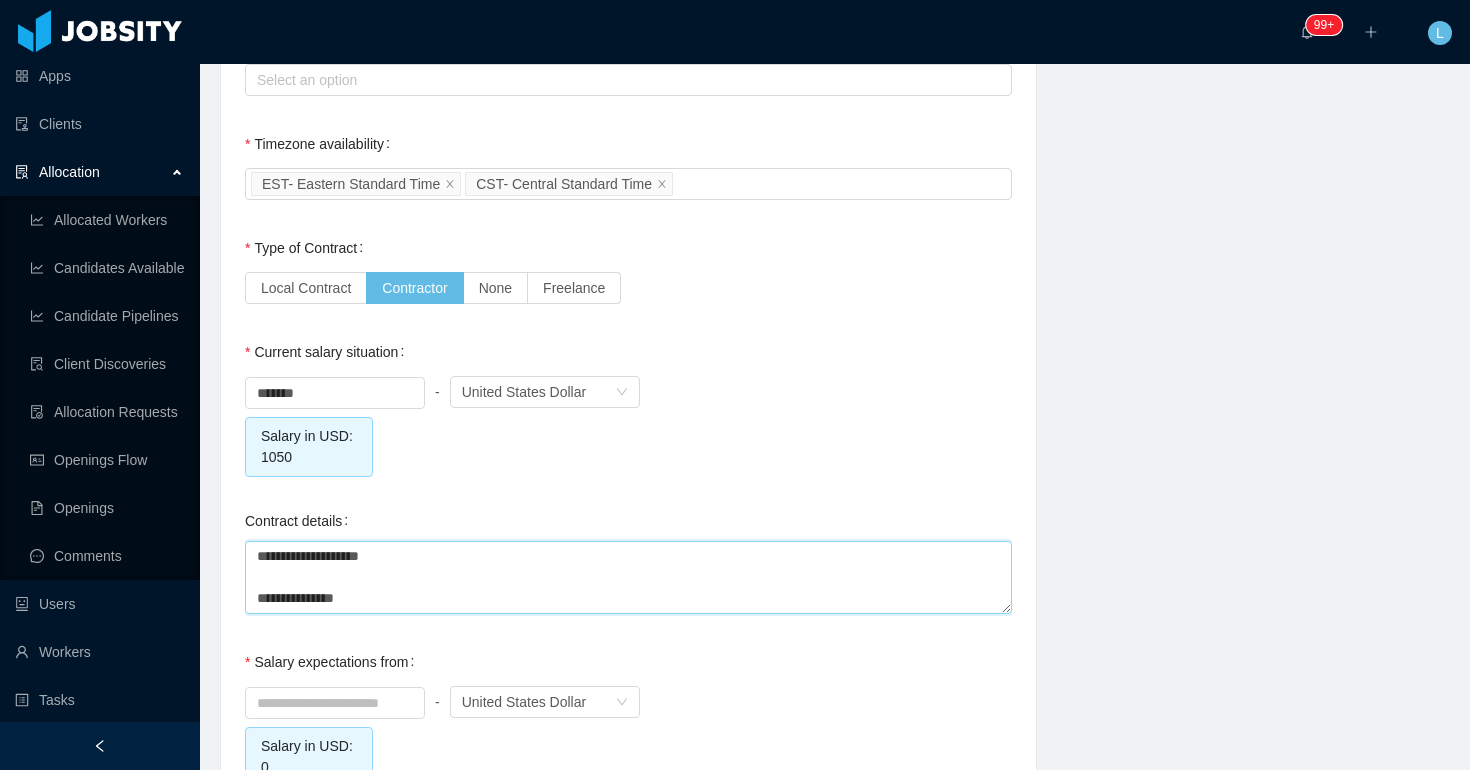 type 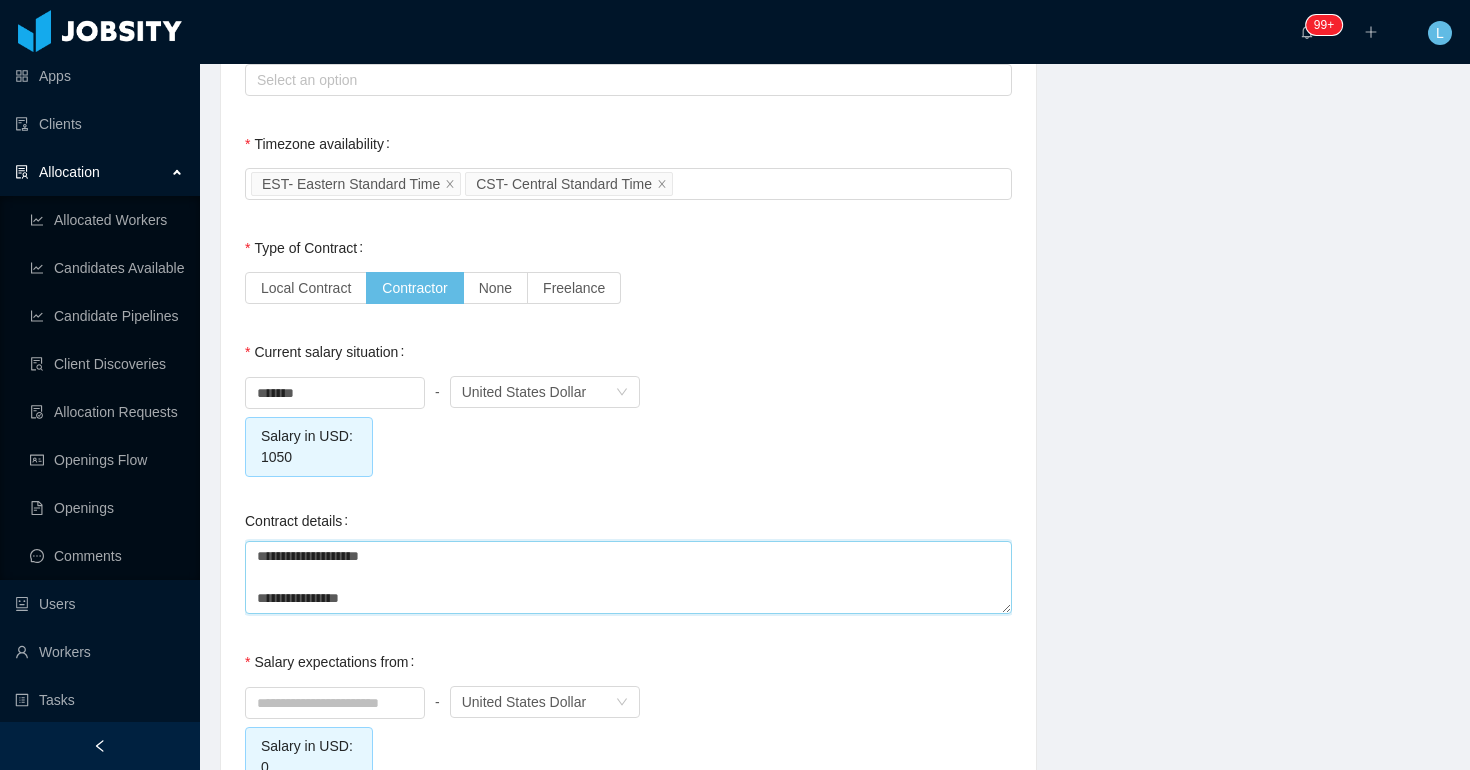 type 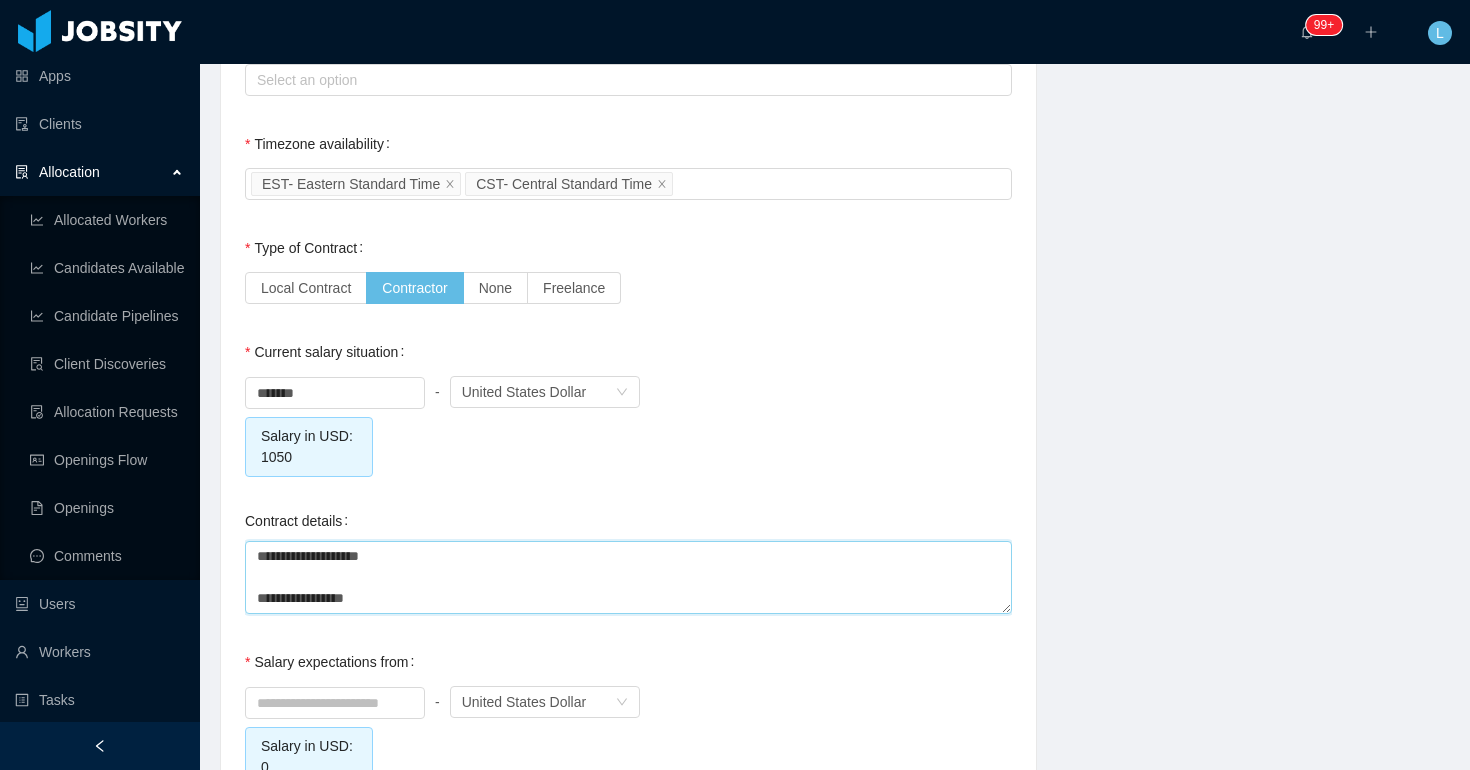 type 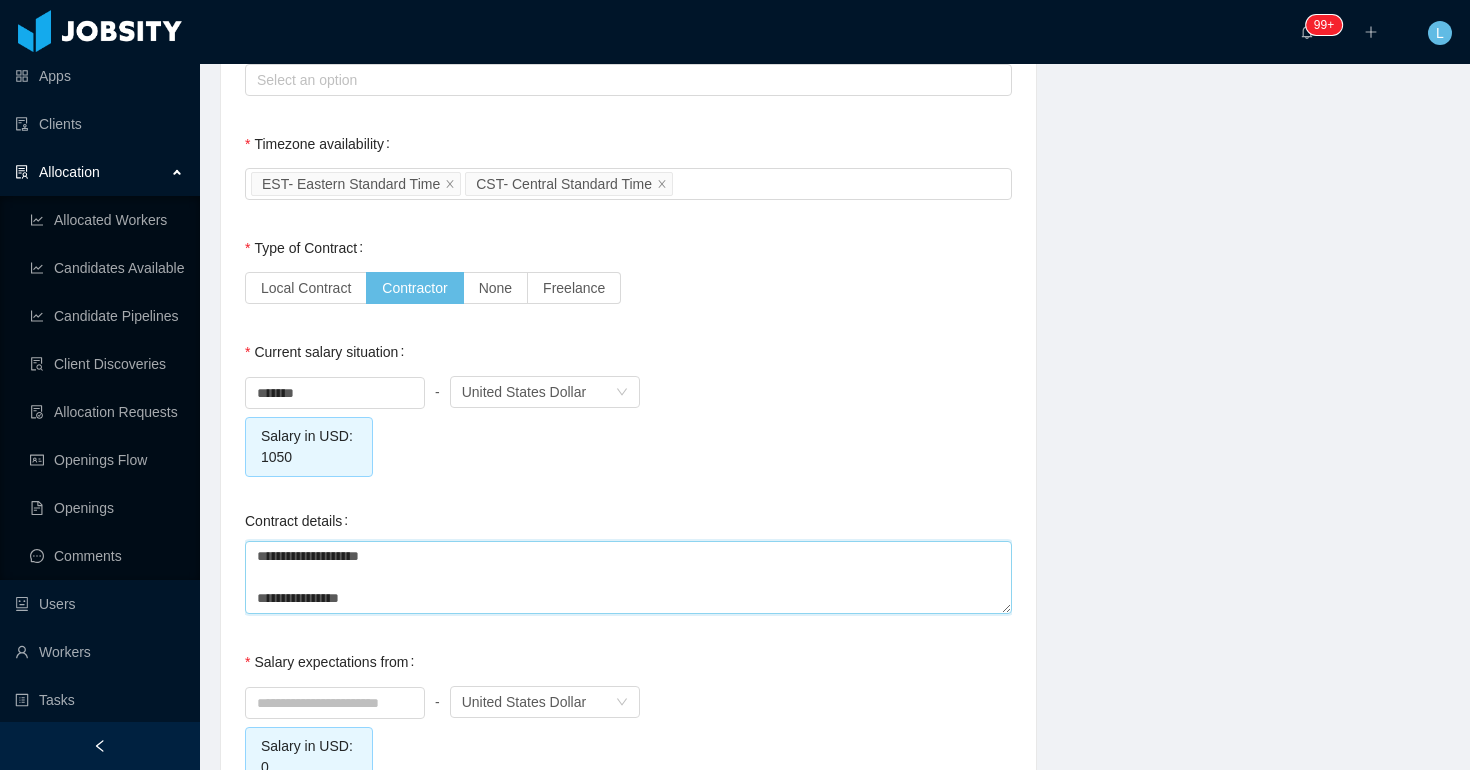 type 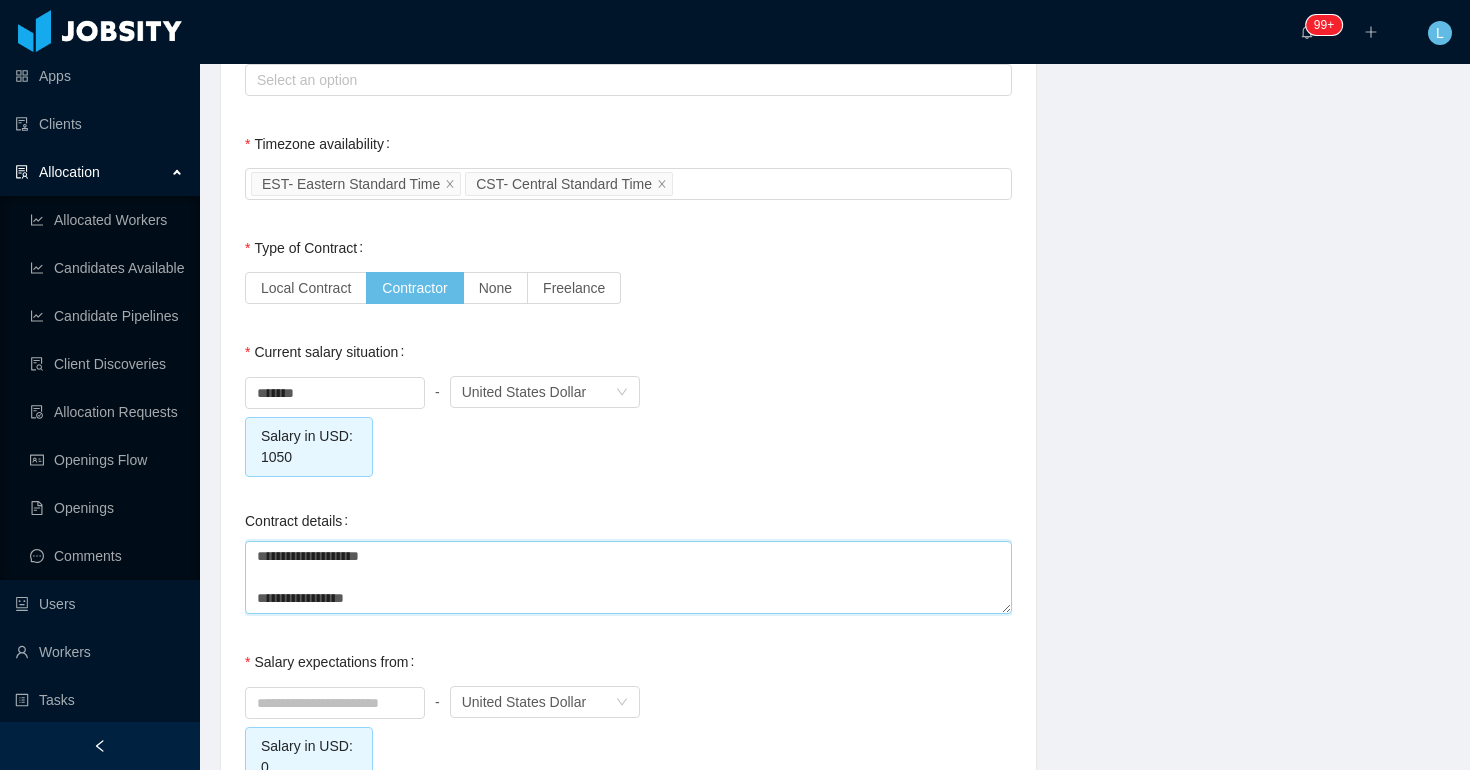 type 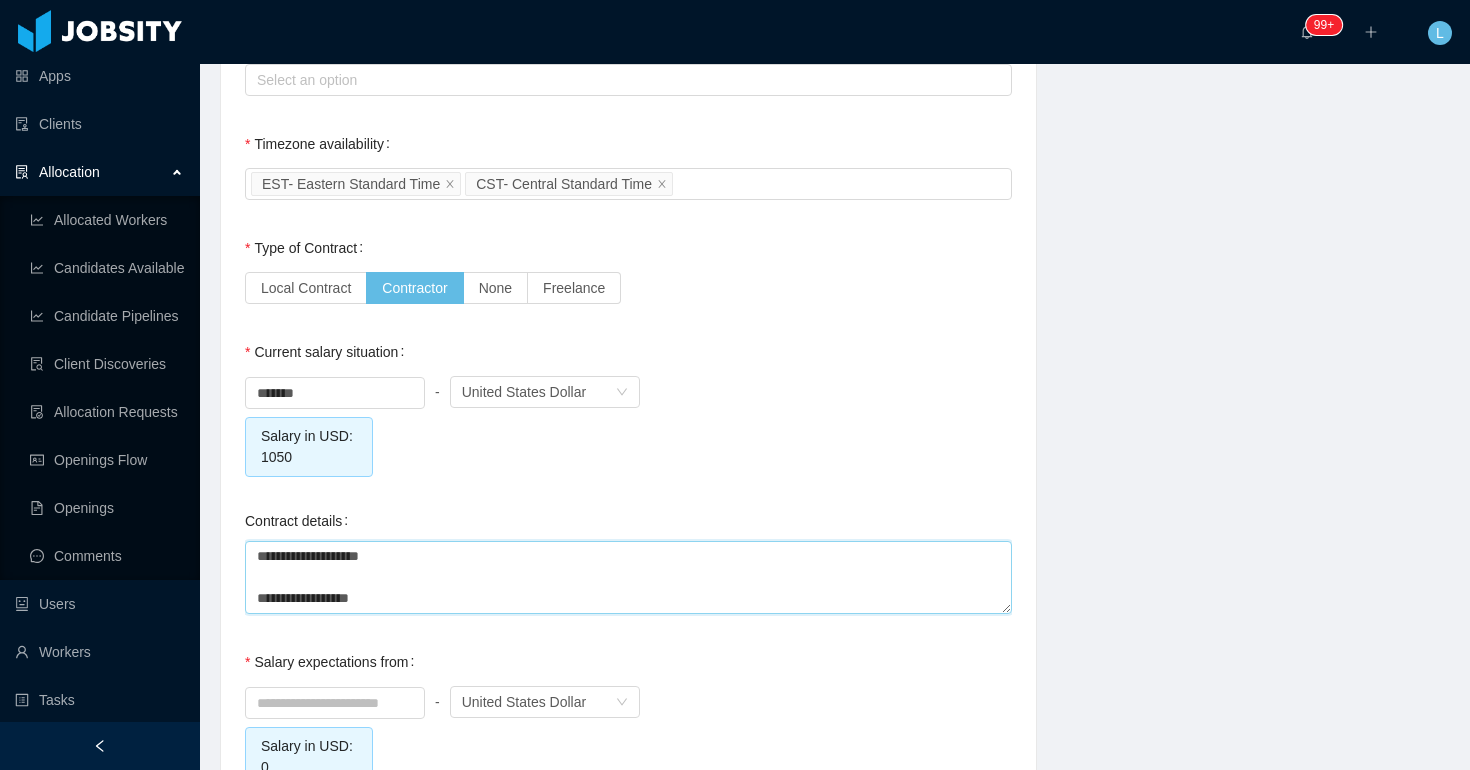 type 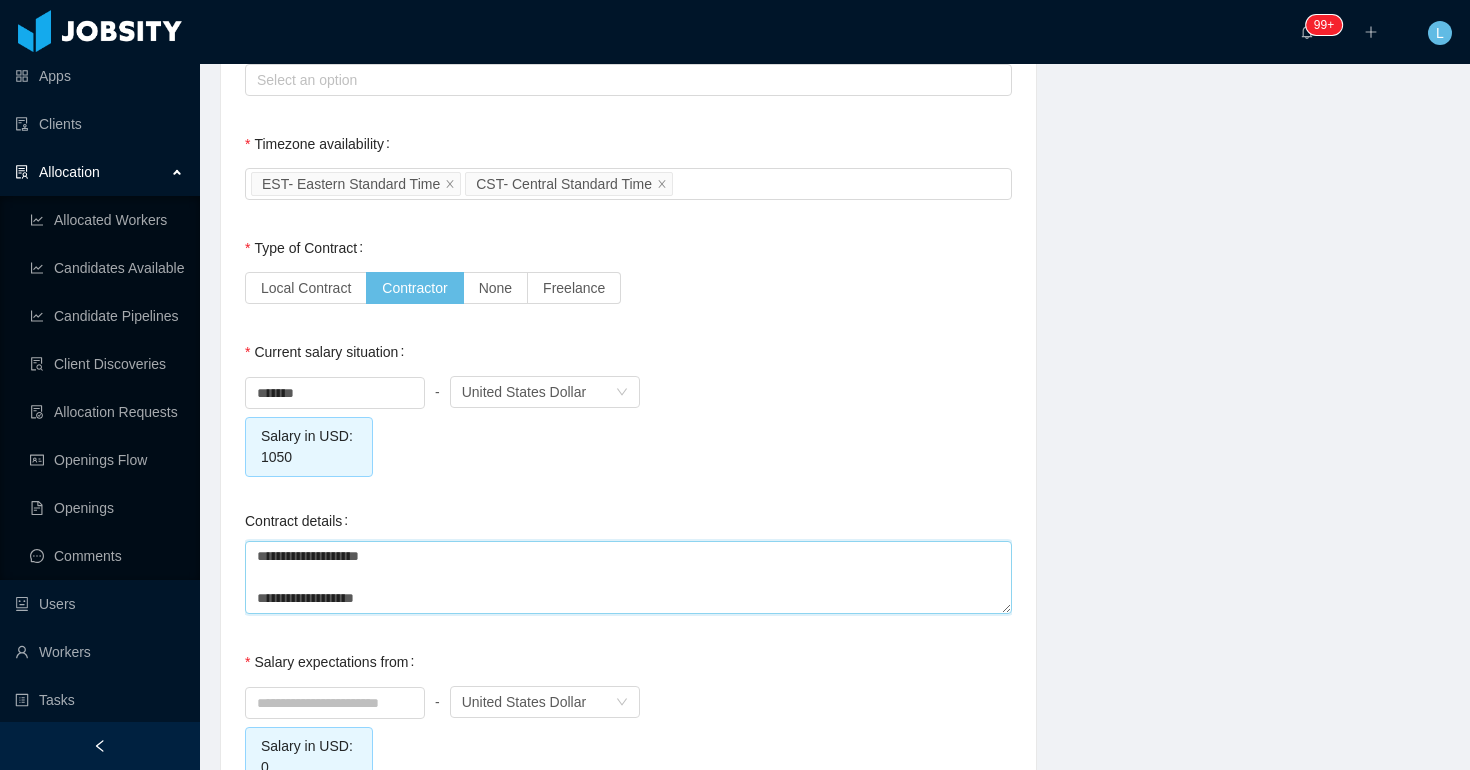 type 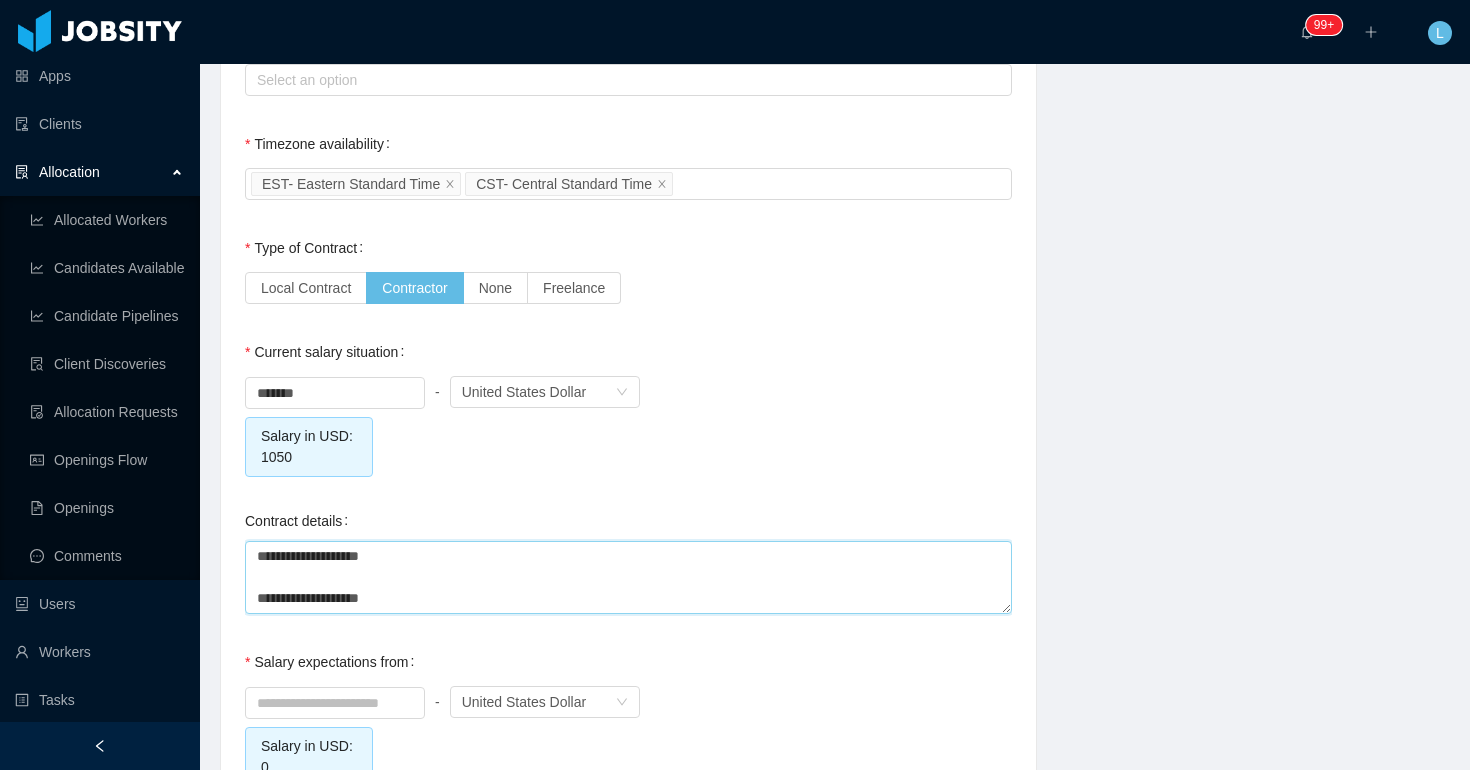 type 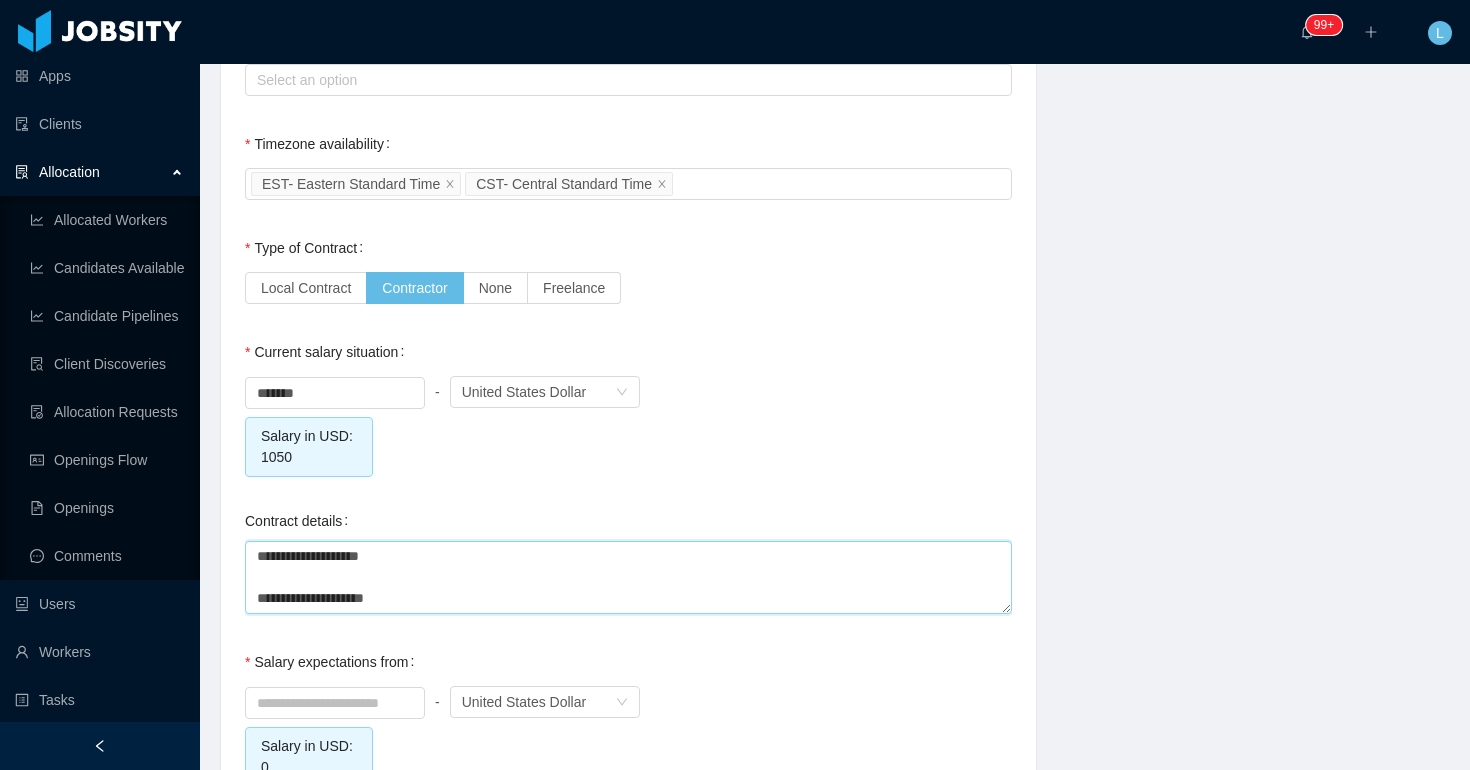 type 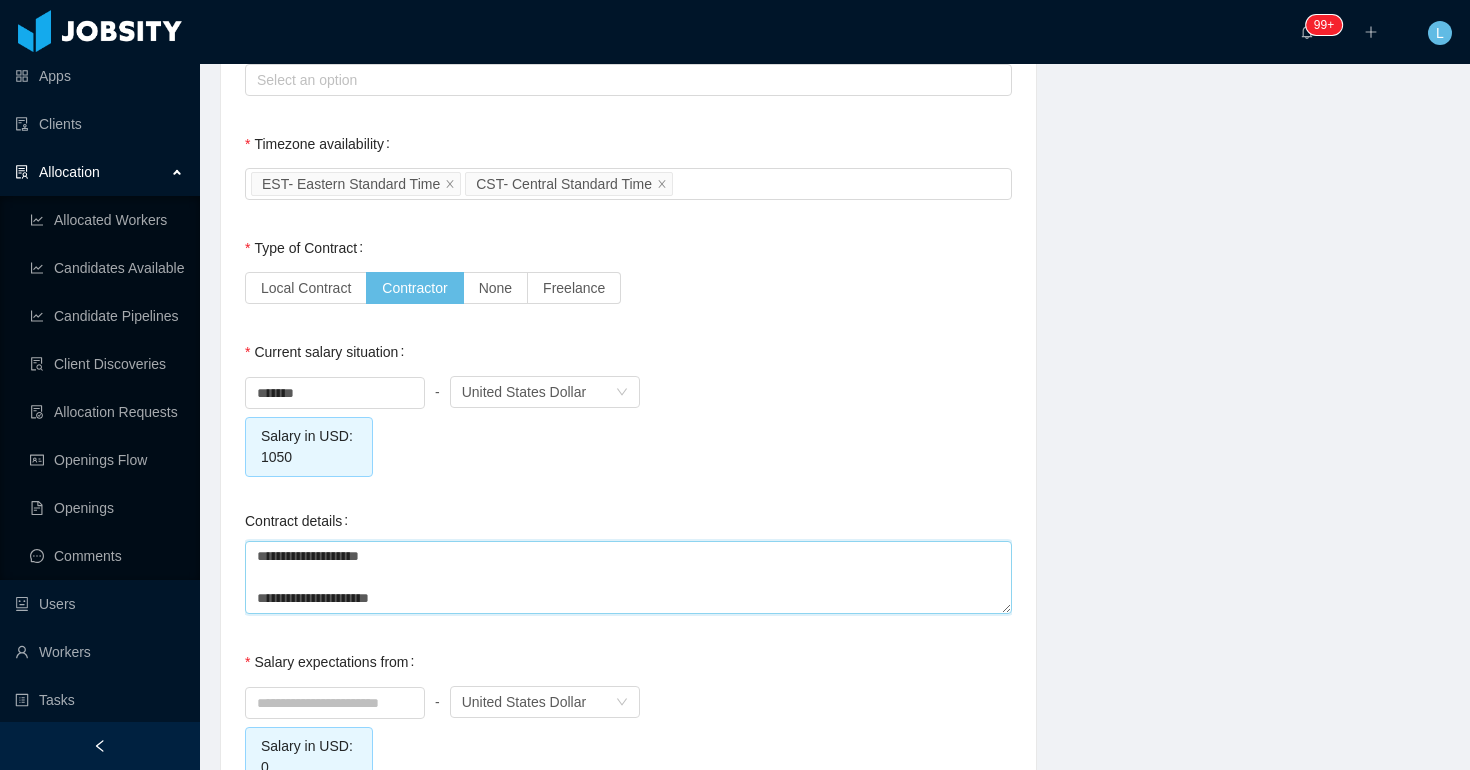 type 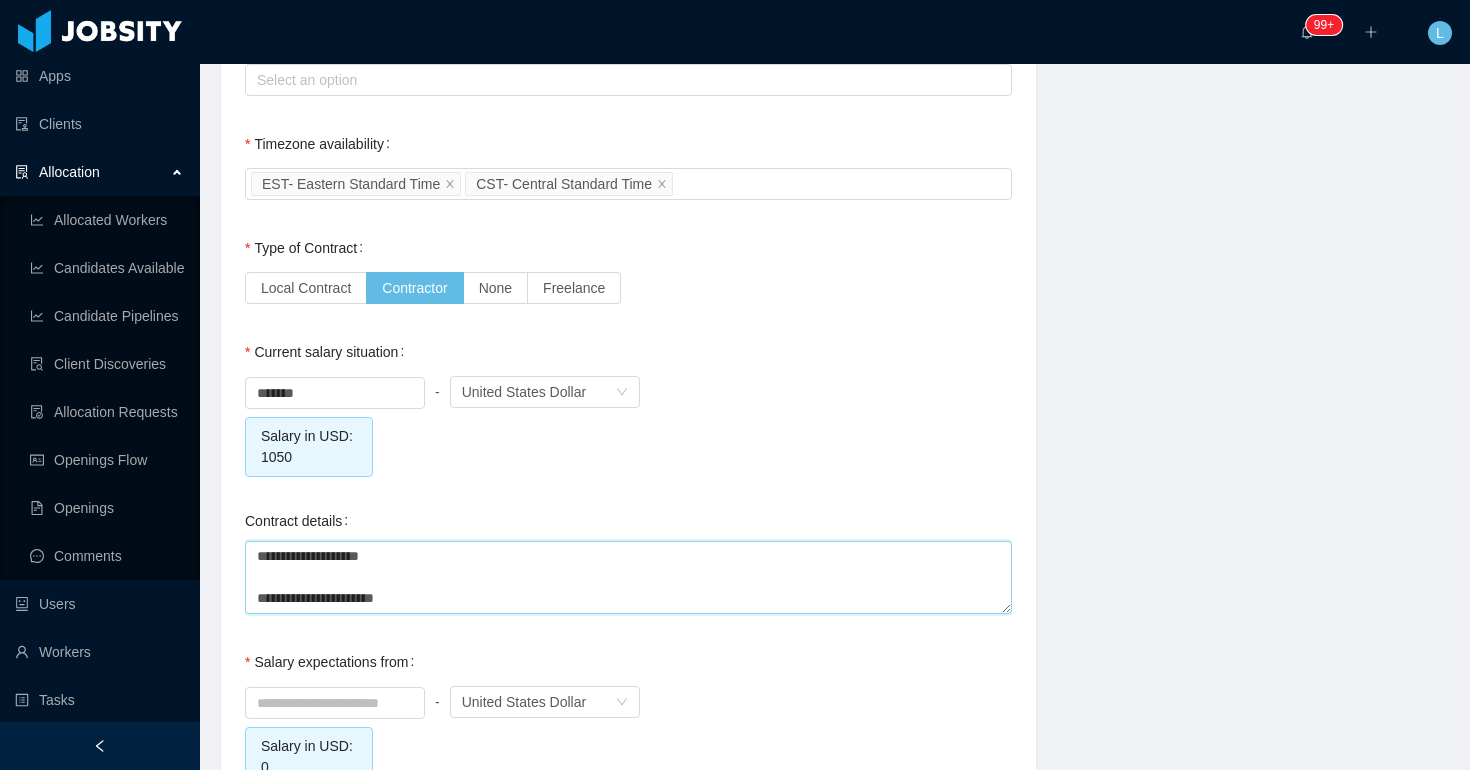 type on "**********" 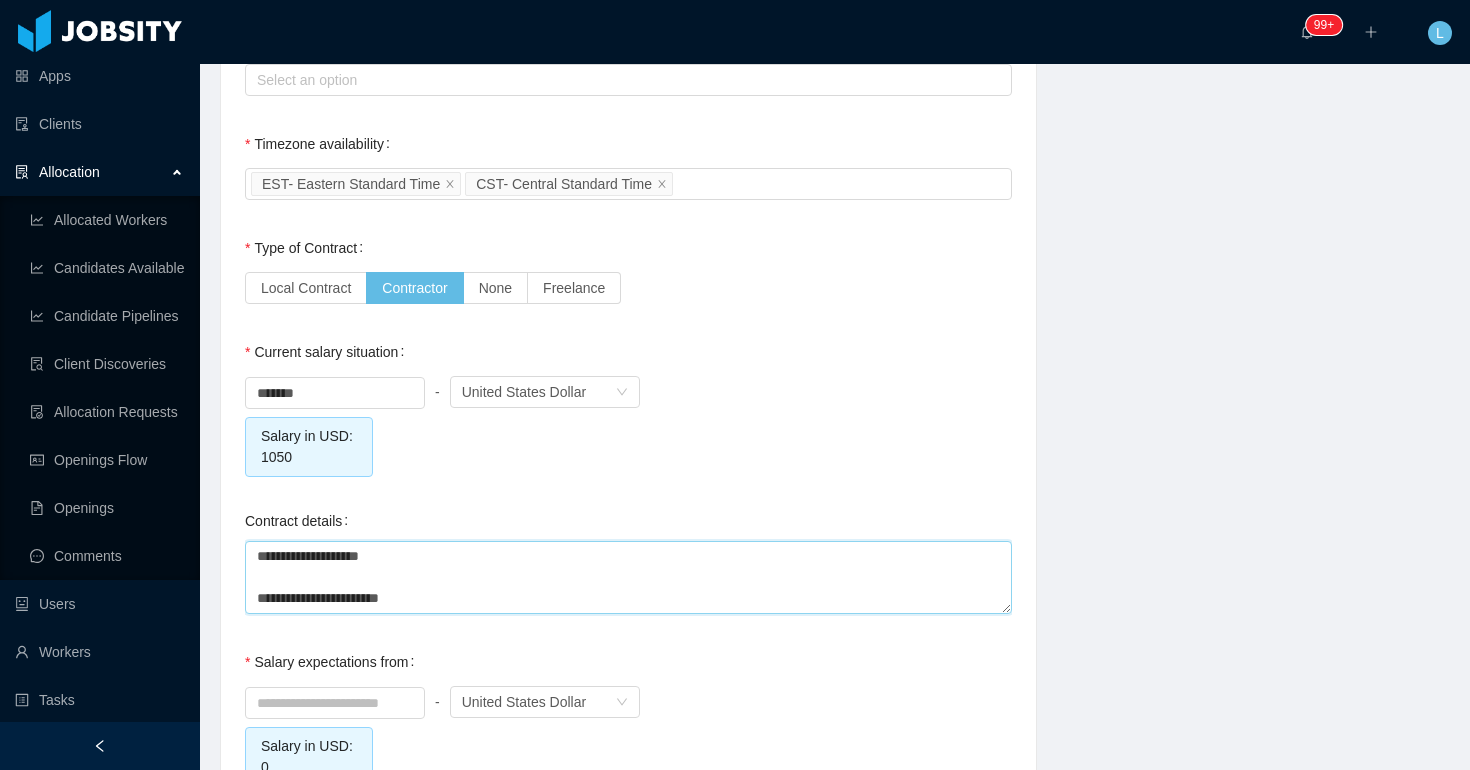 type 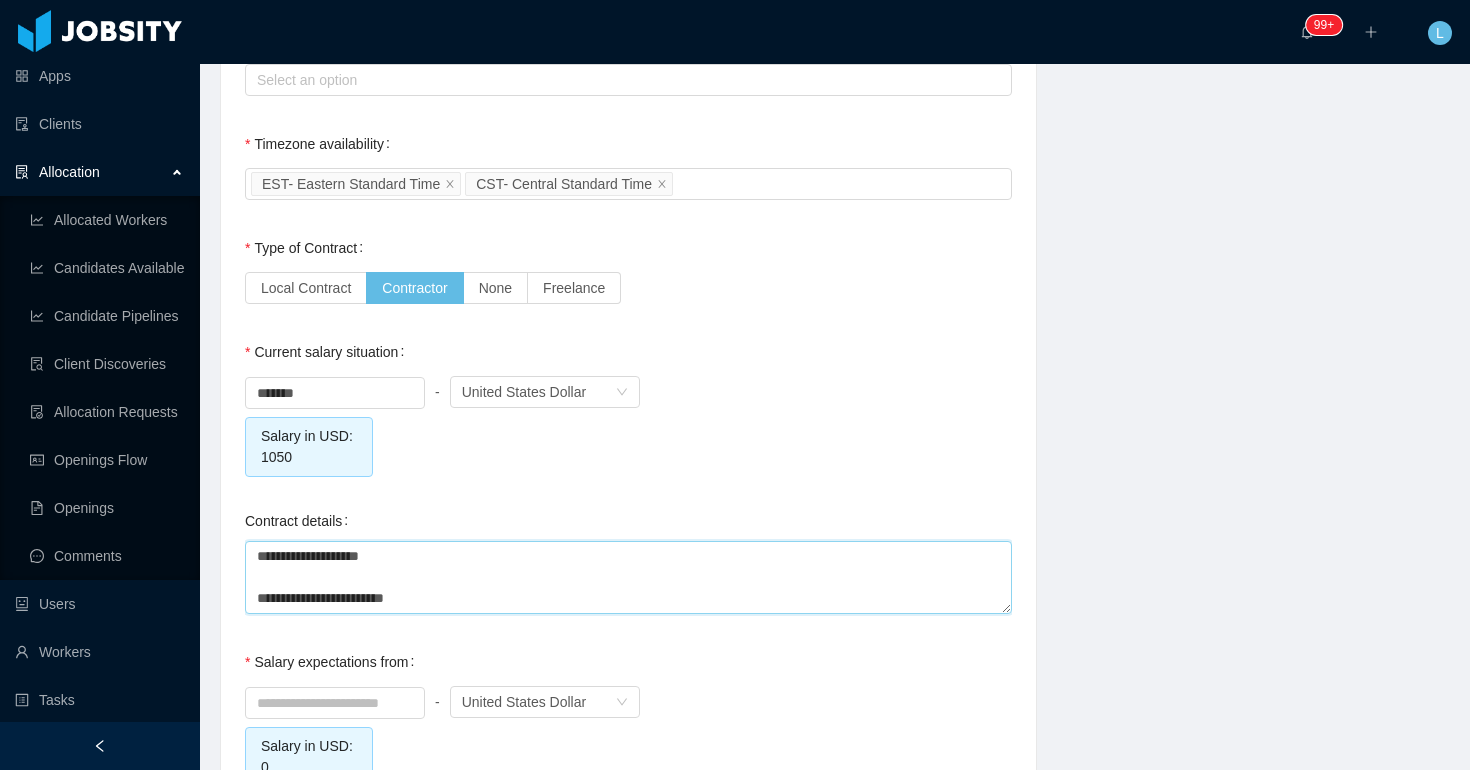 type 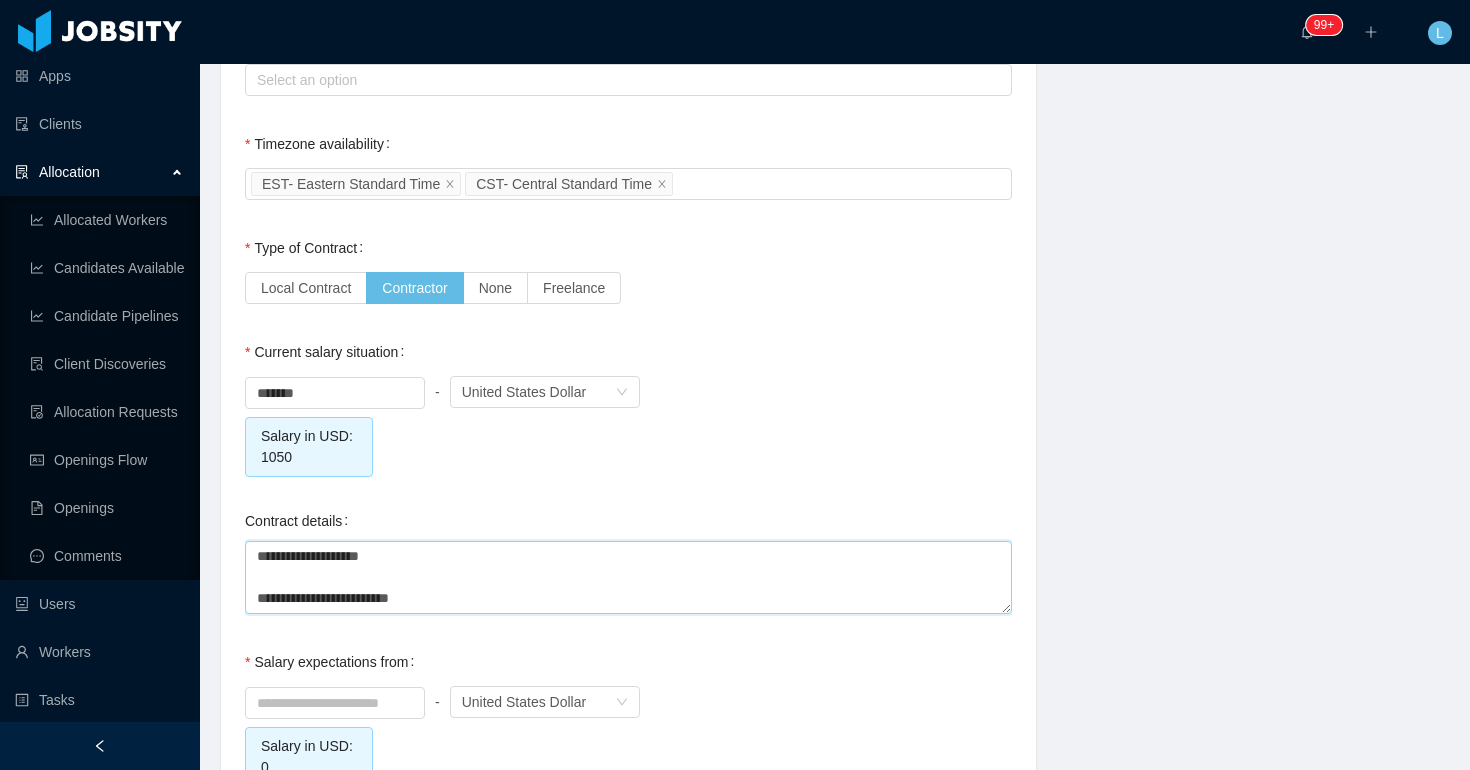 type 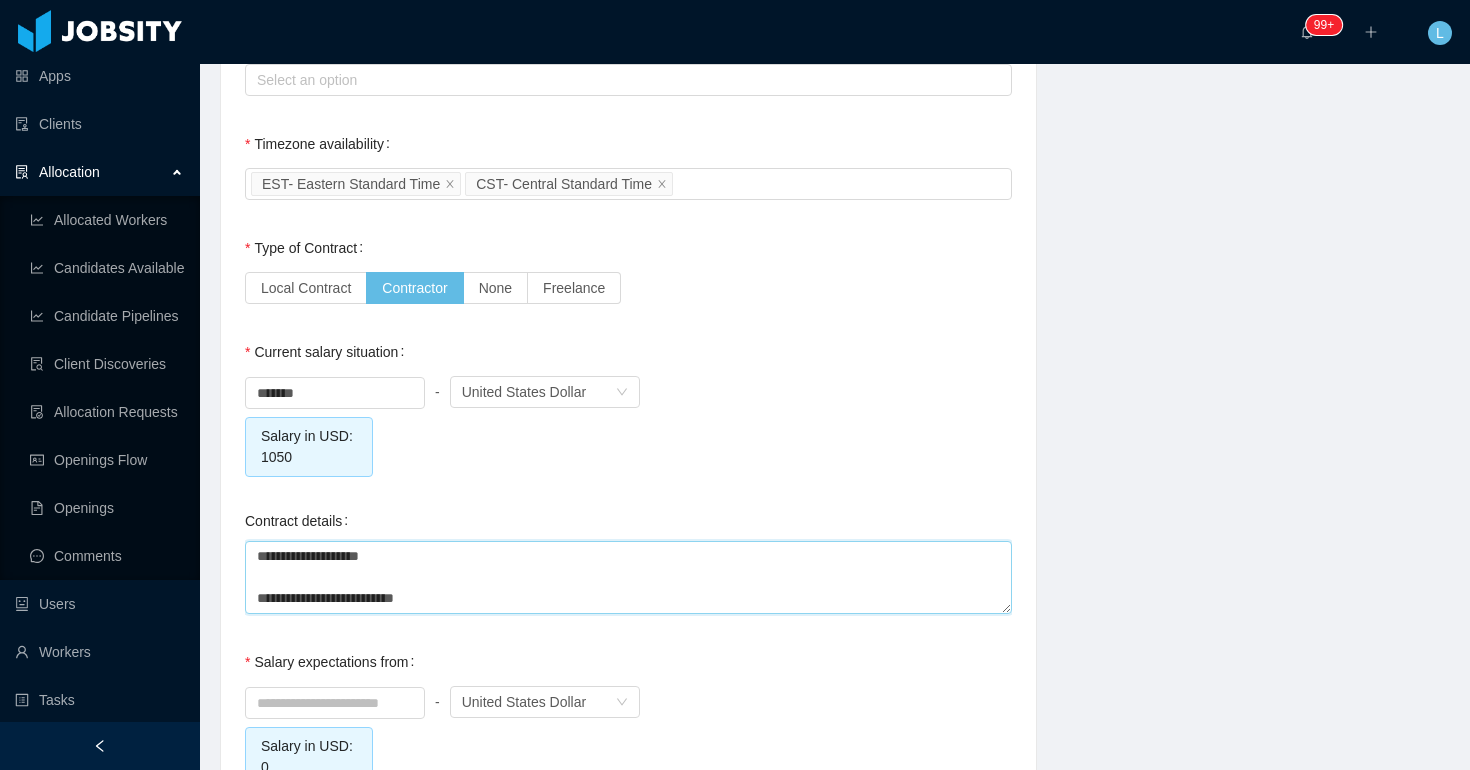 type 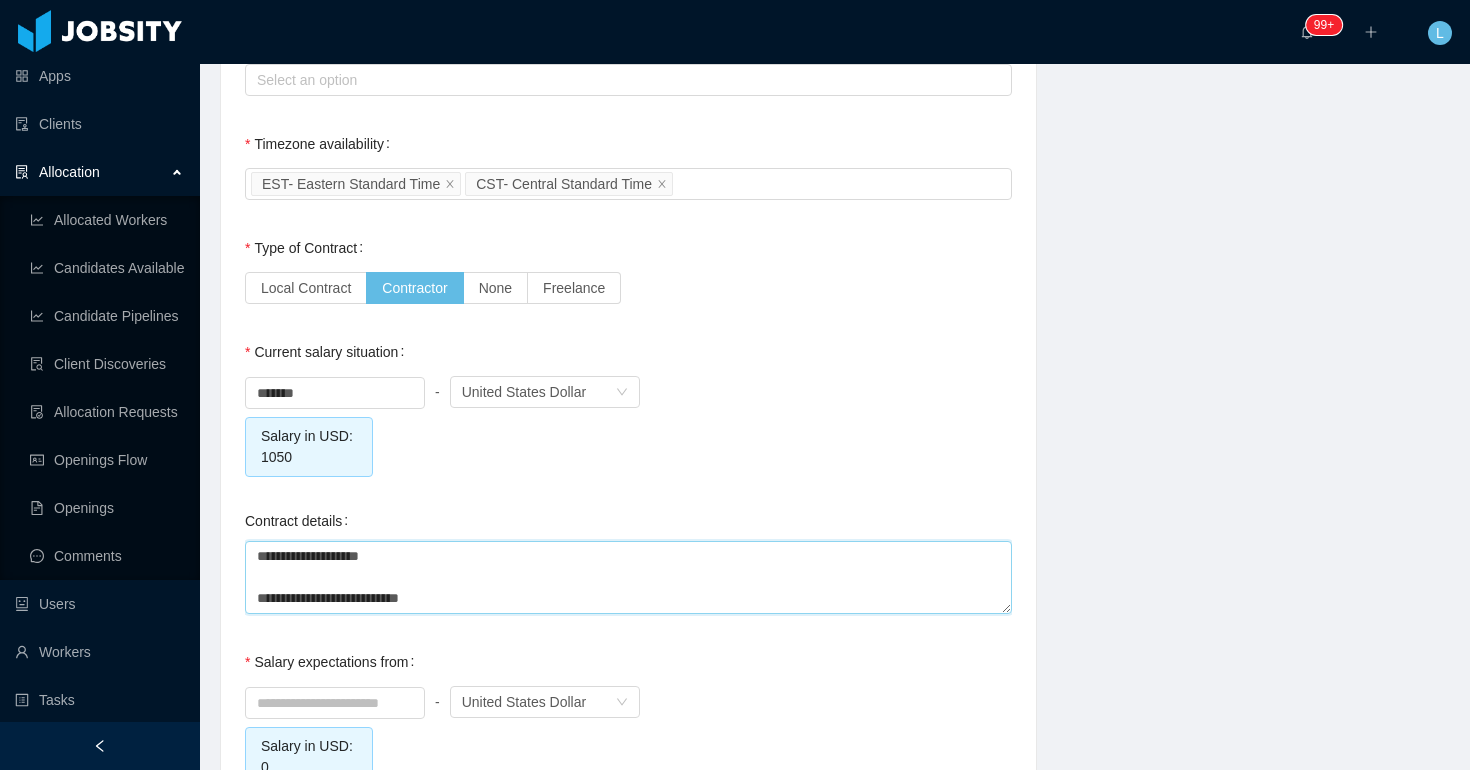 type 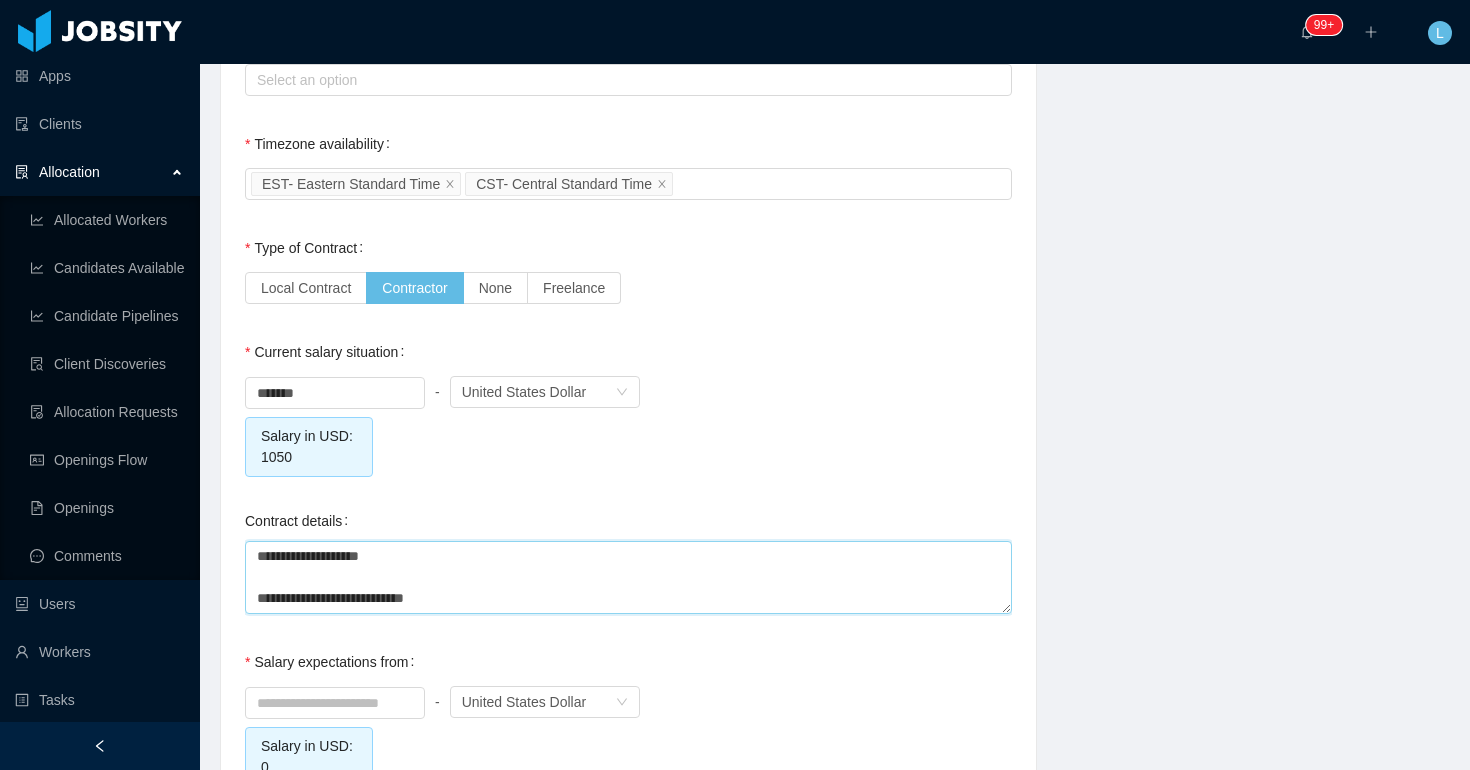 type 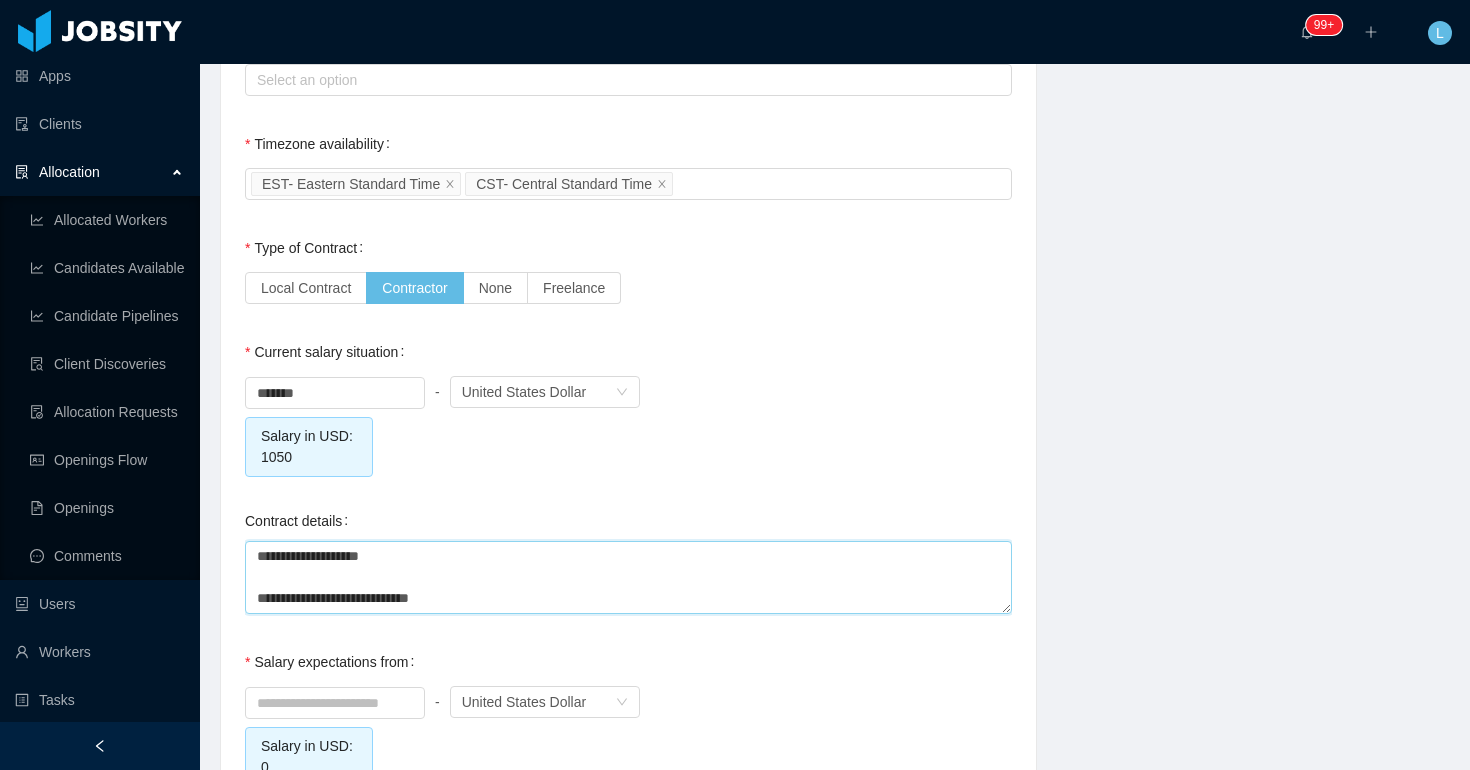 type 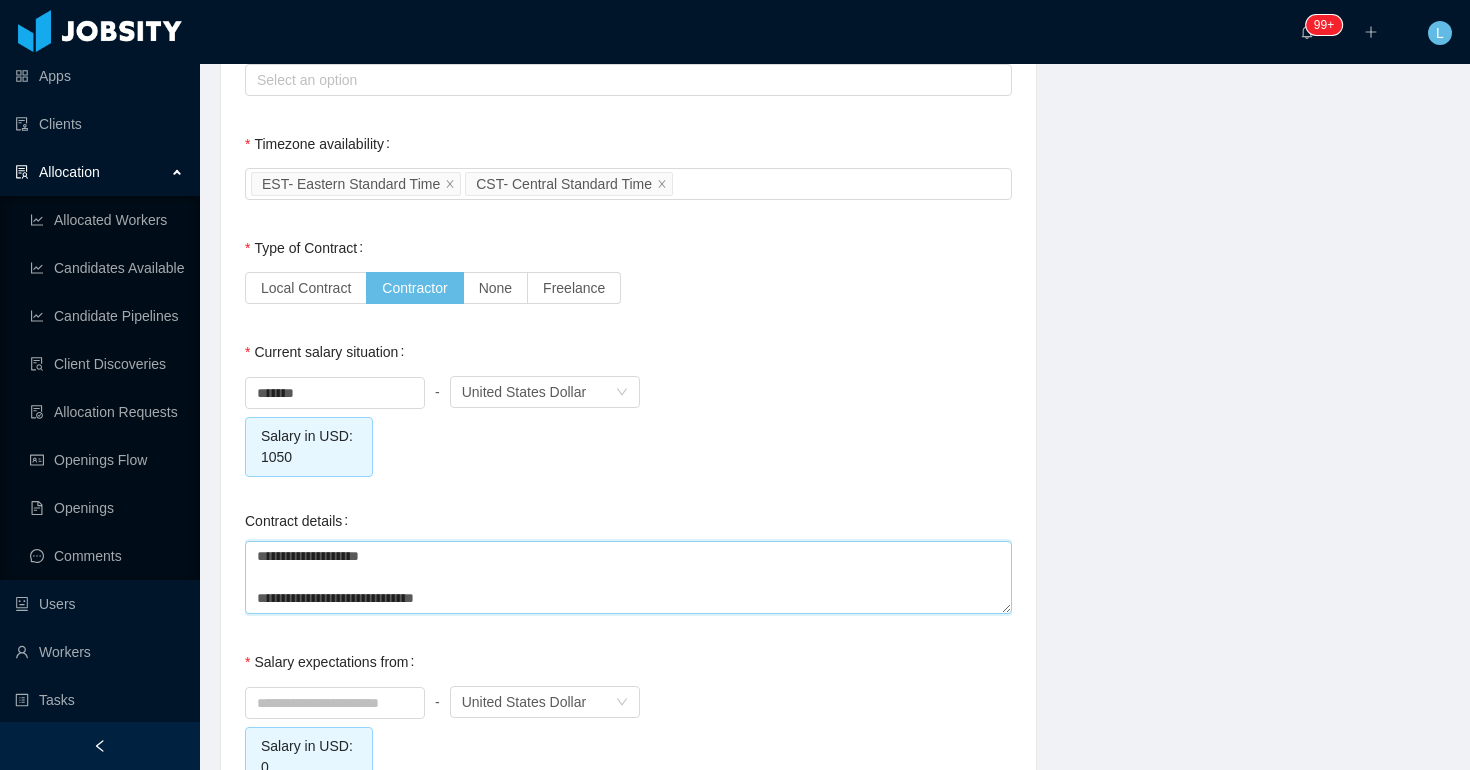 type 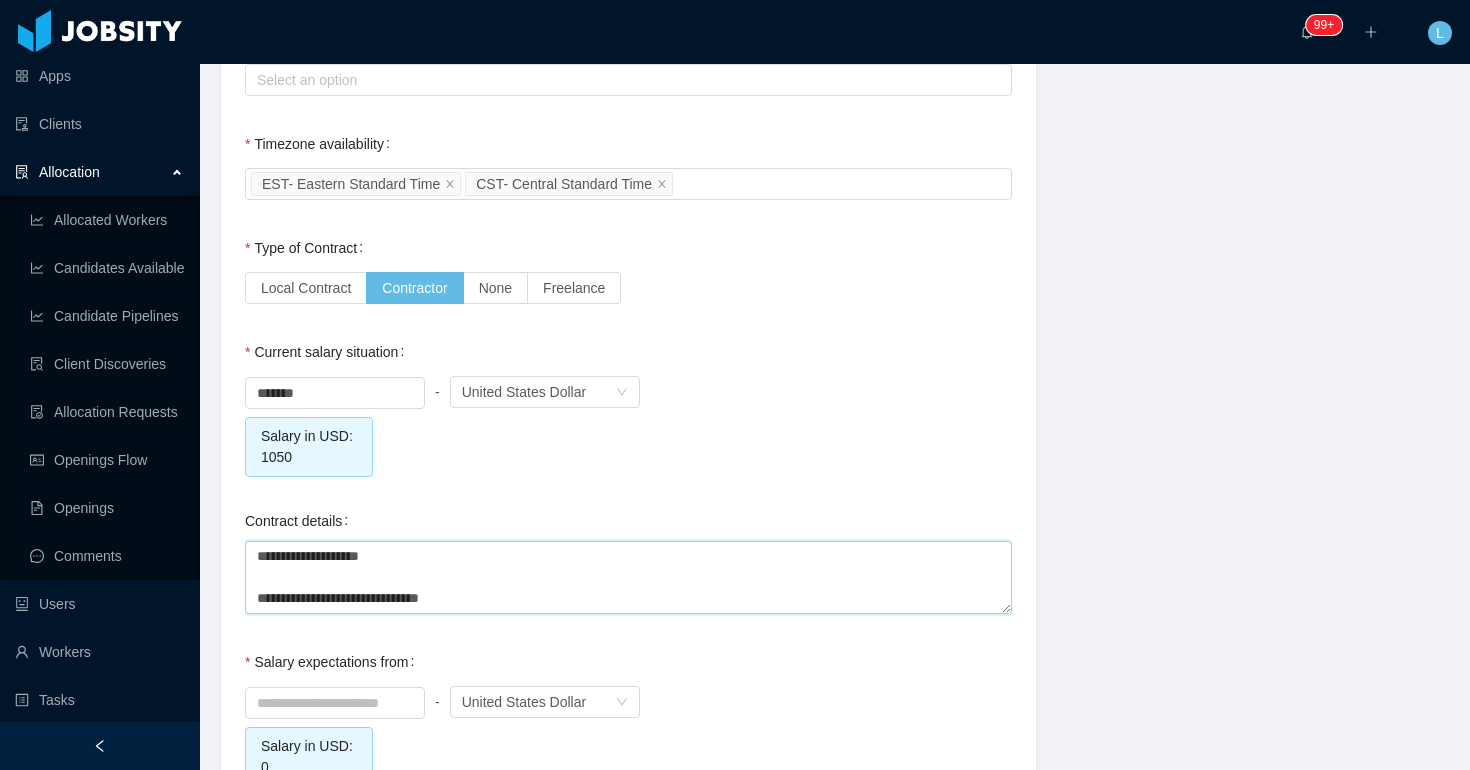 type on "**********" 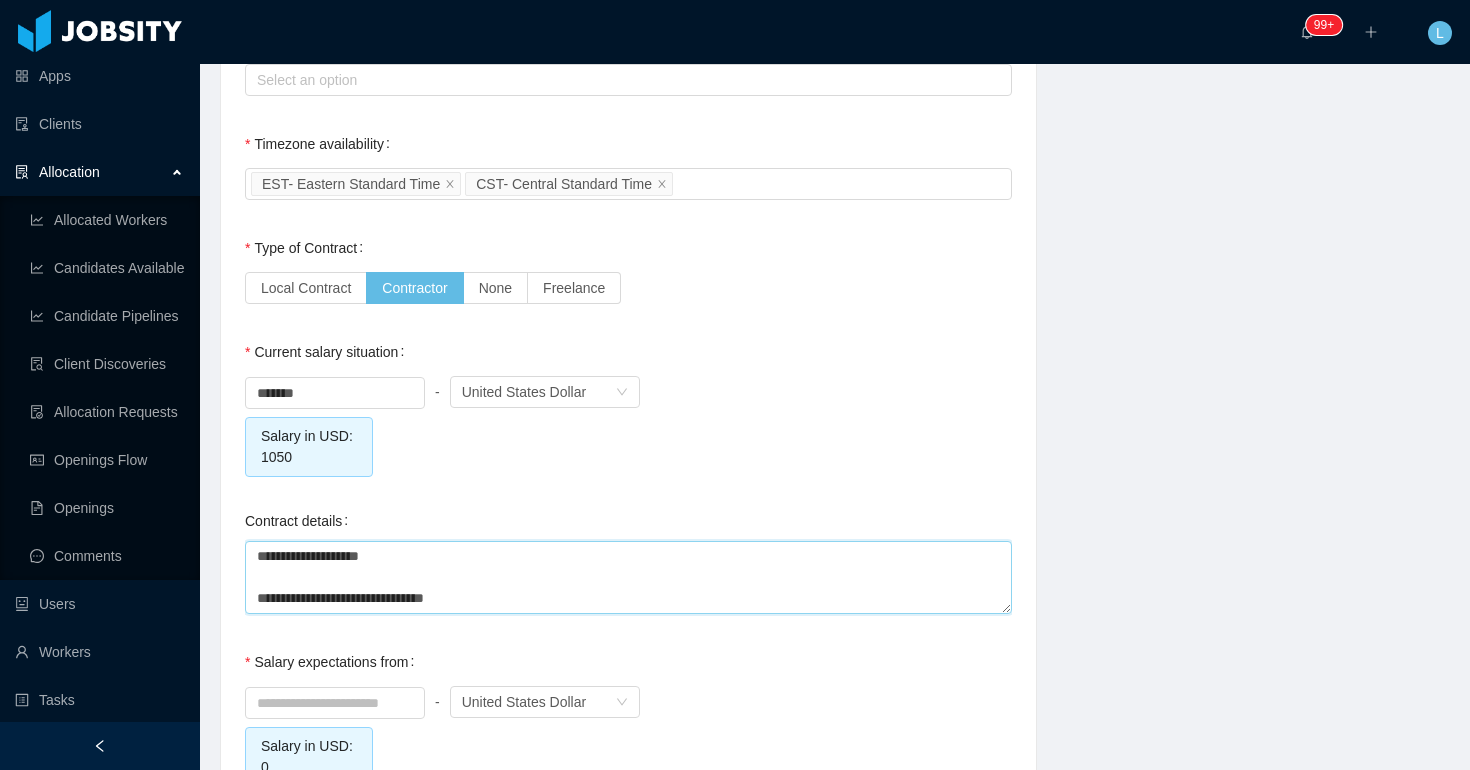 type 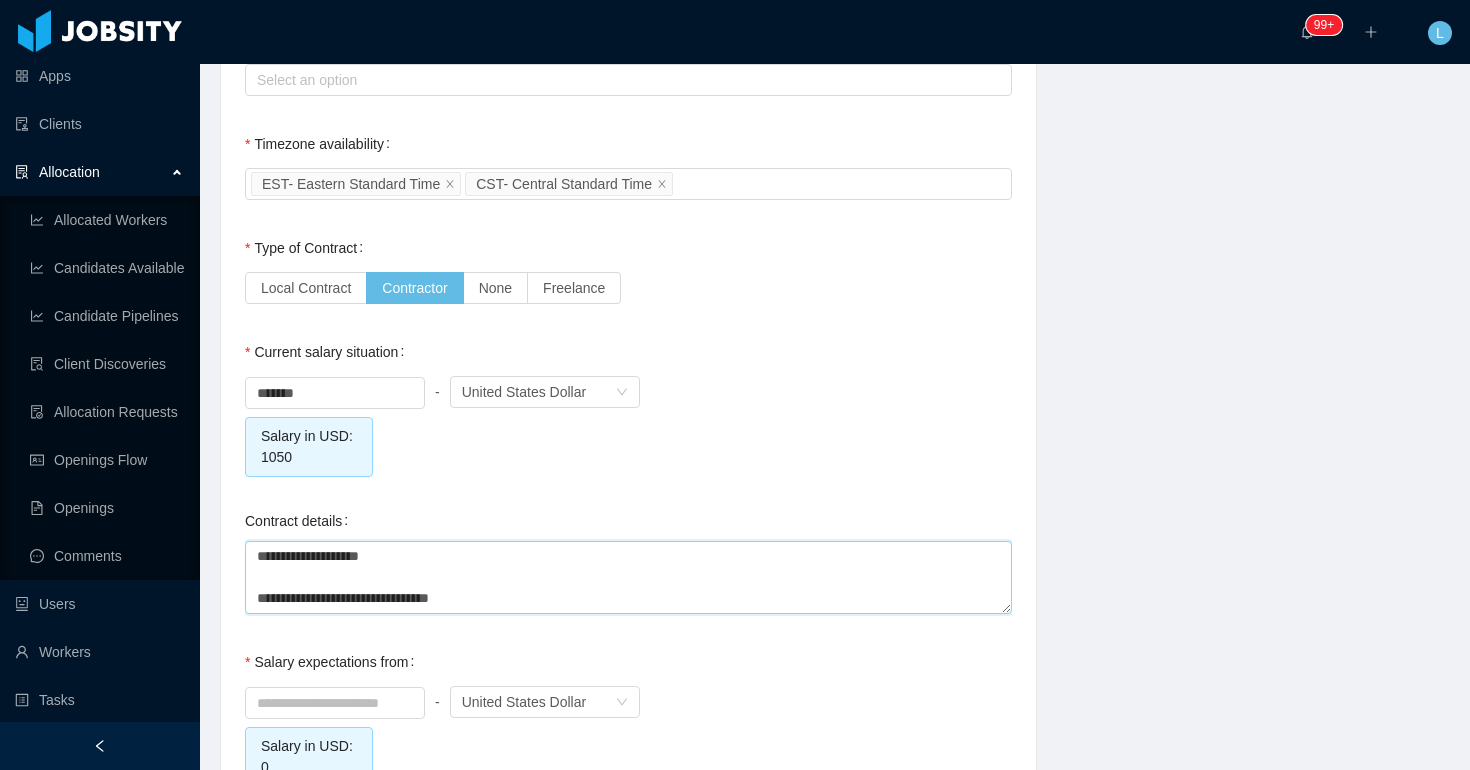 type on "**********" 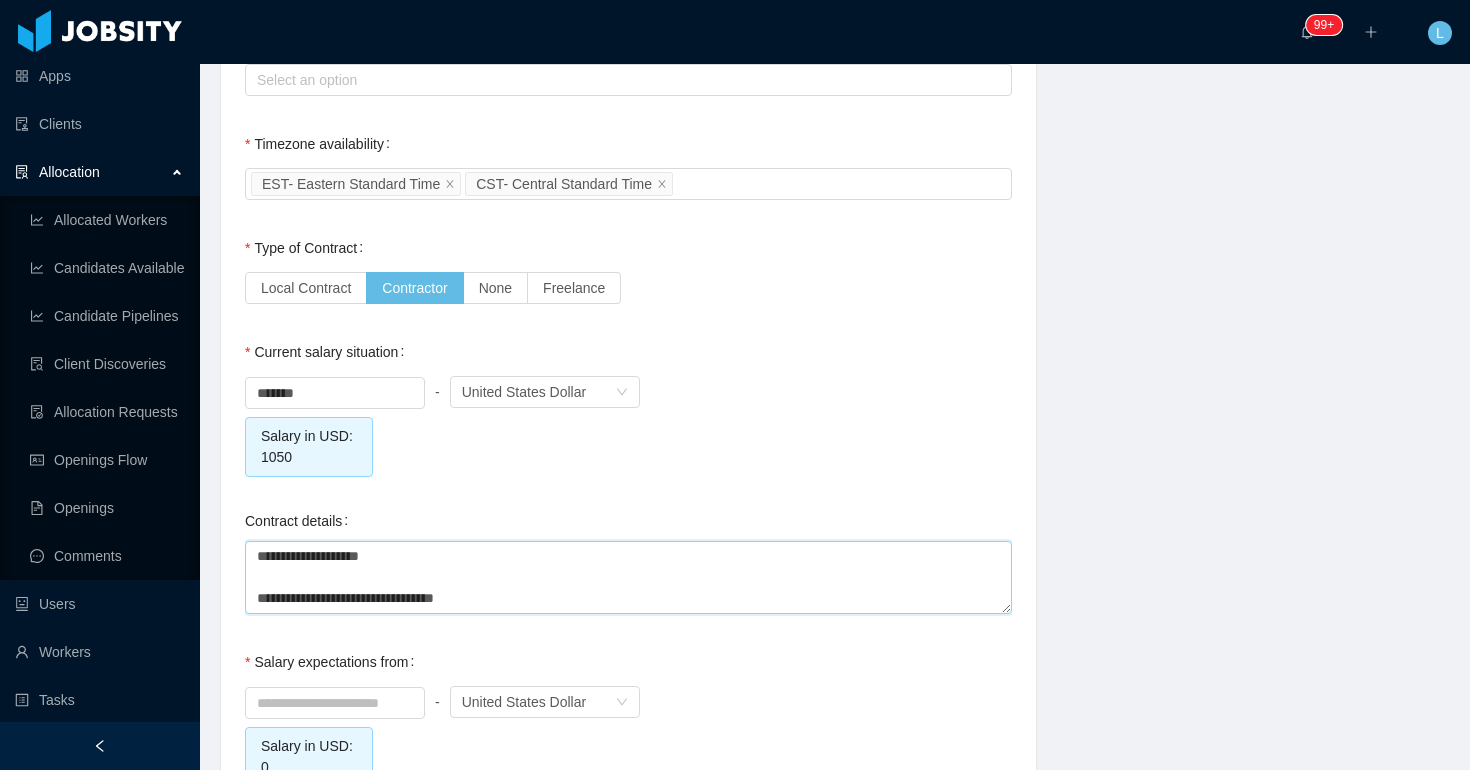 type 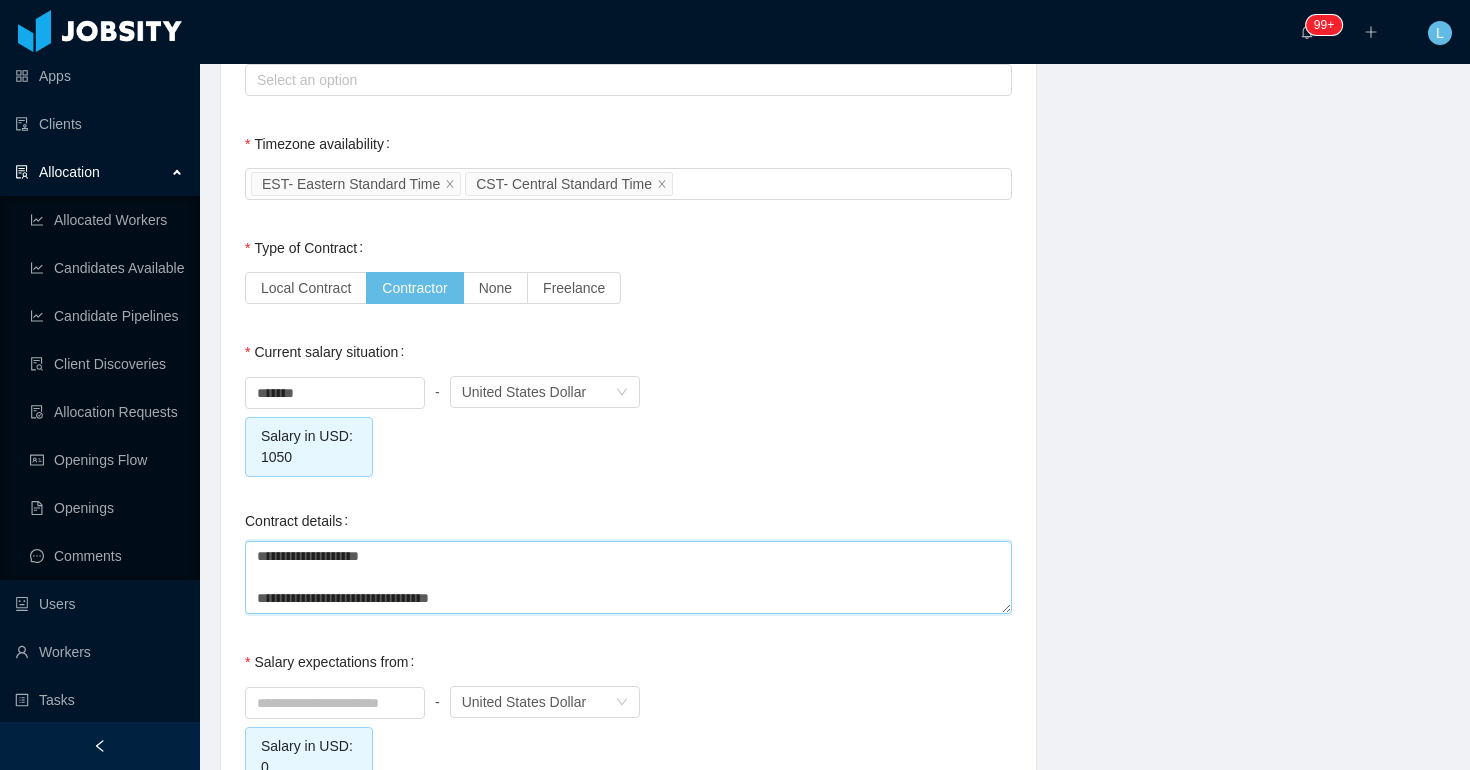 type 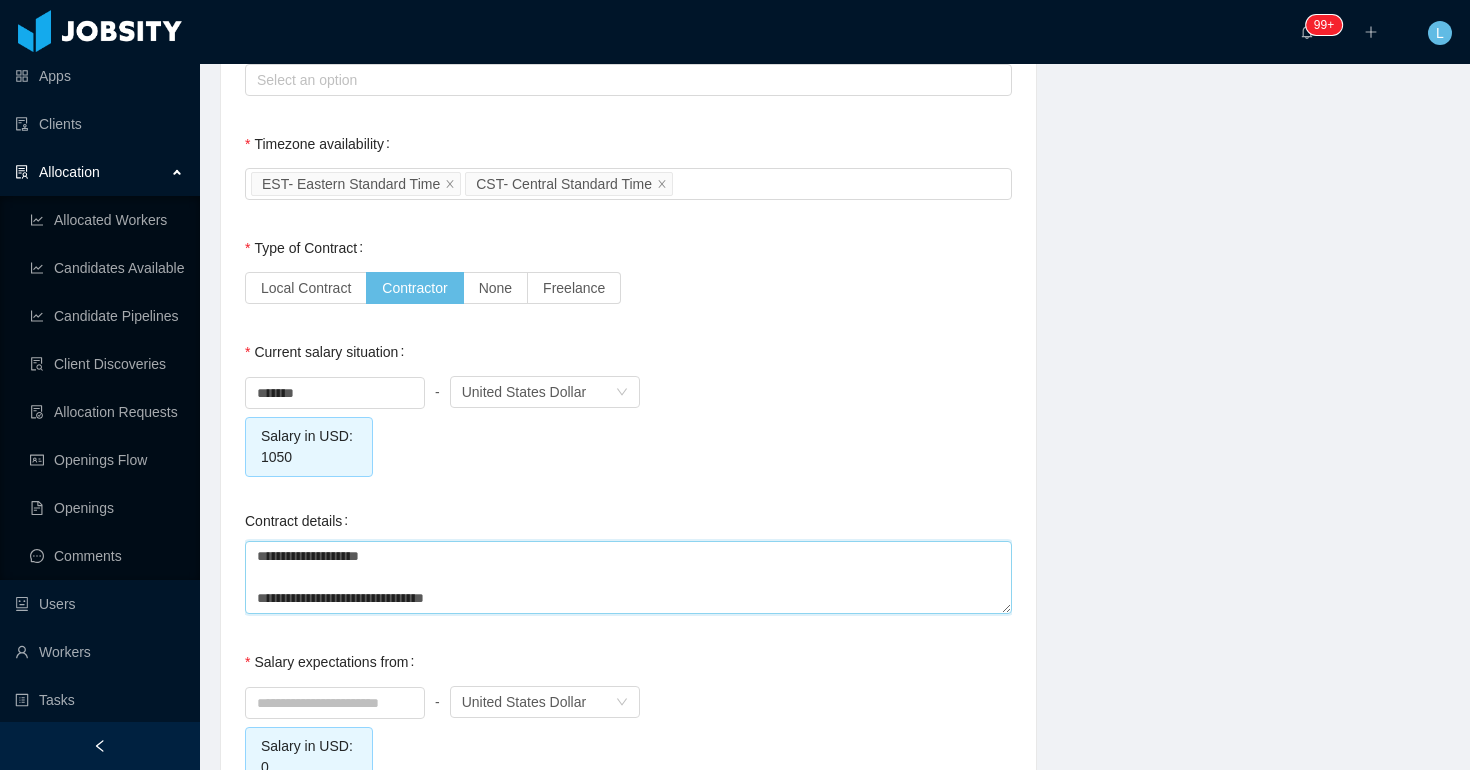 type 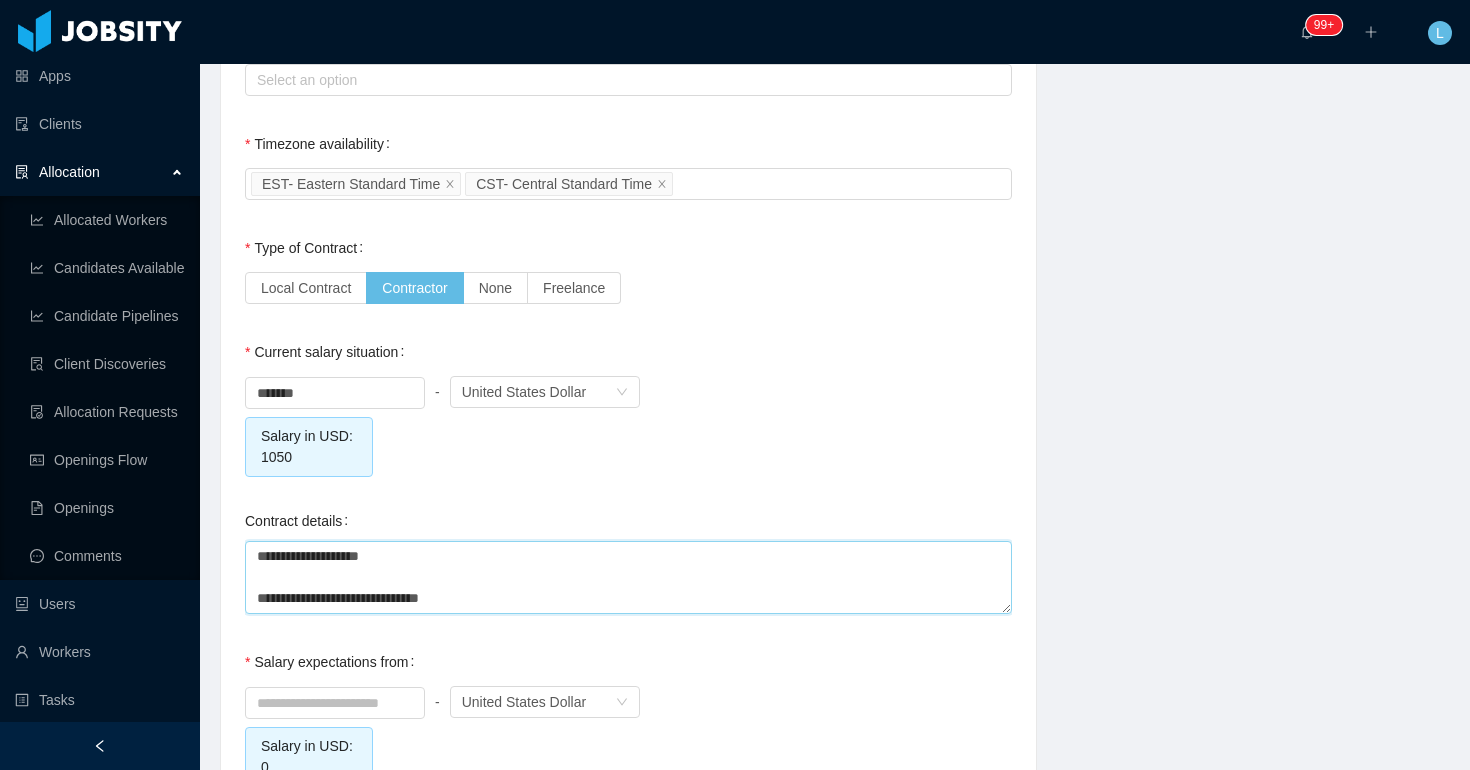type 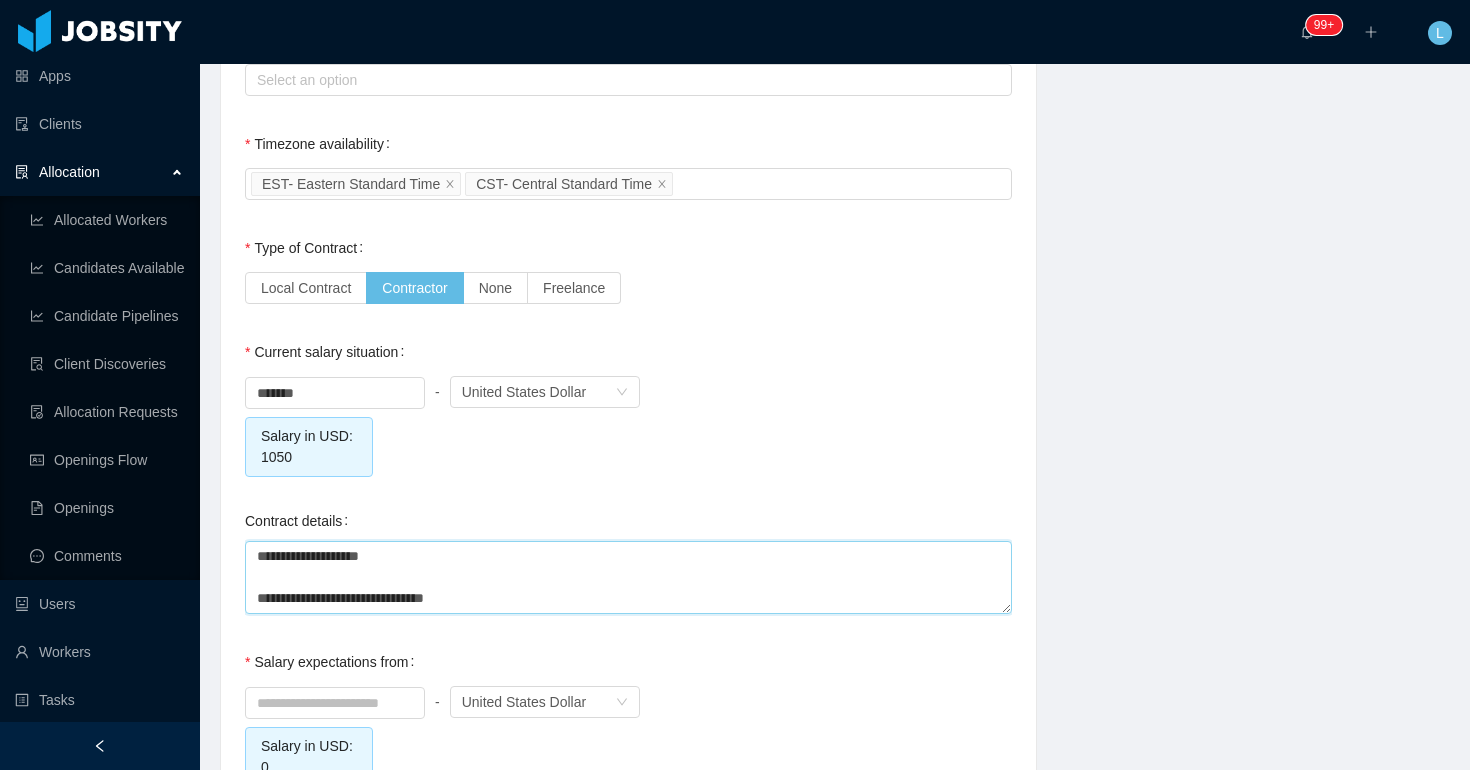 type on "**********" 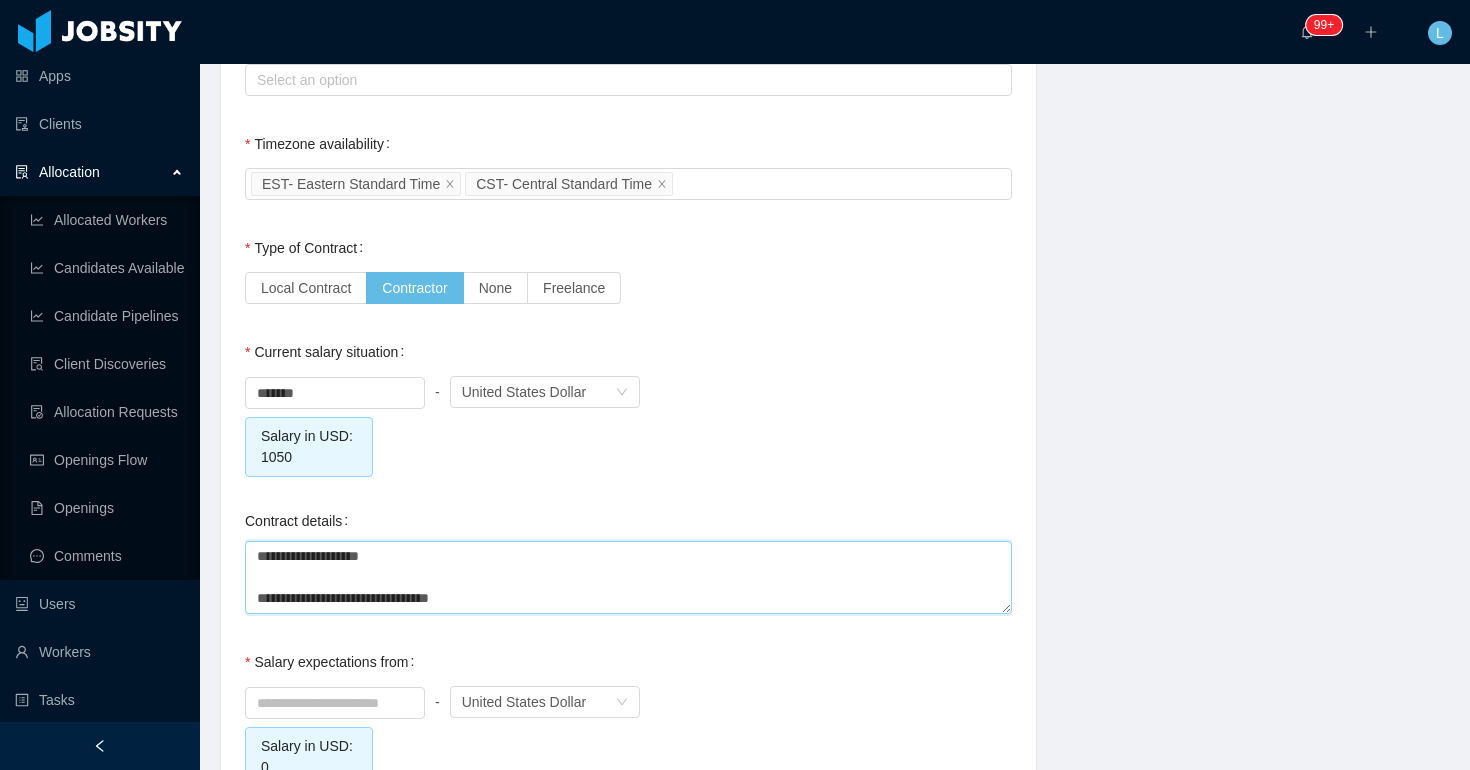 type 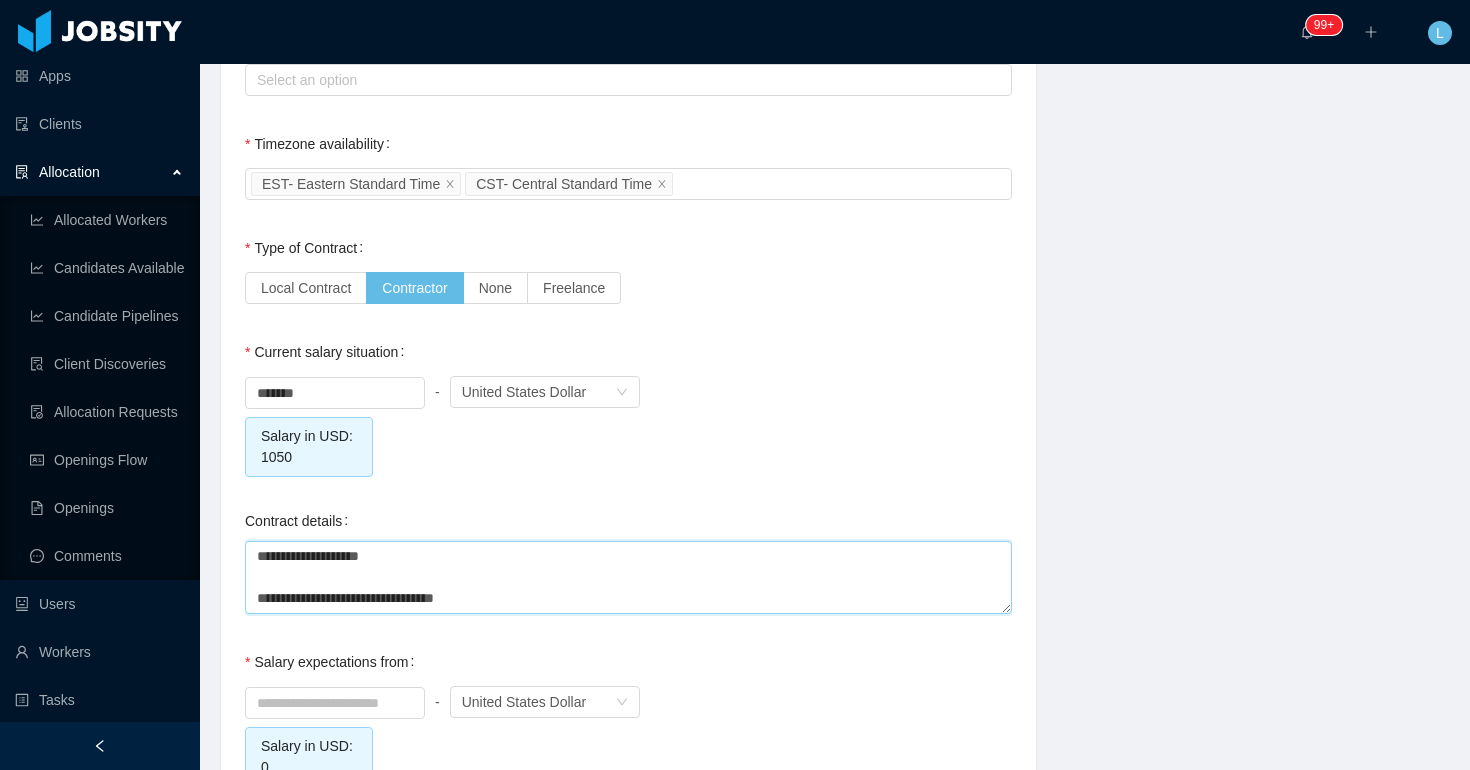 type 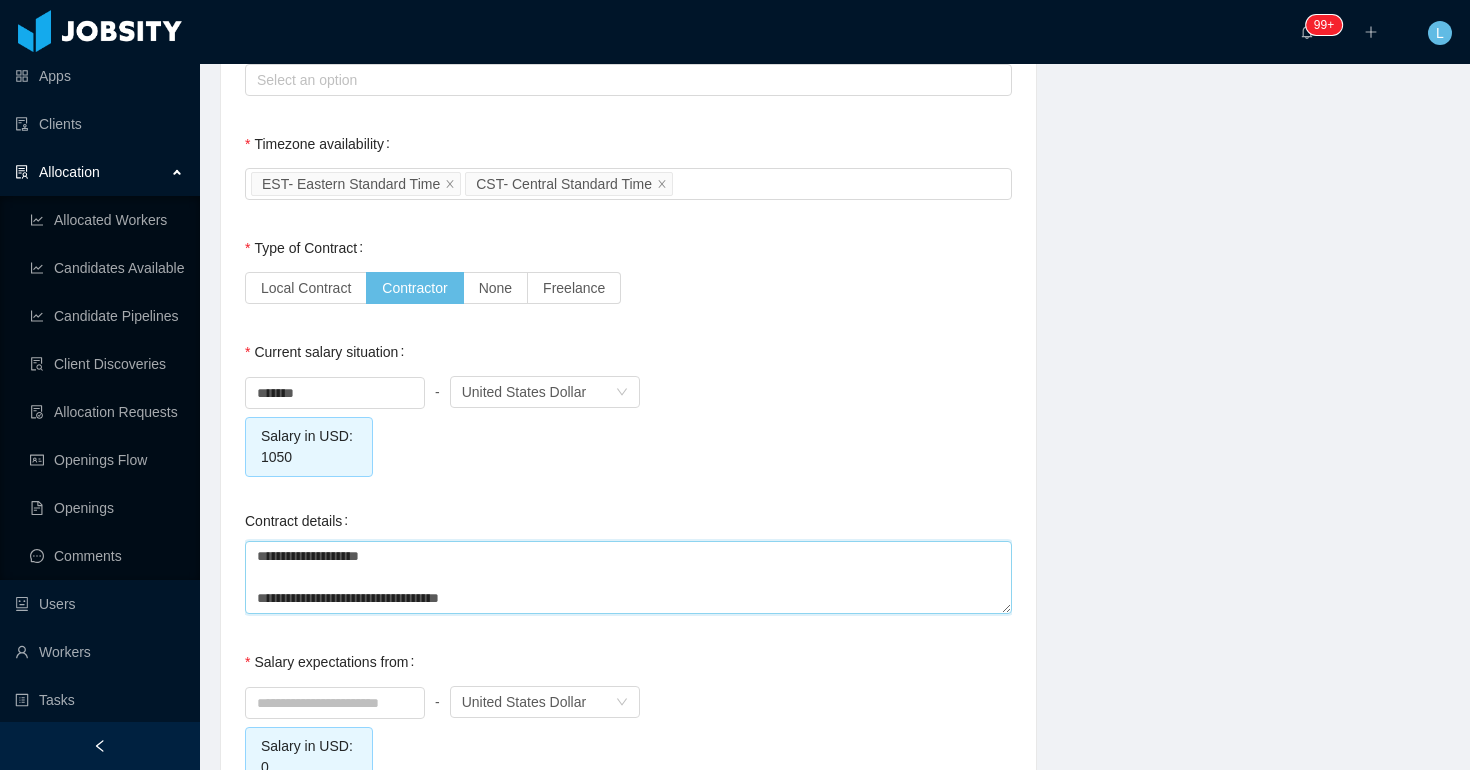 type 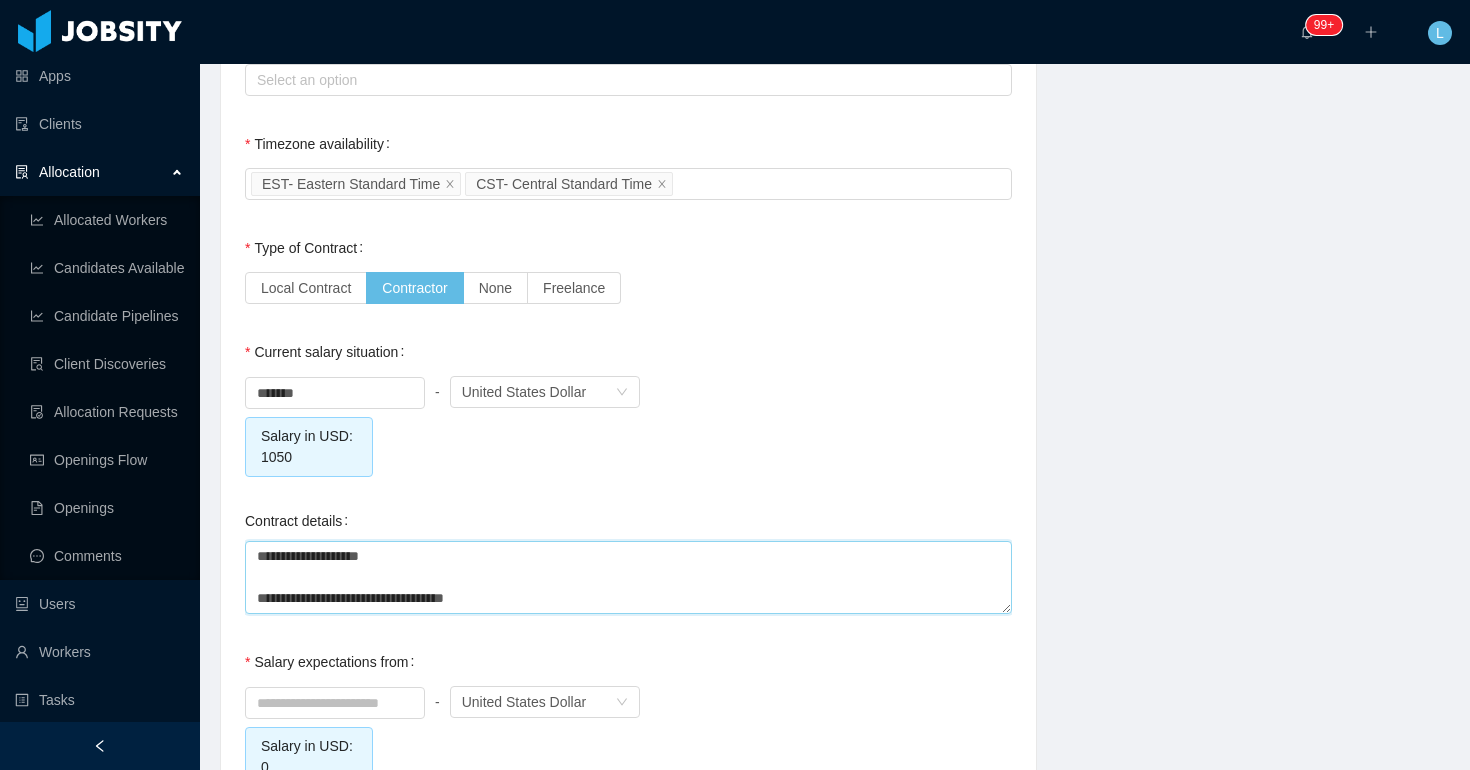 type 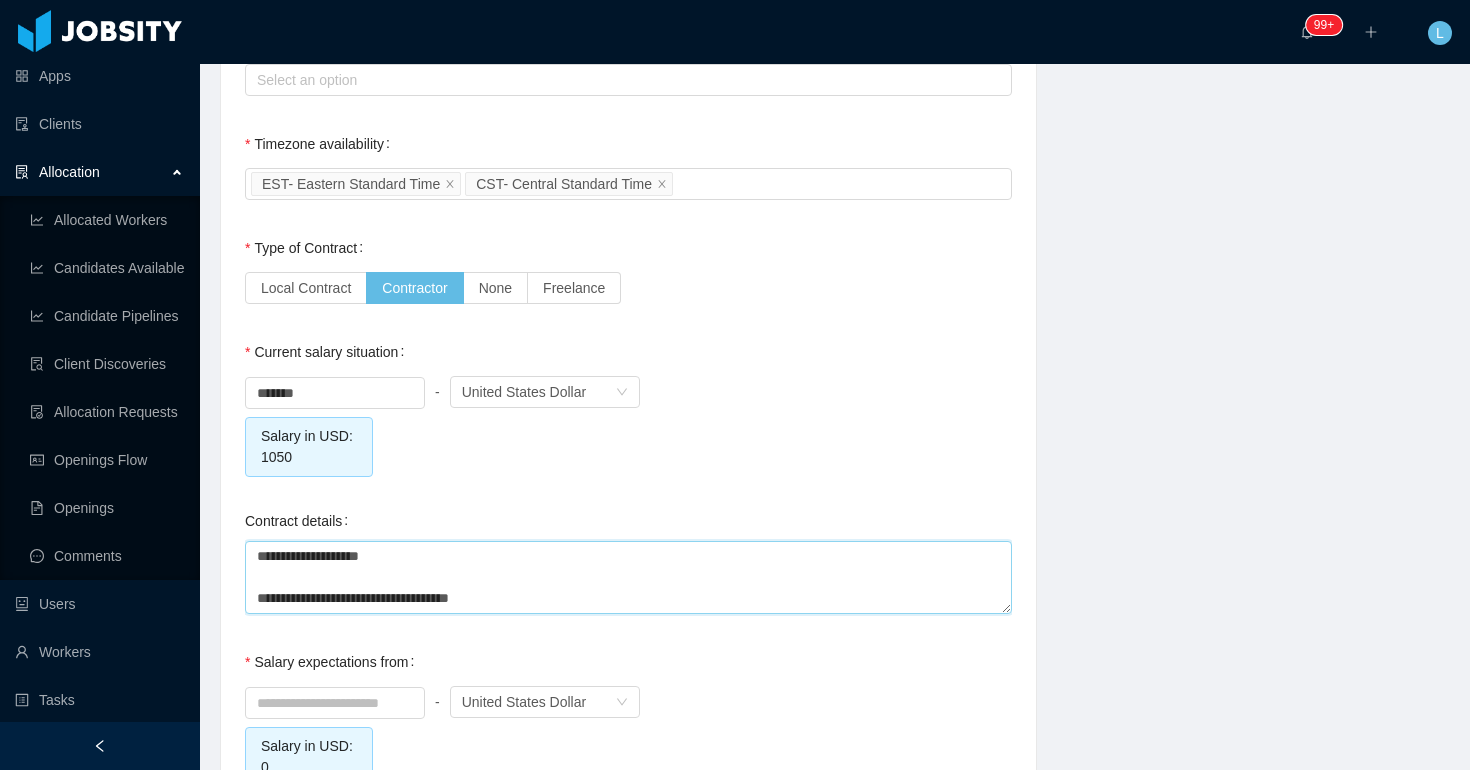 type 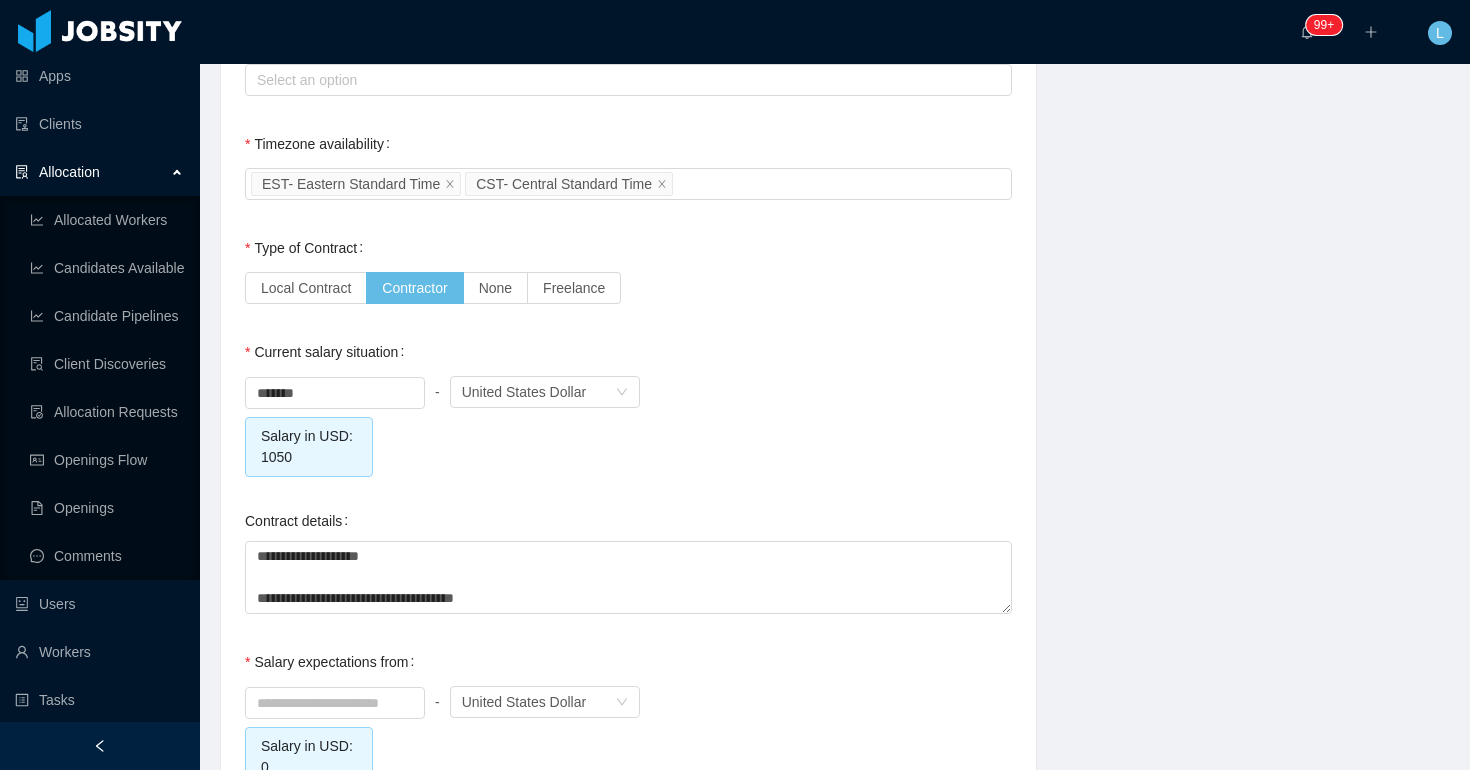 click on "Currency United States Dollar" at bounding box center [545, 392] 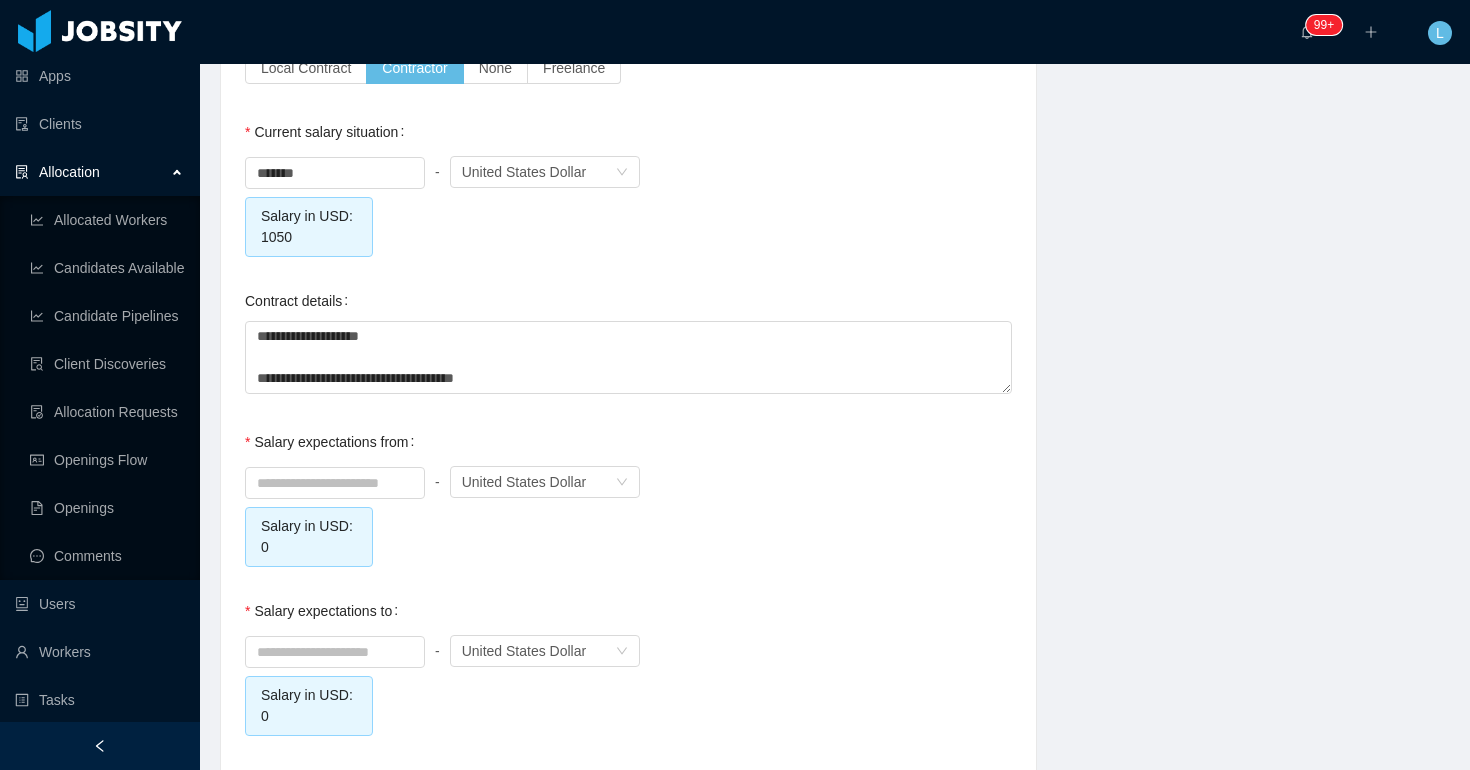 scroll, scrollTop: 1915, scrollLeft: 0, axis: vertical 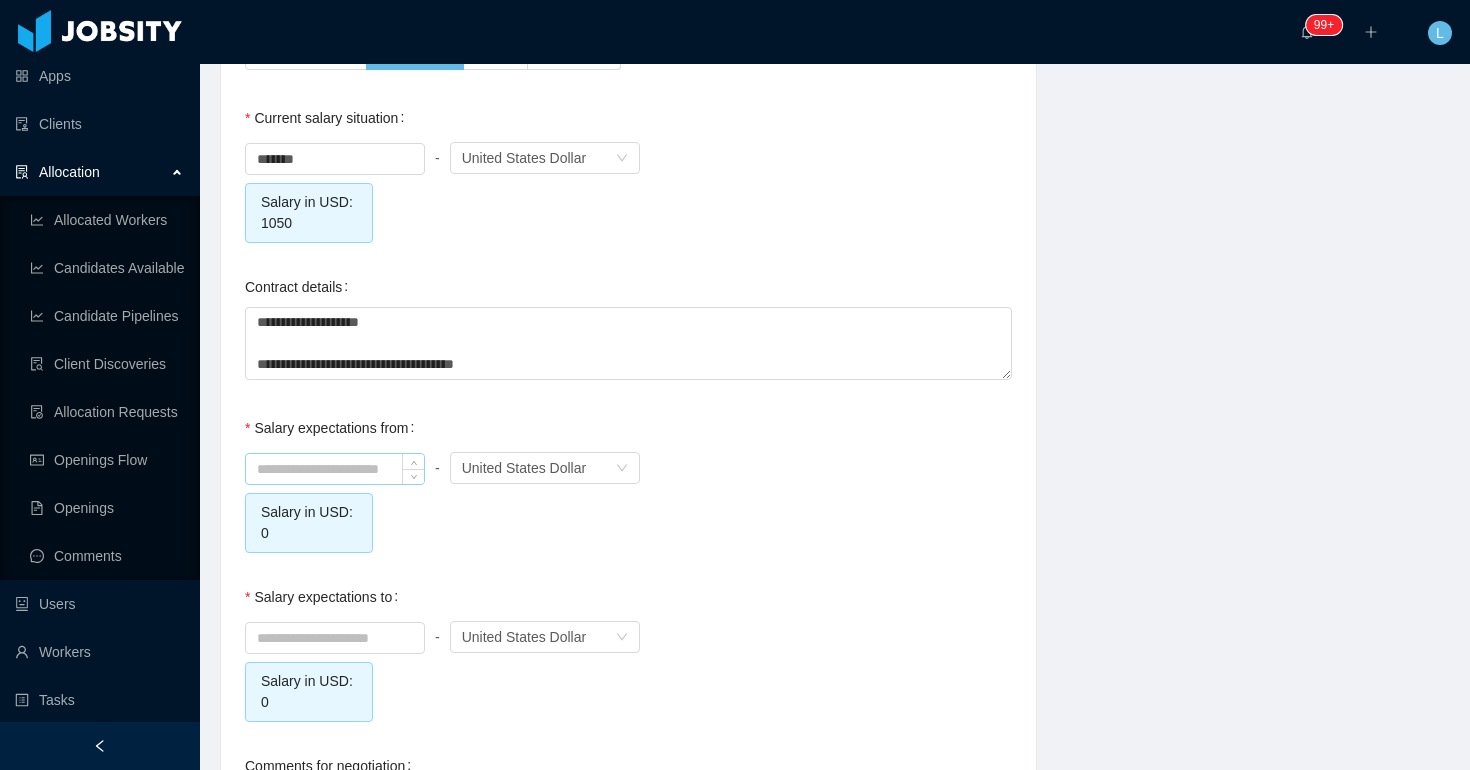 click at bounding box center [335, 469] 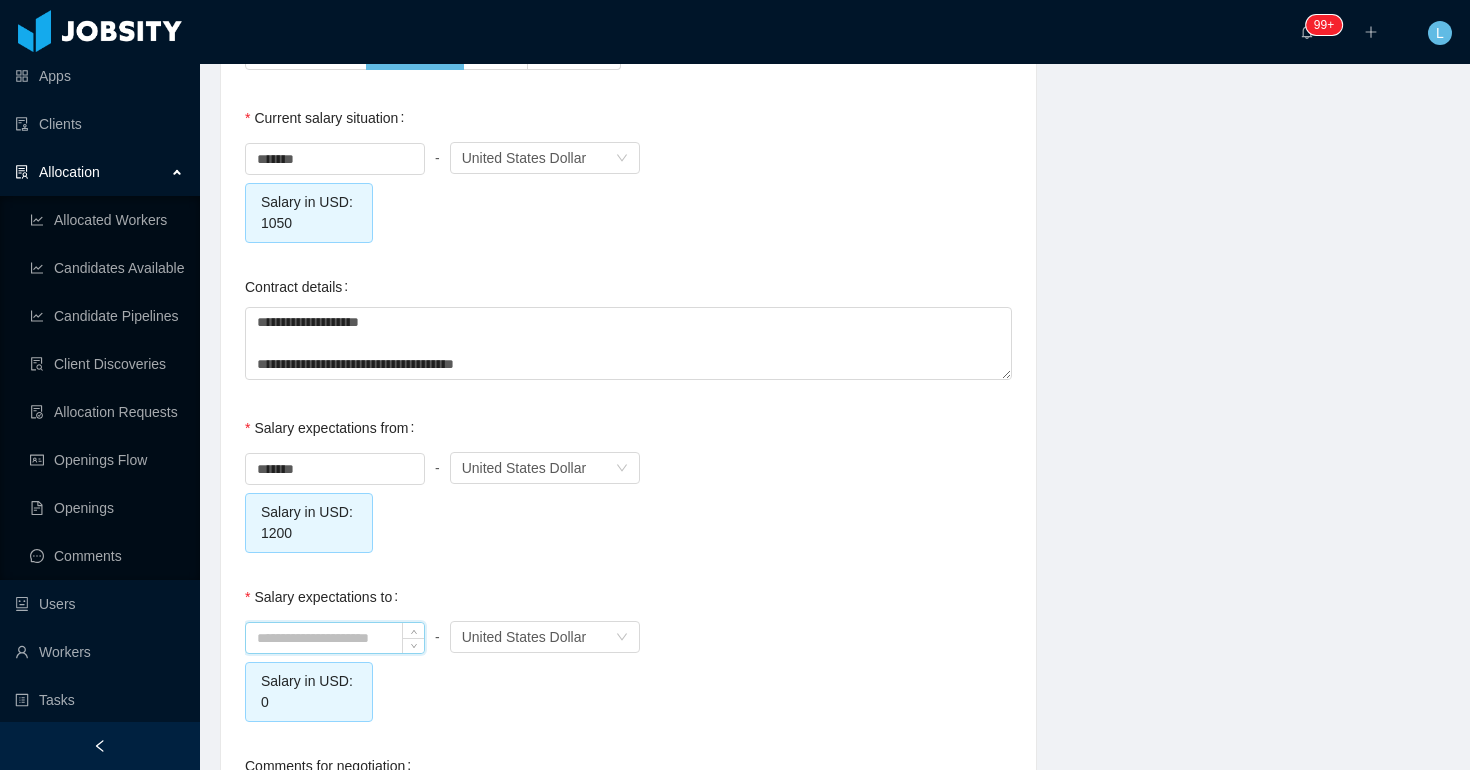 click at bounding box center [335, 638] 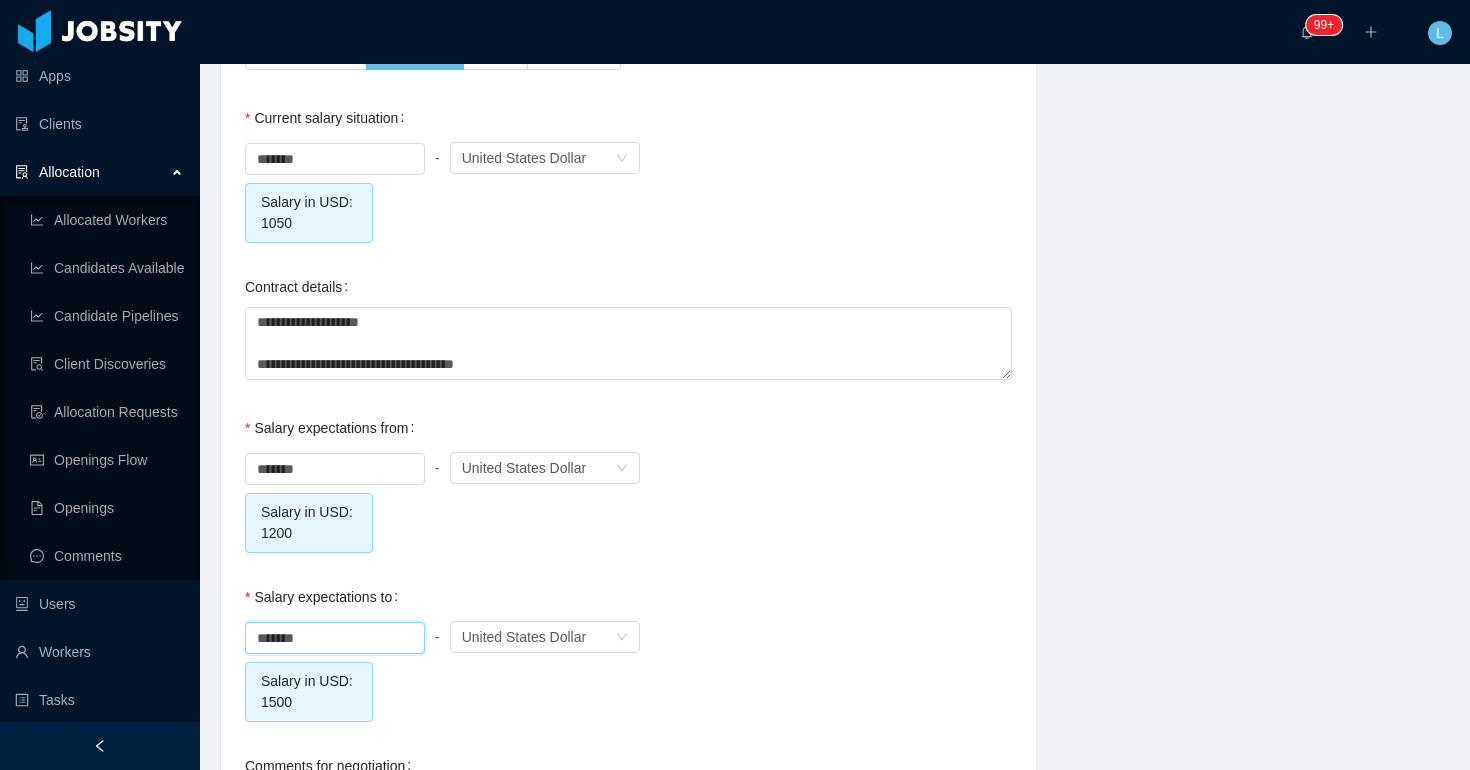 click on "Salary expectations to ******* - Currency United States Dollar   Salary in USD: 1500" at bounding box center (628, 649) 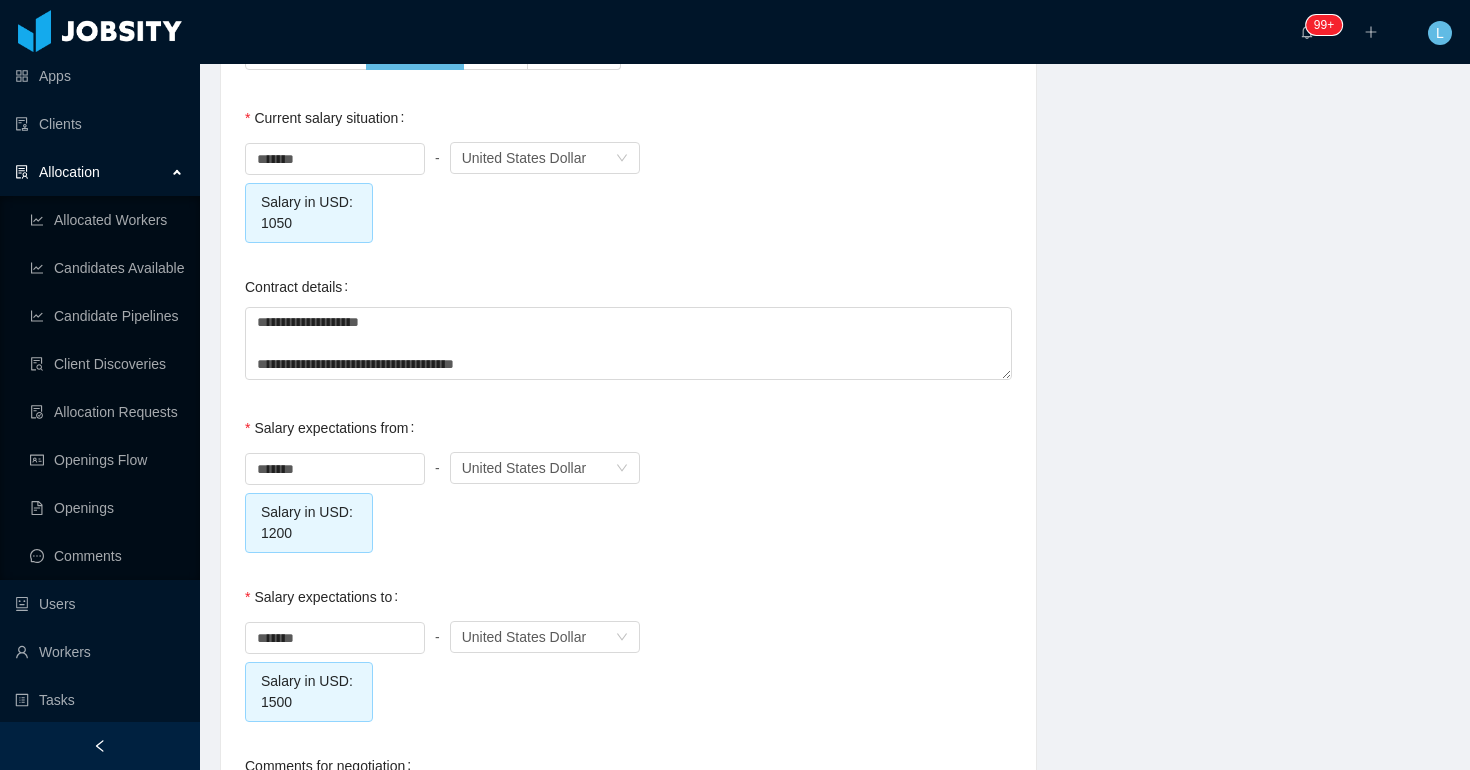 click on "******* - Currency United States Dollar   Salary in USD: 1200" at bounding box center [628, 500] 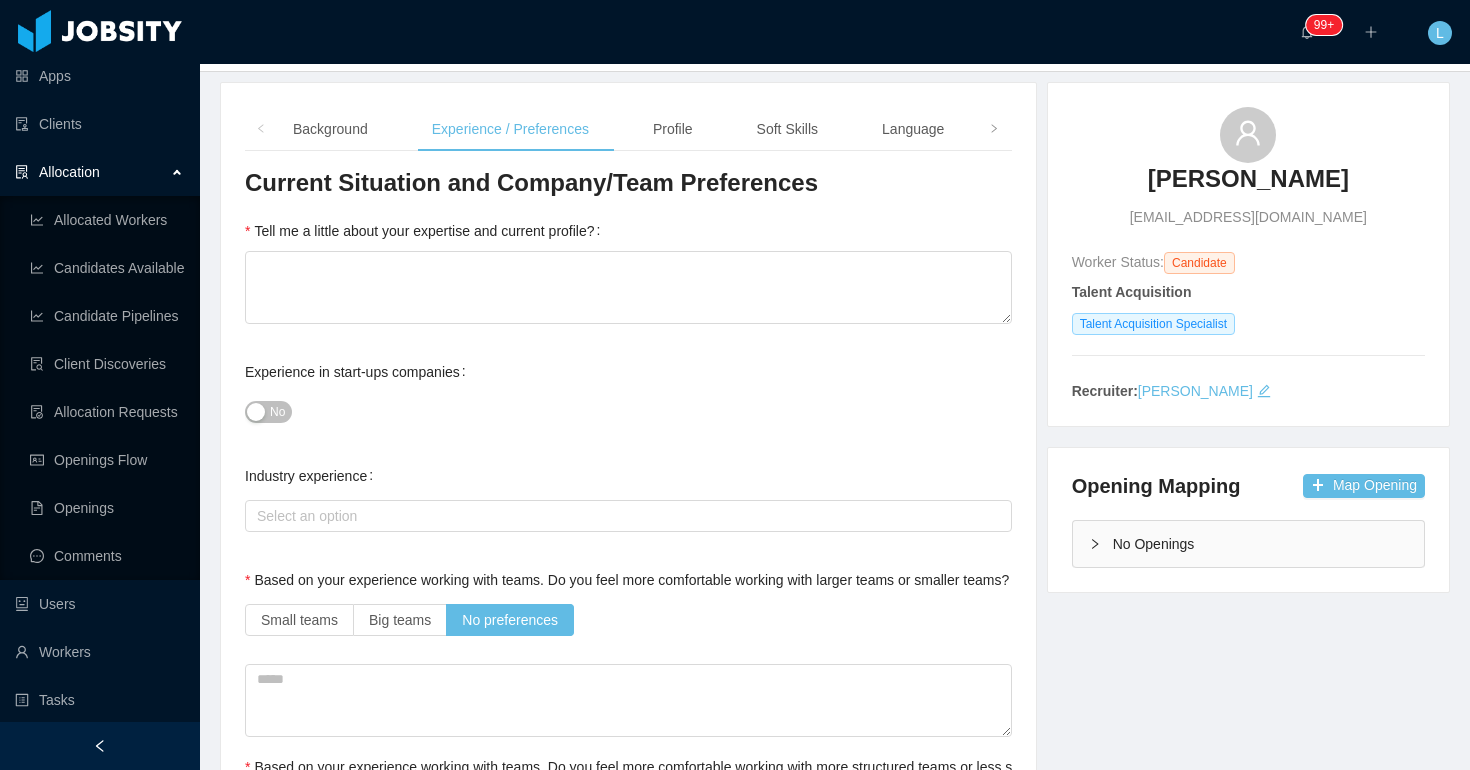 scroll, scrollTop: 0, scrollLeft: 0, axis: both 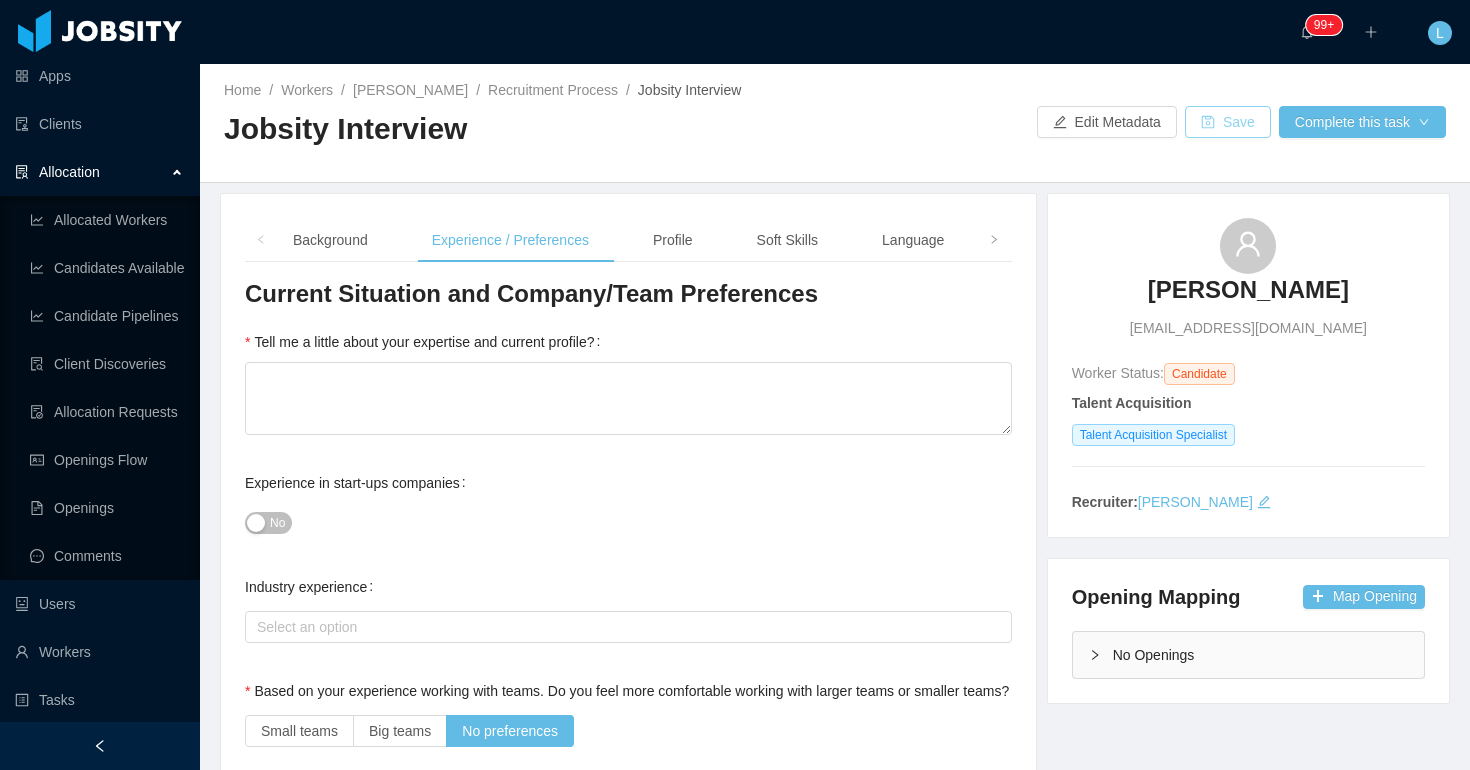click on "Save" at bounding box center (1228, 122) 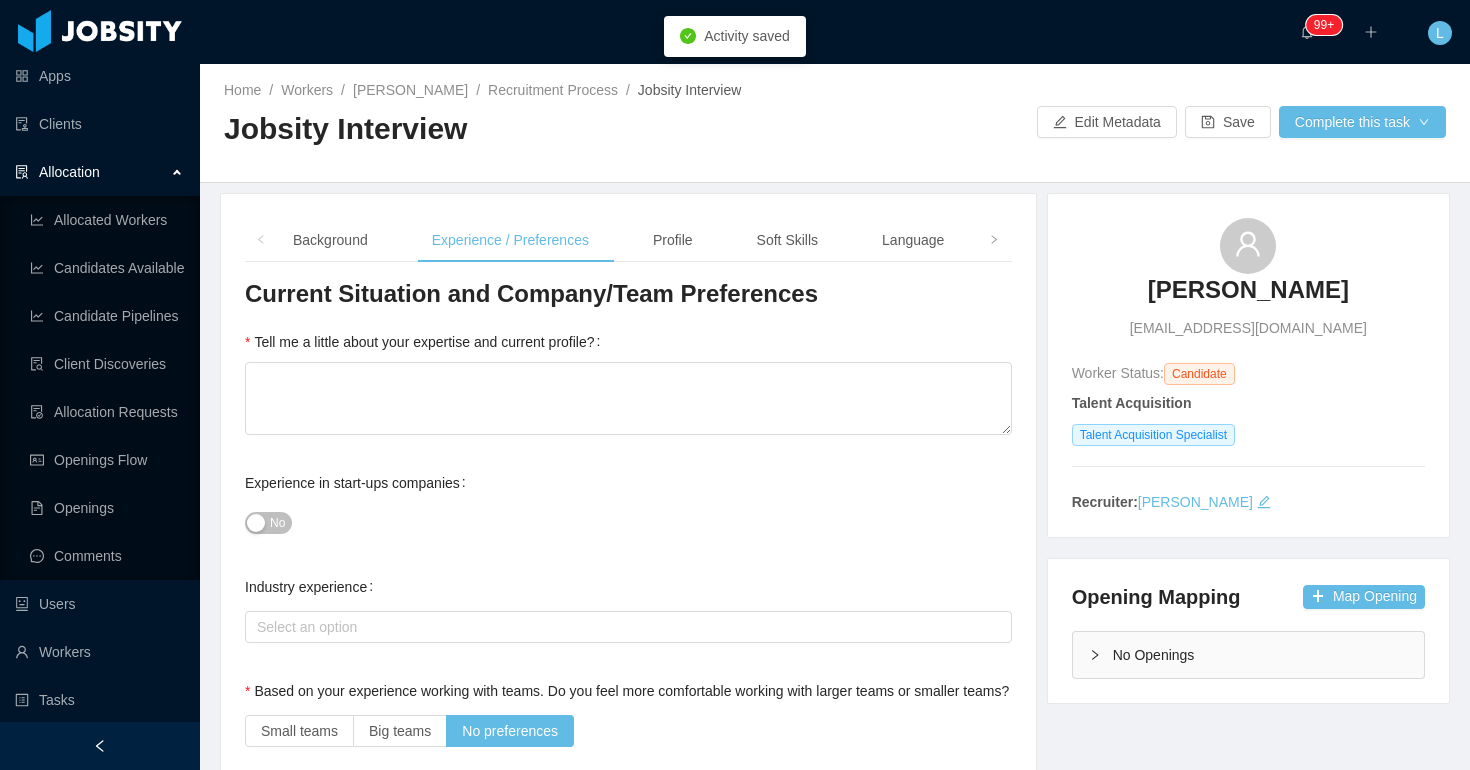 click on "··· 99+ ··· ··· [GEOGRAPHIC_DATA] ···" at bounding box center (735, 32) 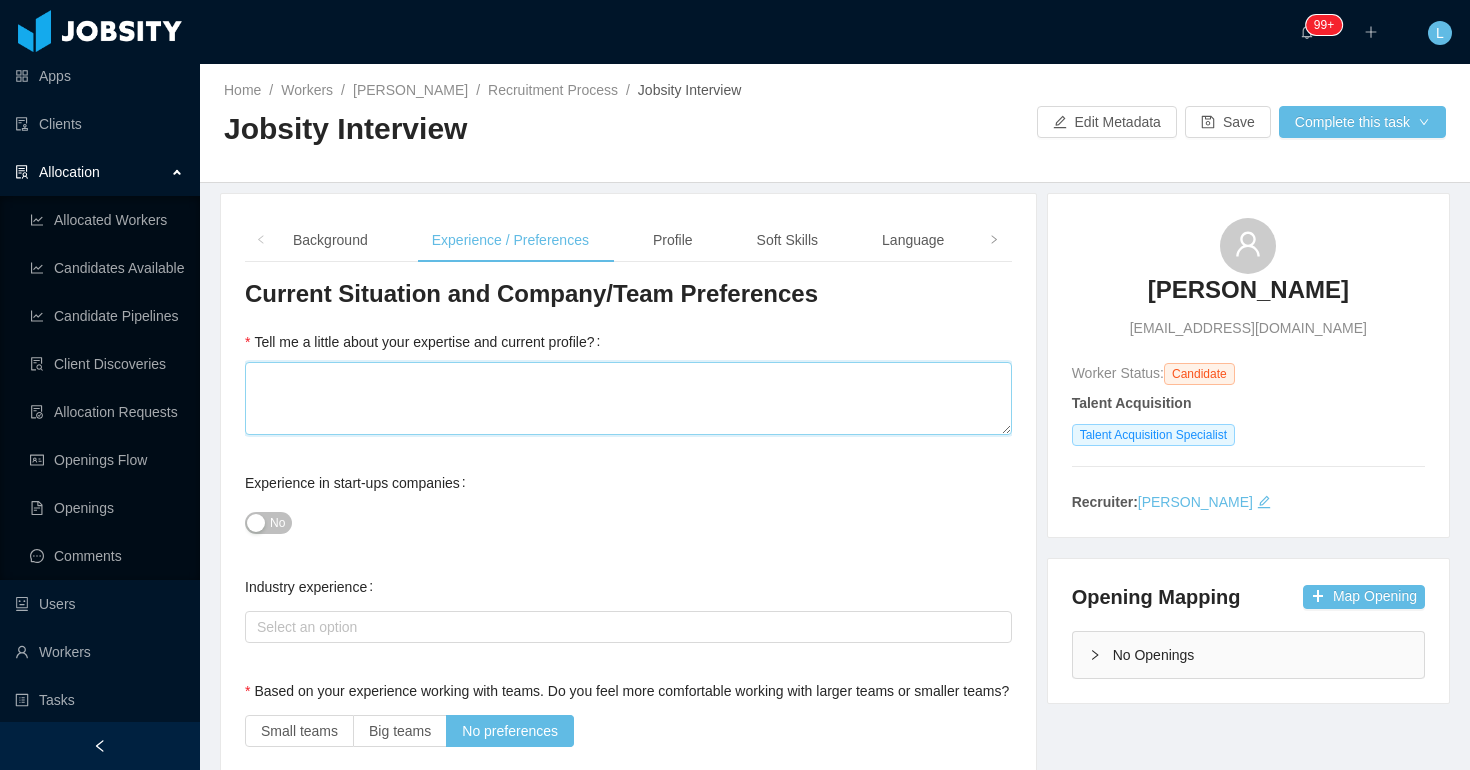 click on "Tell me a little about your expertise and current profile?" at bounding box center (628, 398) 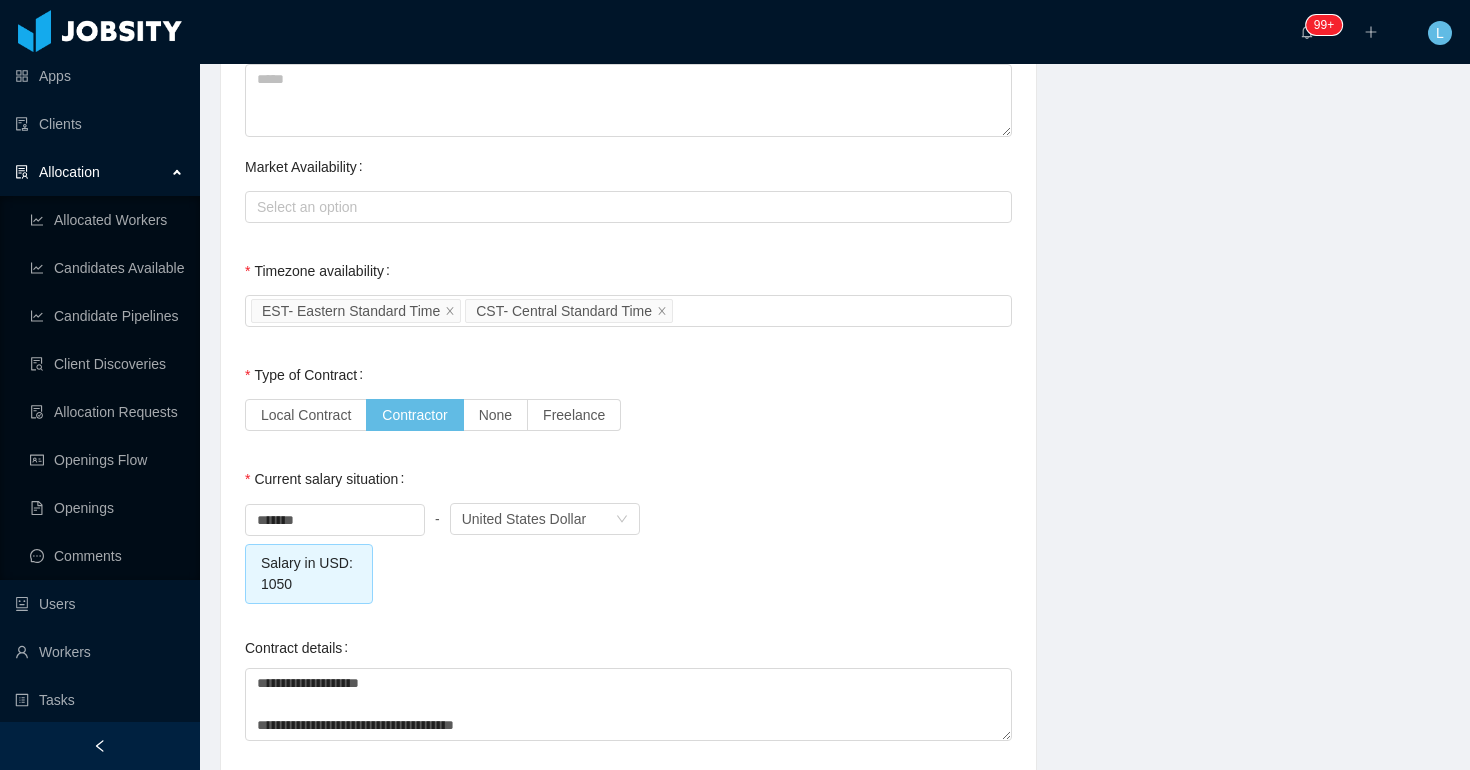 scroll, scrollTop: 0, scrollLeft: 0, axis: both 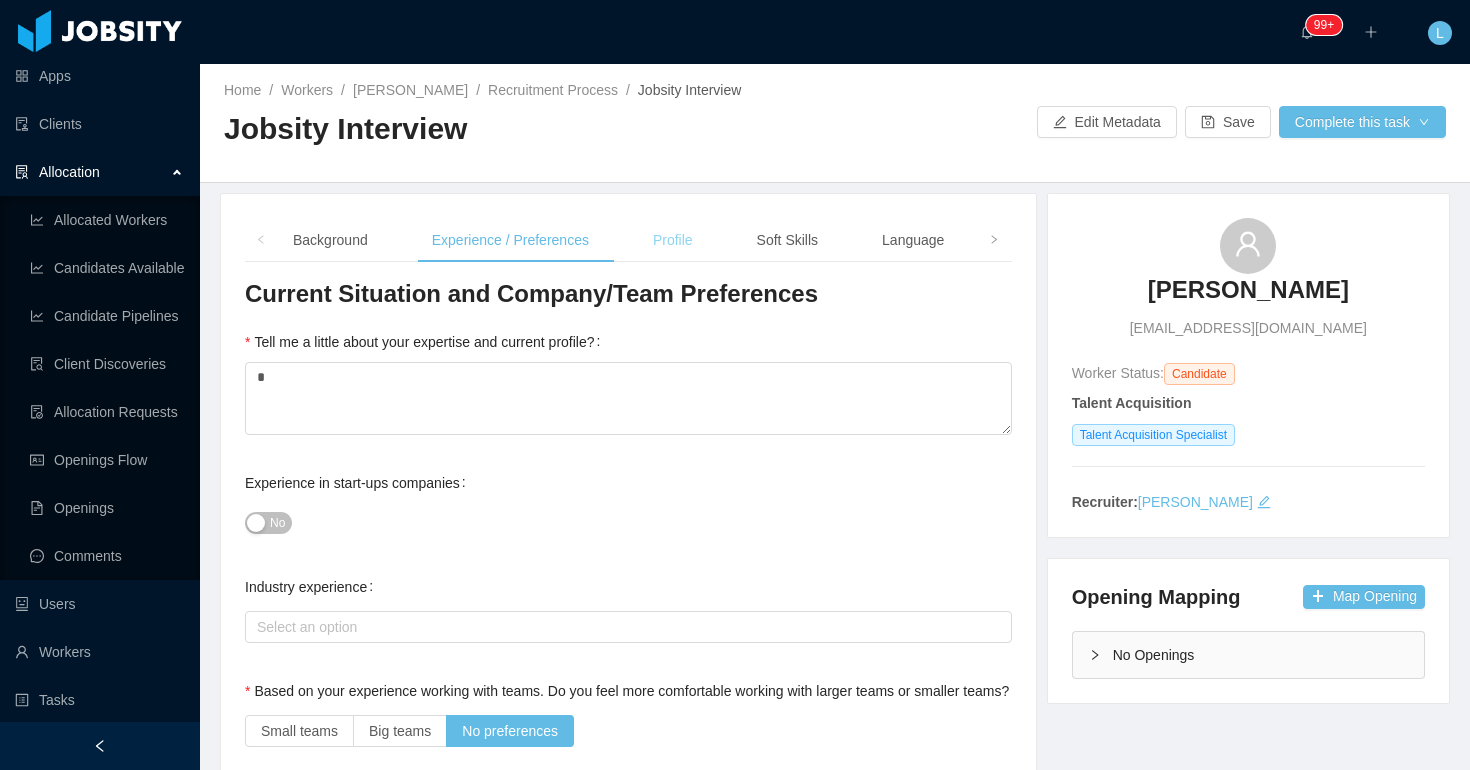 click on "Profile" at bounding box center (673, 240) 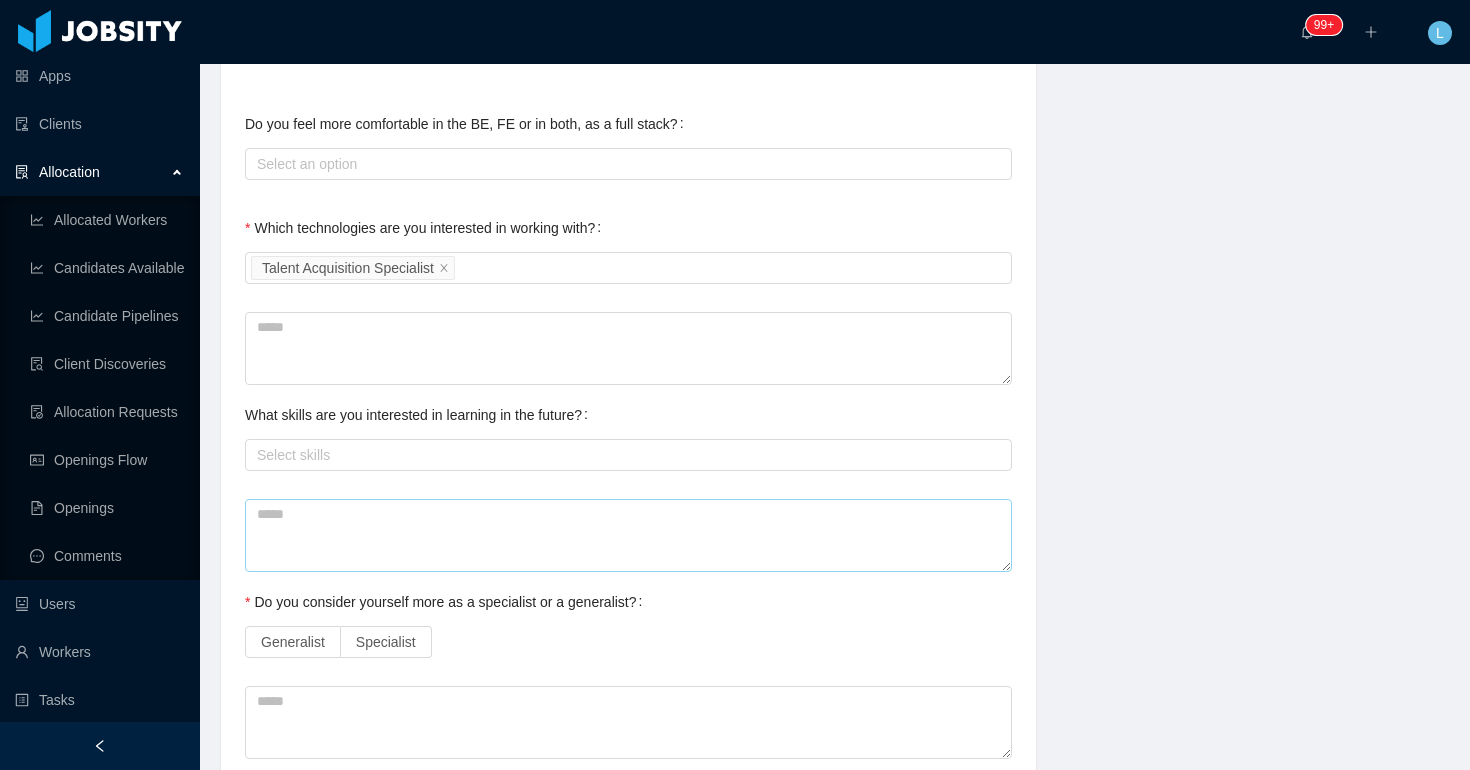 scroll, scrollTop: 845, scrollLeft: 0, axis: vertical 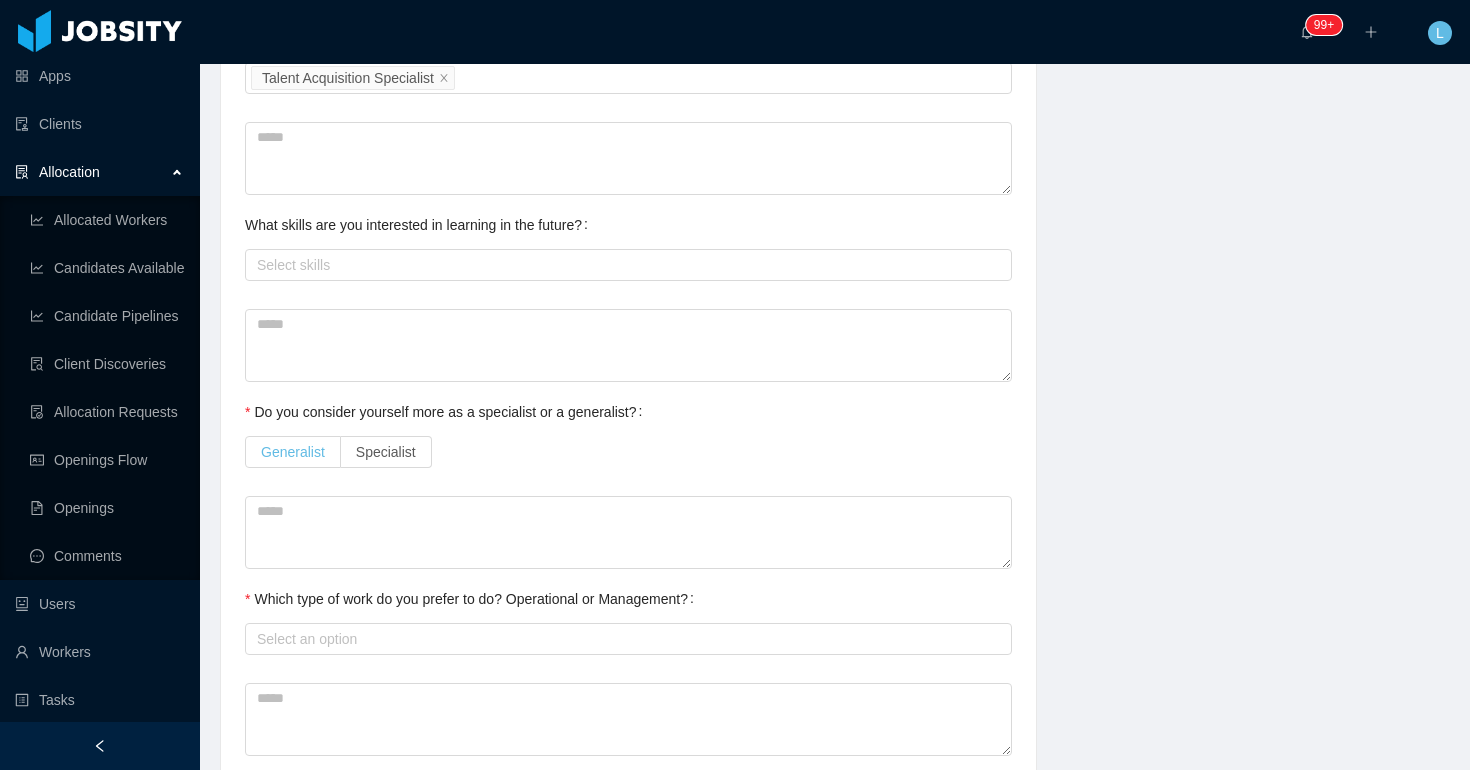 click on "Generalist" at bounding box center [293, 452] 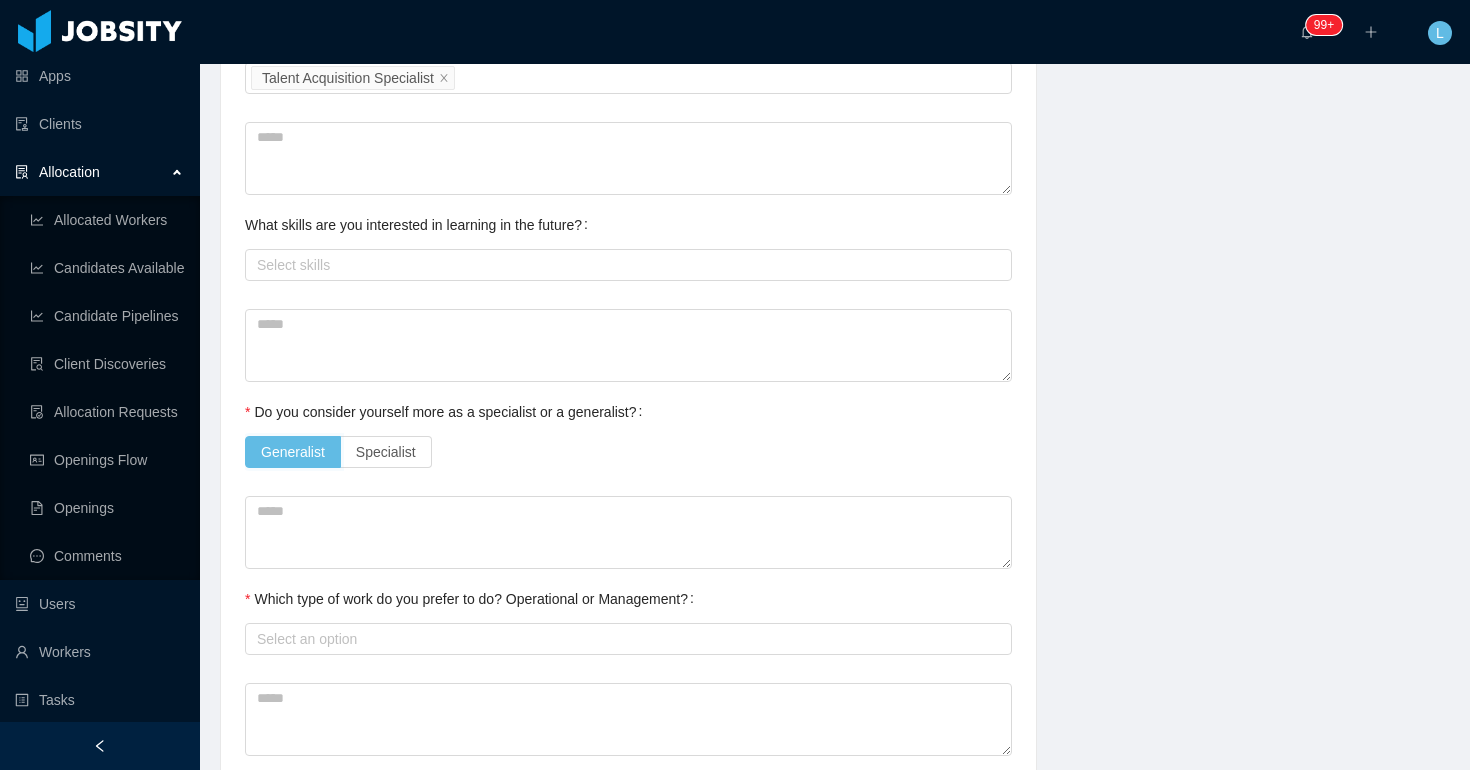 scroll, scrollTop: 936, scrollLeft: 0, axis: vertical 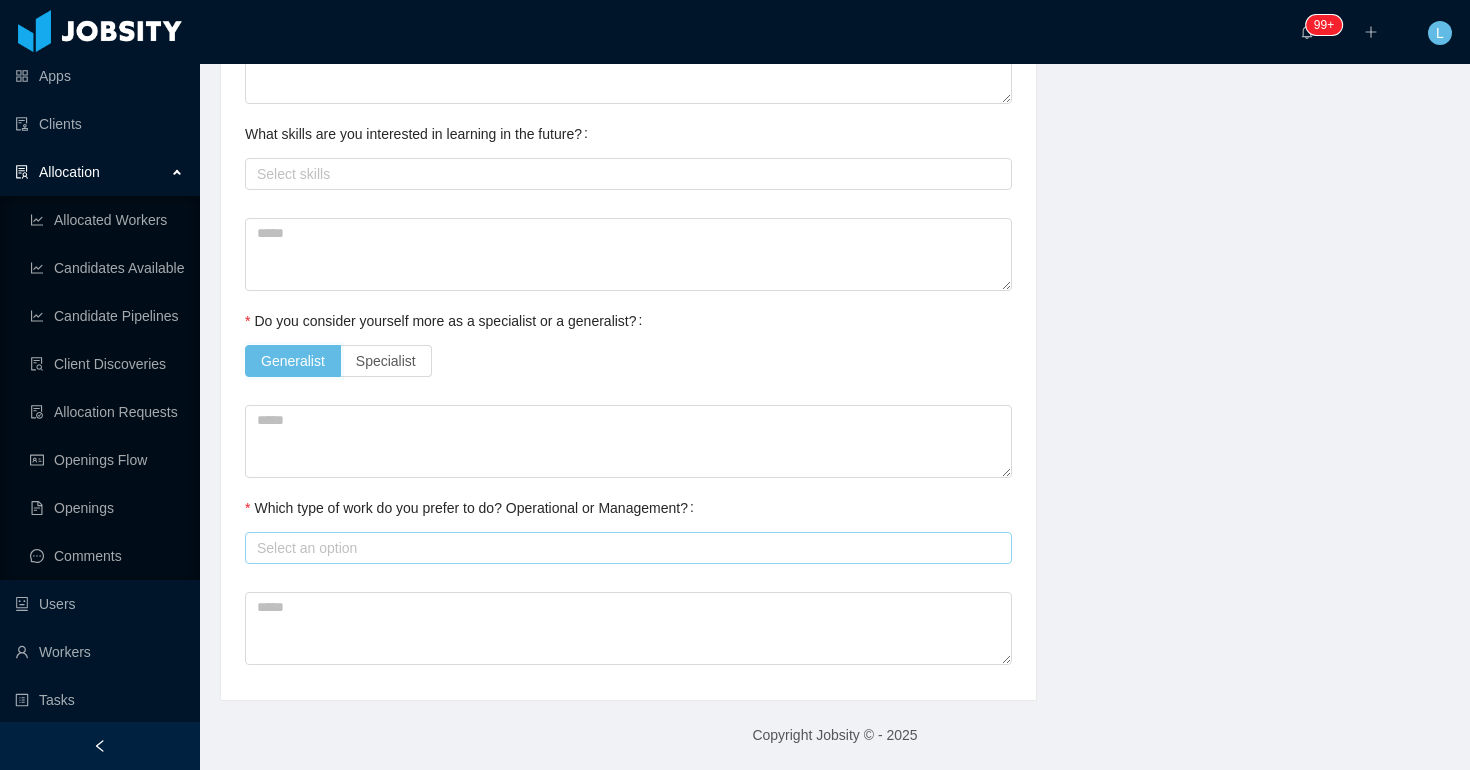 click on "Select an option" at bounding box center [624, 548] 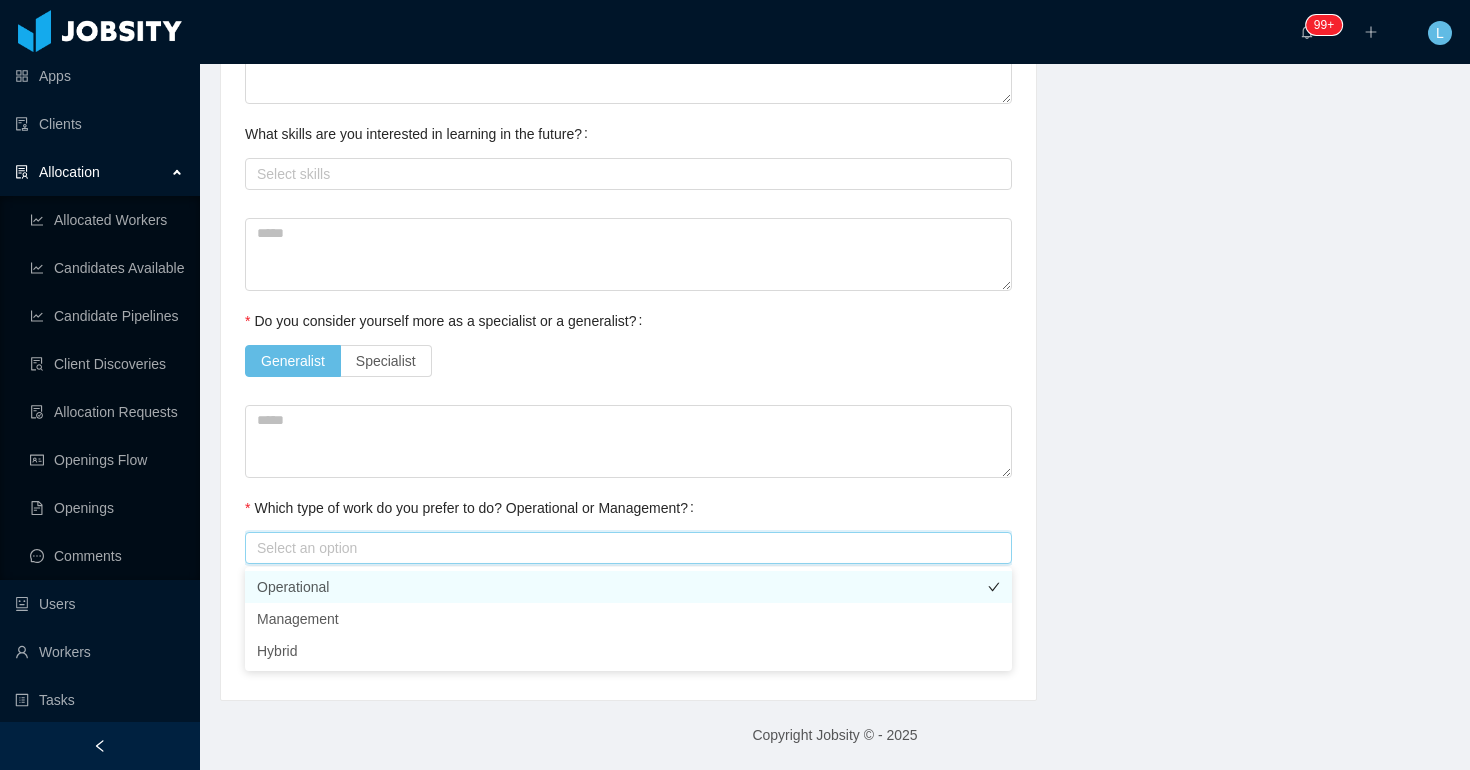 click on "Operational" at bounding box center (628, 587) 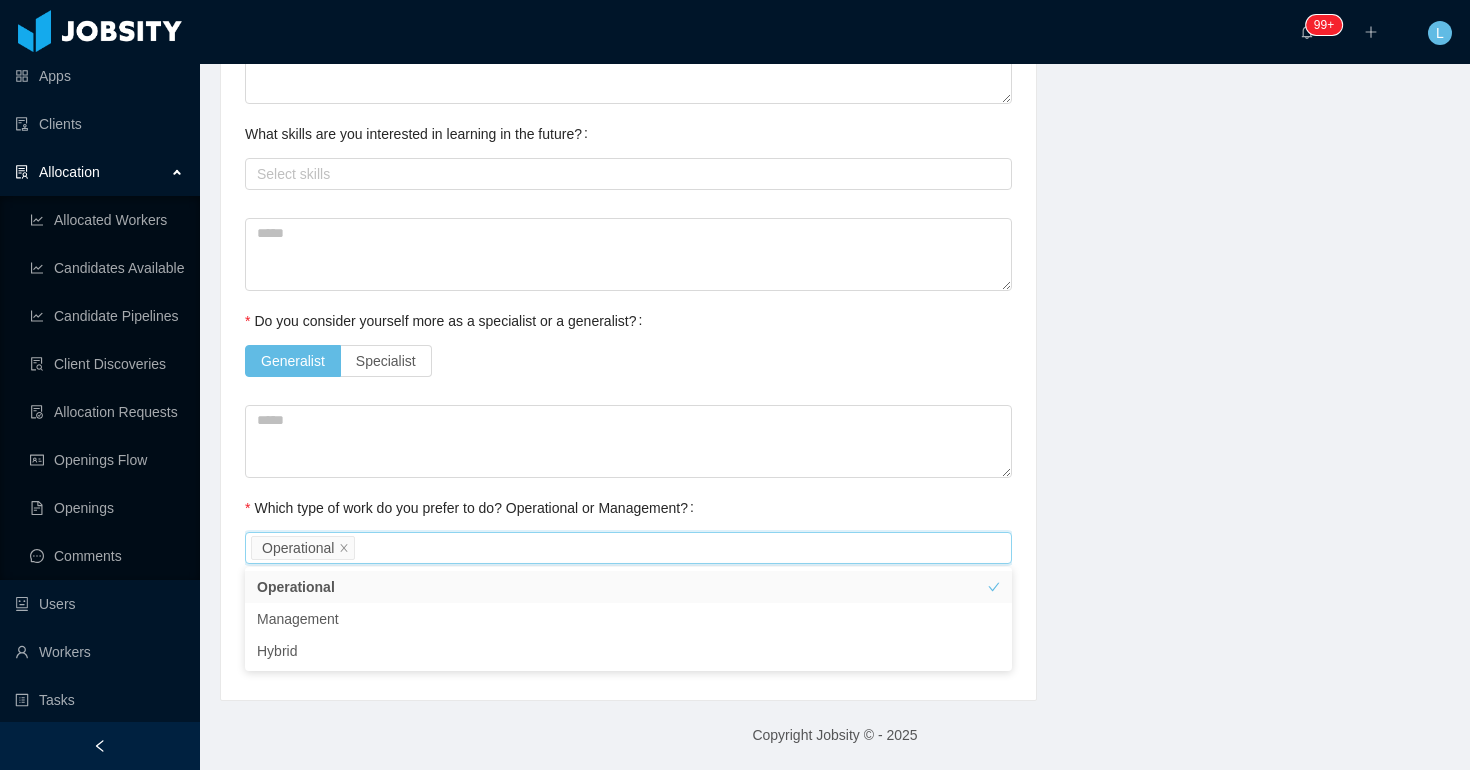 click on "Technical Profile and Role Preference Which technologies have you been most involved and committed to? Talent Acquisition Remove Edit Talent Acquisition Specialist Add Type In which technologies do you have experience with? Talent Acquisition Specialist Skills by Job Title Other Skills + Add Do you feel more comfortable in the BE, FE or in both, as a full stack? Select an option   Which technologies are you interested in working with? Select Job Titles Talent Acquisition Specialist   What skills are you interested in learning in the future? Select skills   Do you consider yourself more as a specialist or a generalist? Generalist Specialist Which type of work do you prefer to do? Operational or Management? Select an option Operational" at bounding box center [628, 9] 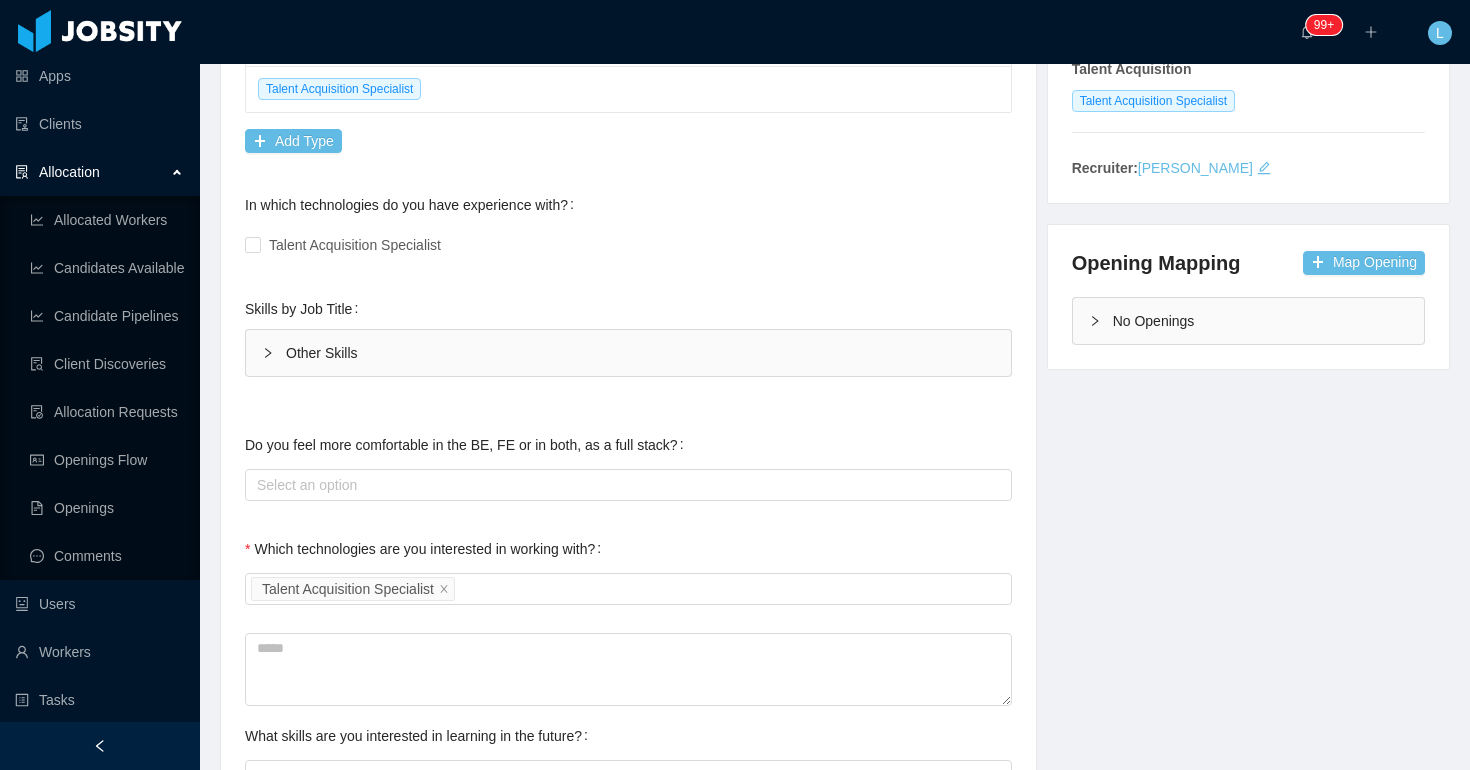 scroll, scrollTop: 0, scrollLeft: 0, axis: both 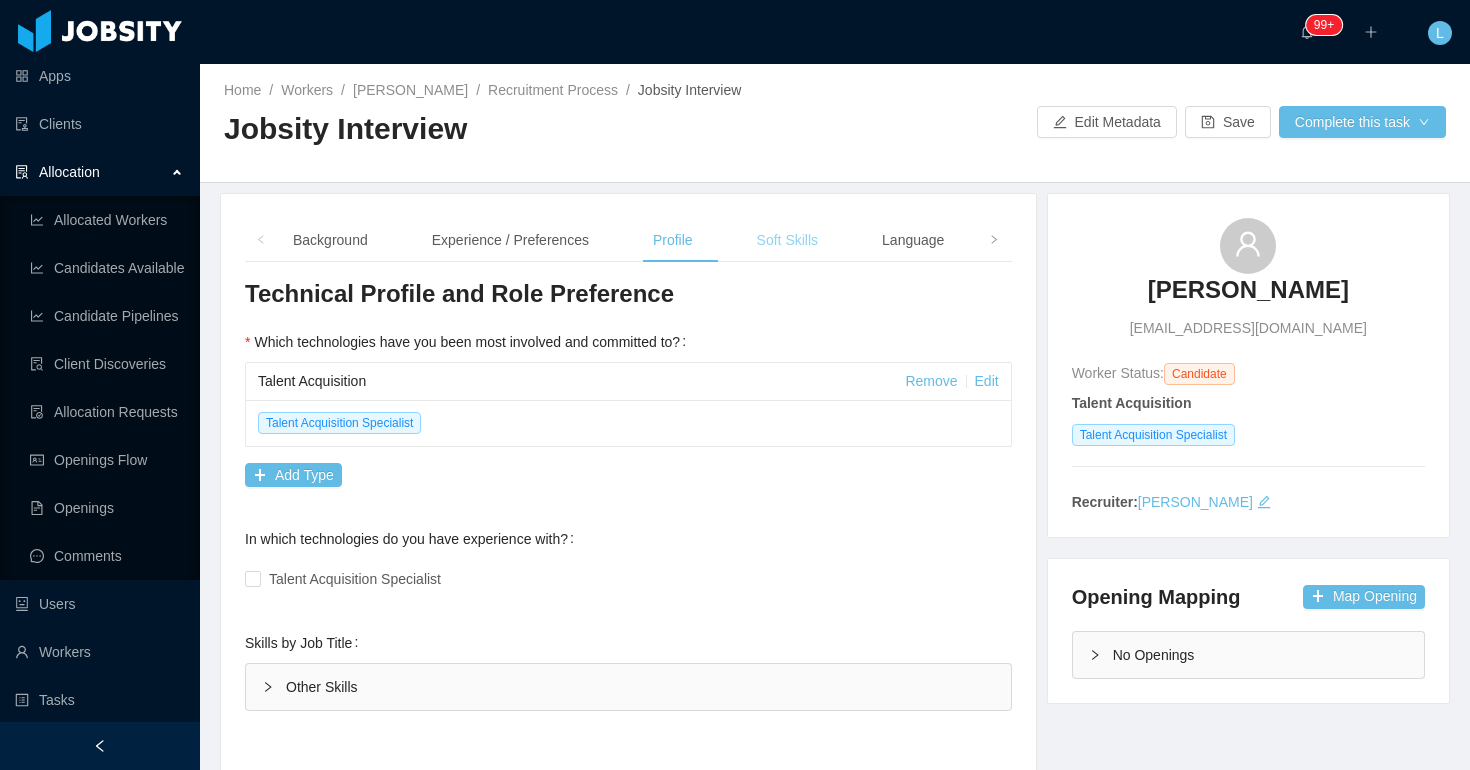 click on "Soft Skills" at bounding box center (787, 240) 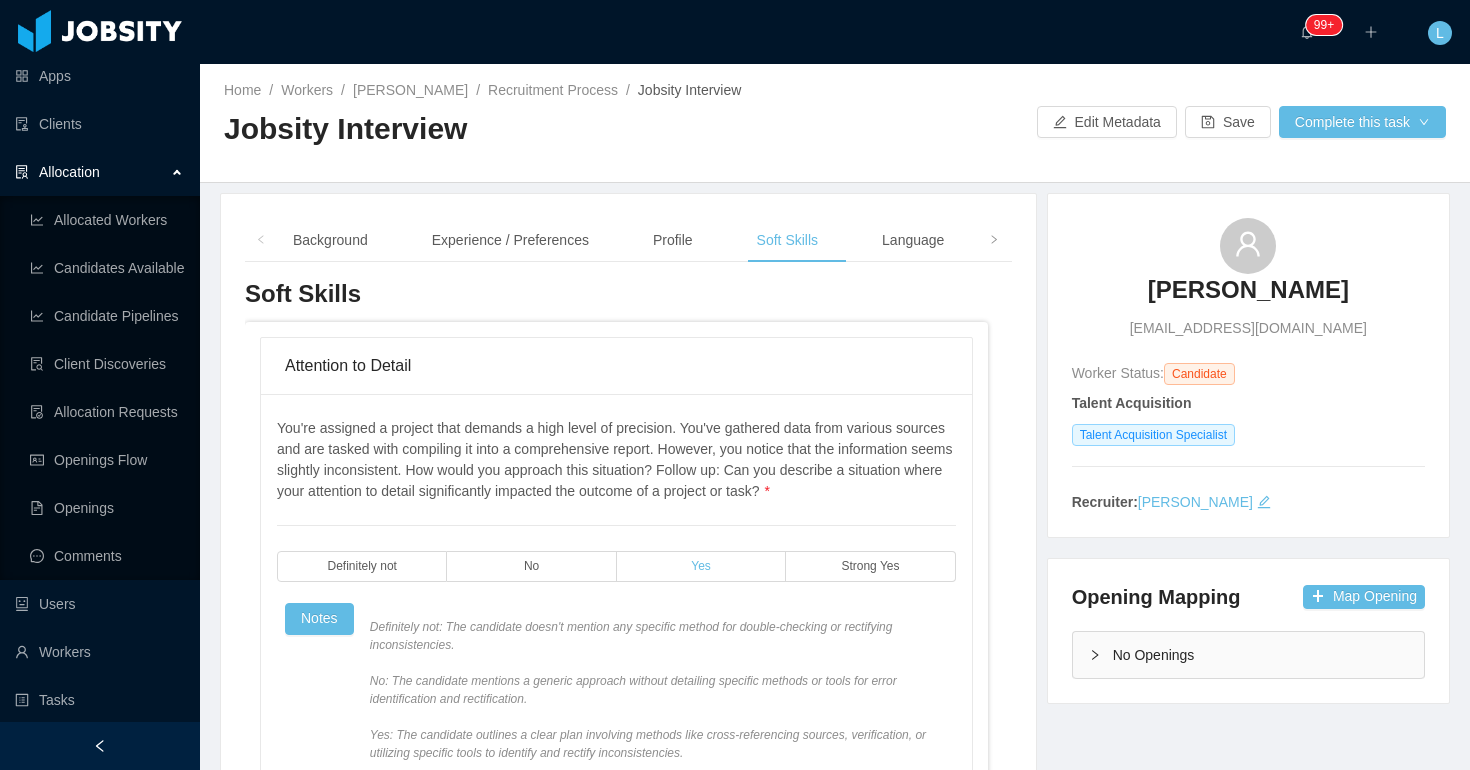 click on "Yes" at bounding box center (701, 566) 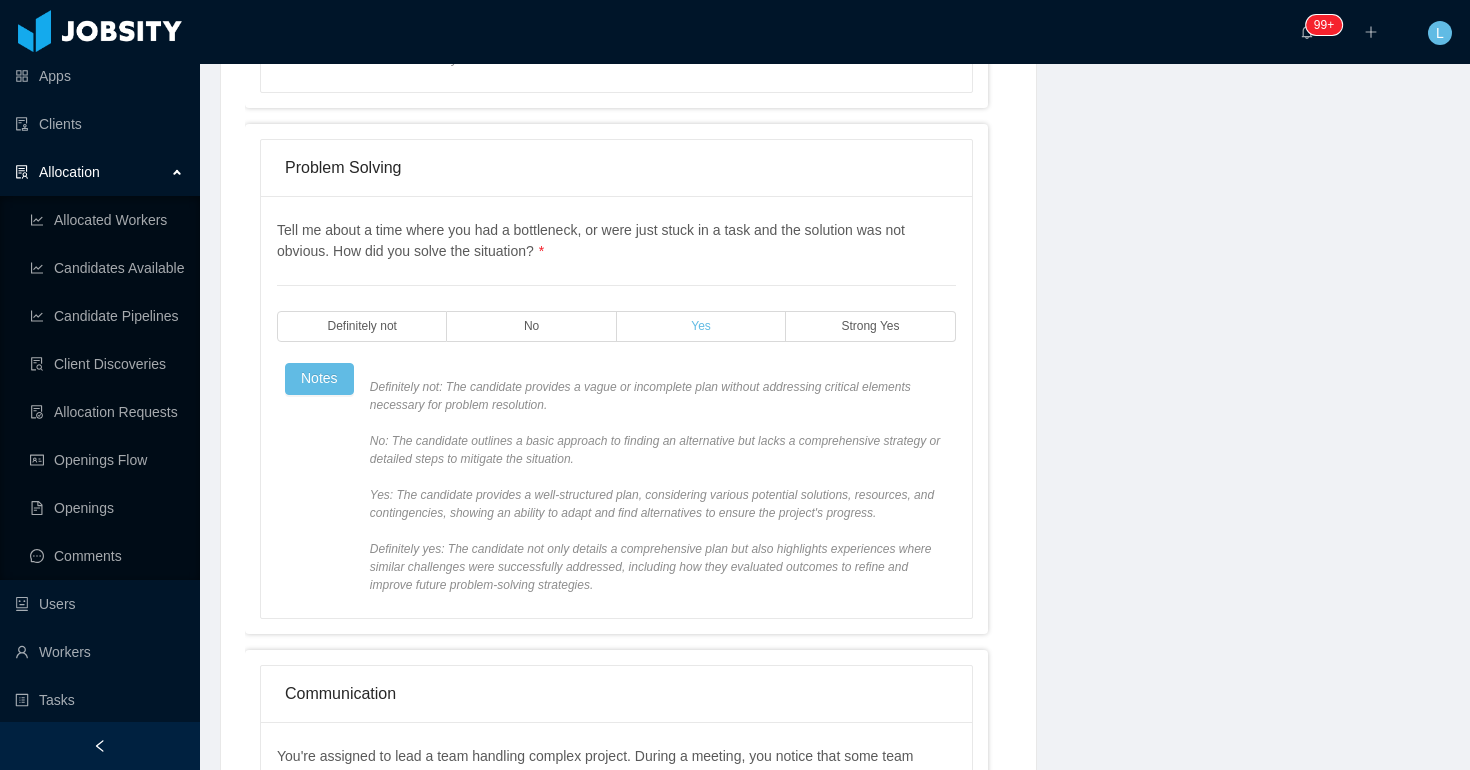 click on "Yes" at bounding box center [701, 326] 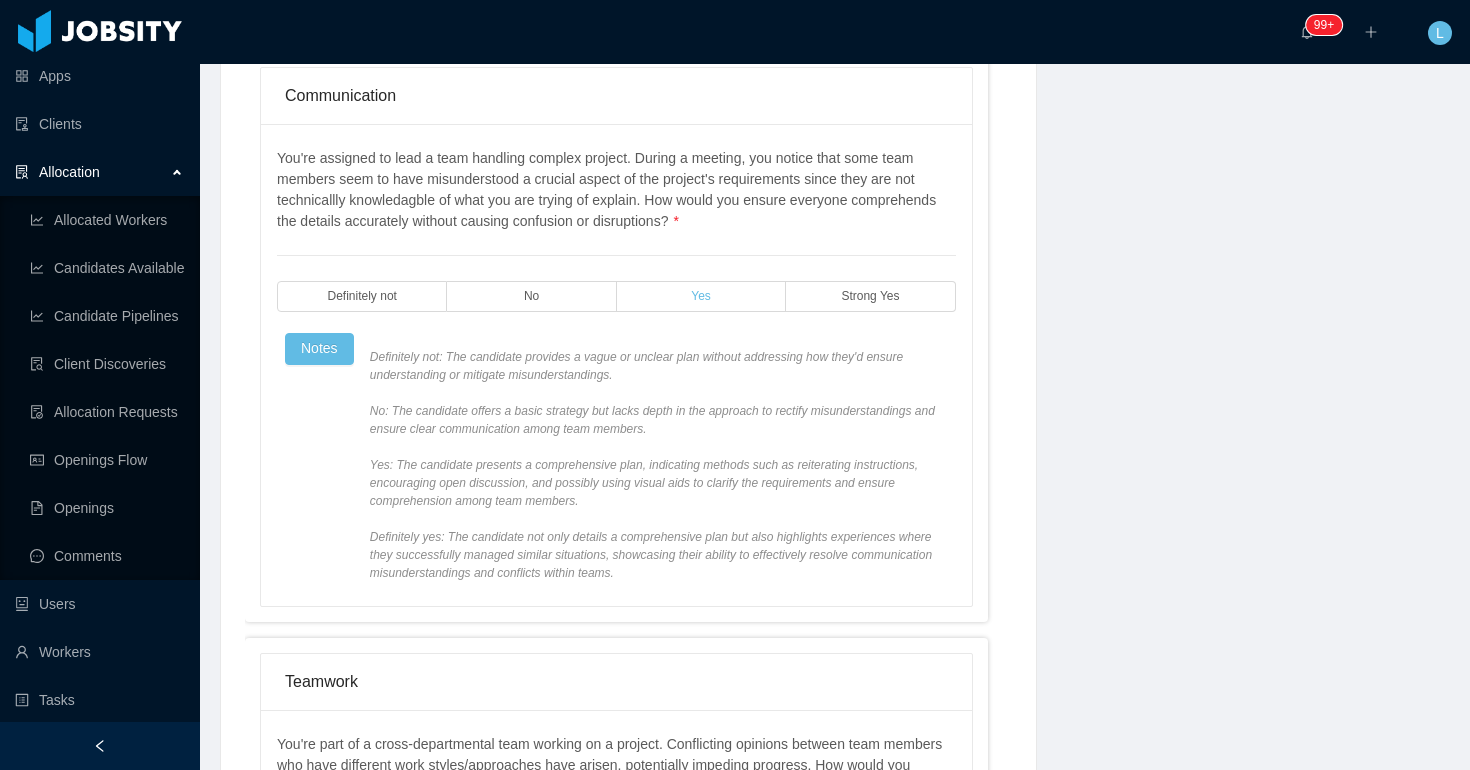click on "Yes" at bounding box center [701, 296] 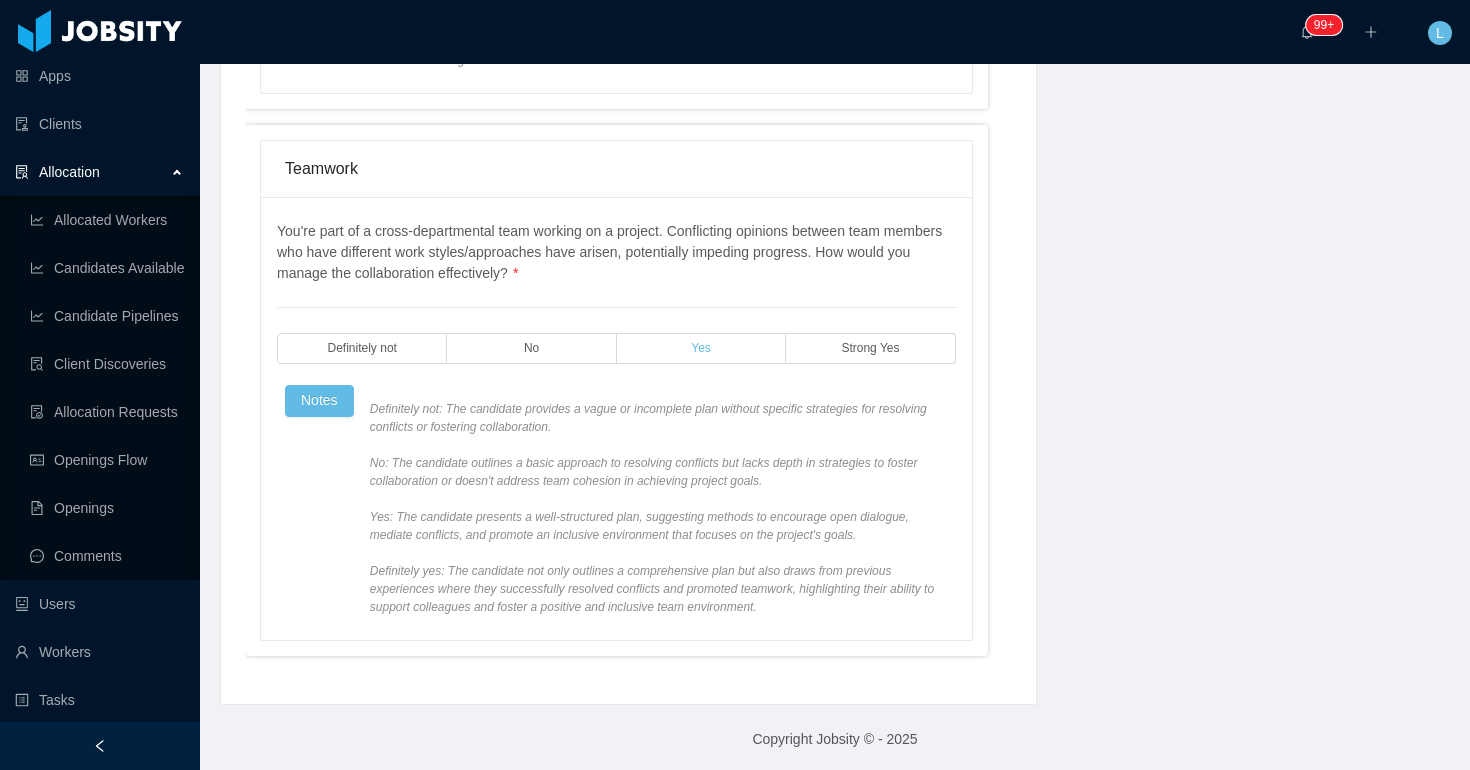 click on "Yes" at bounding box center (701, 348) 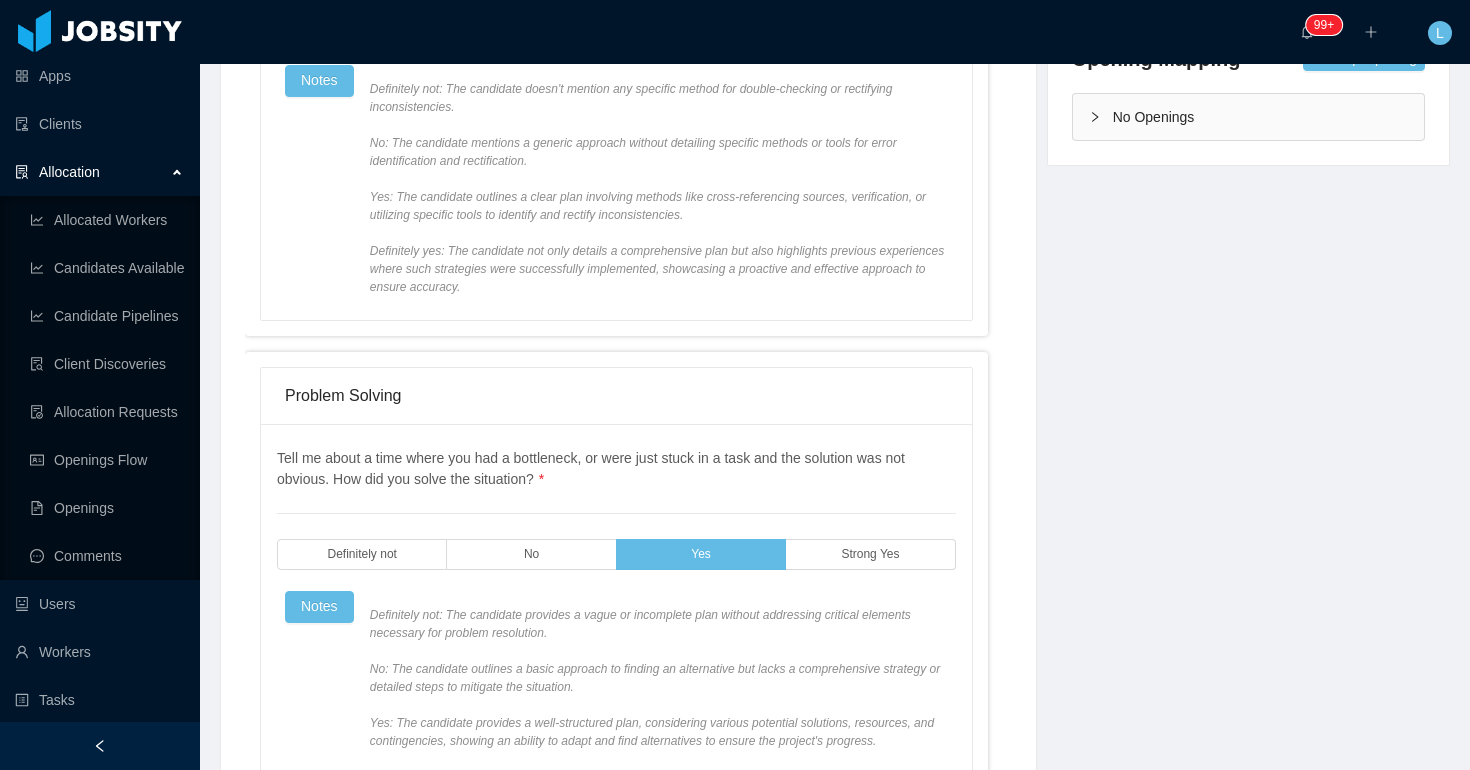 scroll, scrollTop: 0, scrollLeft: 0, axis: both 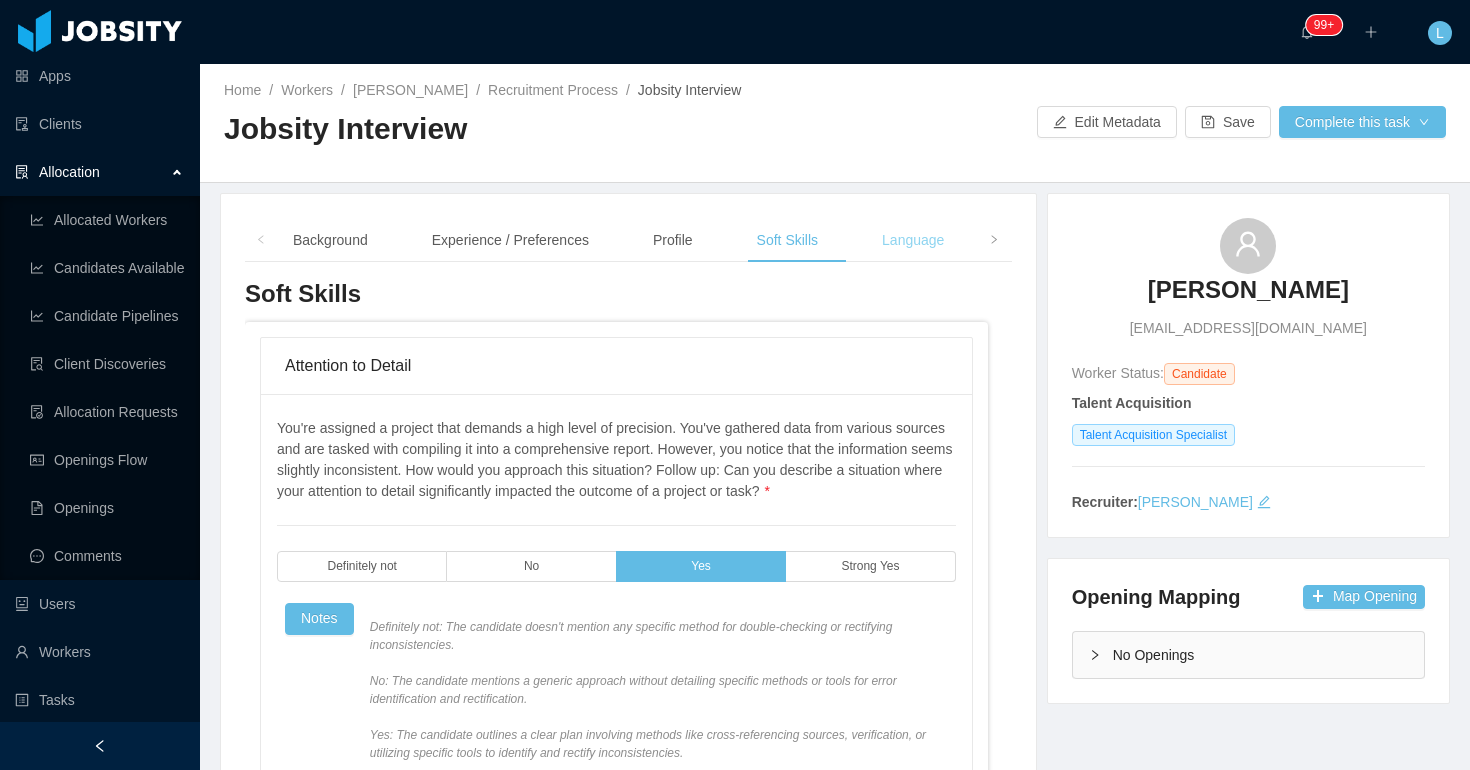 click on "Language" at bounding box center (913, 240) 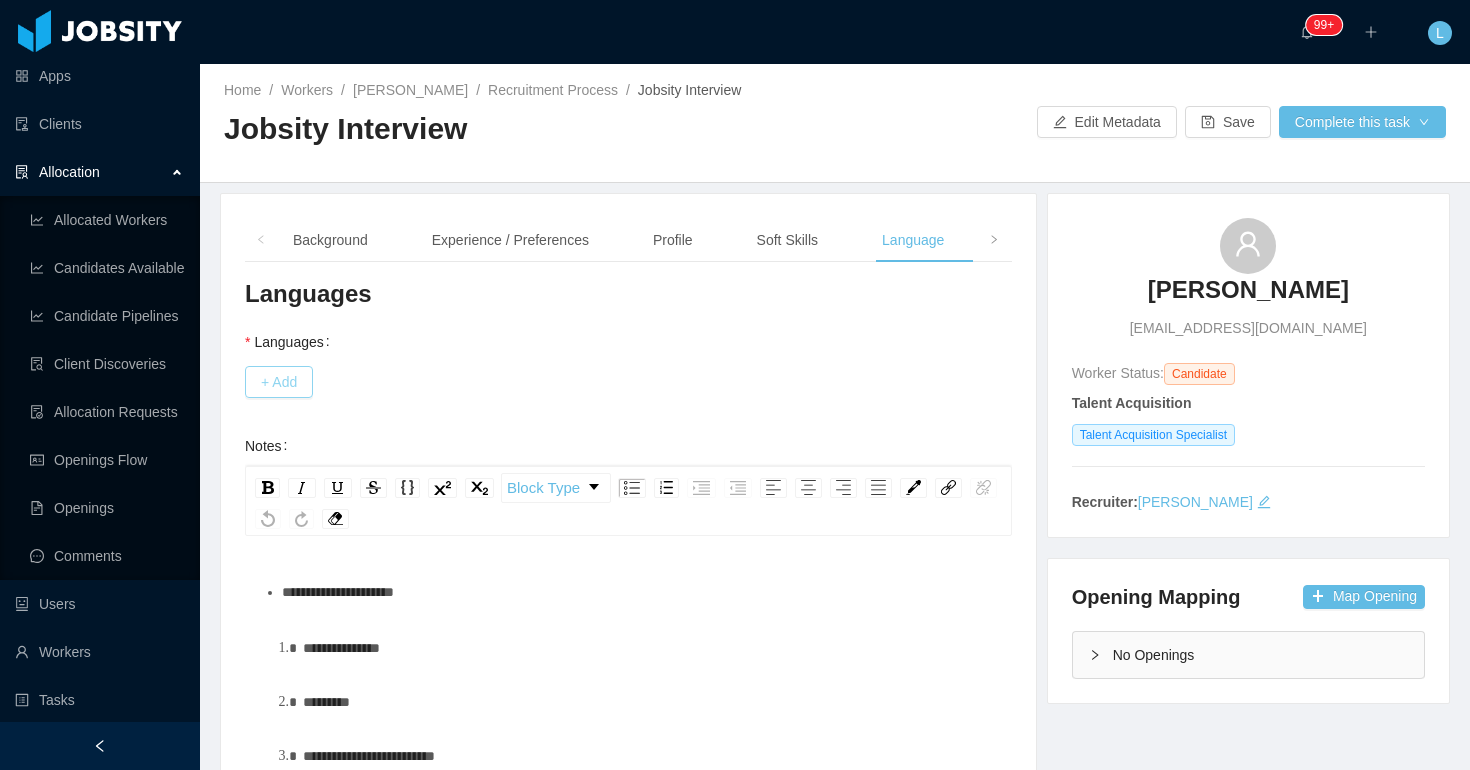 click on "+ Add" at bounding box center [279, 382] 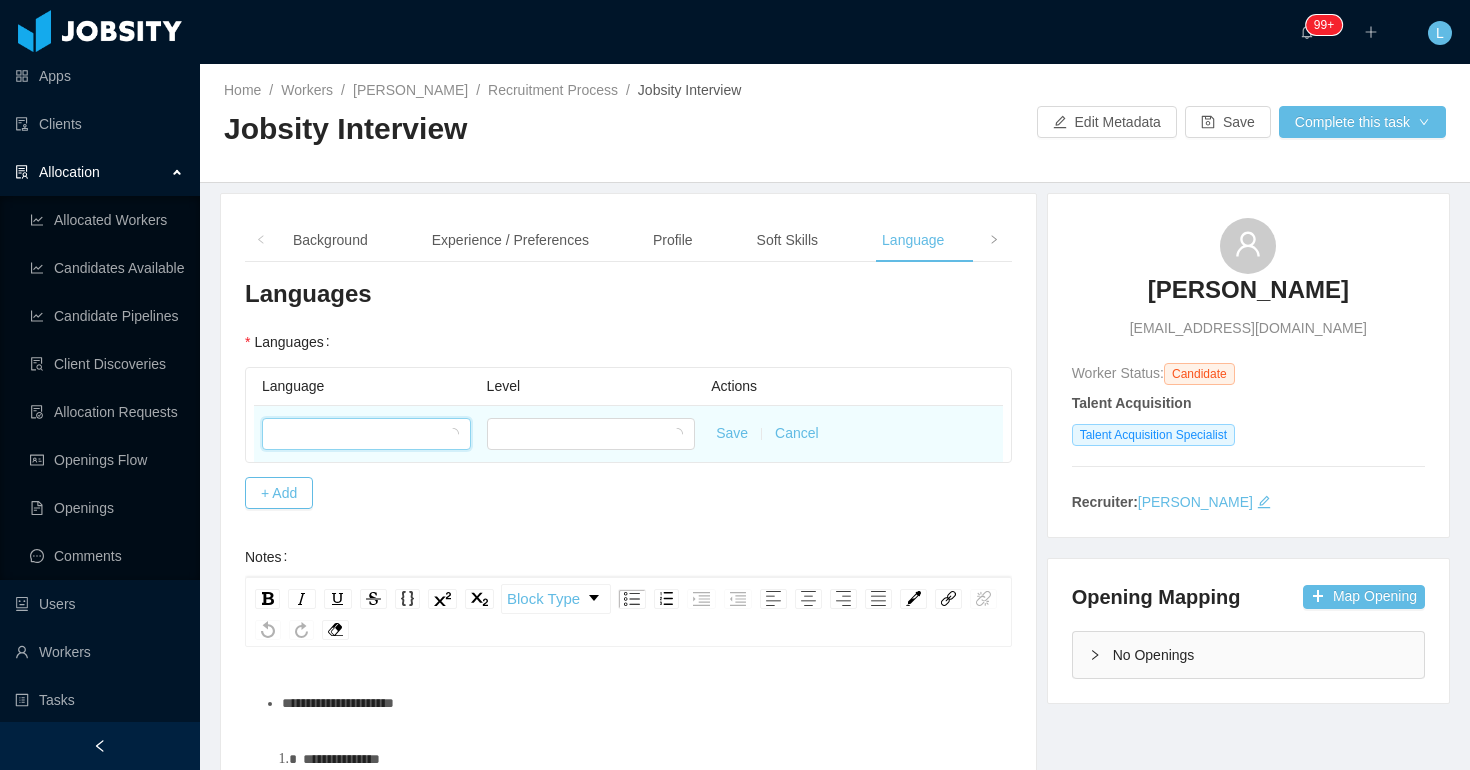 click at bounding box center [360, 434] 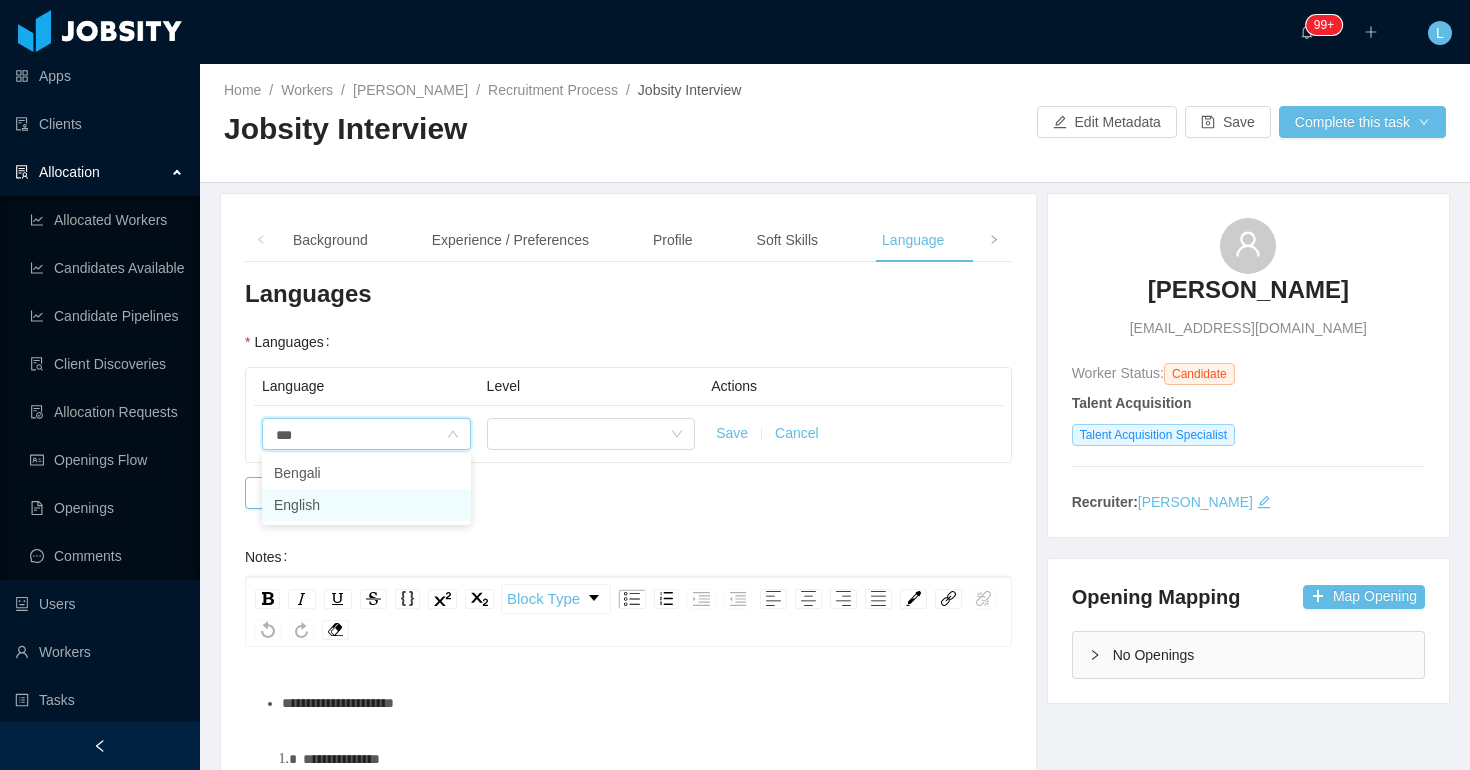 drag, startPoint x: 349, startPoint y: 496, endPoint x: 373, endPoint y: 489, distance: 25 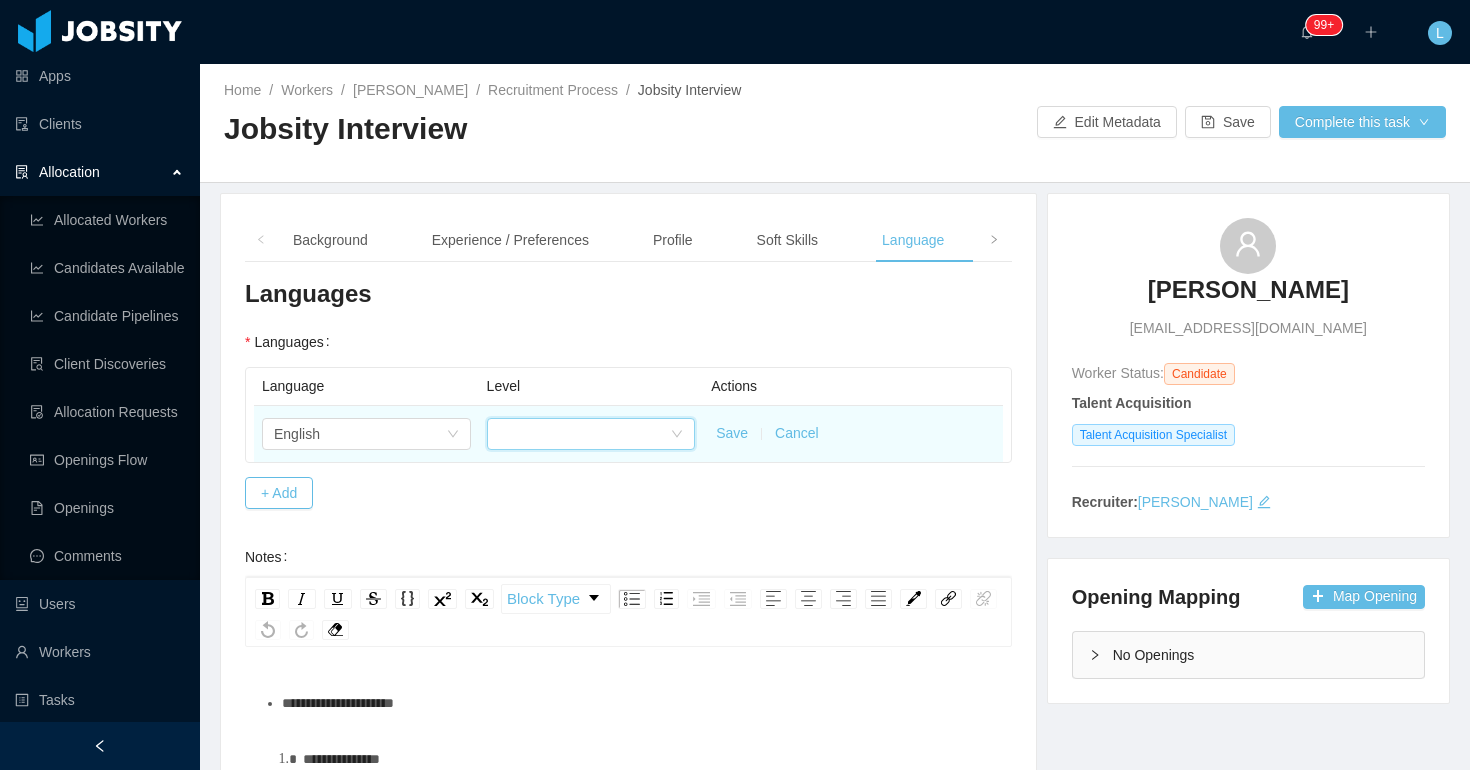 click at bounding box center (585, 434) 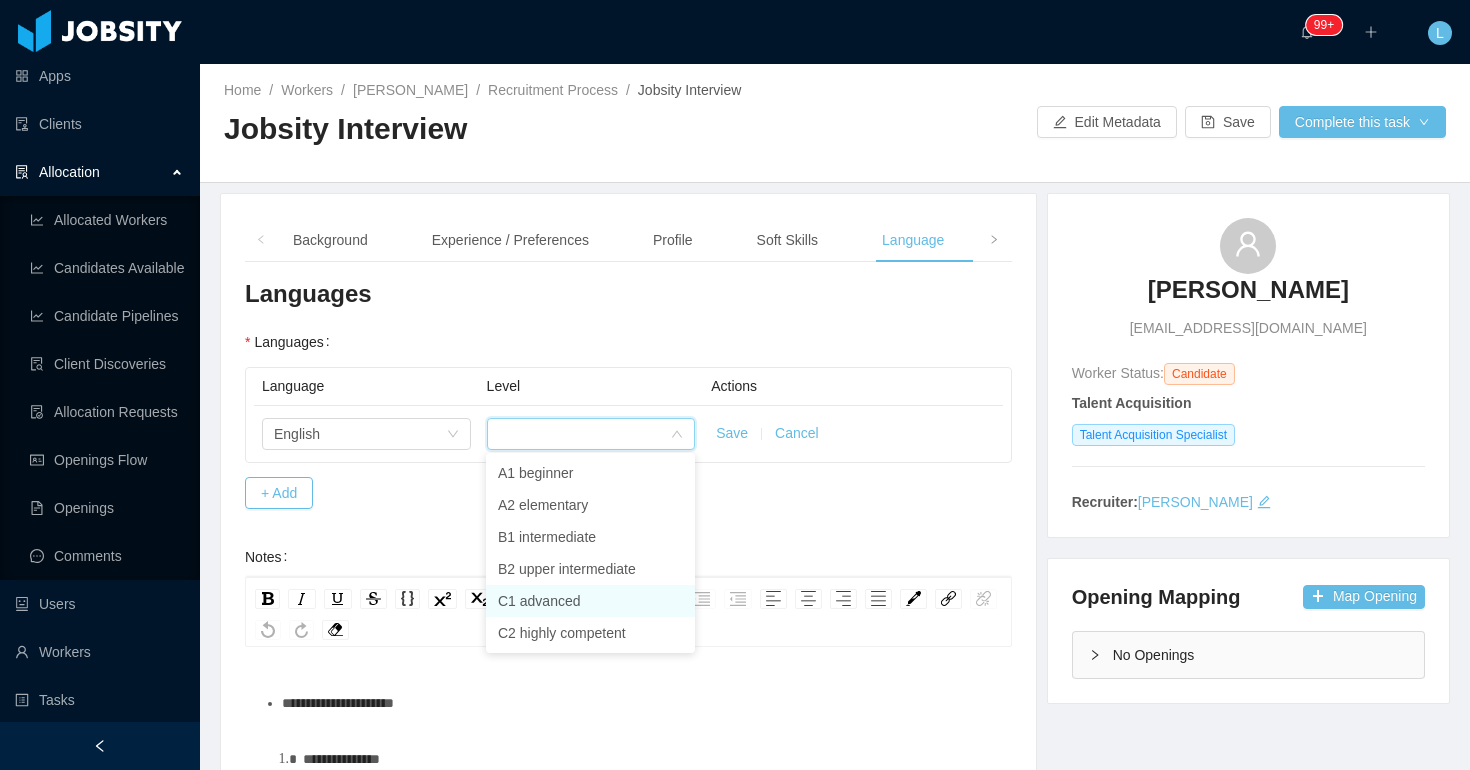 click on "C1 advanced" at bounding box center (590, 601) 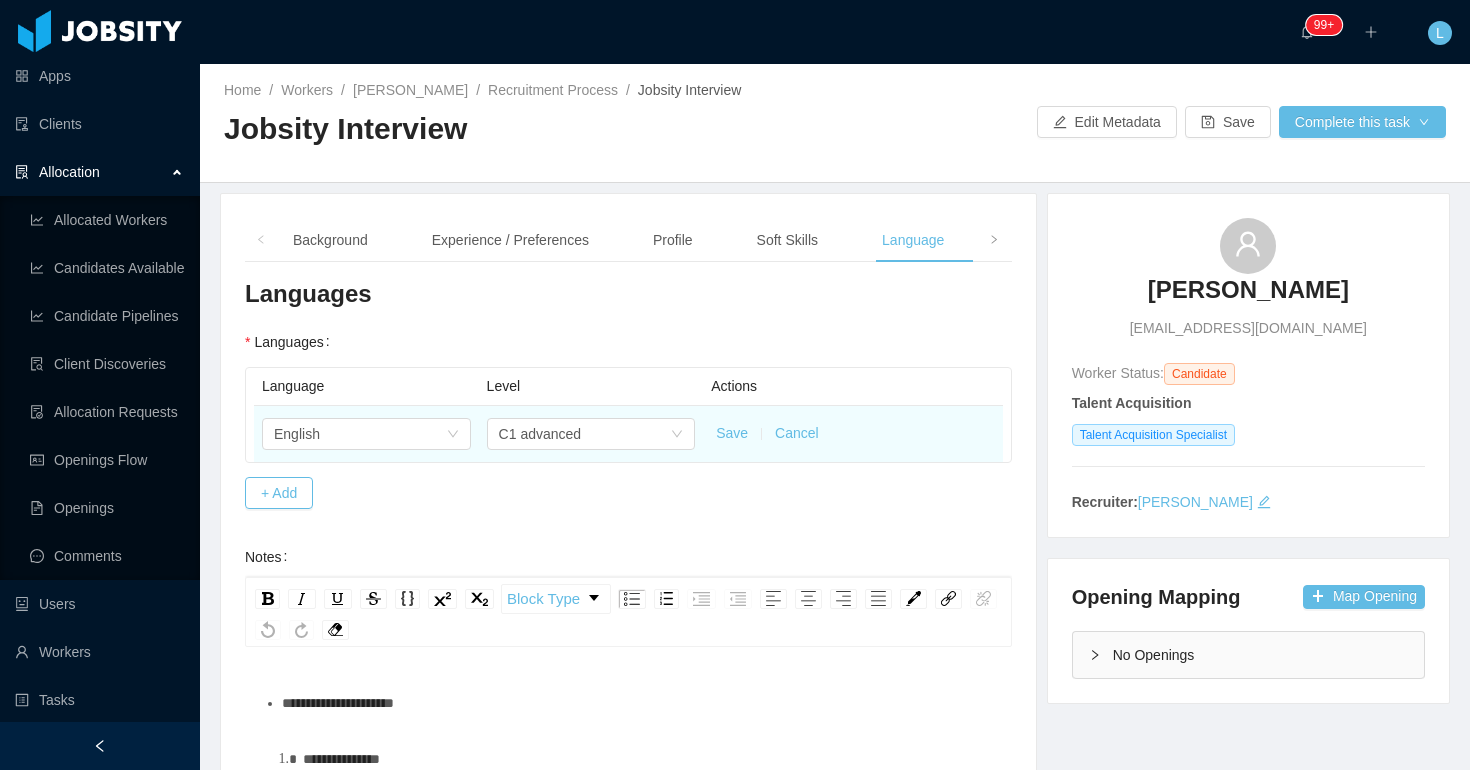 click on "Save" at bounding box center (732, 433) 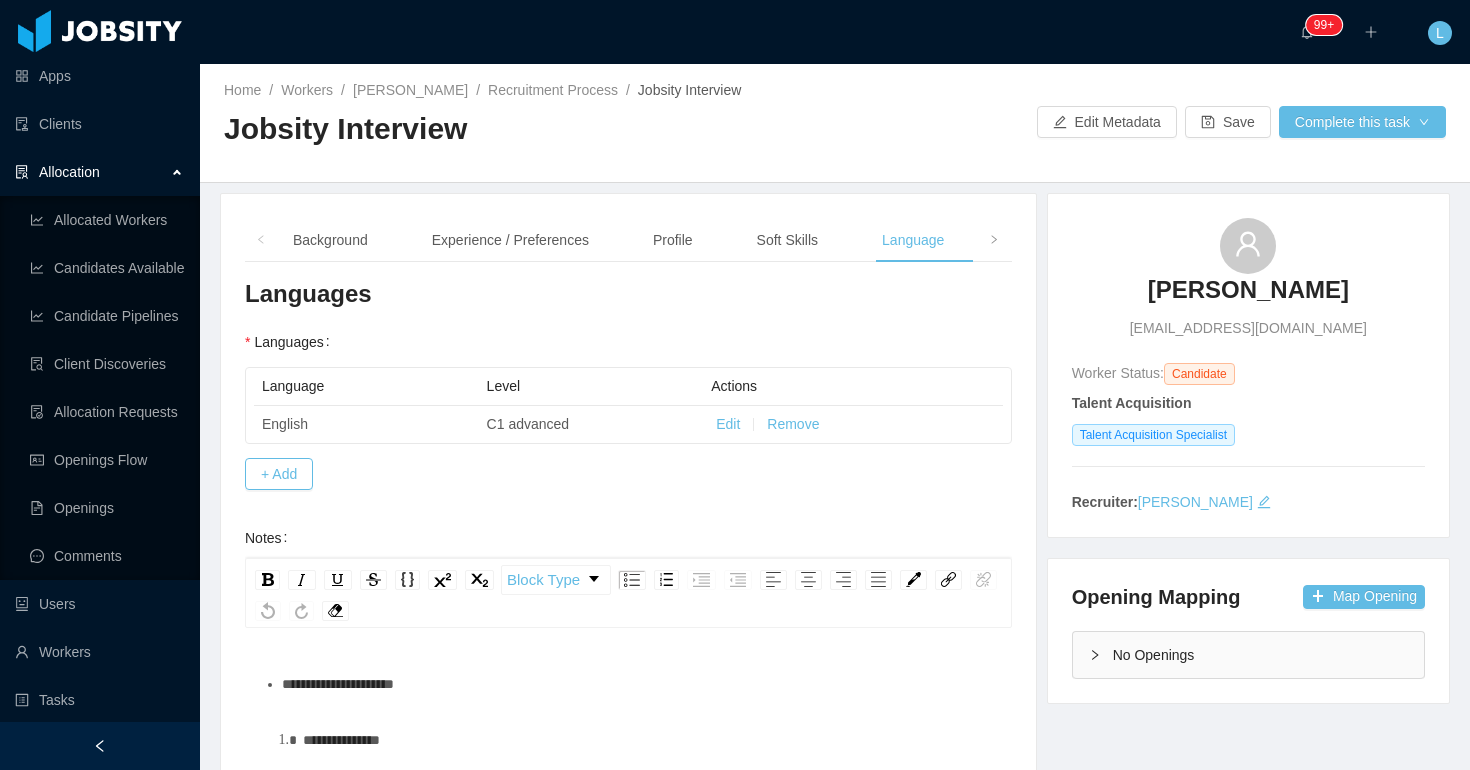 click on "**********" at bounding box center (639, 684) 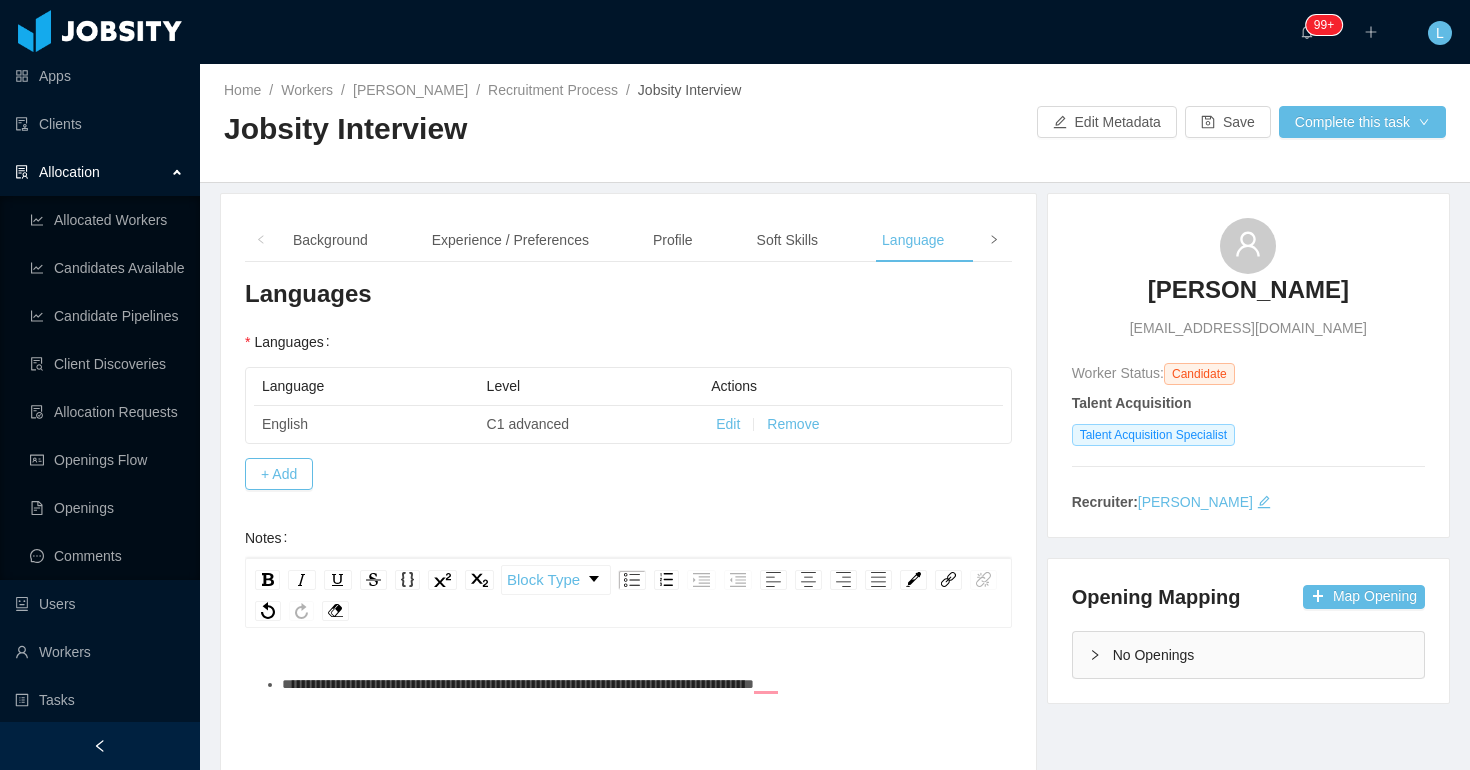 click 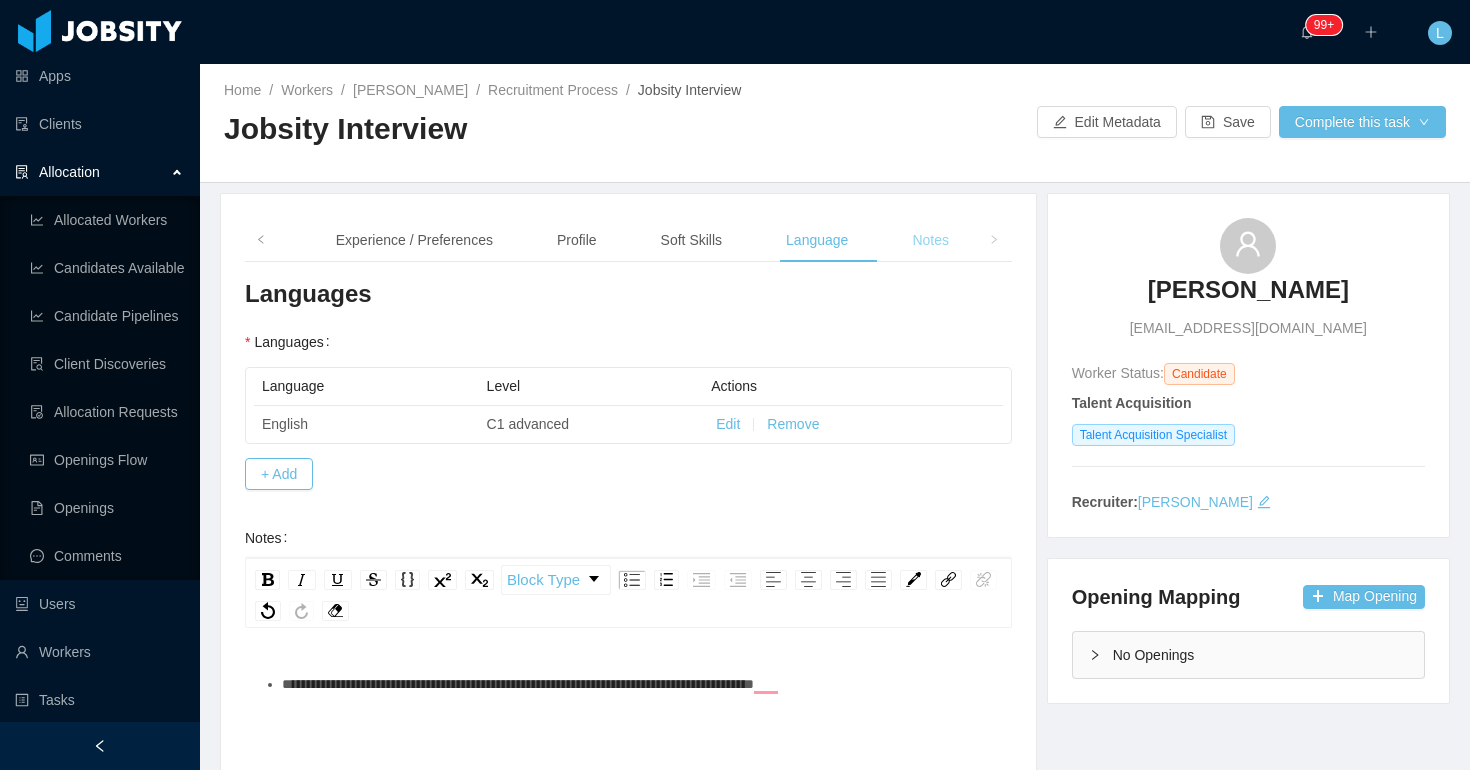 click on "Notes" at bounding box center (930, 240) 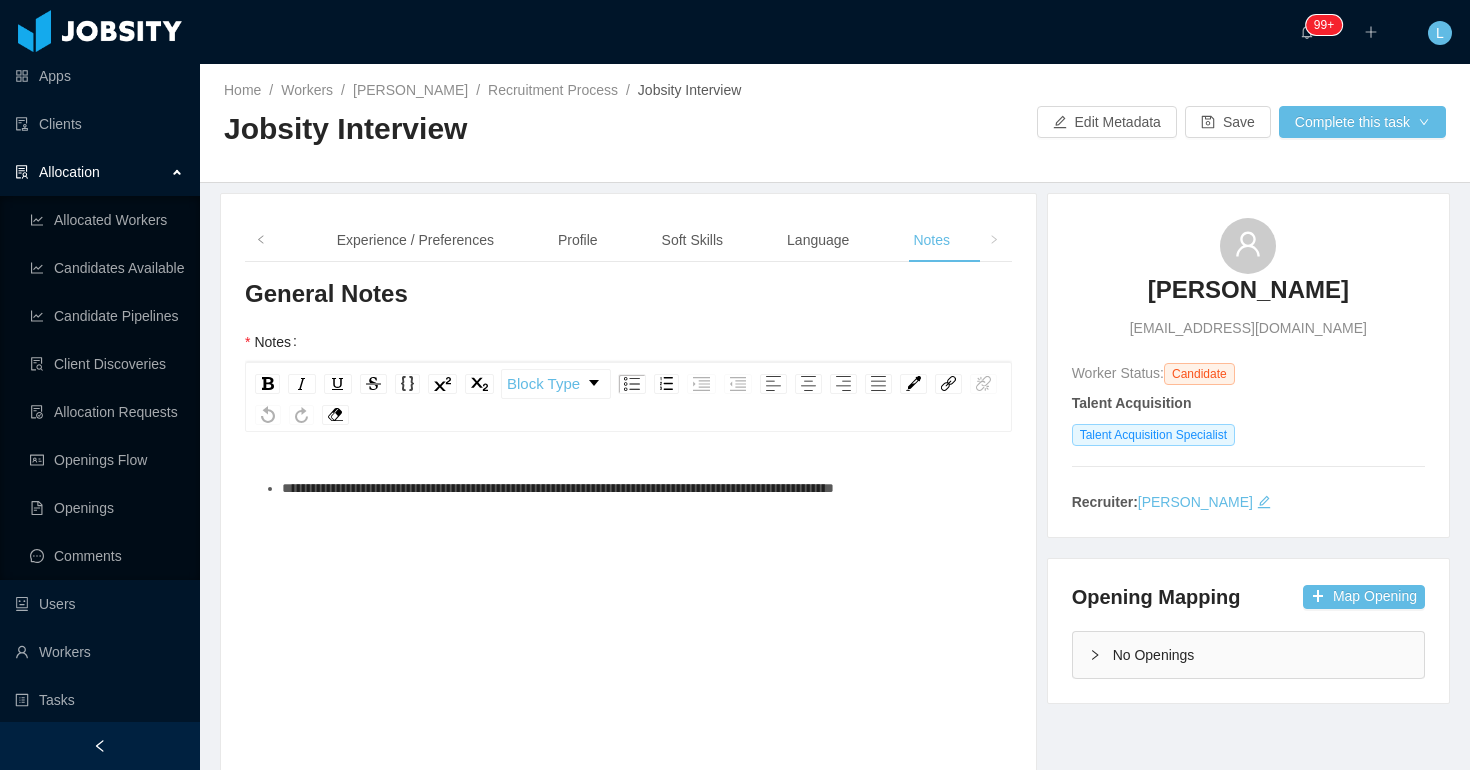 click on "**********" at bounding box center (629, 643) 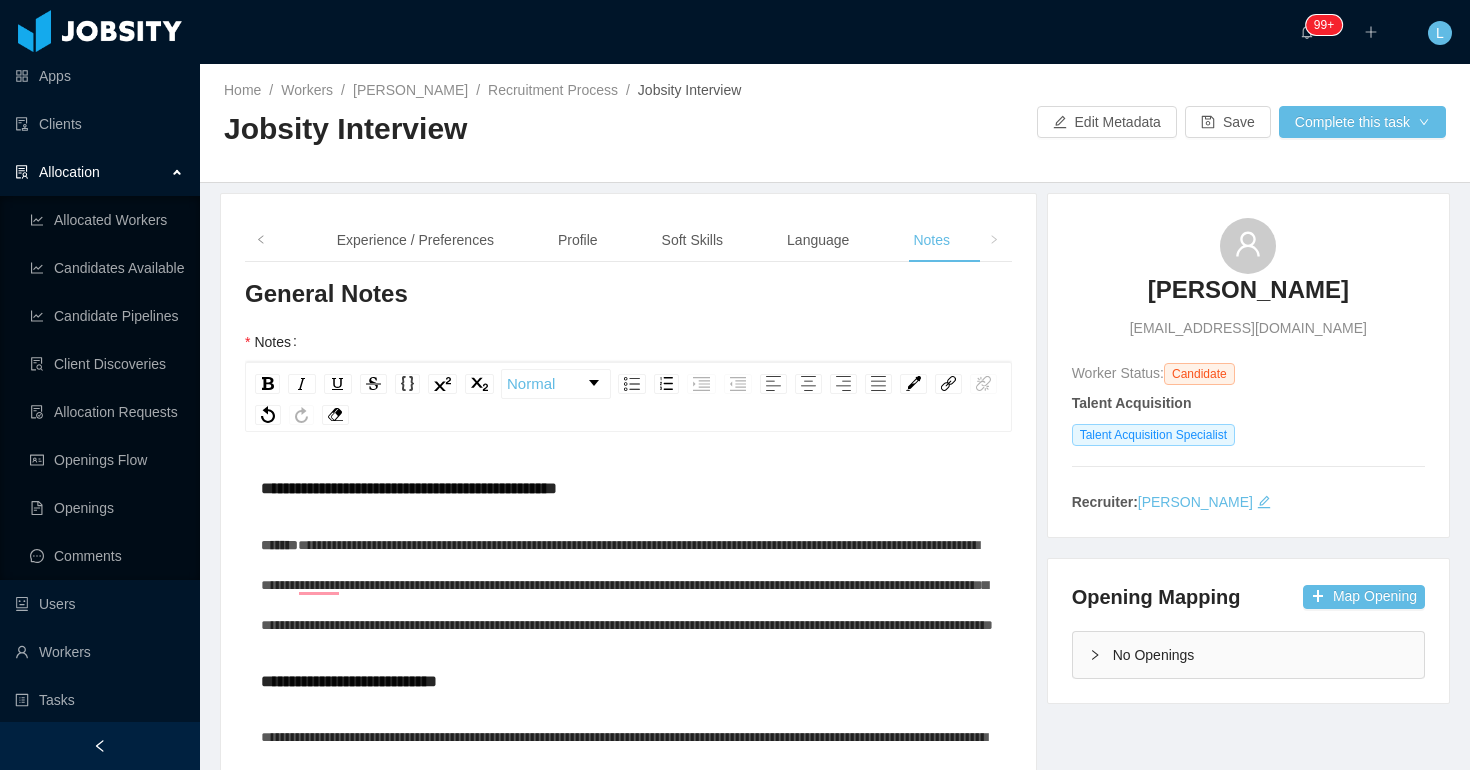scroll, scrollTop: 12, scrollLeft: 0, axis: vertical 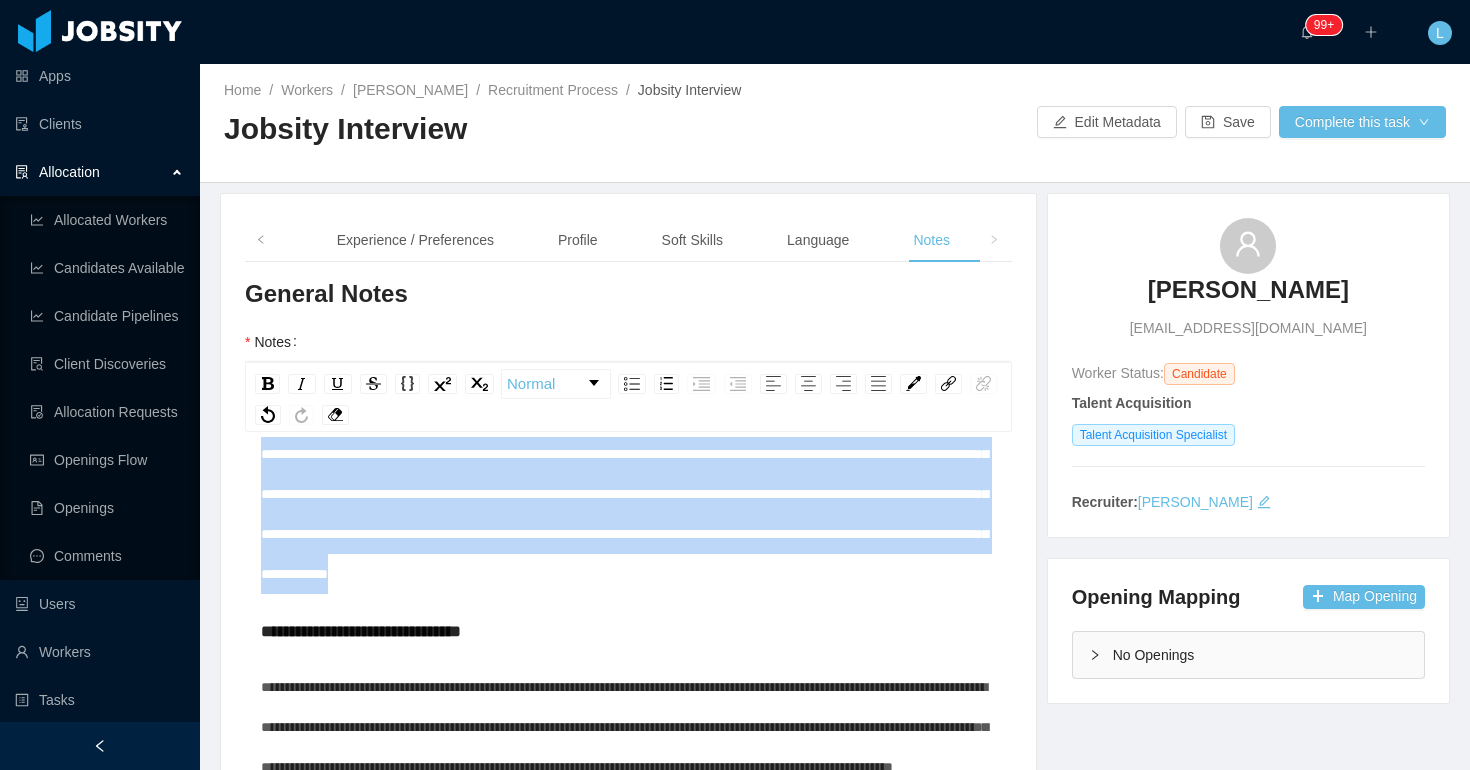 drag, startPoint x: 360, startPoint y: 726, endPoint x: 251, endPoint y: 481, distance: 268.15295 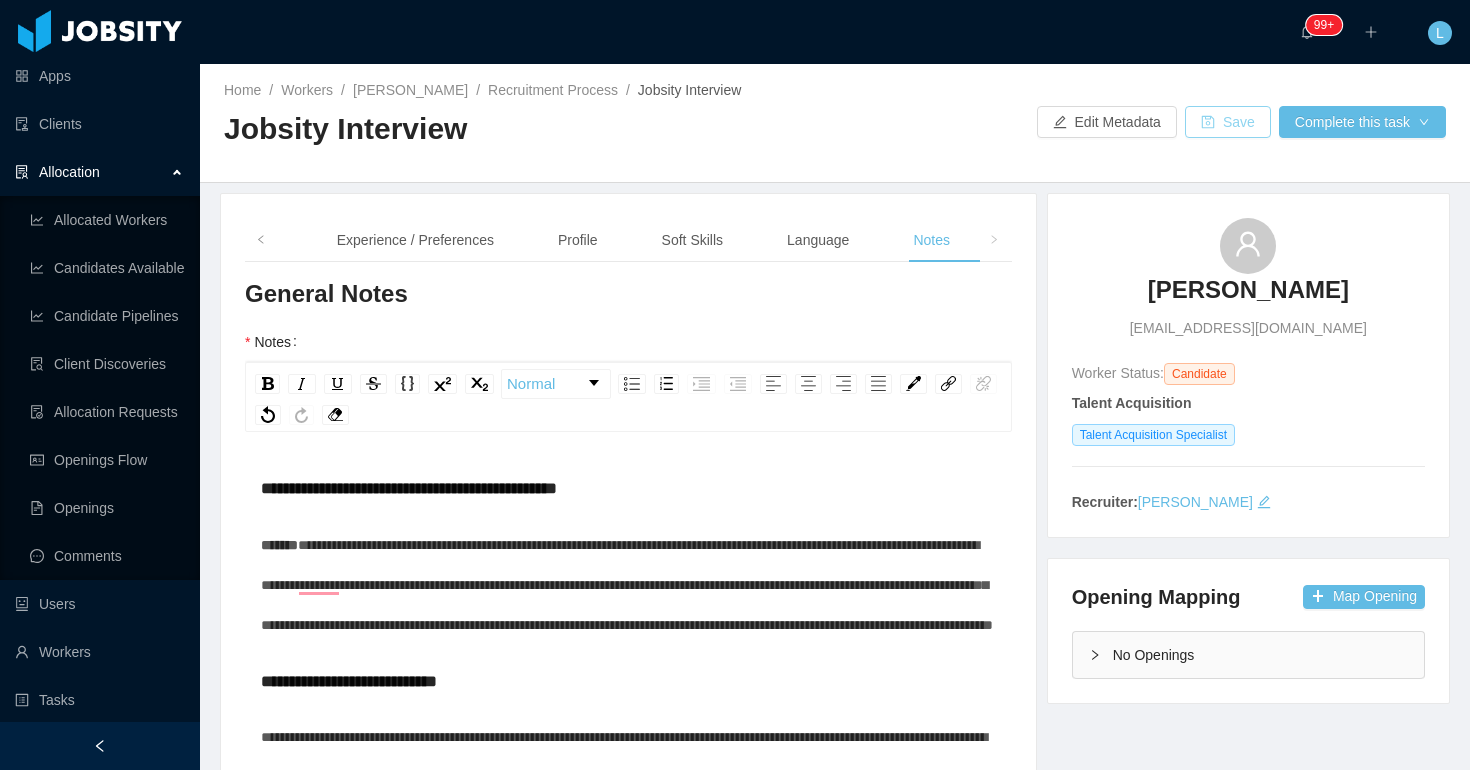click on "Save" at bounding box center [1228, 122] 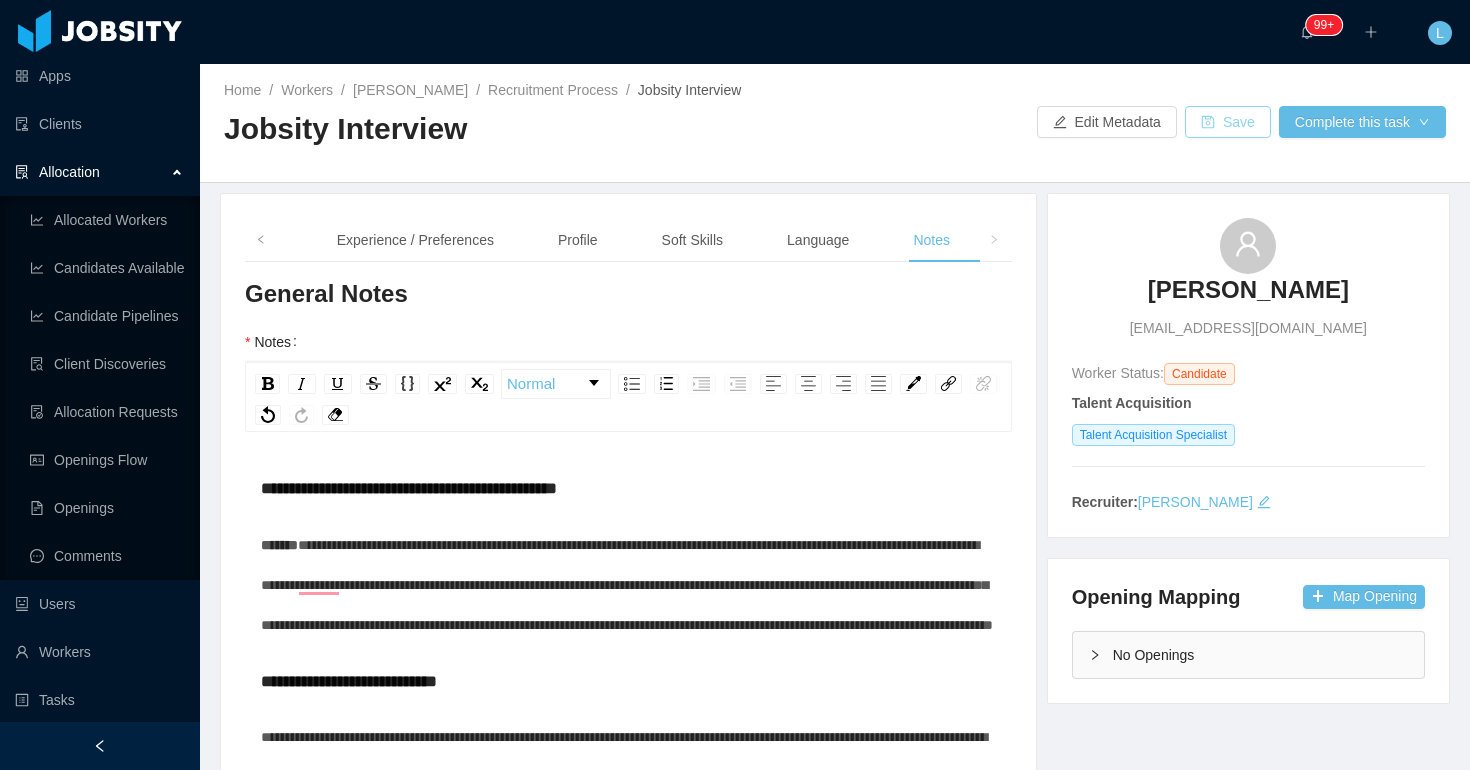 scroll, scrollTop: 1181, scrollLeft: 0, axis: vertical 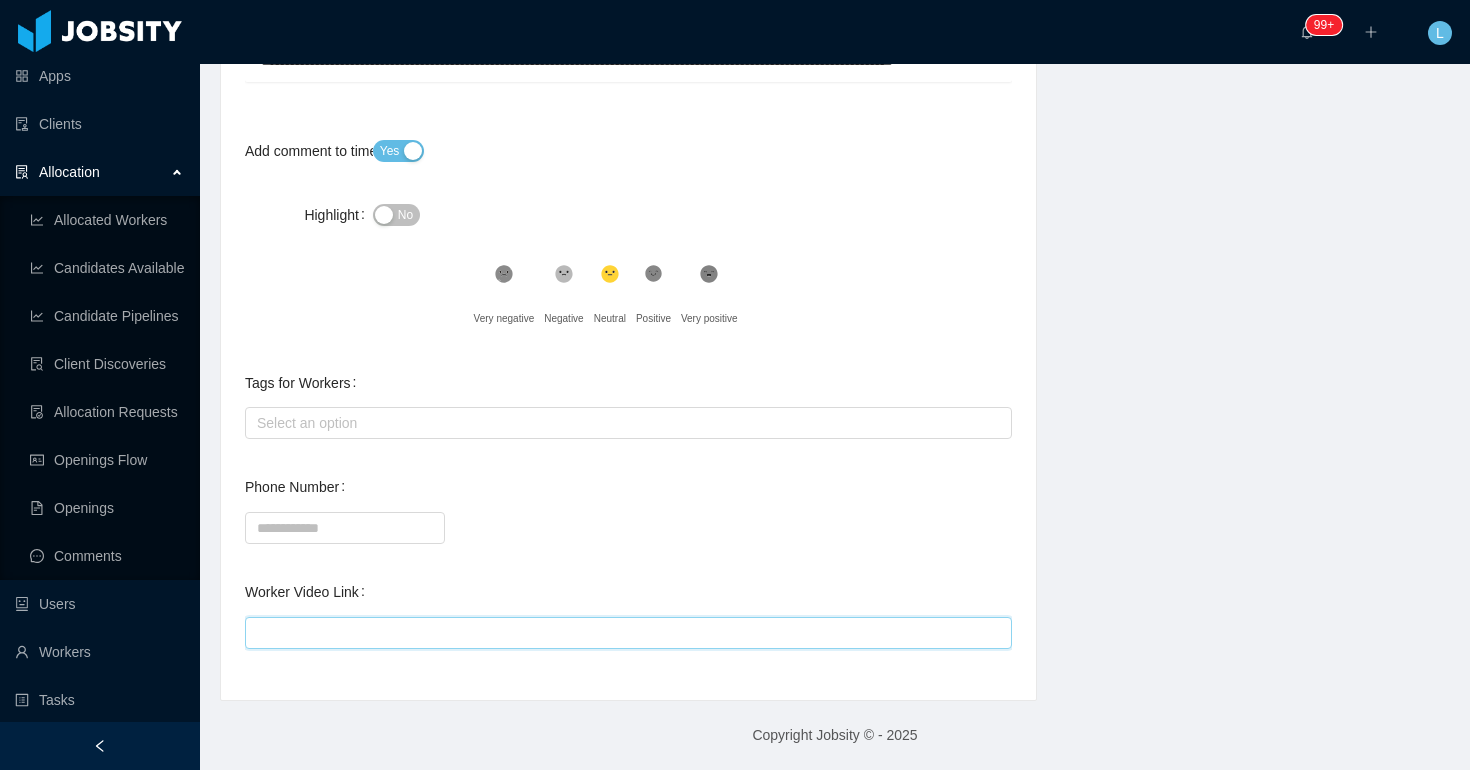 click on "Worker Video Link" at bounding box center [628, 633] 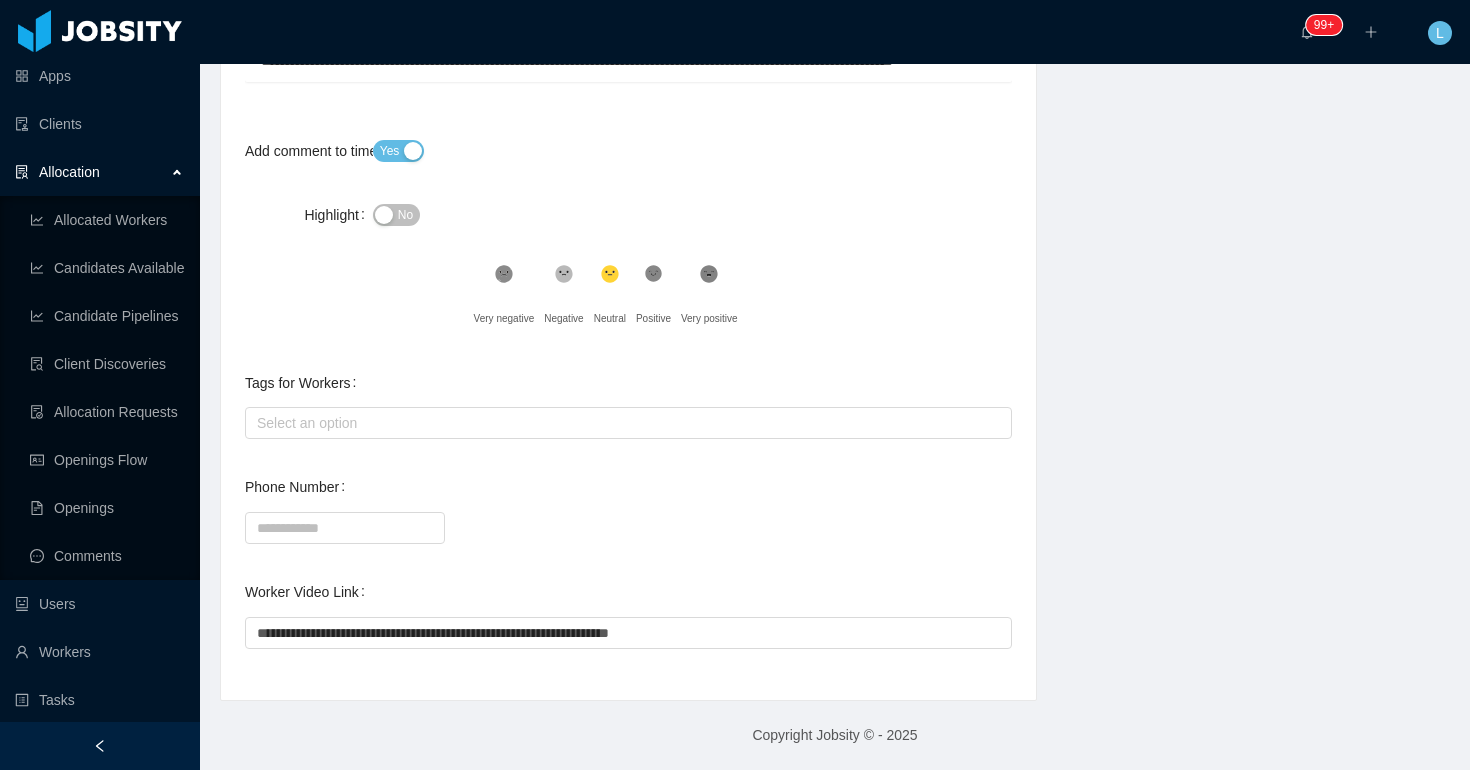 click on "**********" at bounding box center [628, 124] 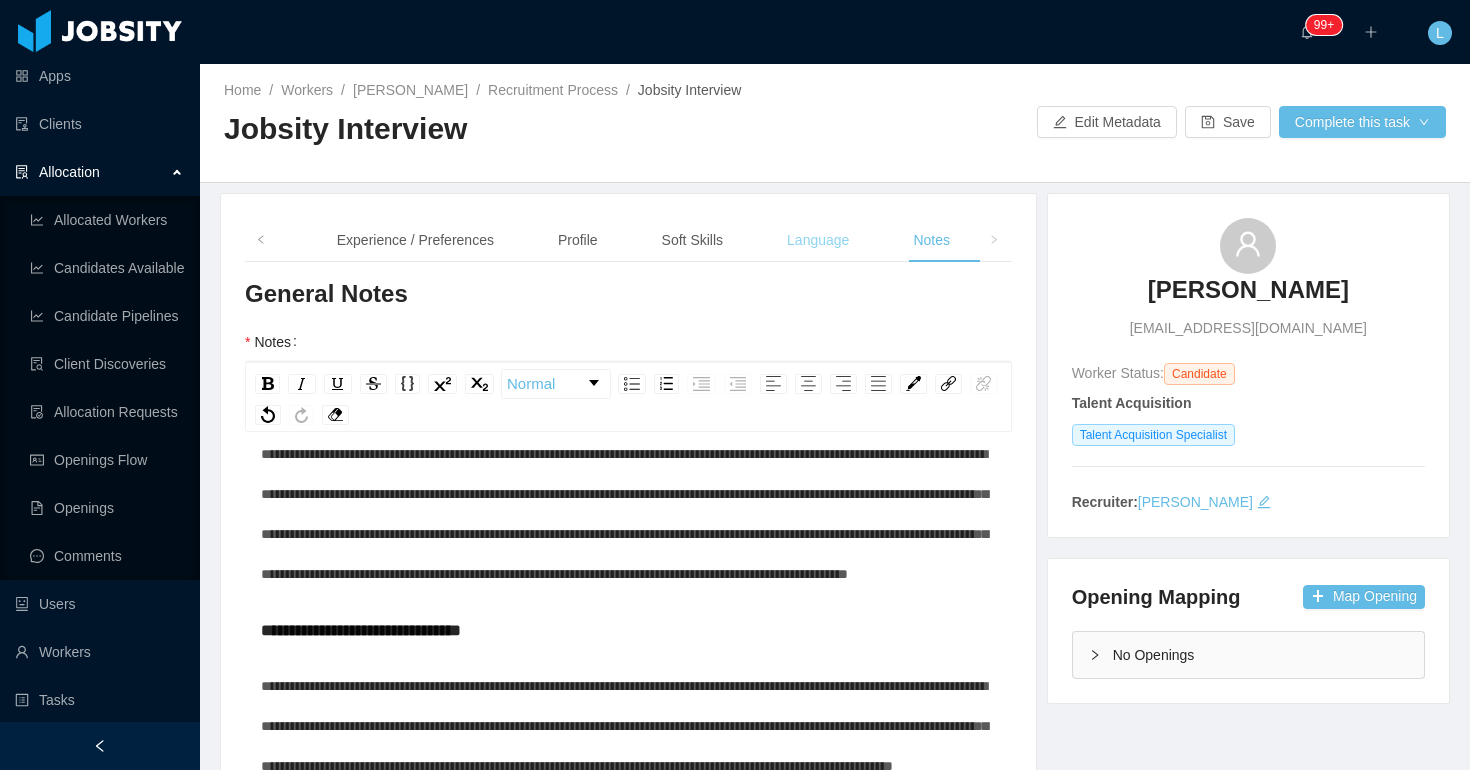 click on "Language" at bounding box center [818, 240] 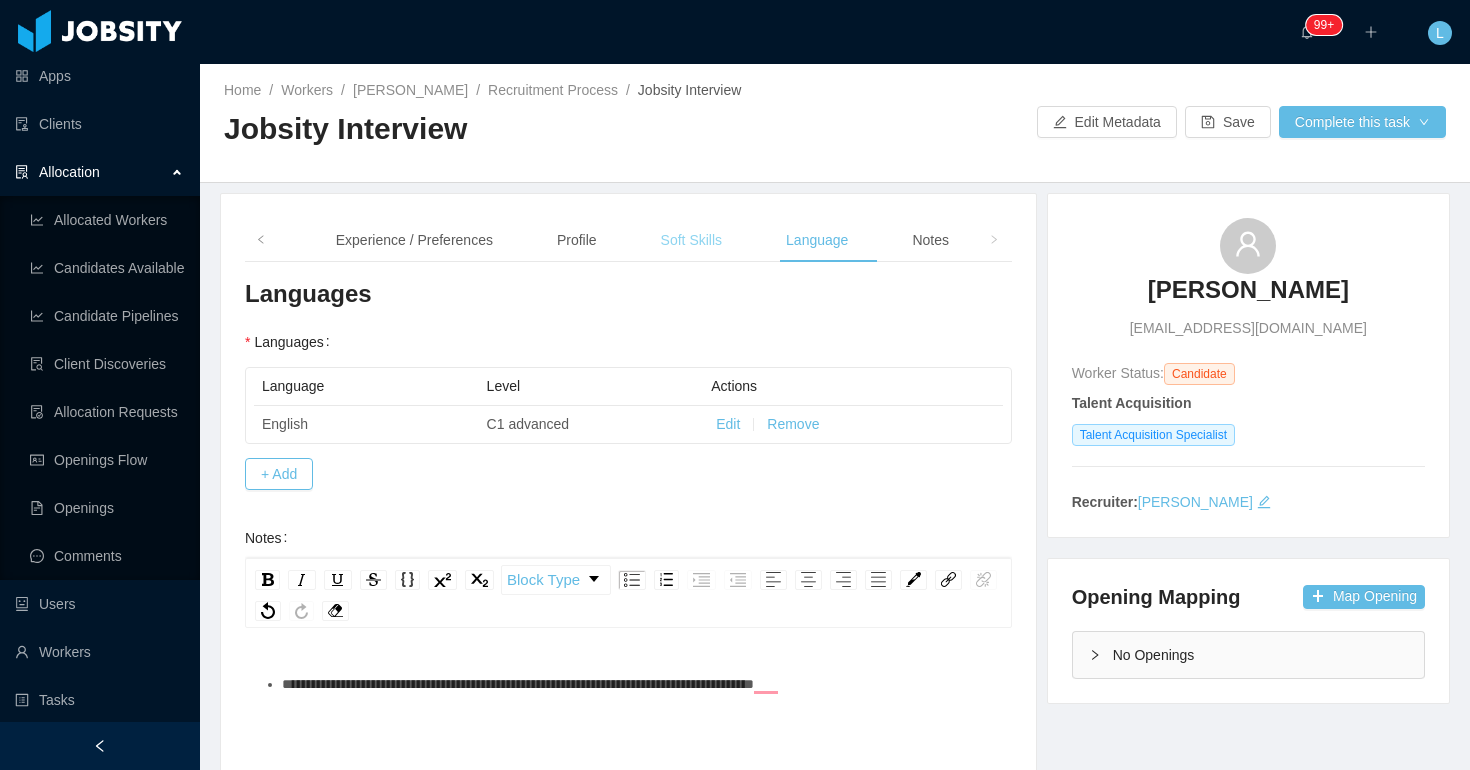 click on "Soft Skills" at bounding box center (691, 240) 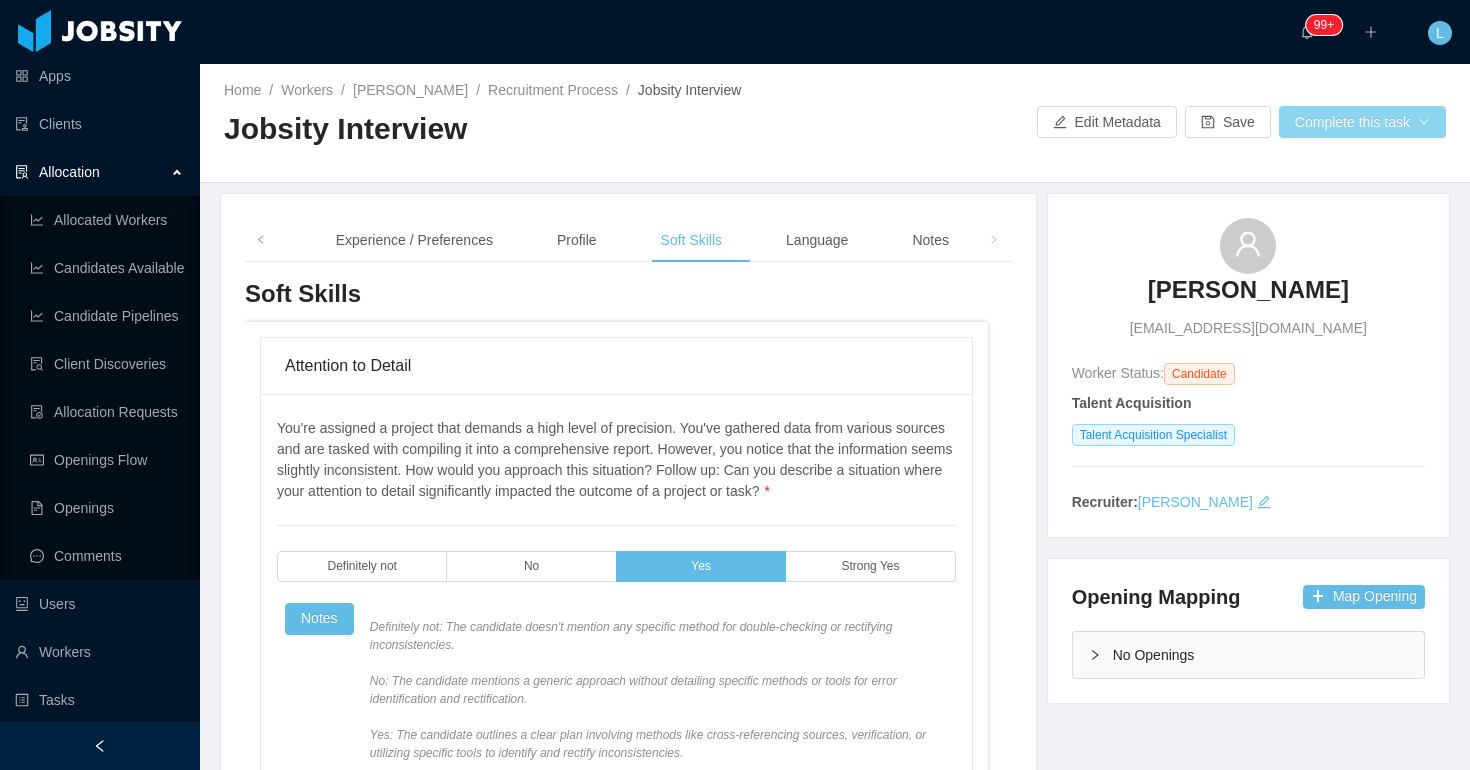 click on "Complete this task" at bounding box center (1362, 122) 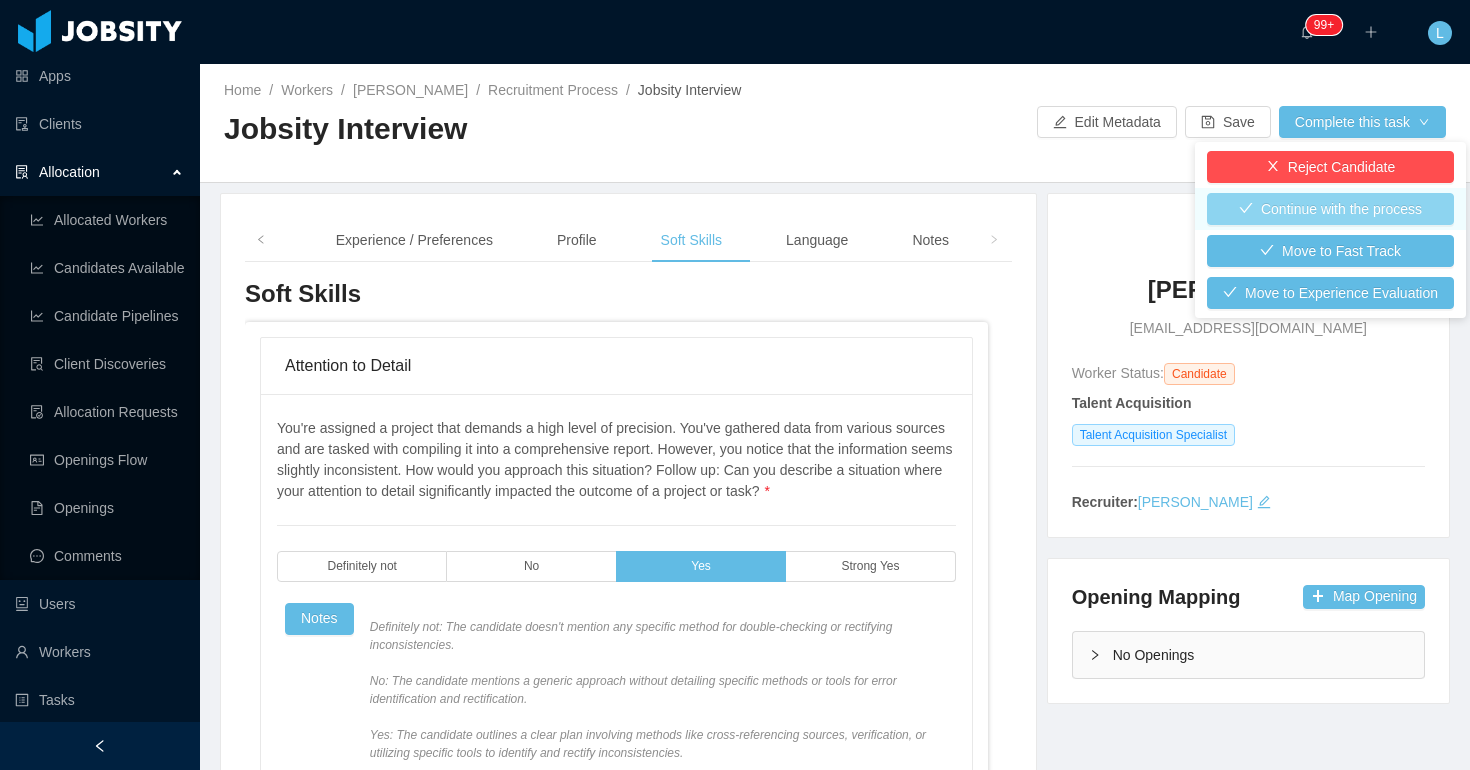 click on "Continue with the process" at bounding box center (1330, 209) 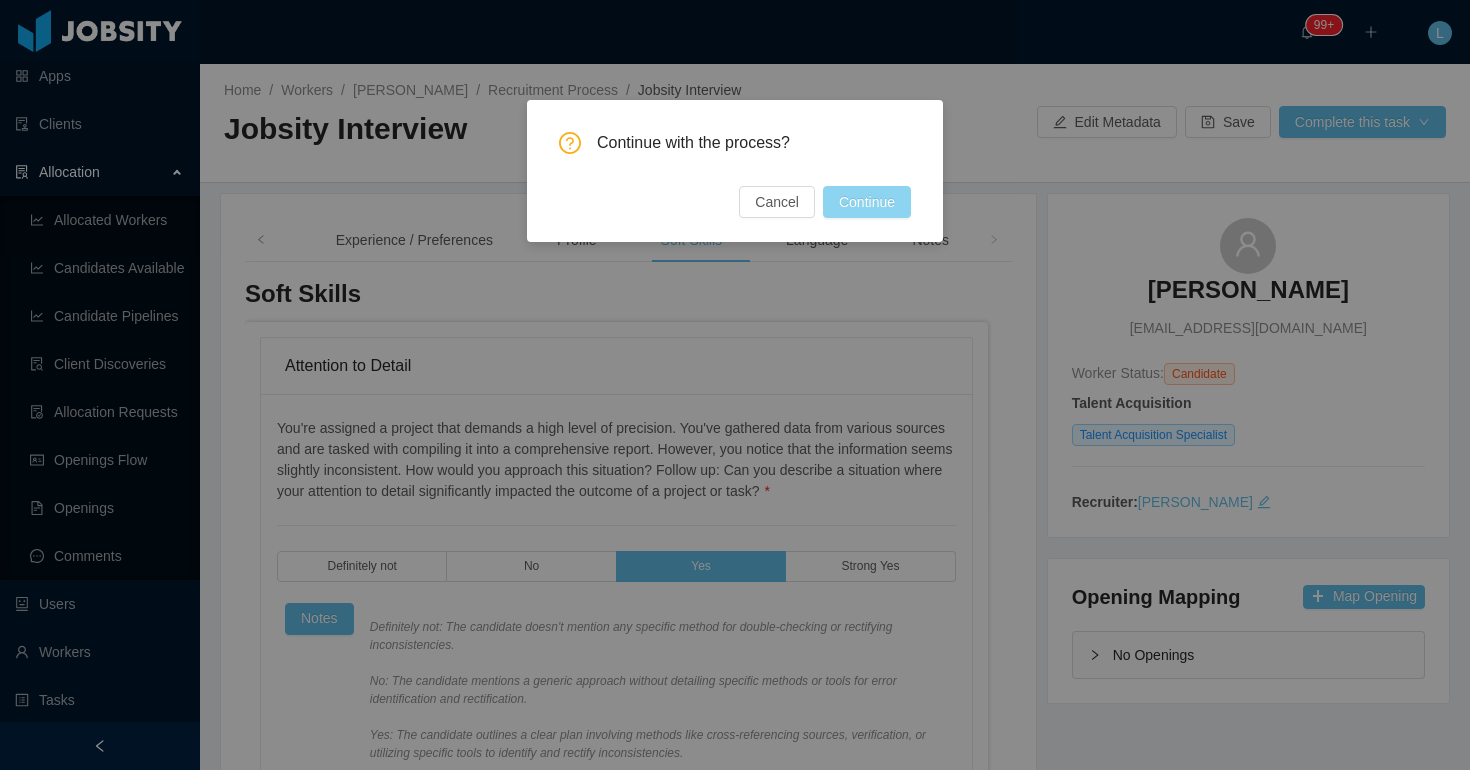 click on "Continue" at bounding box center (867, 202) 